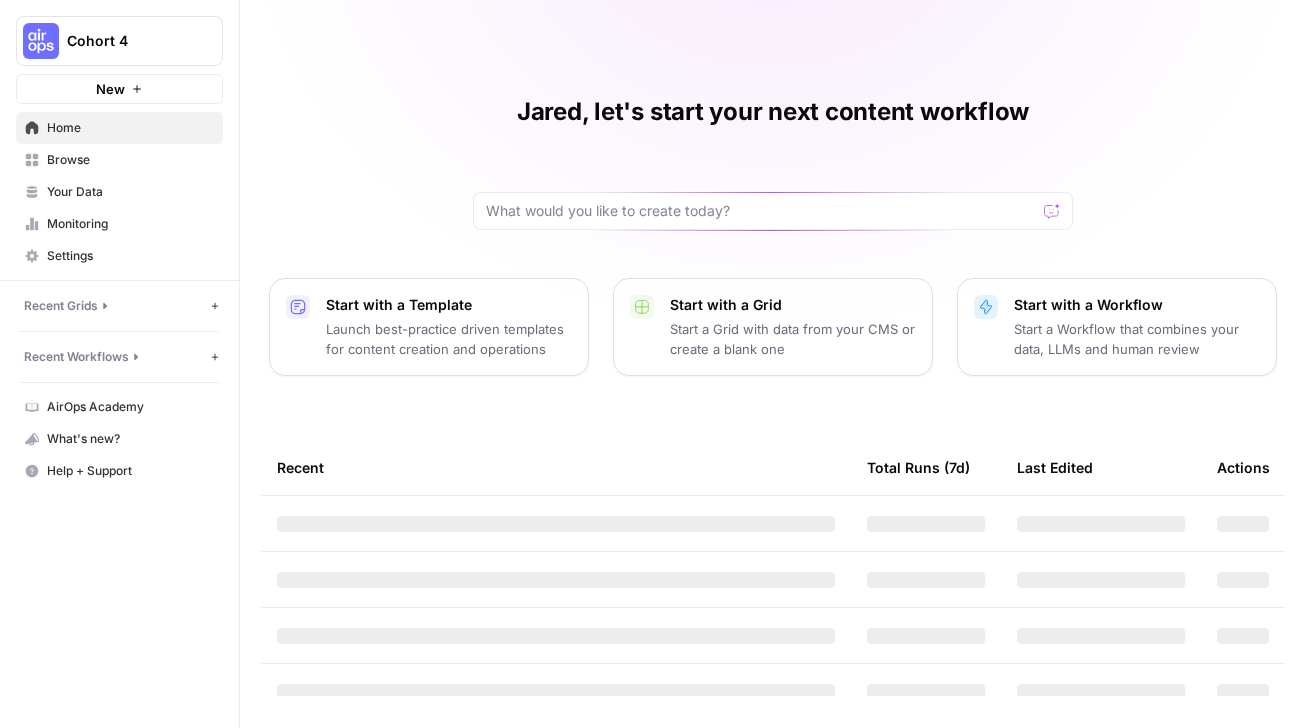 scroll, scrollTop: 0, scrollLeft: 0, axis: both 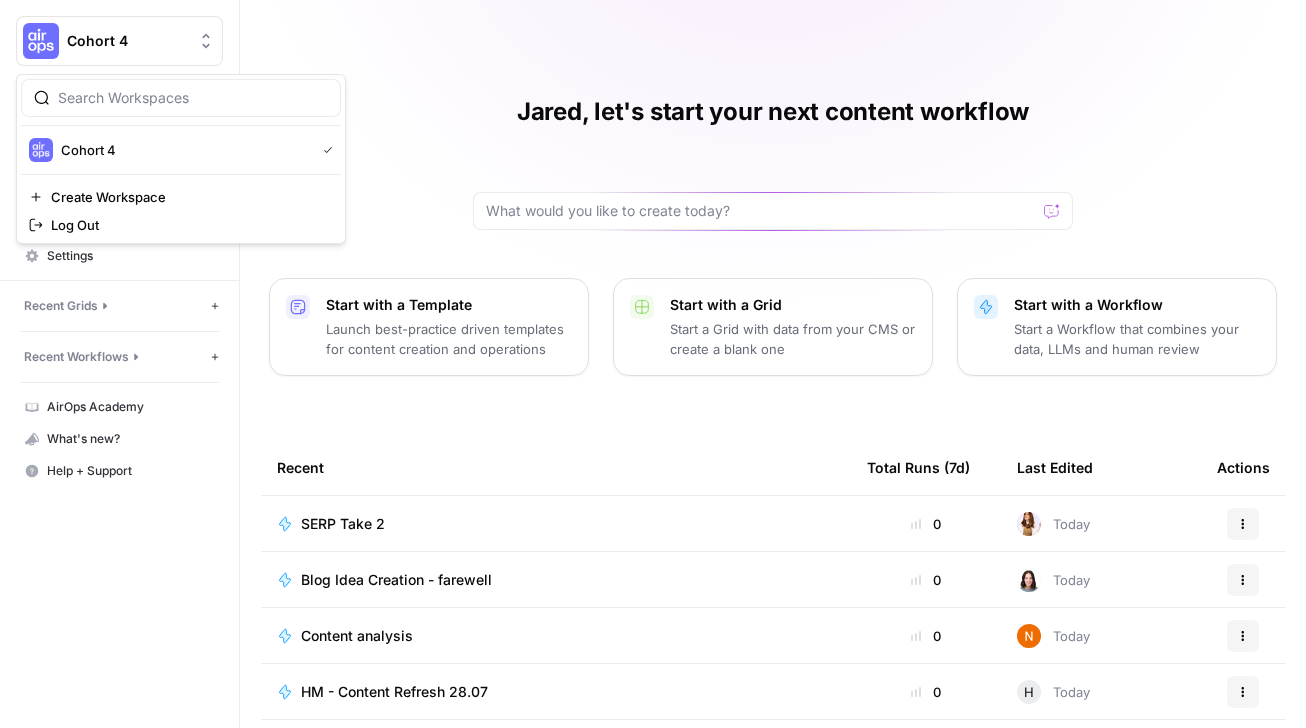 click on "Cohort 4" at bounding box center [127, 41] 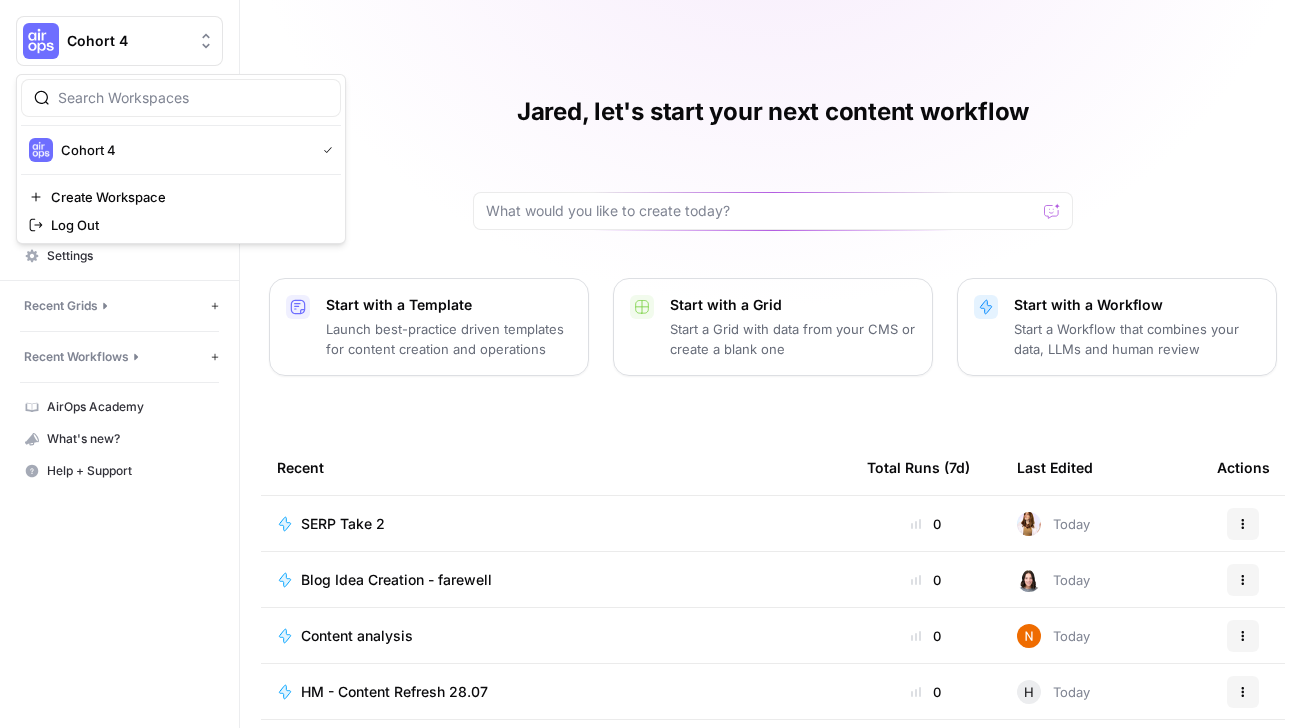 click on "Cohort 4" at bounding box center [119, 41] 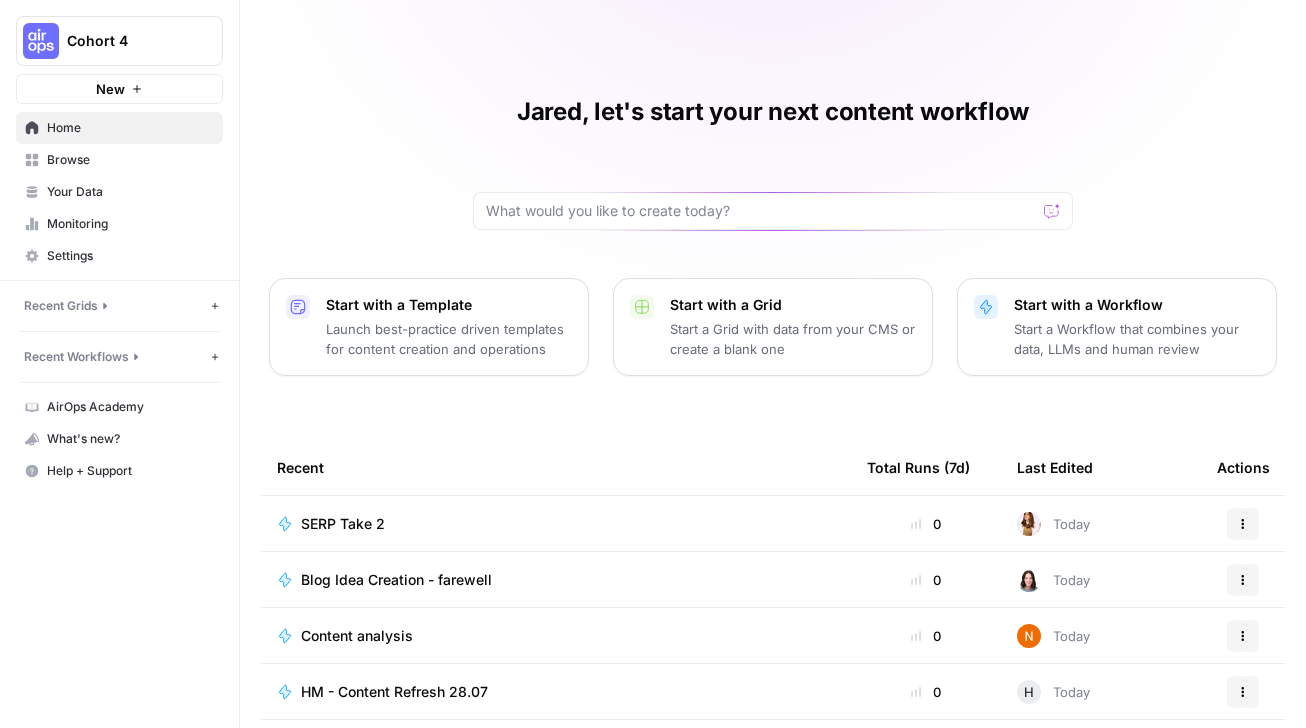 scroll, scrollTop: 10, scrollLeft: 0, axis: vertical 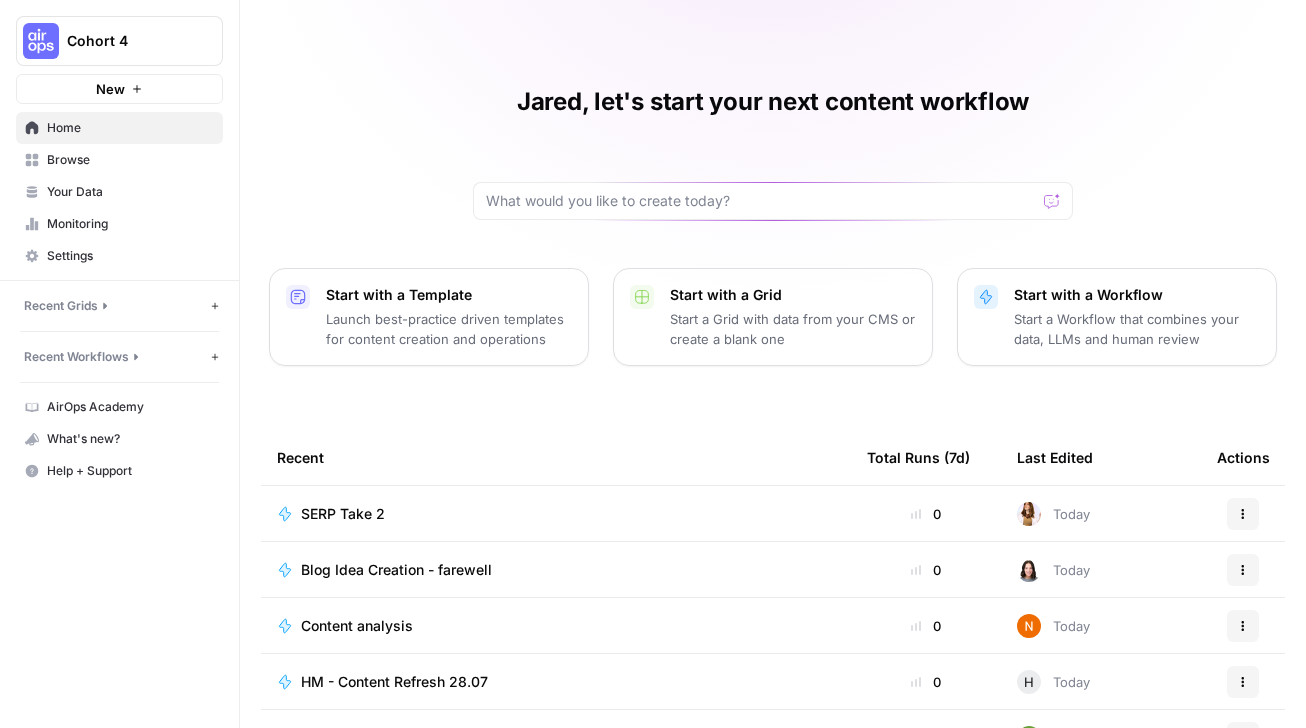 click on "Browse" at bounding box center [130, 160] 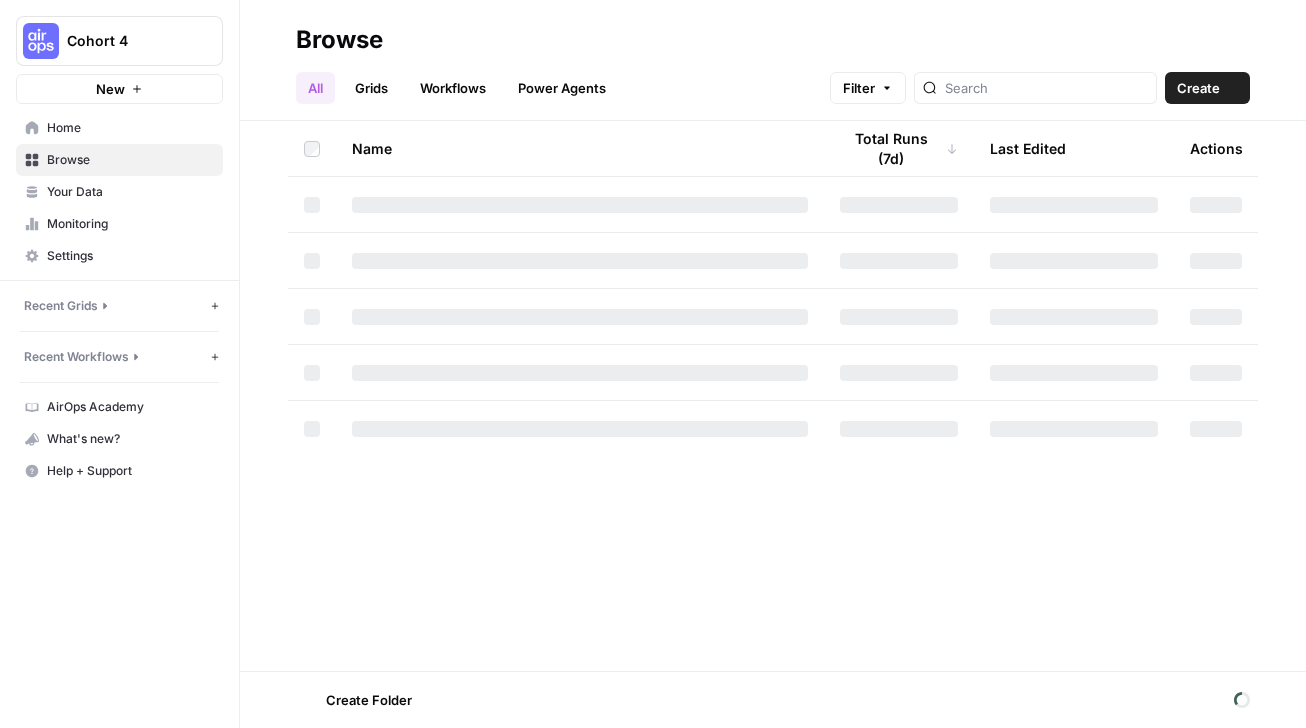 scroll, scrollTop: 0, scrollLeft: 0, axis: both 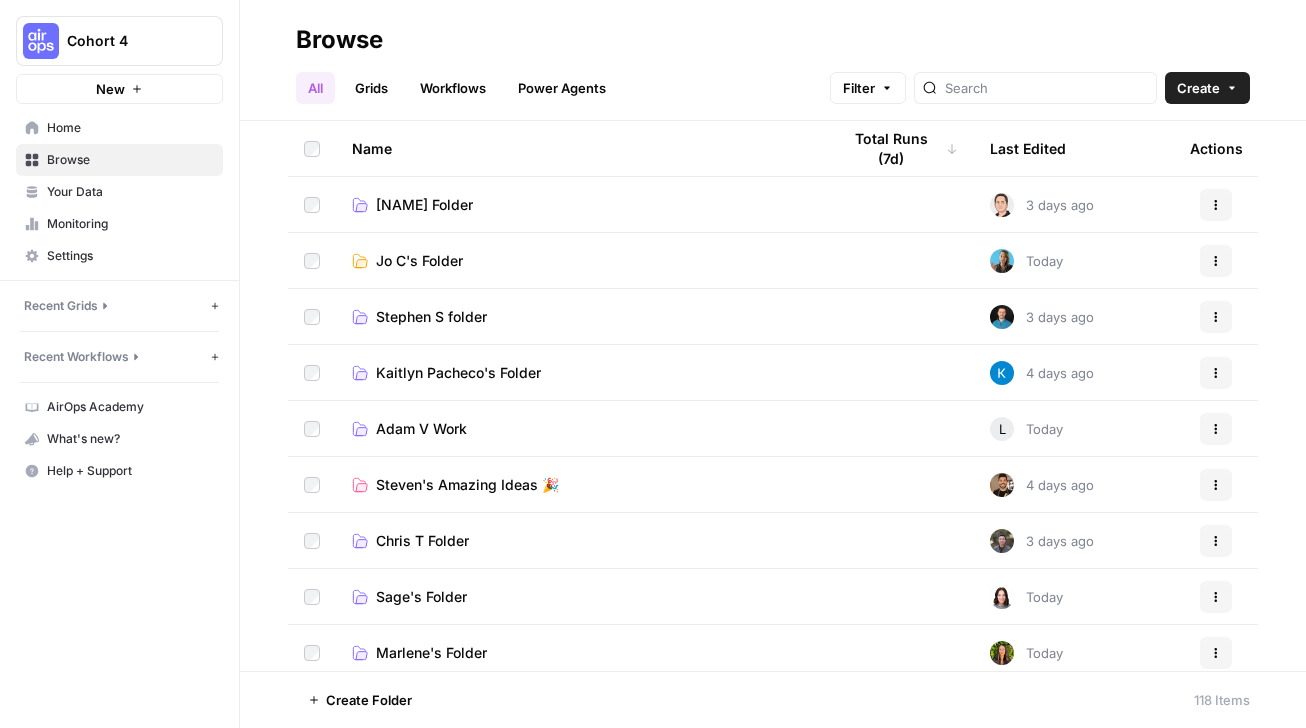 click on "Home" at bounding box center (130, 128) 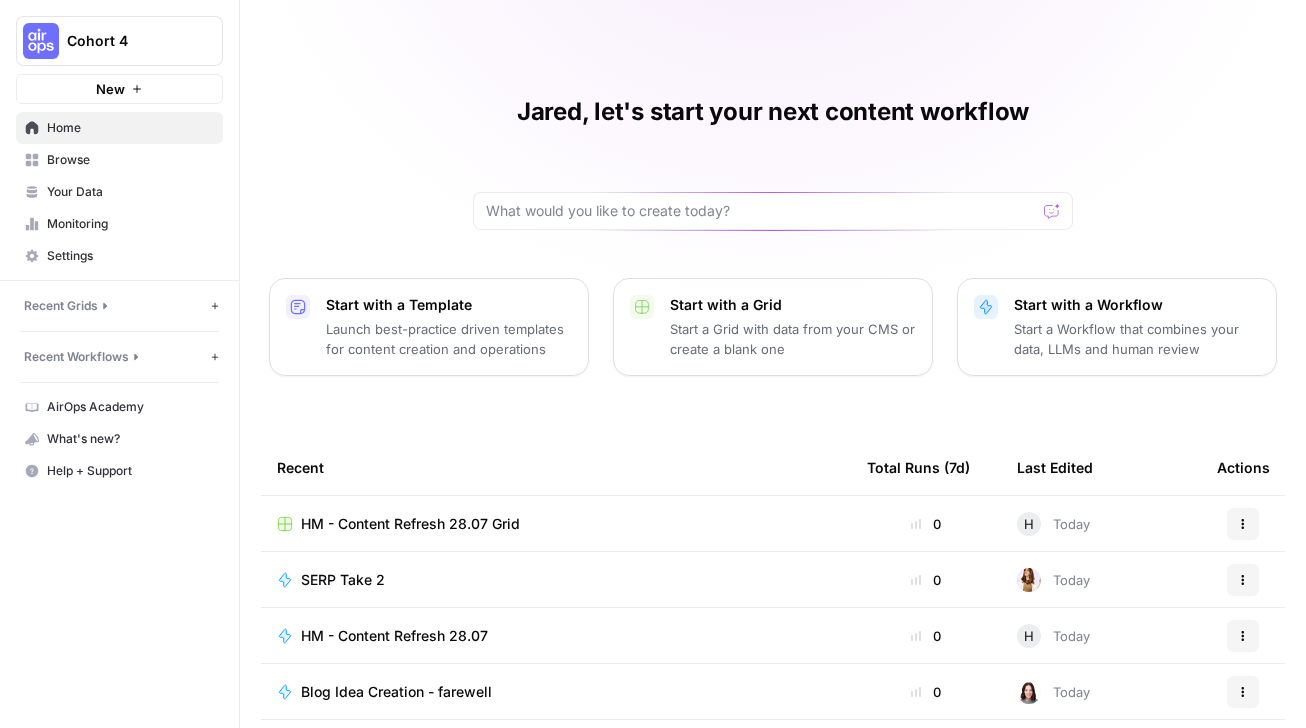 click on "Start with a Grid Start a Grid with data from your CMS or create a blank one" at bounding box center [773, 327] 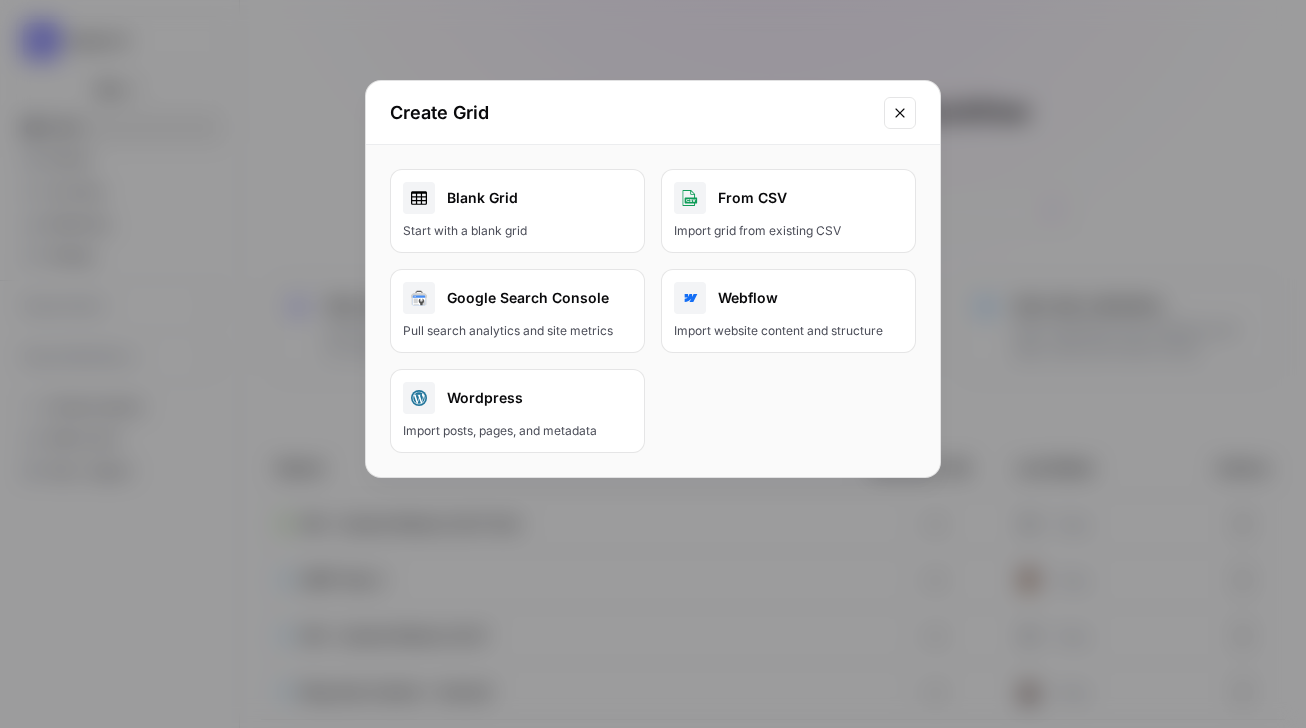 click on "From CSV" at bounding box center [788, 198] 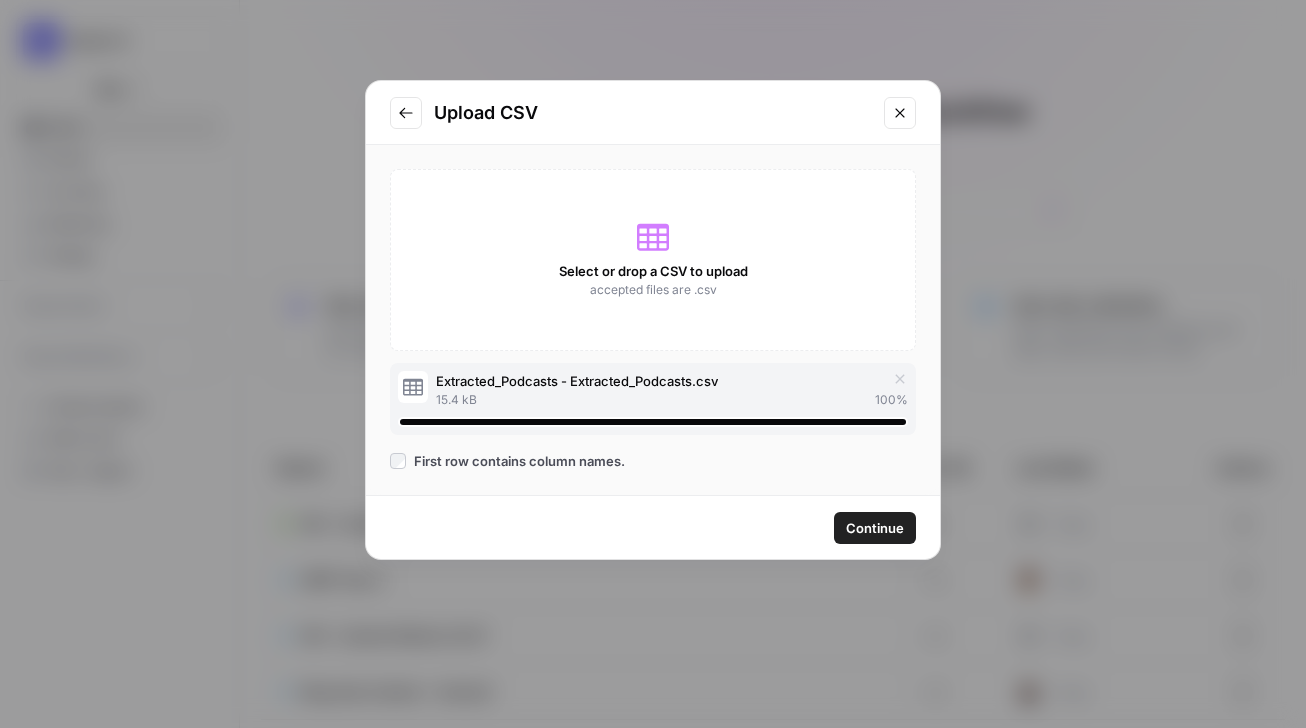 click on "Continue" at bounding box center (875, 528) 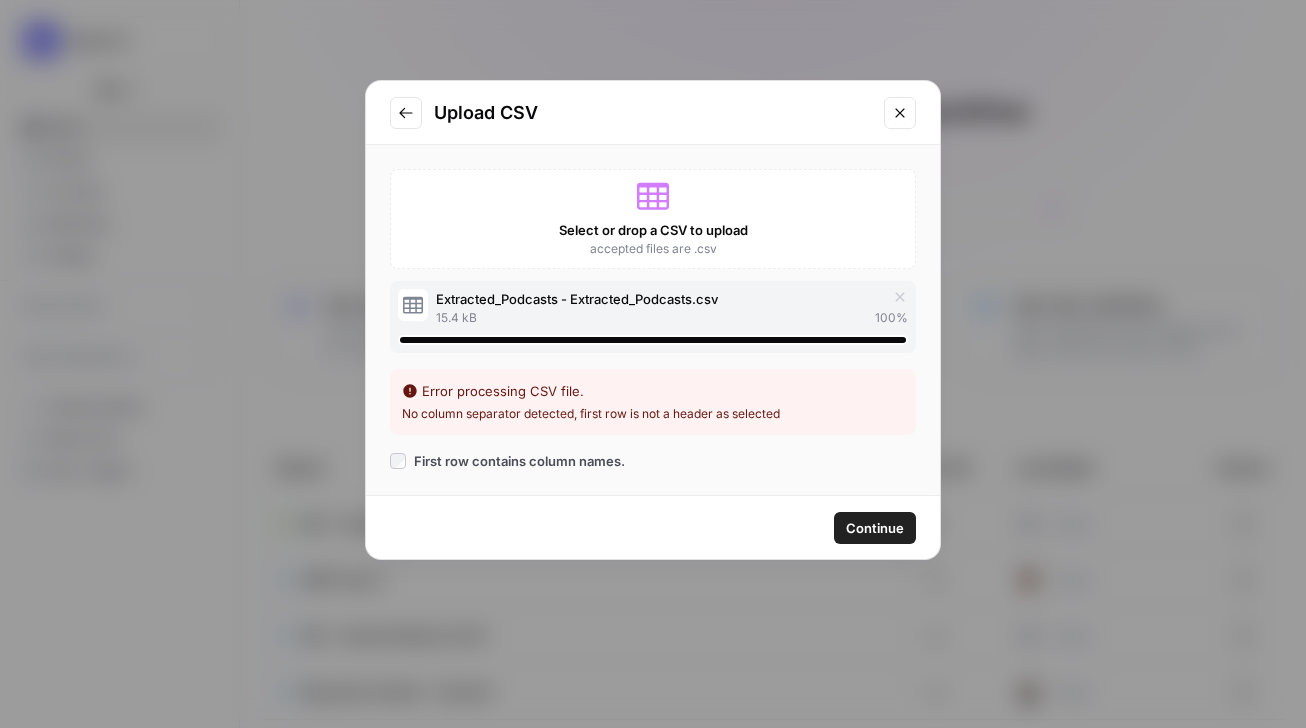 click on "First row contains column names." at bounding box center (519, 461) 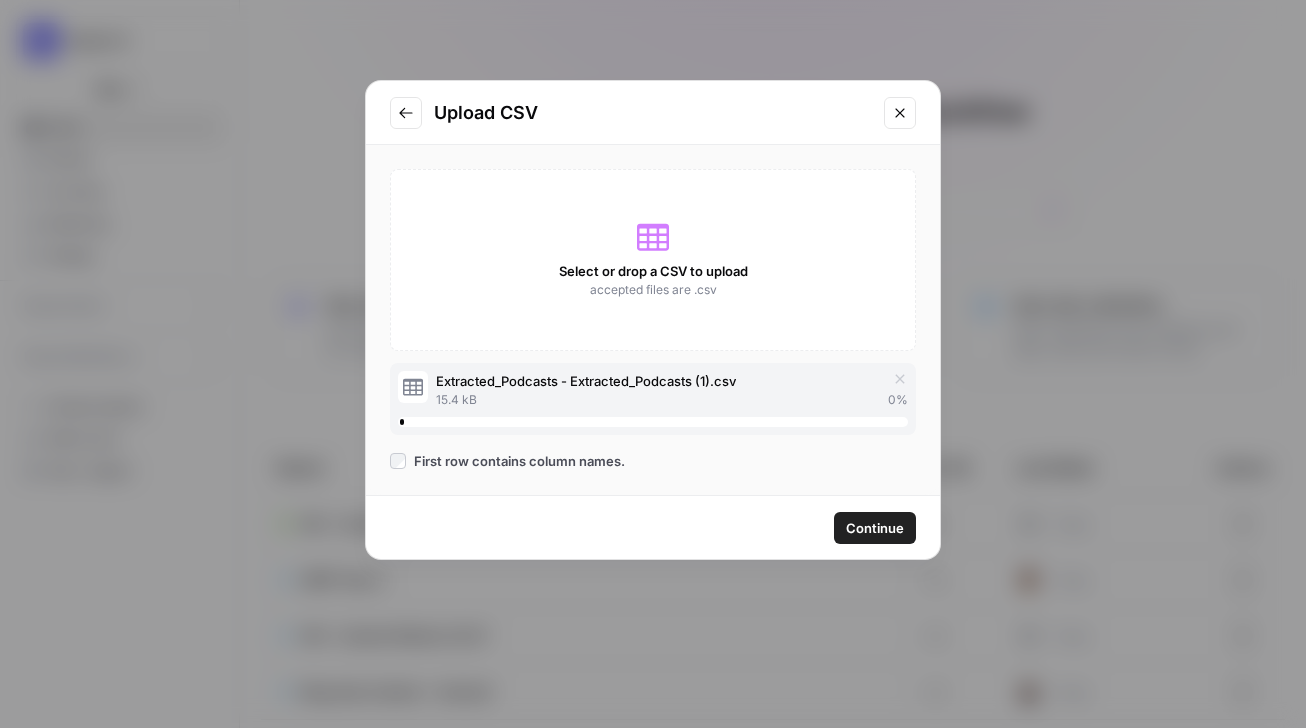 click on "Select or drop a CSV to upload accepted files are .csv" at bounding box center (653, 260) 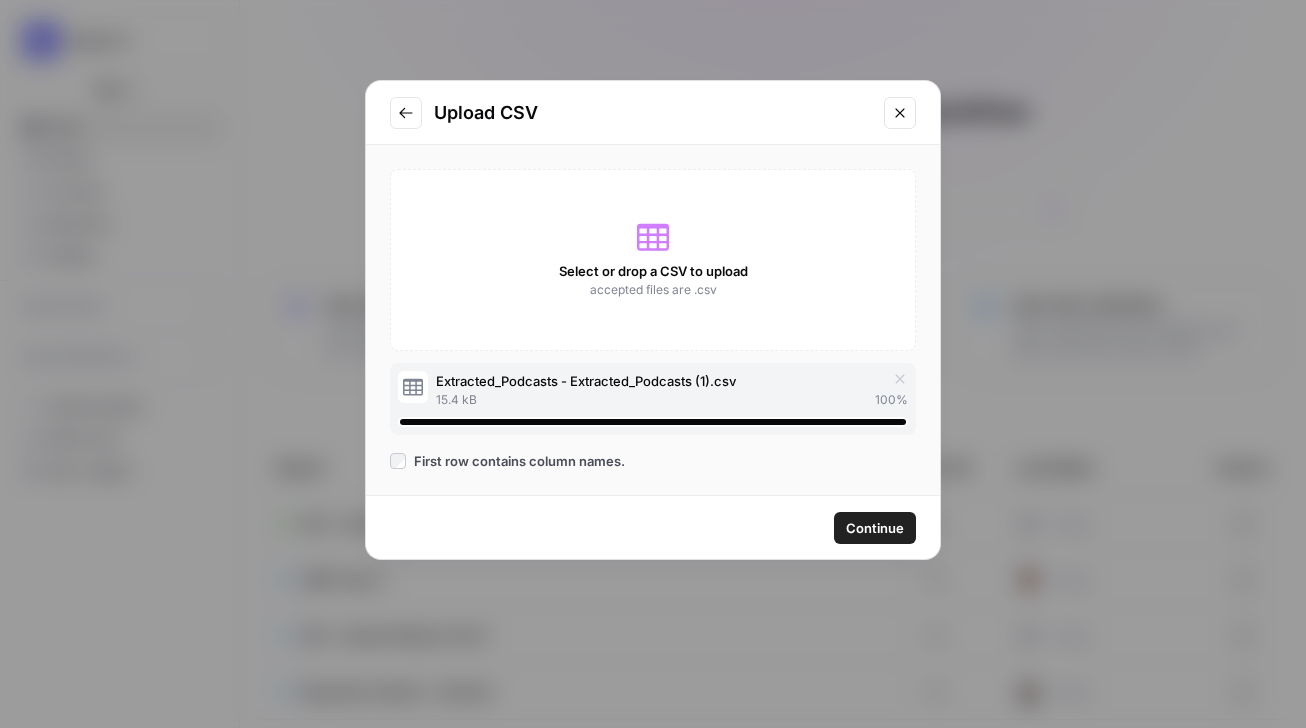 click 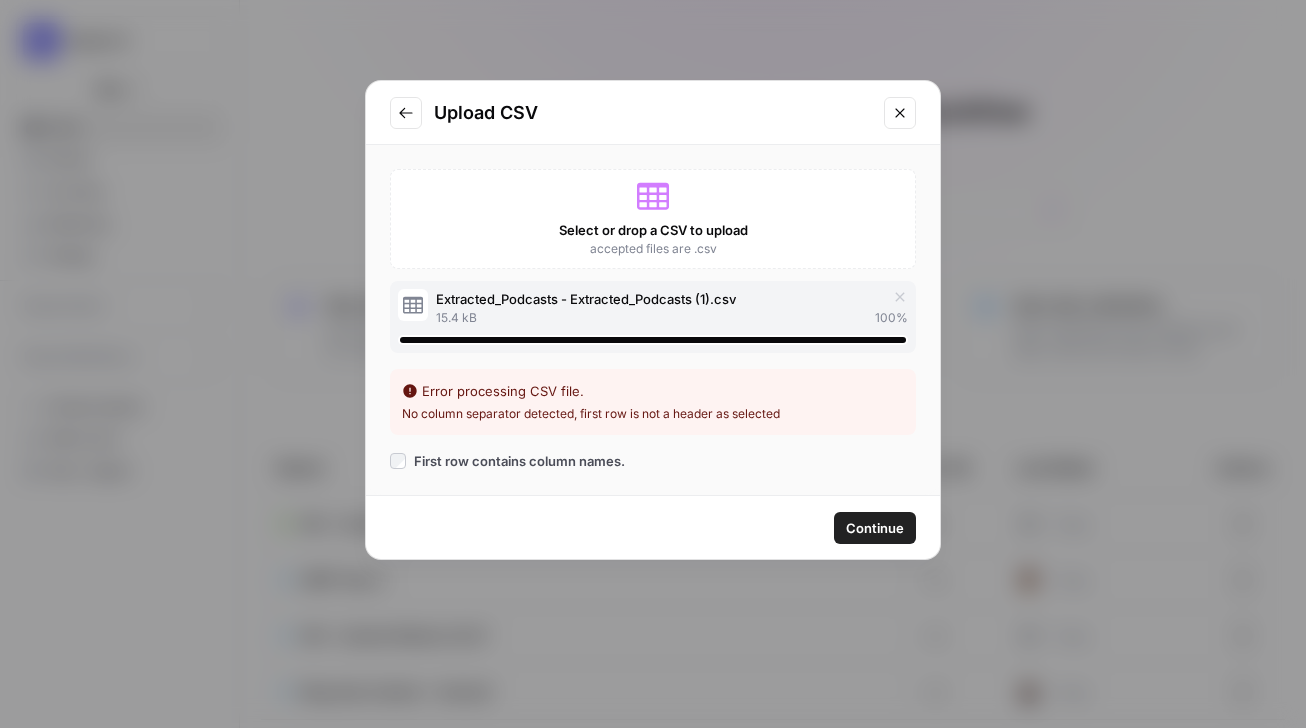 click on "First row contains column names." at bounding box center (519, 461) 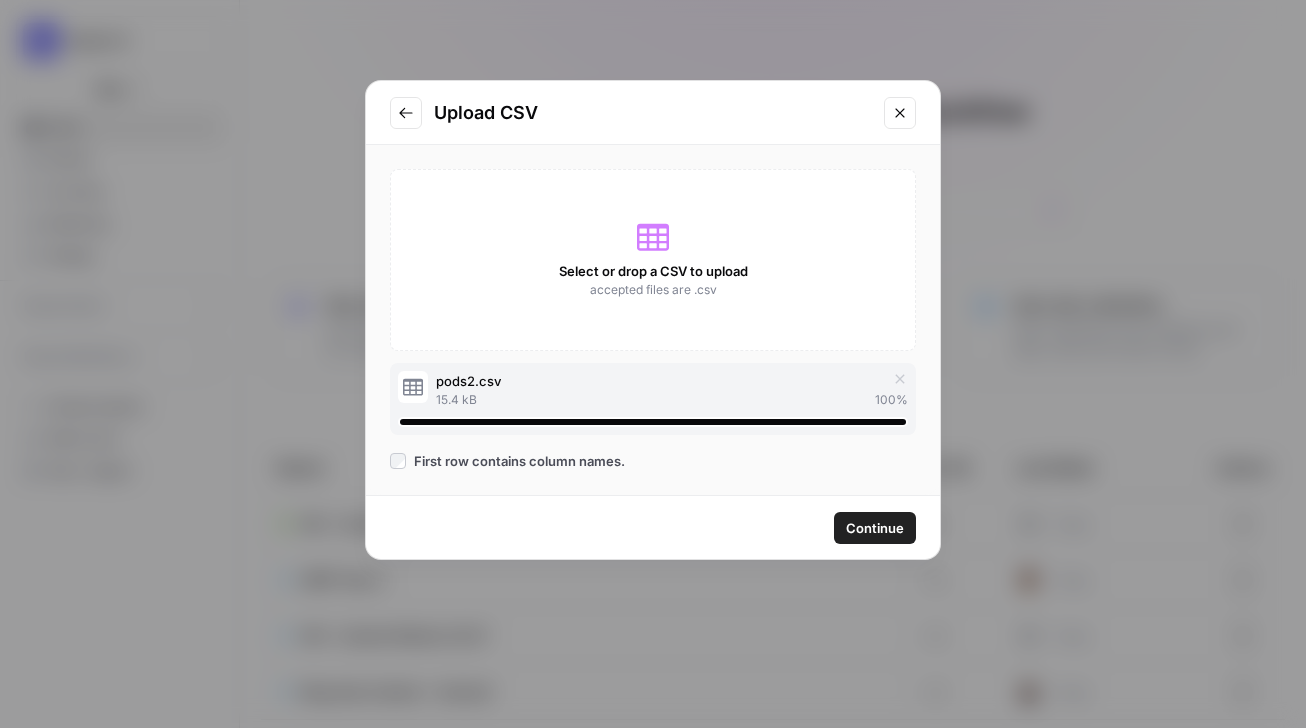 click on "First row contains column names." at bounding box center (519, 461) 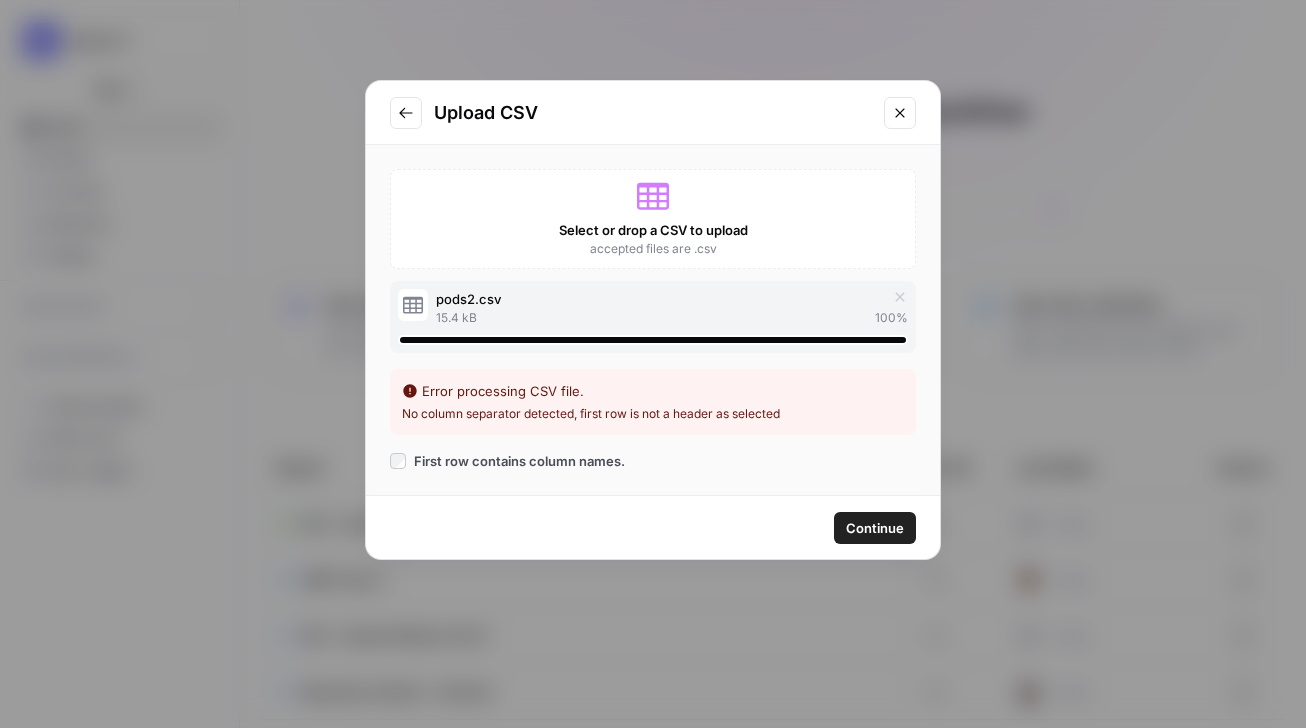 click 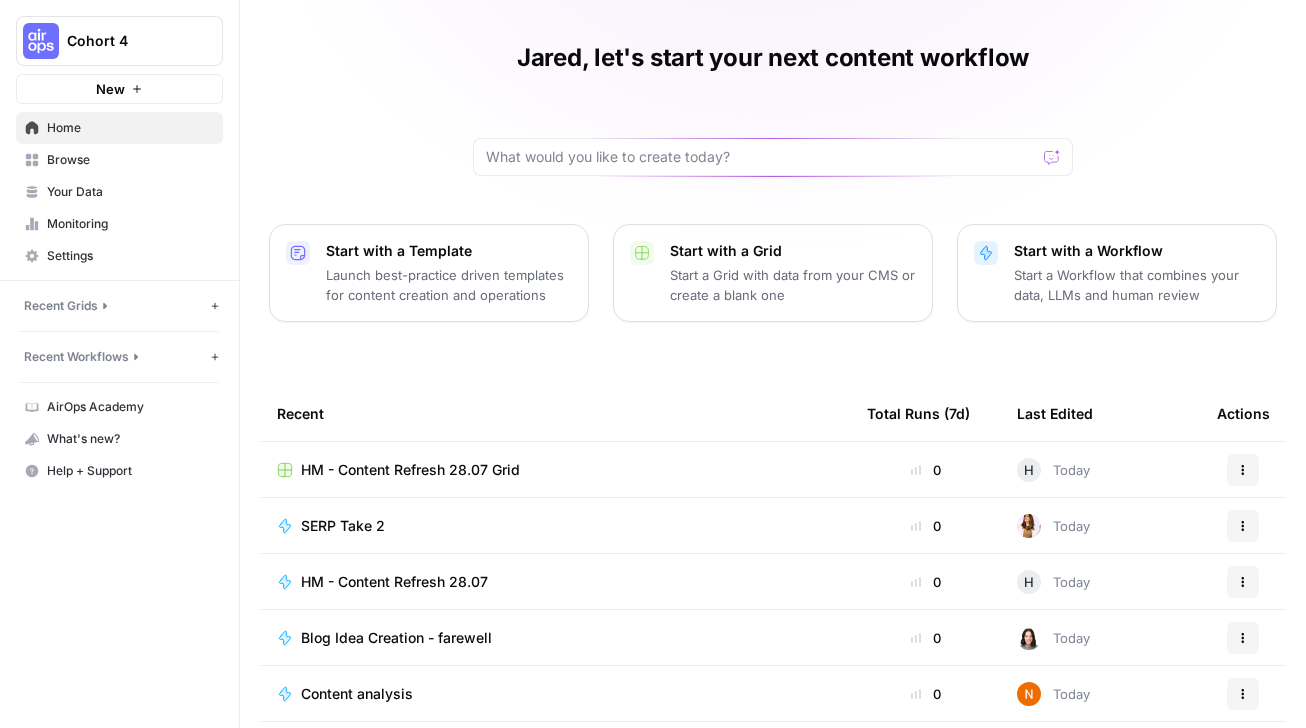 scroll, scrollTop: 68, scrollLeft: 0, axis: vertical 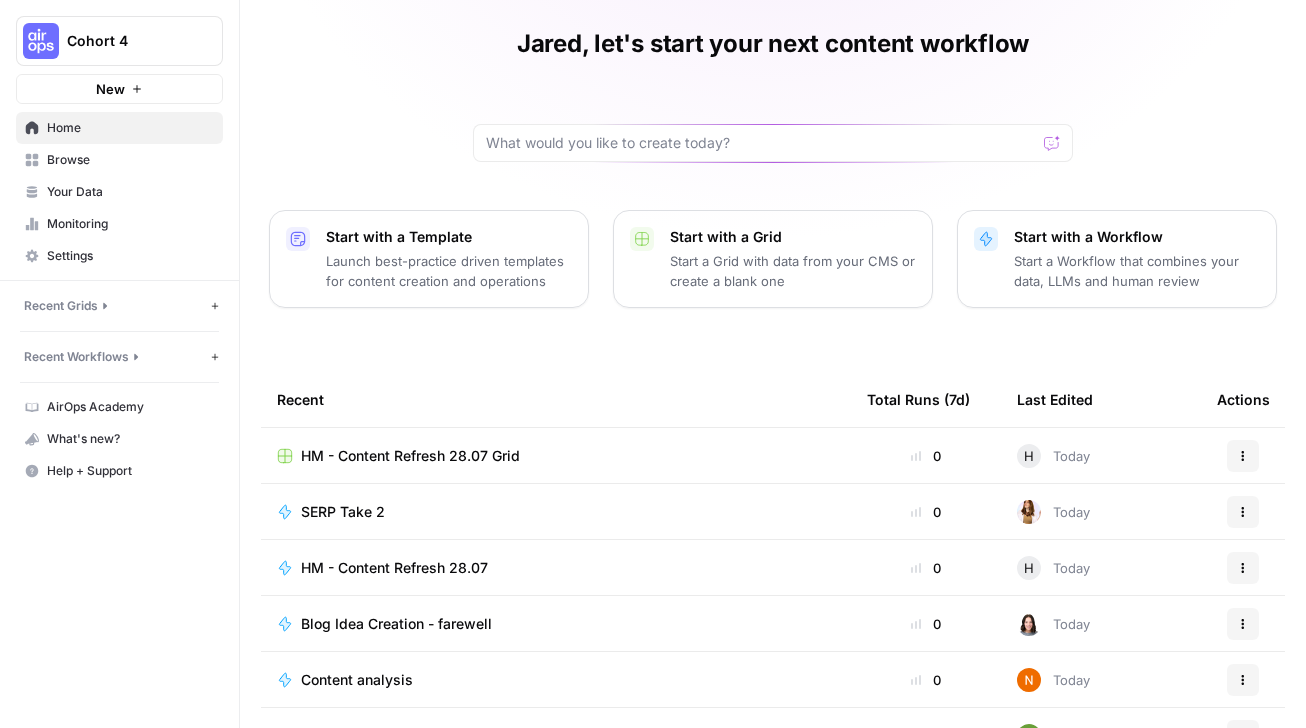 click on "Start a Workflow that combines your data, LLMs and human review" at bounding box center (1137, 271) 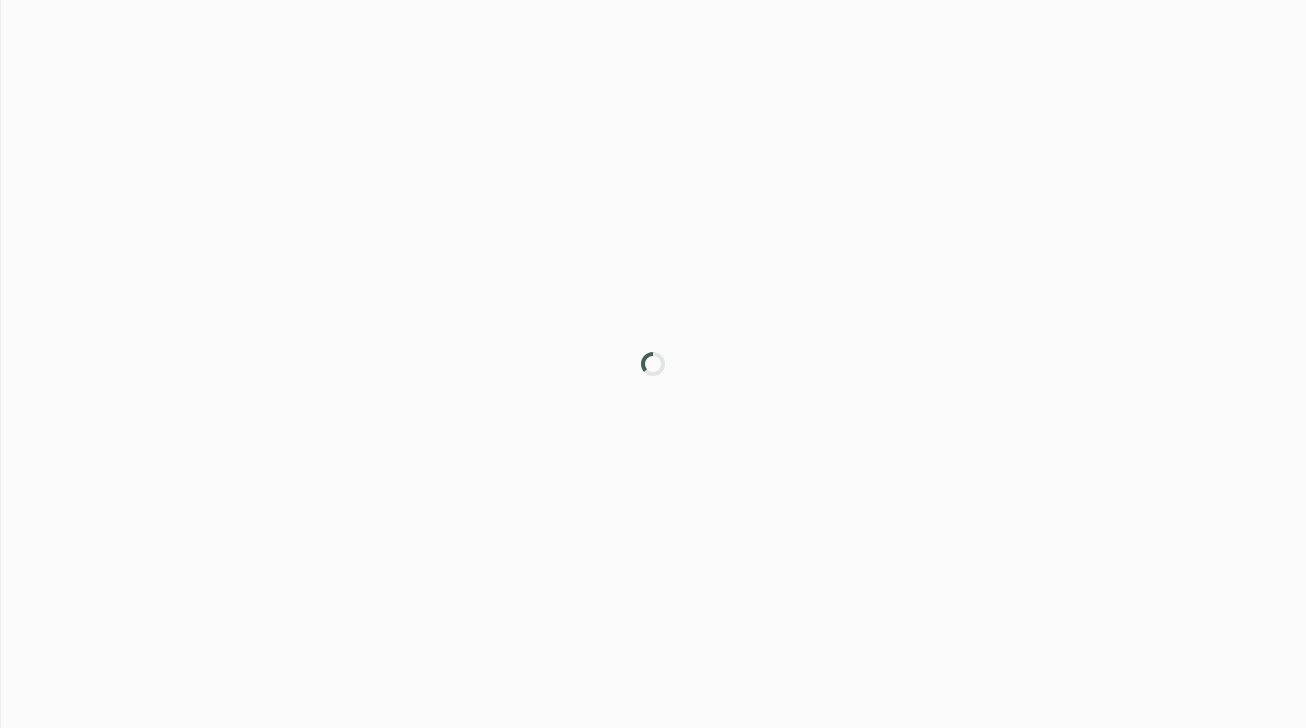scroll, scrollTop: 0, scrollLeft: 0, axis: both 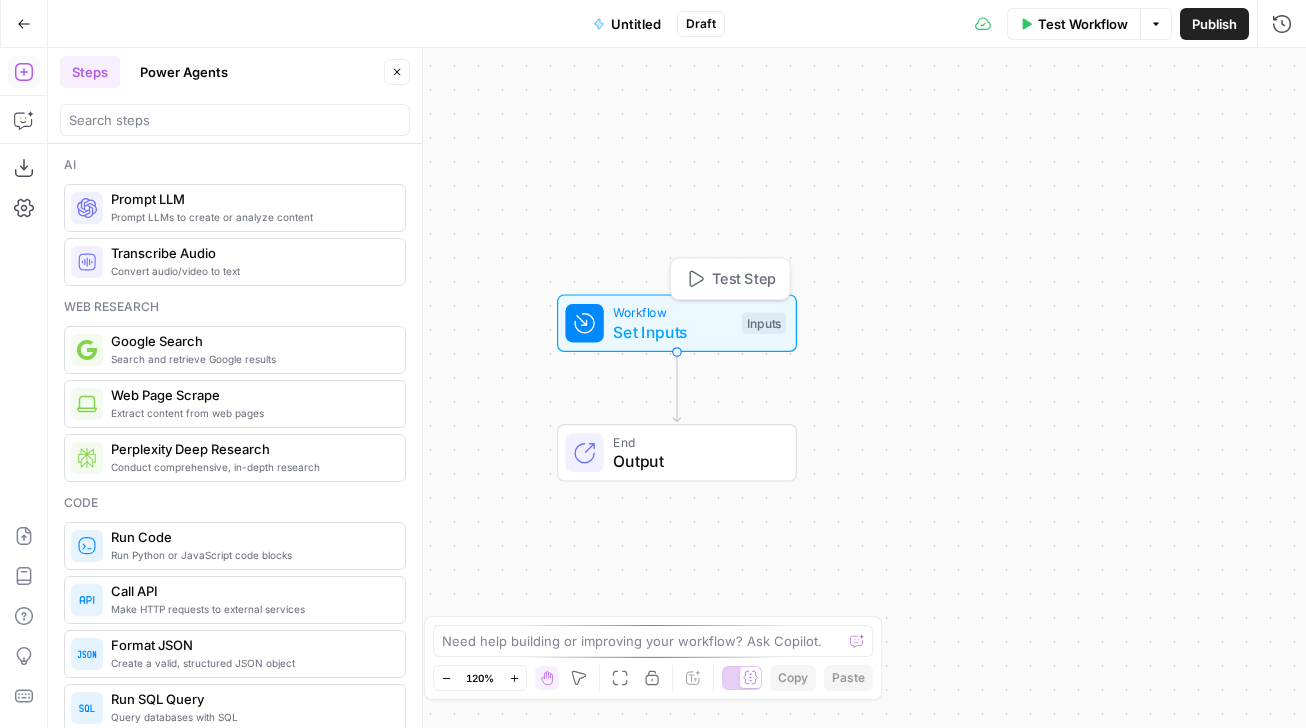 click on "Set Inputs" at bounding box center [672, 332] 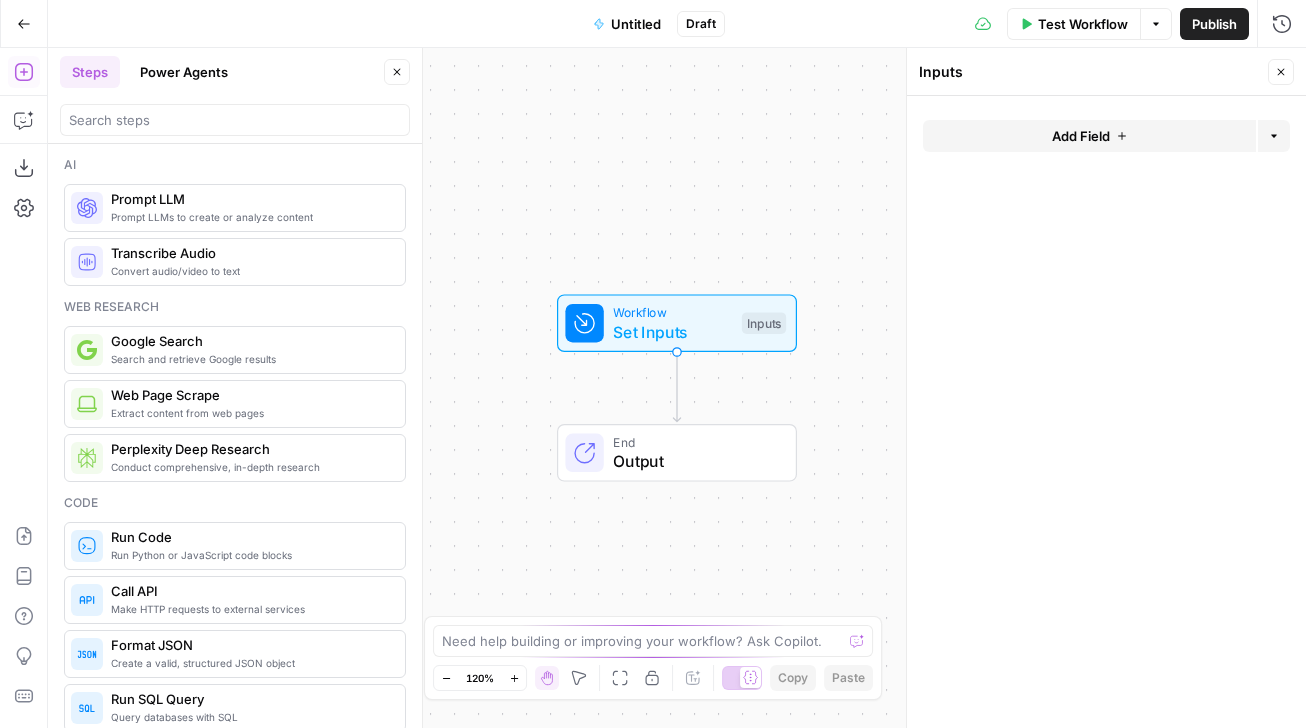 click 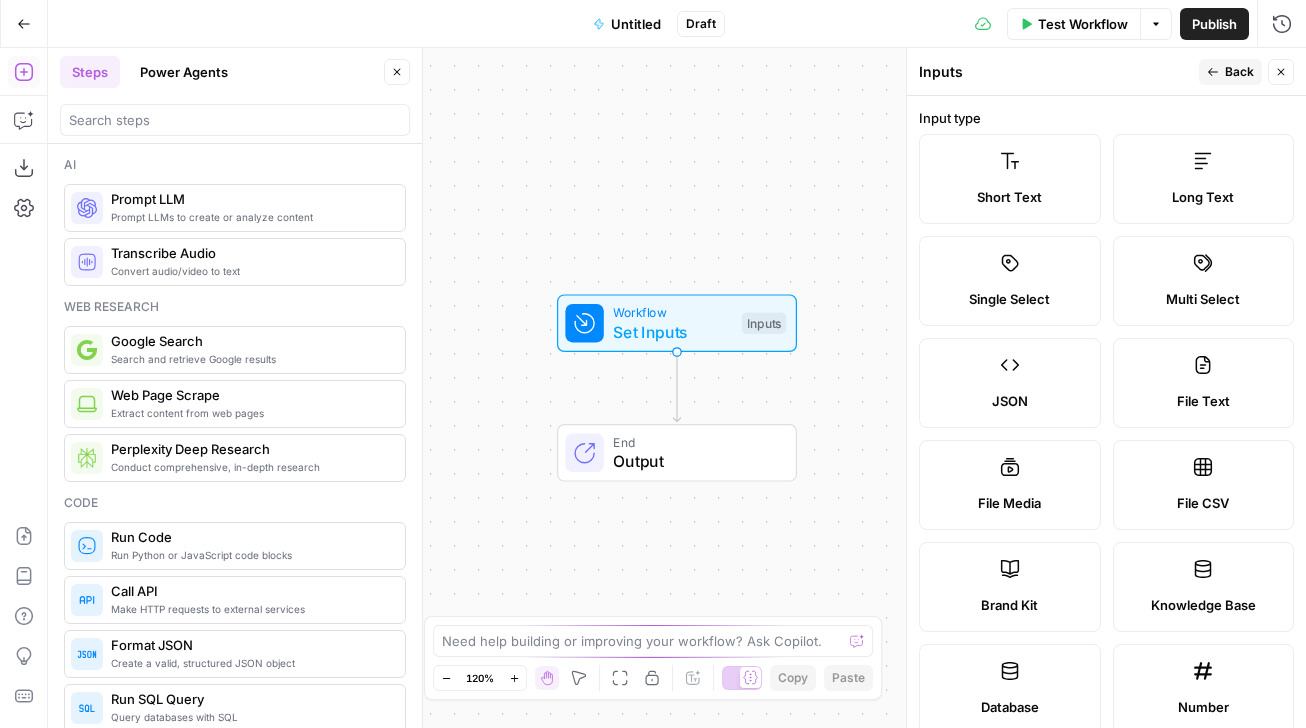 click on "Short Text" at bounding box center [1010, 179] 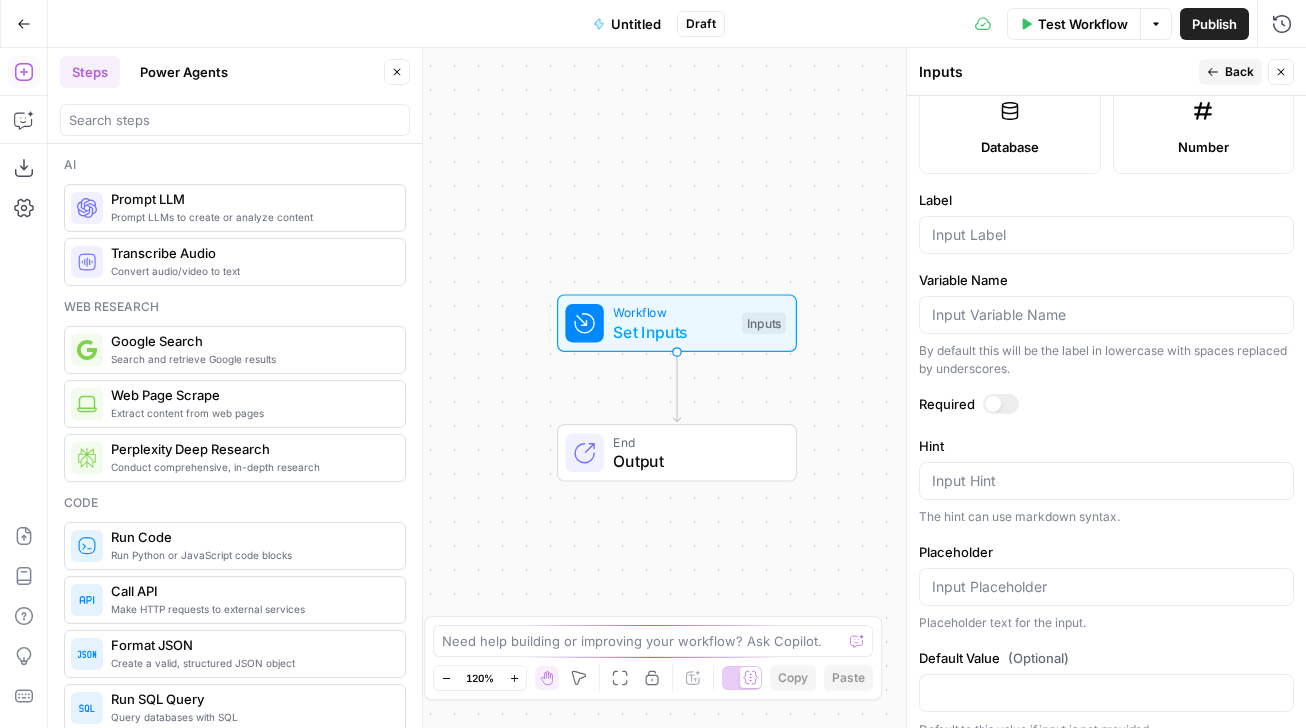 scroll, scrollTop: 562, scrollLeft: 0, axis: vertical 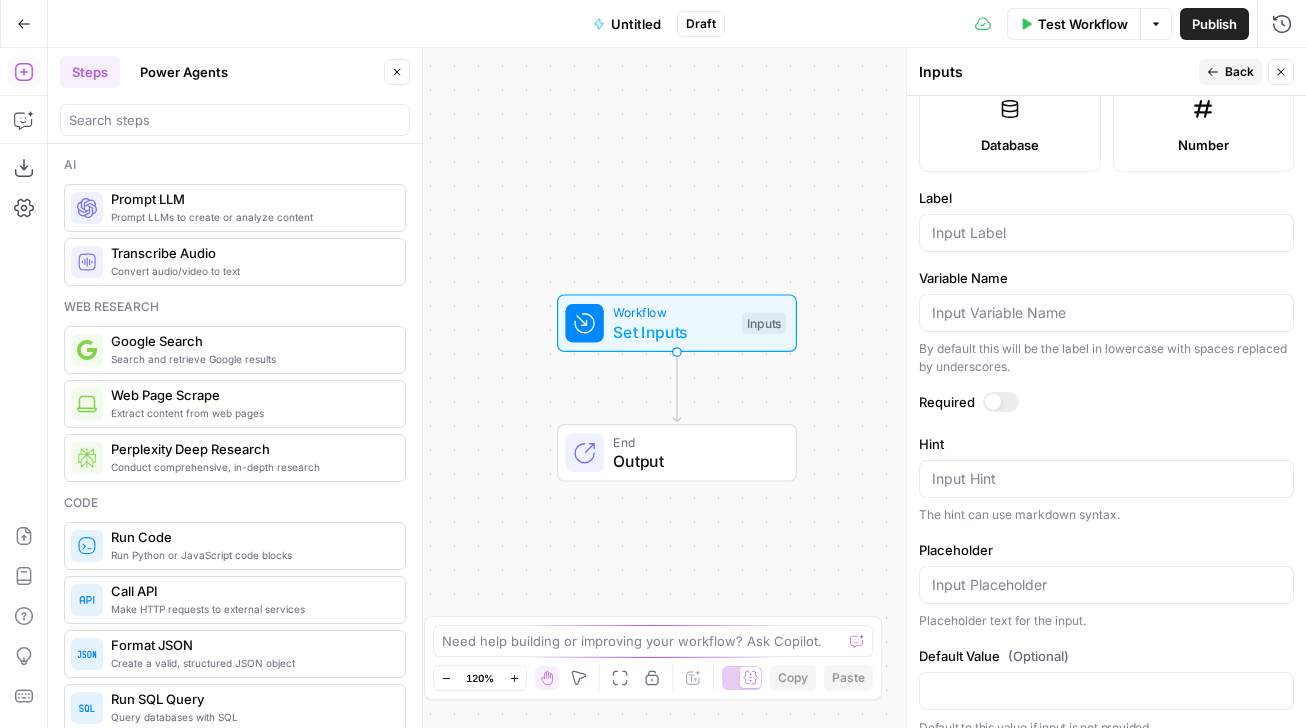 click on "Input type Short Text Long Text Single Select Multi Select JSON File Text File Media File CSV Brand Kit Knowledge Base Database Number Label Variable Name By default this will be the label in lowercase with spaces replaced by underscores. Required Hint Input Hint The hint can use markdown syntax. Placeholder Placeholder text for the input. Default Value   (Optional) Default to this value if input is not provided" at bounding box center (1106, 412) 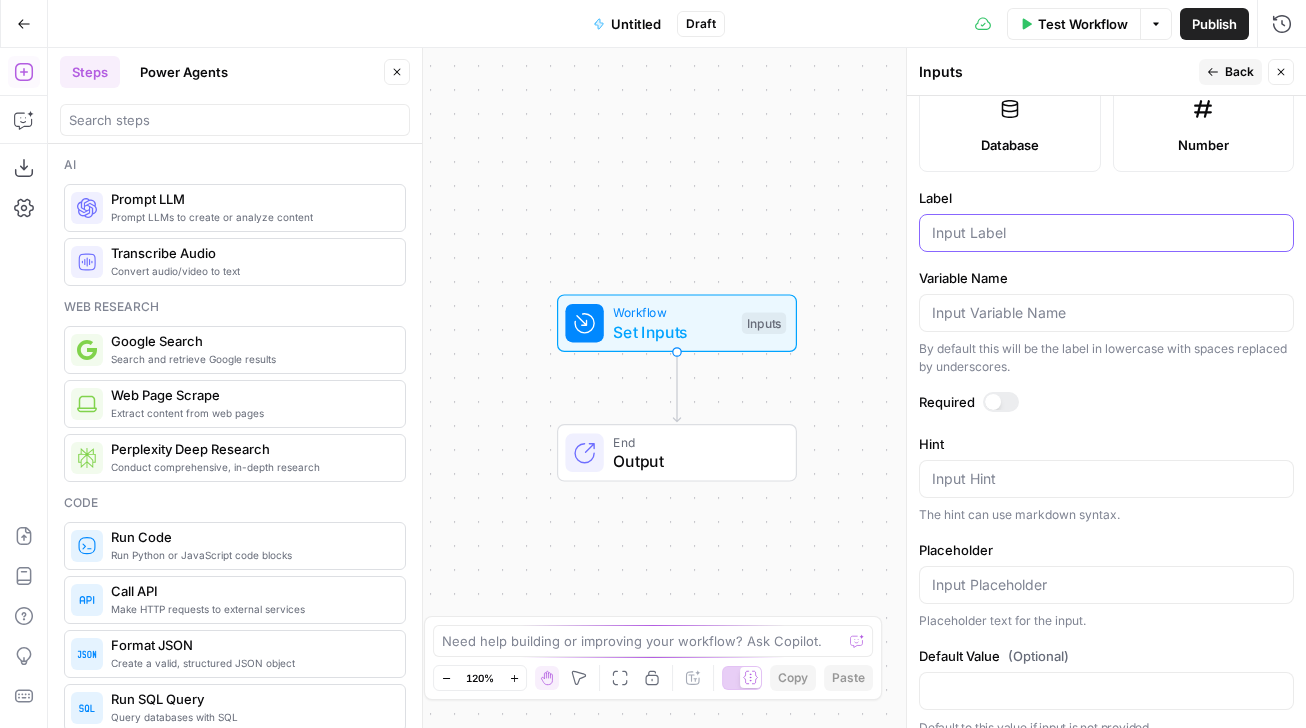 click on "Label" at bounding box center [1106, 233] 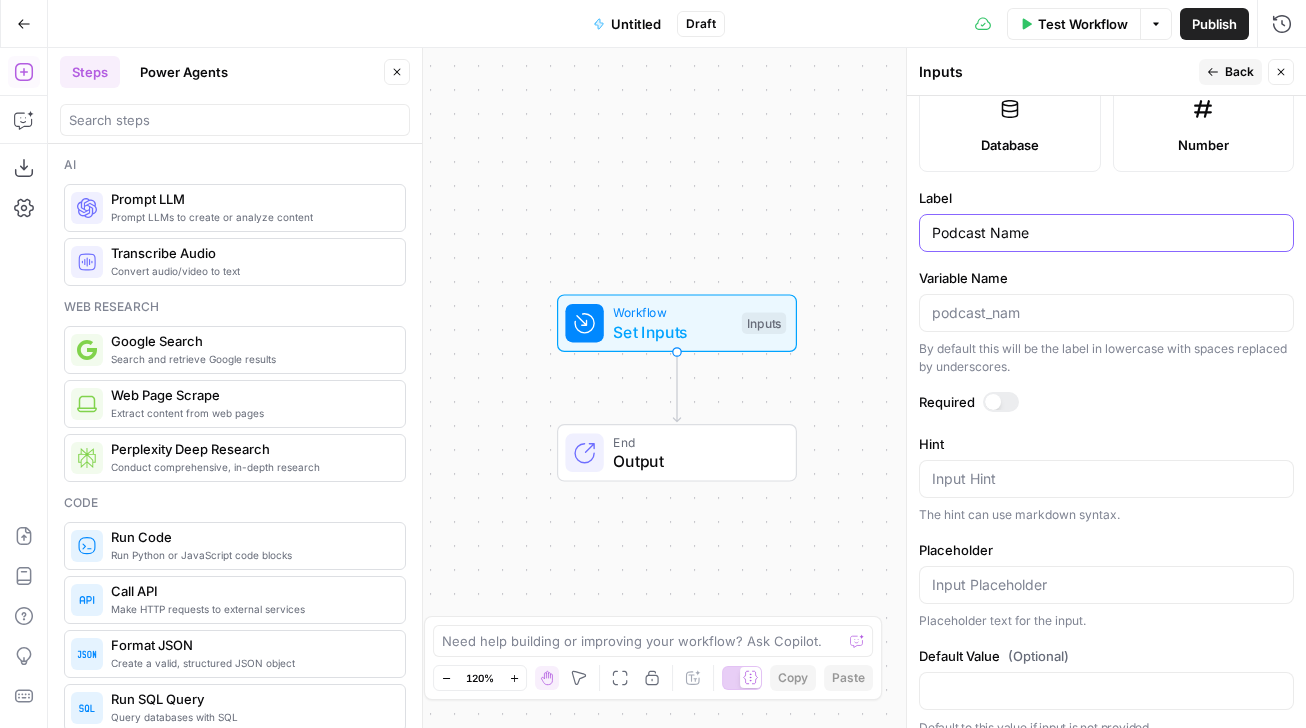 type on "Podcast Name" 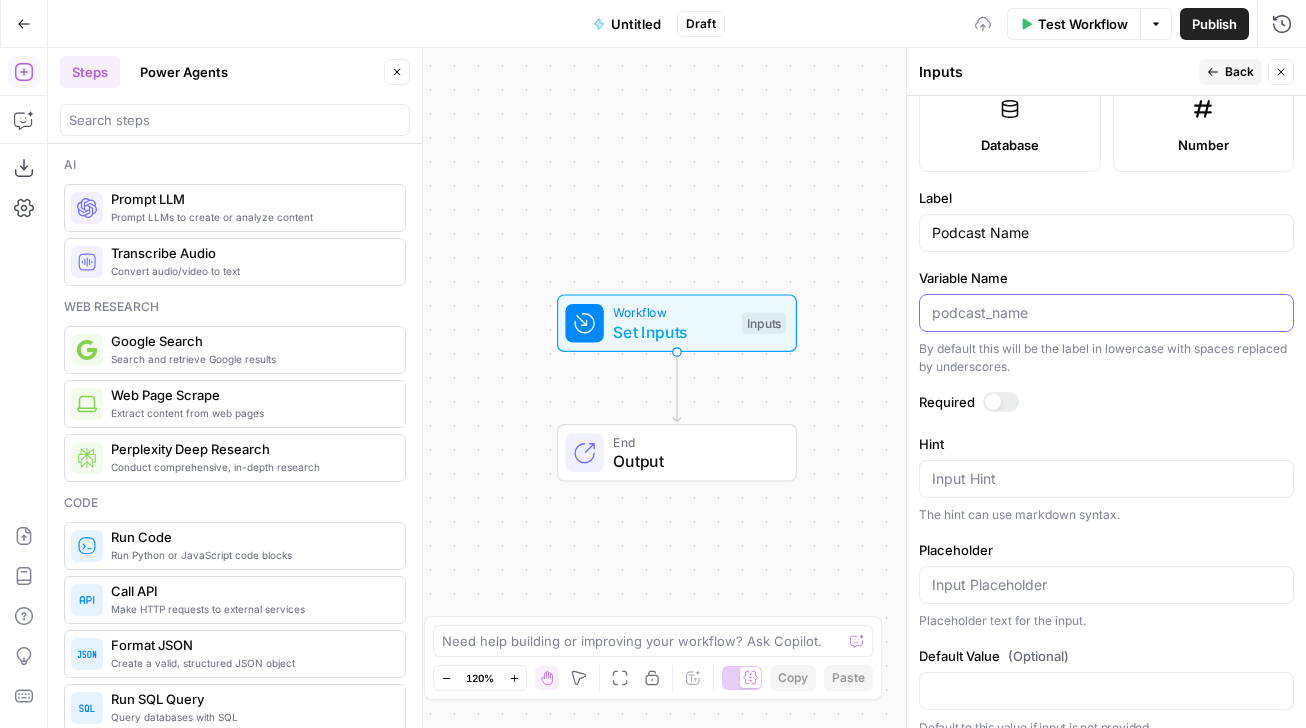 scroll, scrollTop: 583, scrollLeft: 0, axis: vertical 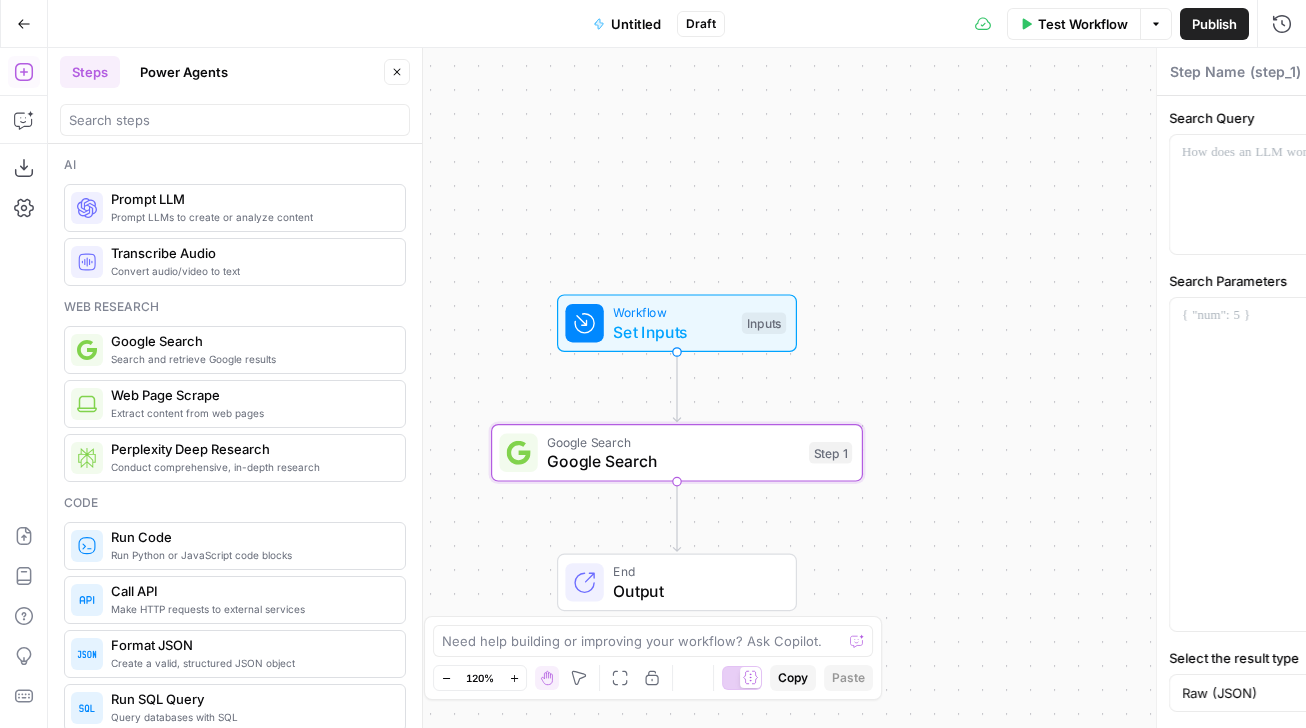 type on "Google Search" 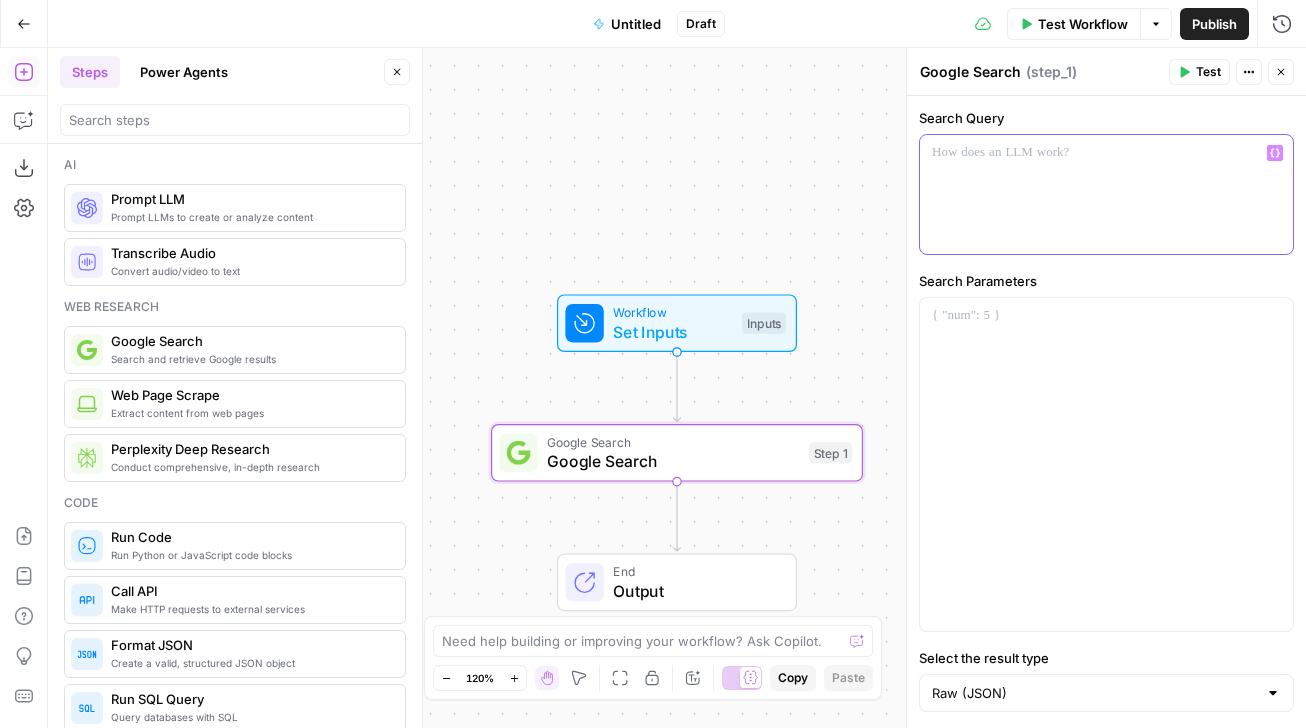 click at bounding box center [1106, 194] 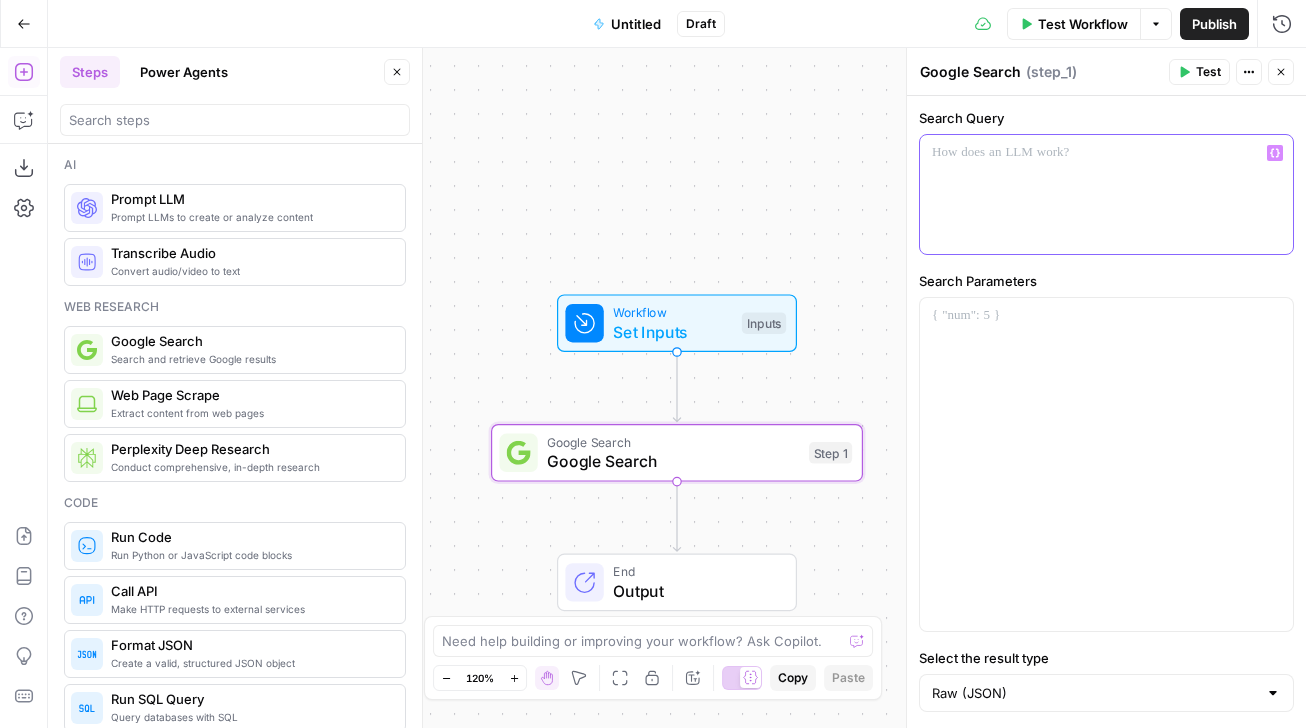 type 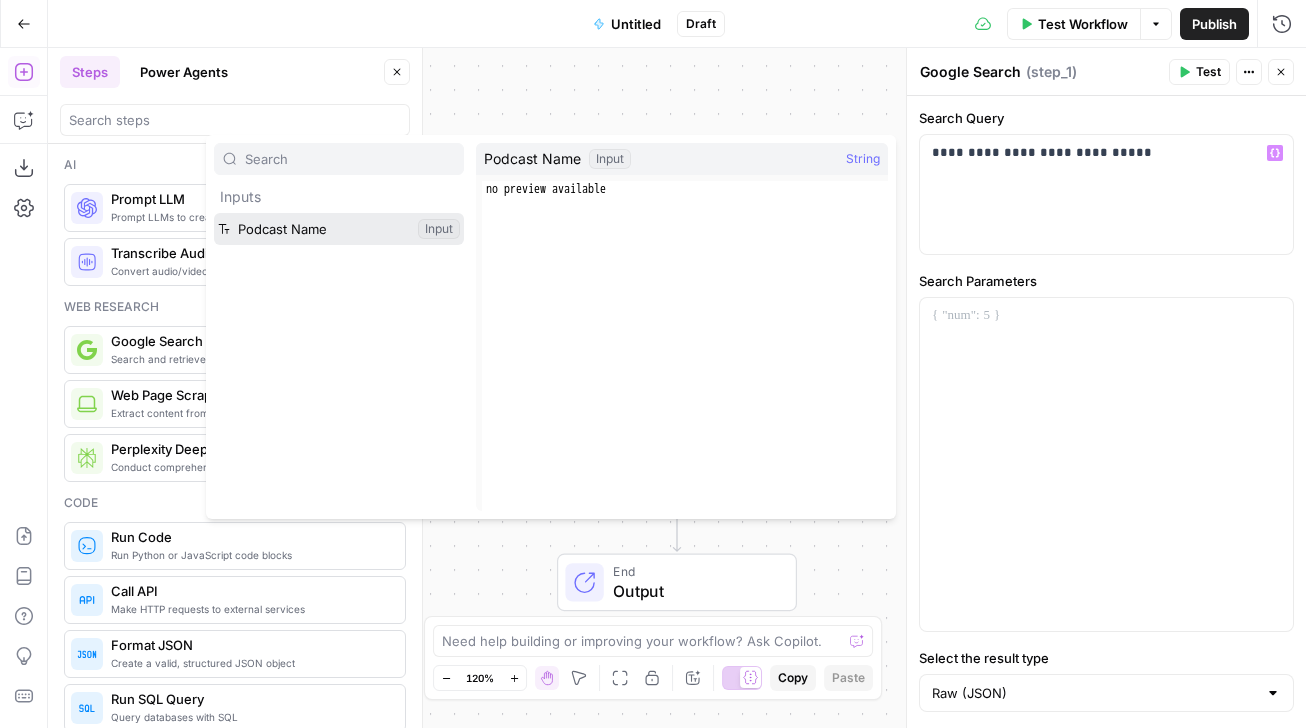 click at bounding box center (339, 229) 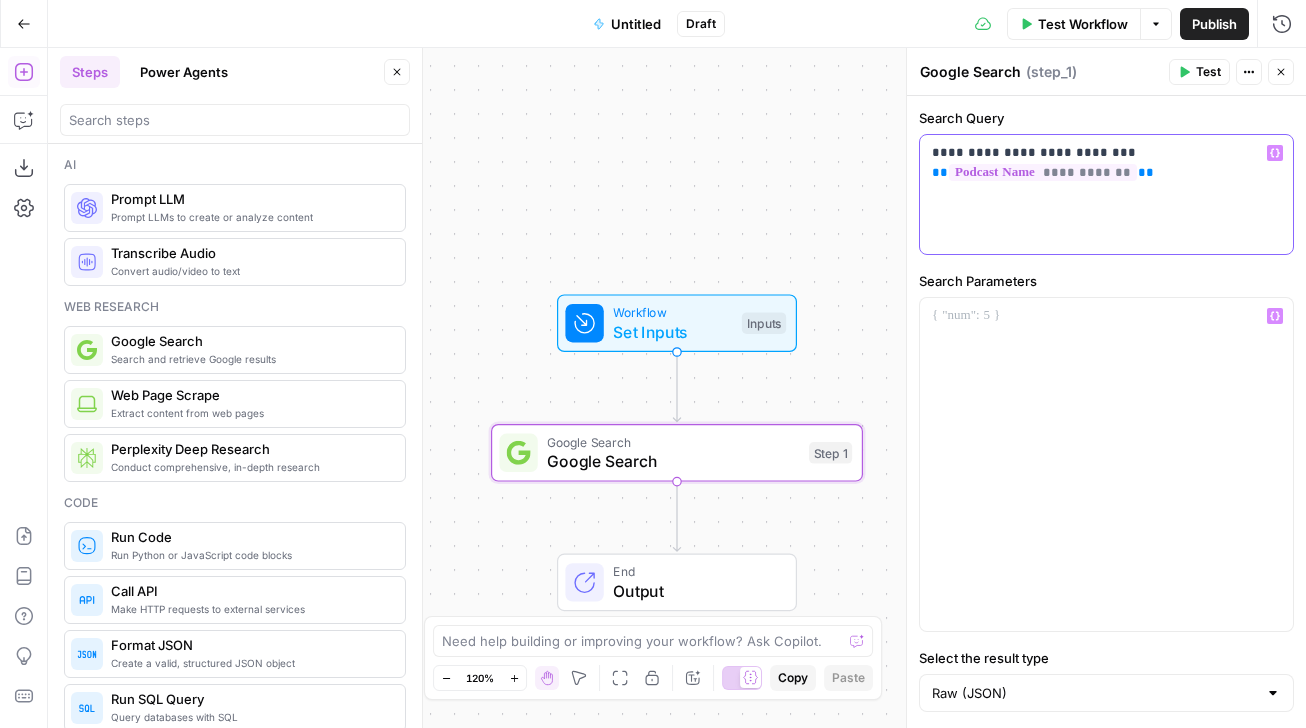 scroll, scrollTop: 44, scrollLeft: 0, axis: vertical 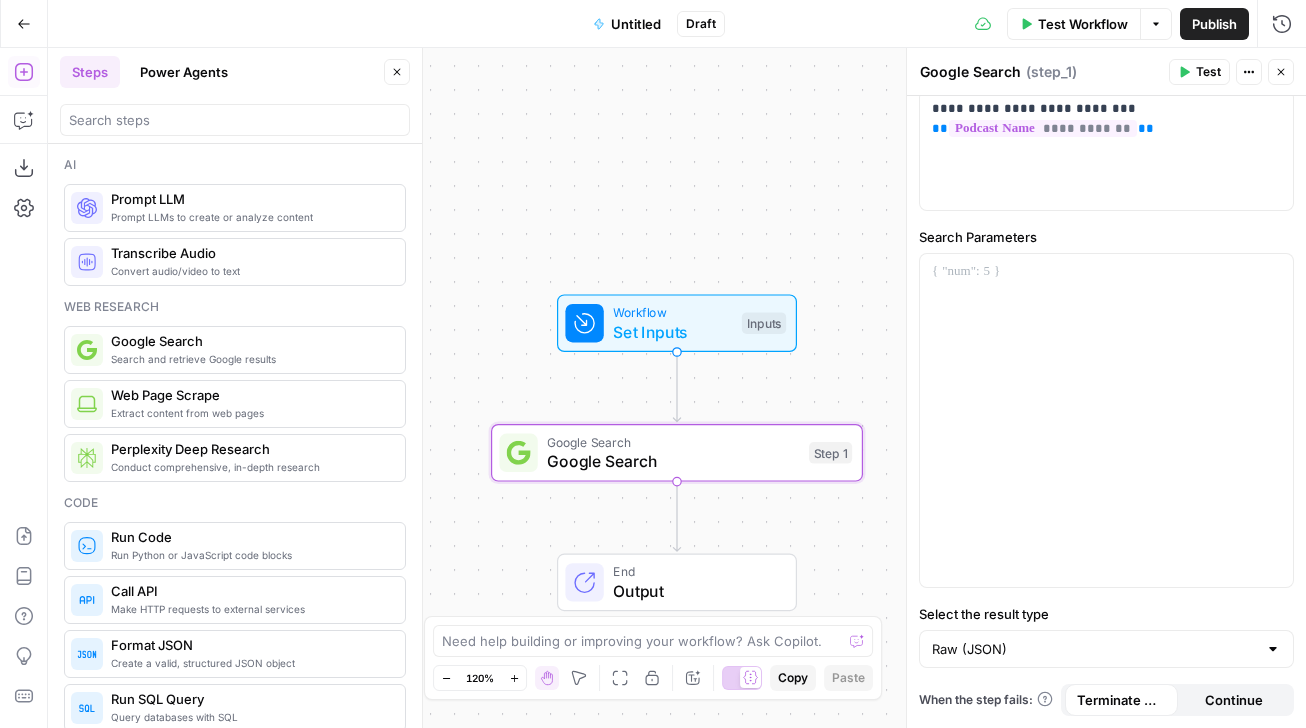 click on "Test" at bounding box center [1208, 72] 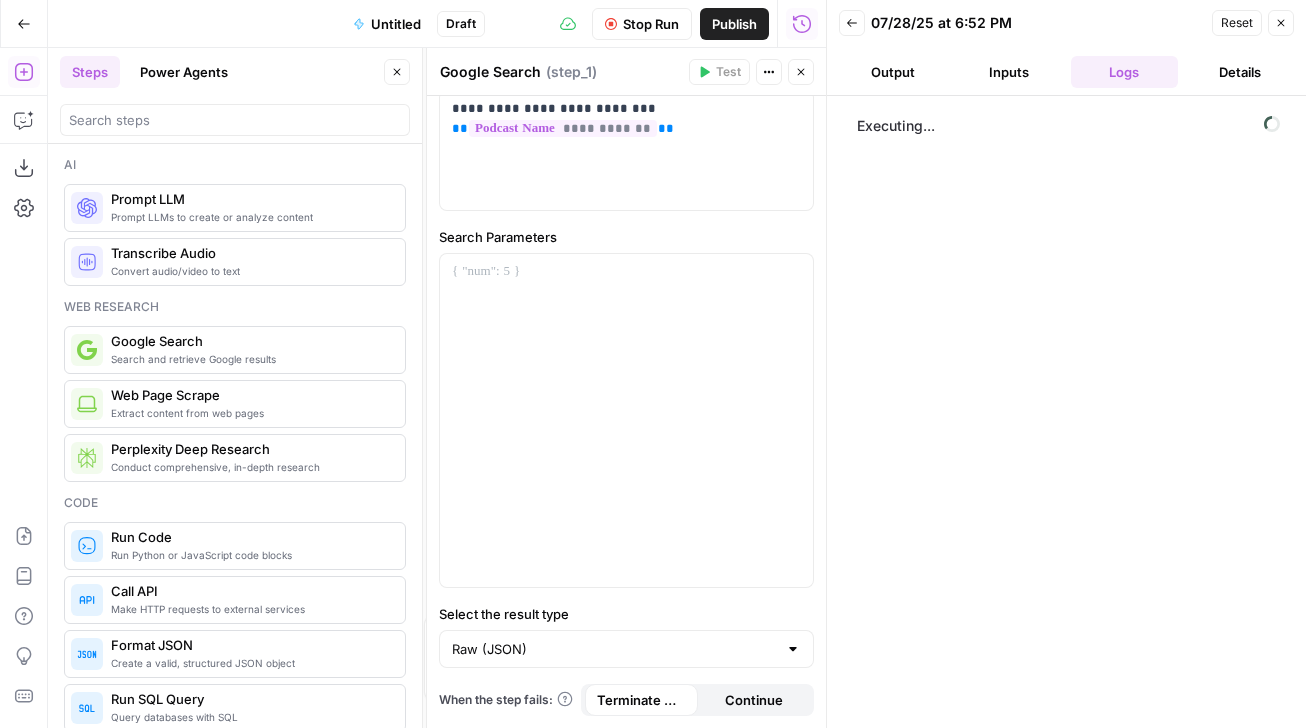 click on "Stop Run" at bounding box center [651, 24] 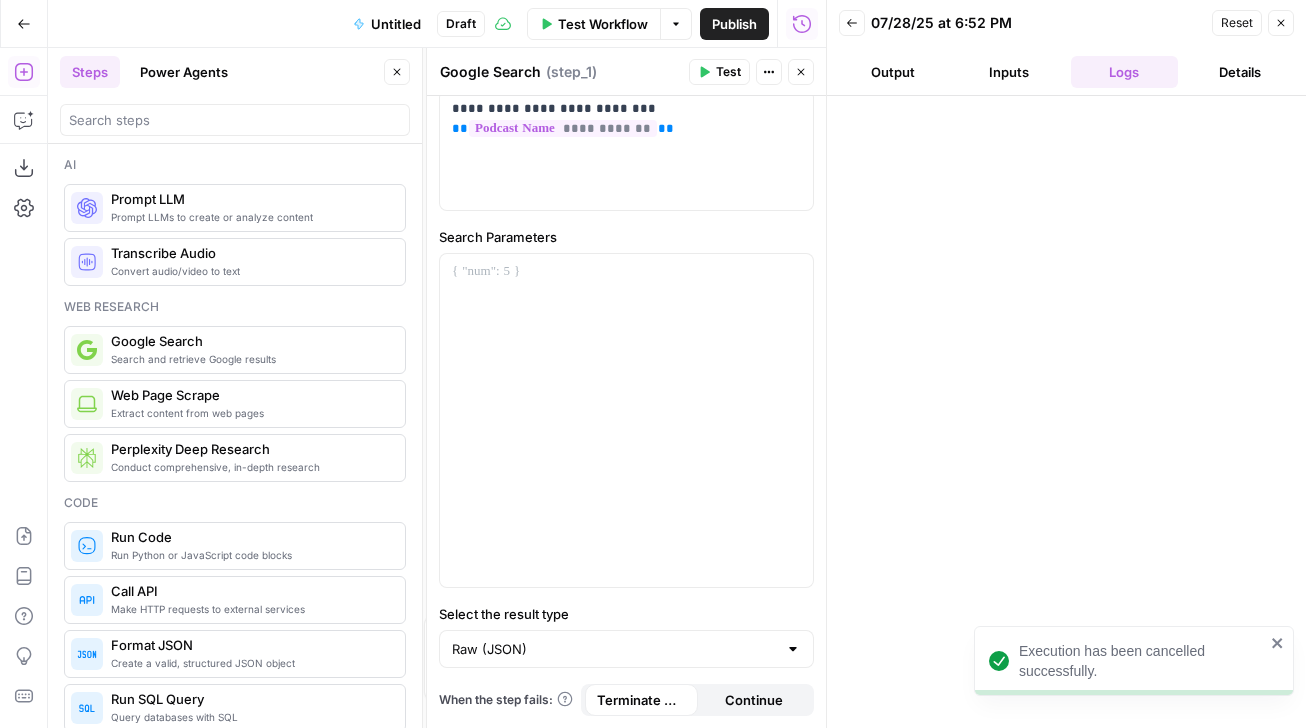 click on "Test Workflow" at bounding box center [603, 24] 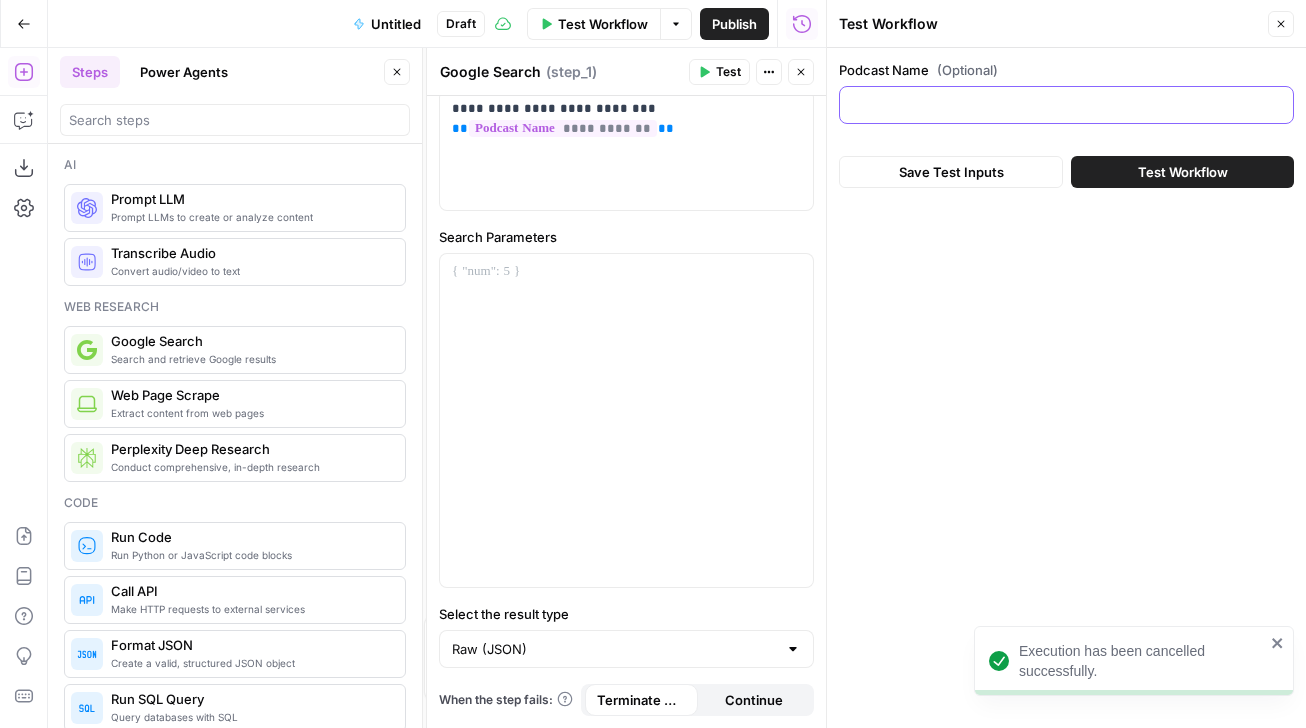 click on "Podcast Name   (Optional)" at bounding box center [1066, 105] 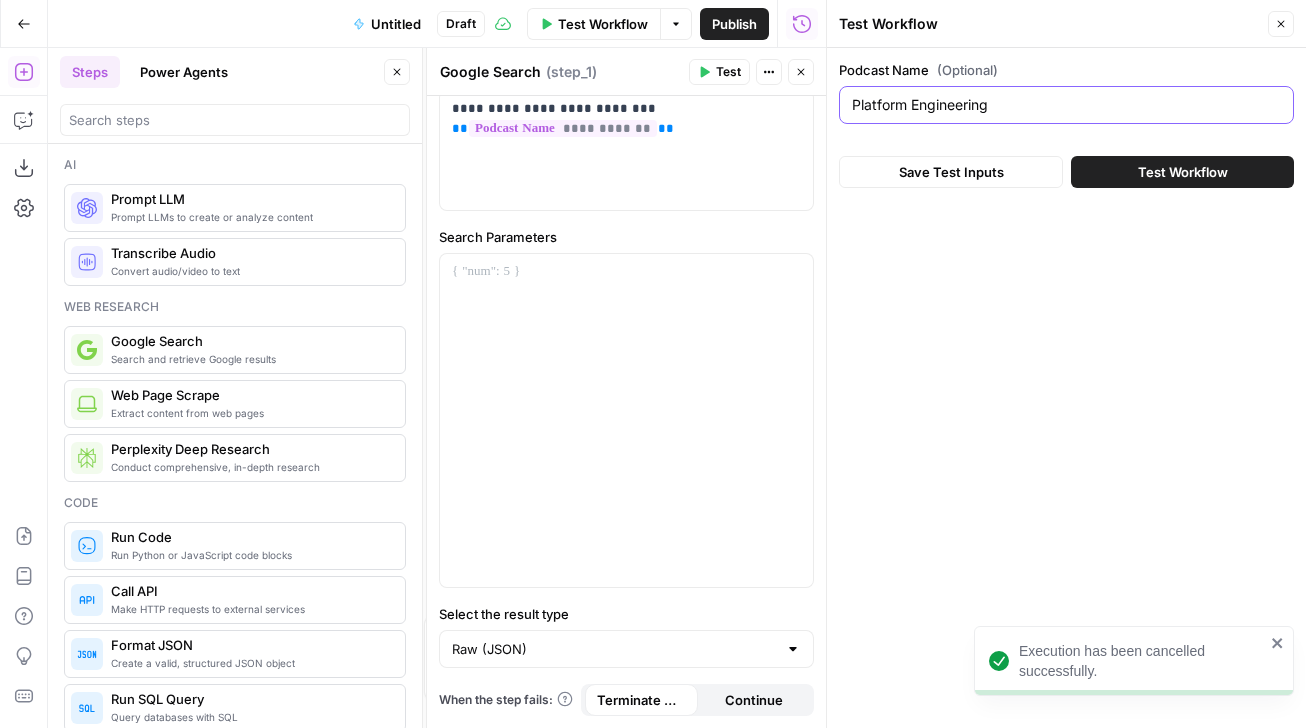 type on "Platform Engineering" 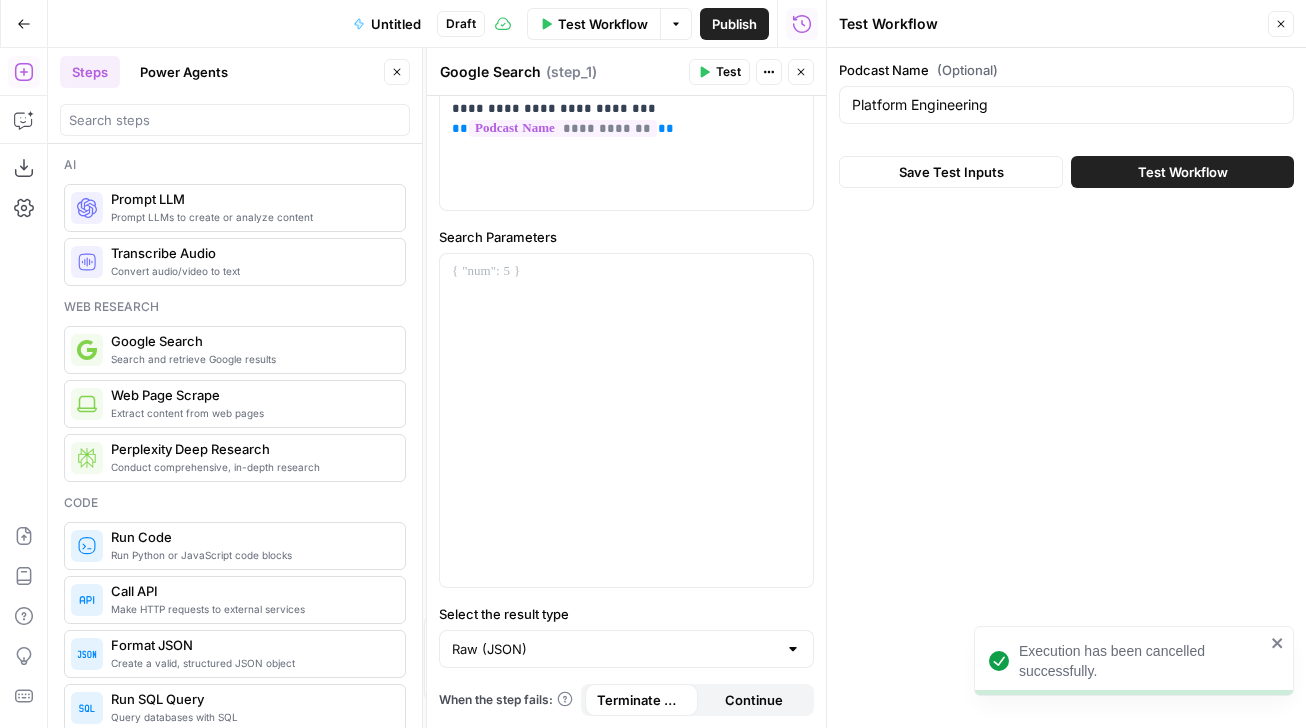 click on "Test Workflow" at bounding box center (1182, 172) 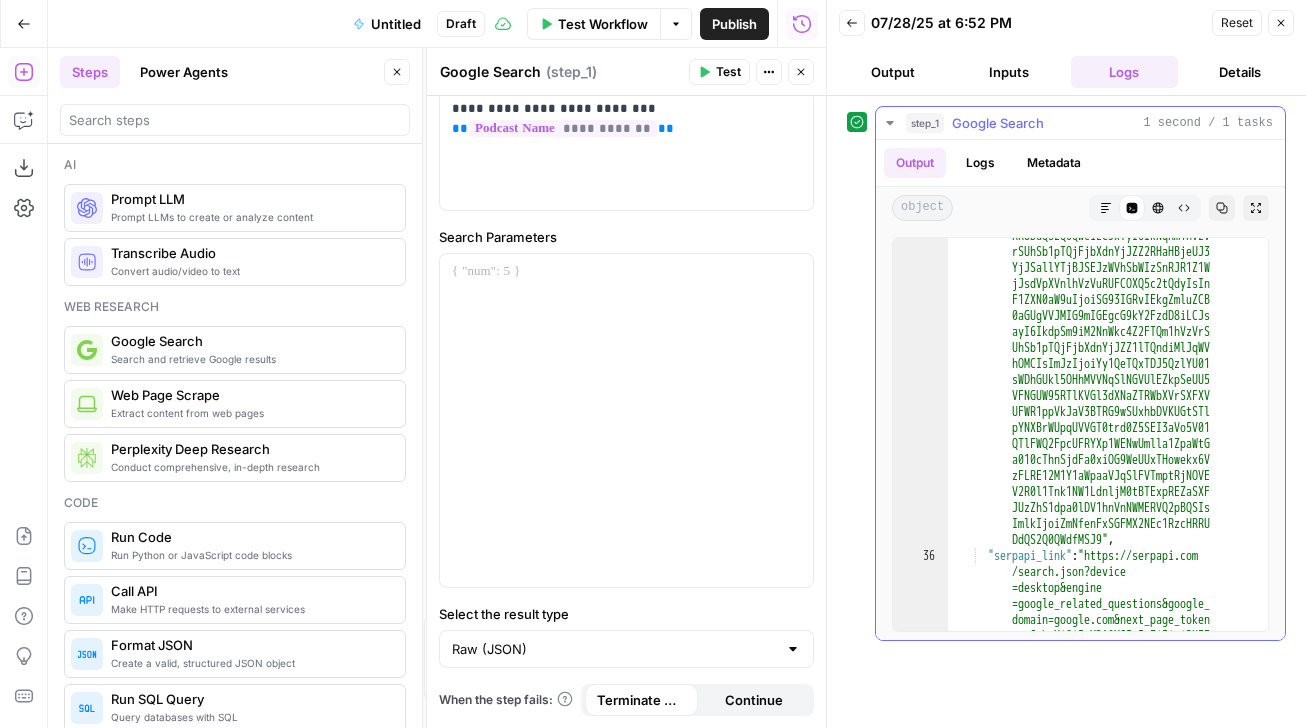 scroll, scrollTop: 1434, scrollLeft: 0, axis: vertical 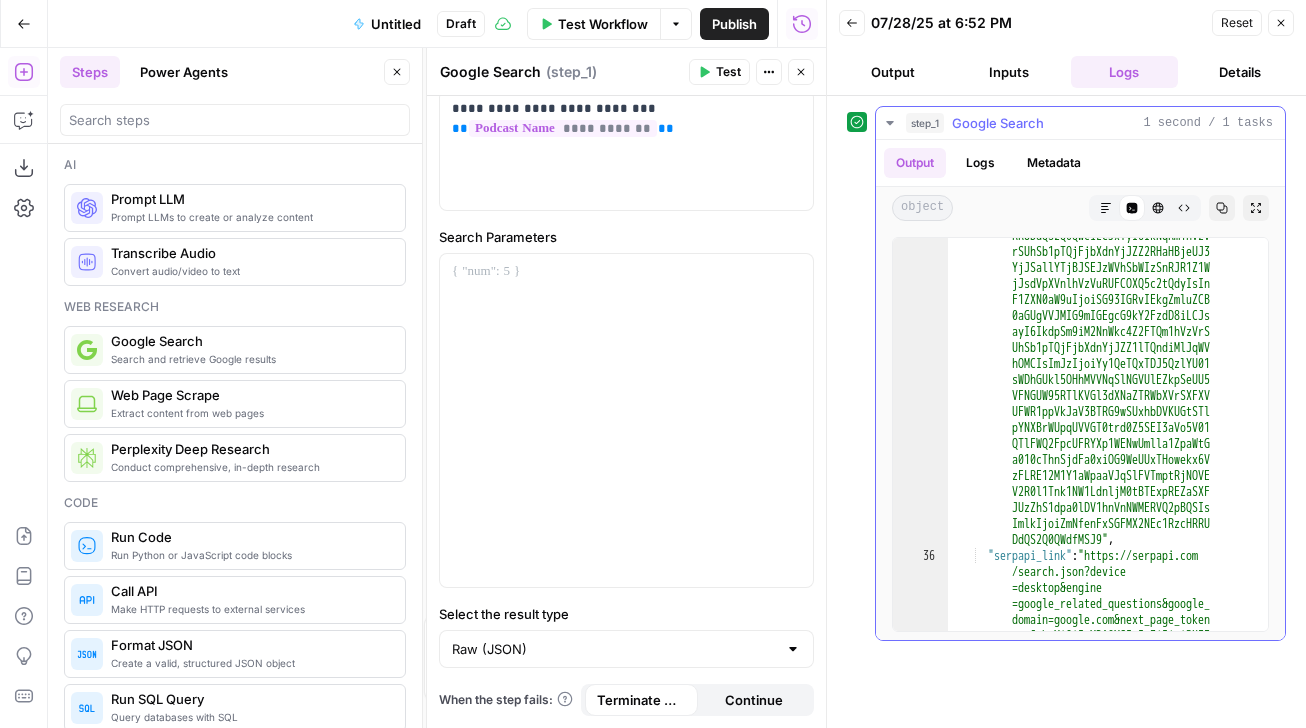 click on "Logs" at bounding box center (980, 163) 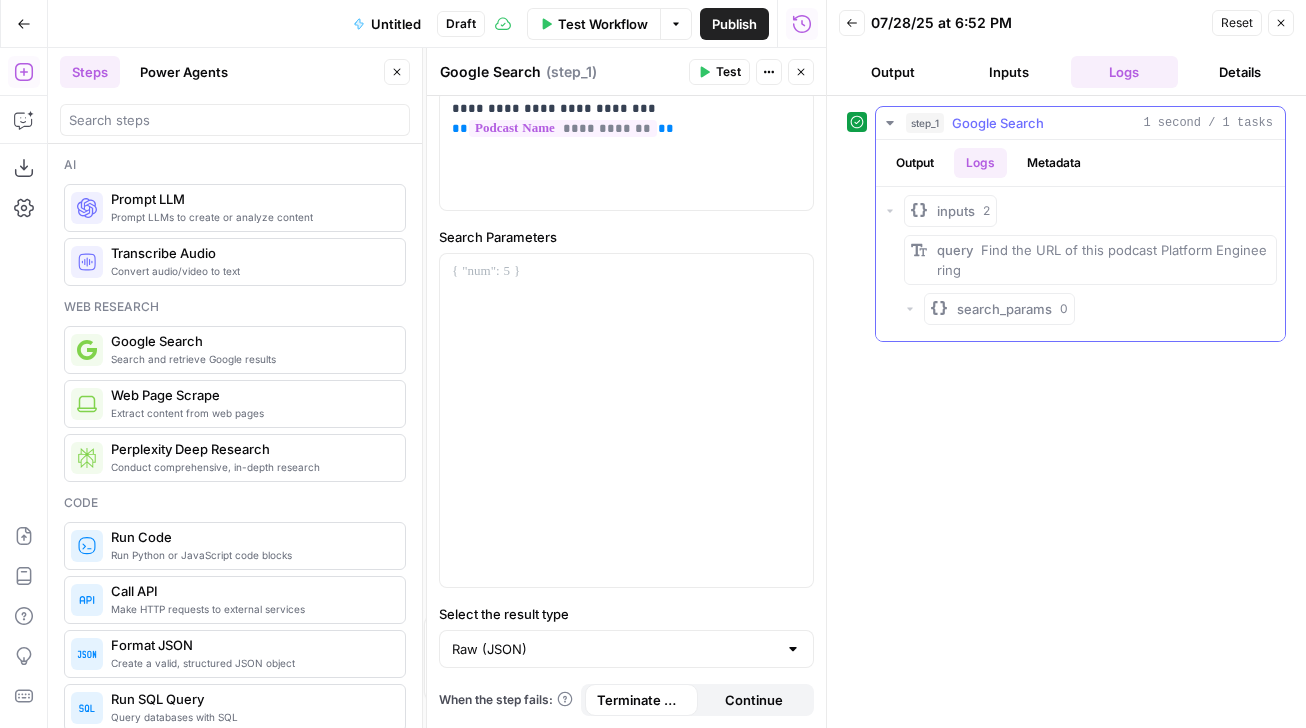 click on "Metadata" at bounding box center [1054, 163] 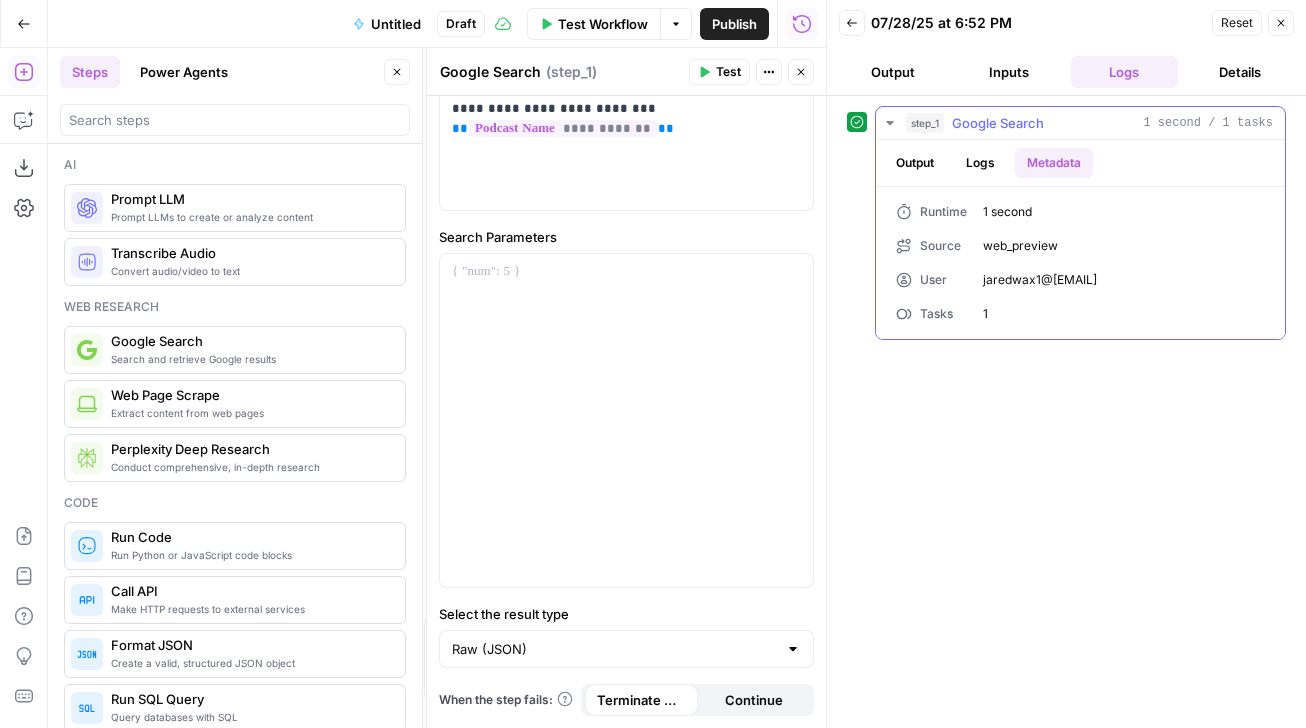 click on "Output" at bounding box center [915, 163] 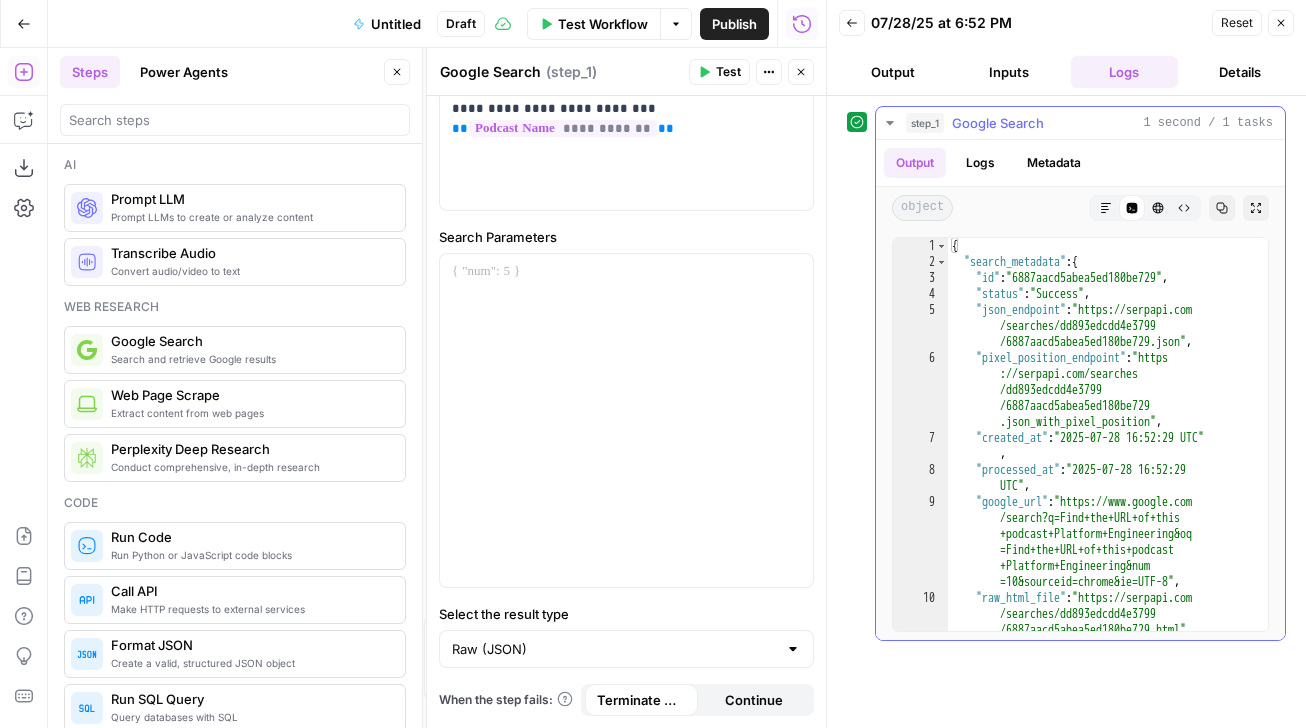 click on "Metadata" at bounding box center [1054, 163] 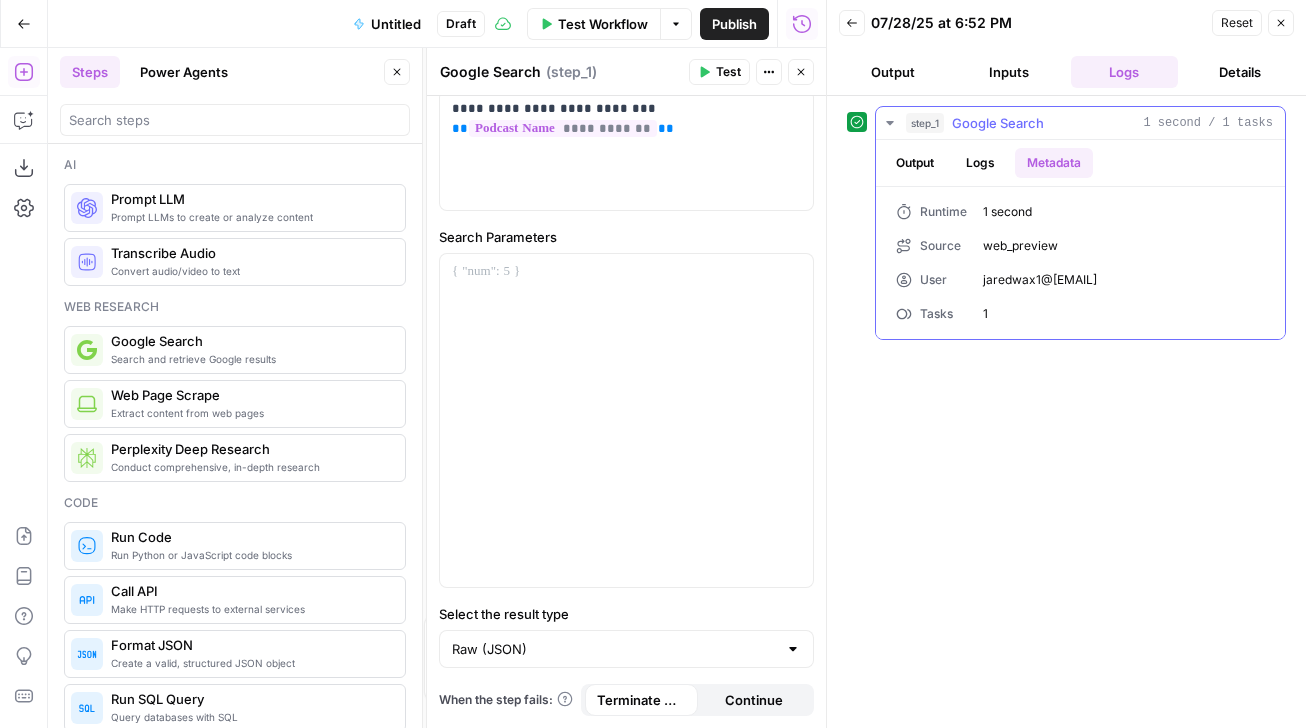 click on "Logs" at bounding box center [980, 163] 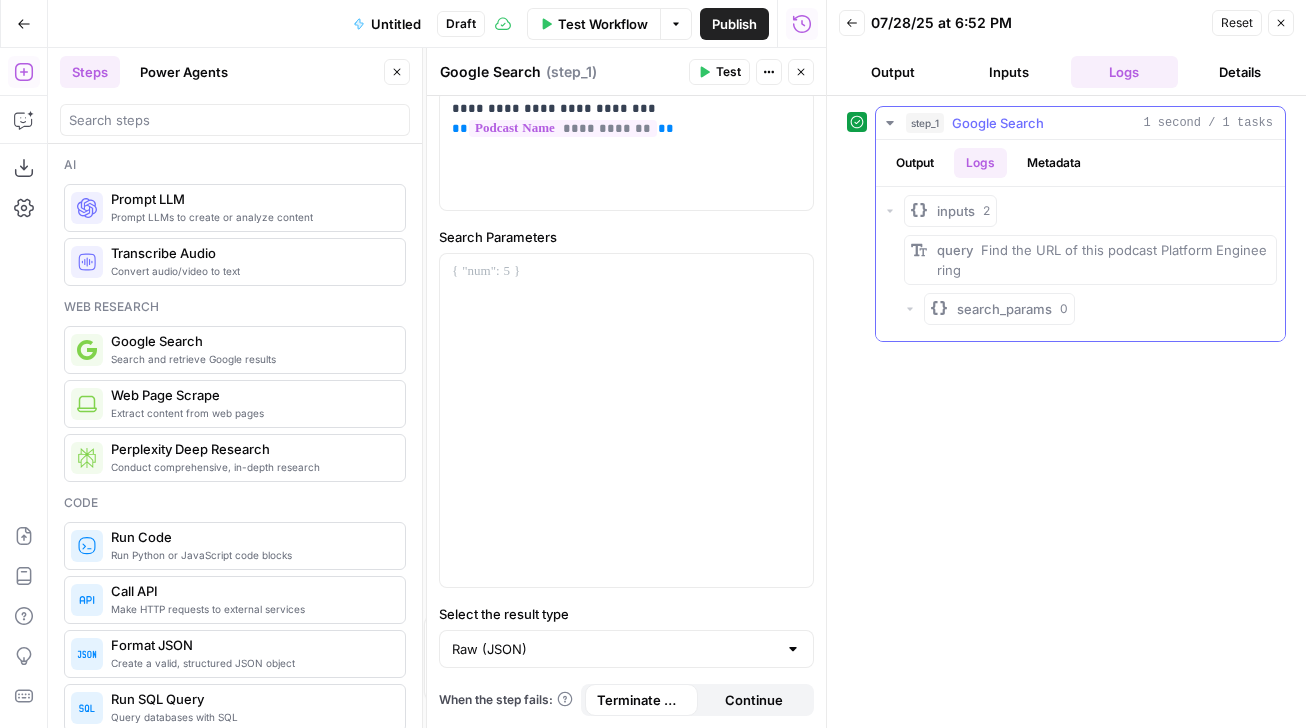click on "Output" at bounding box center [915, 163] 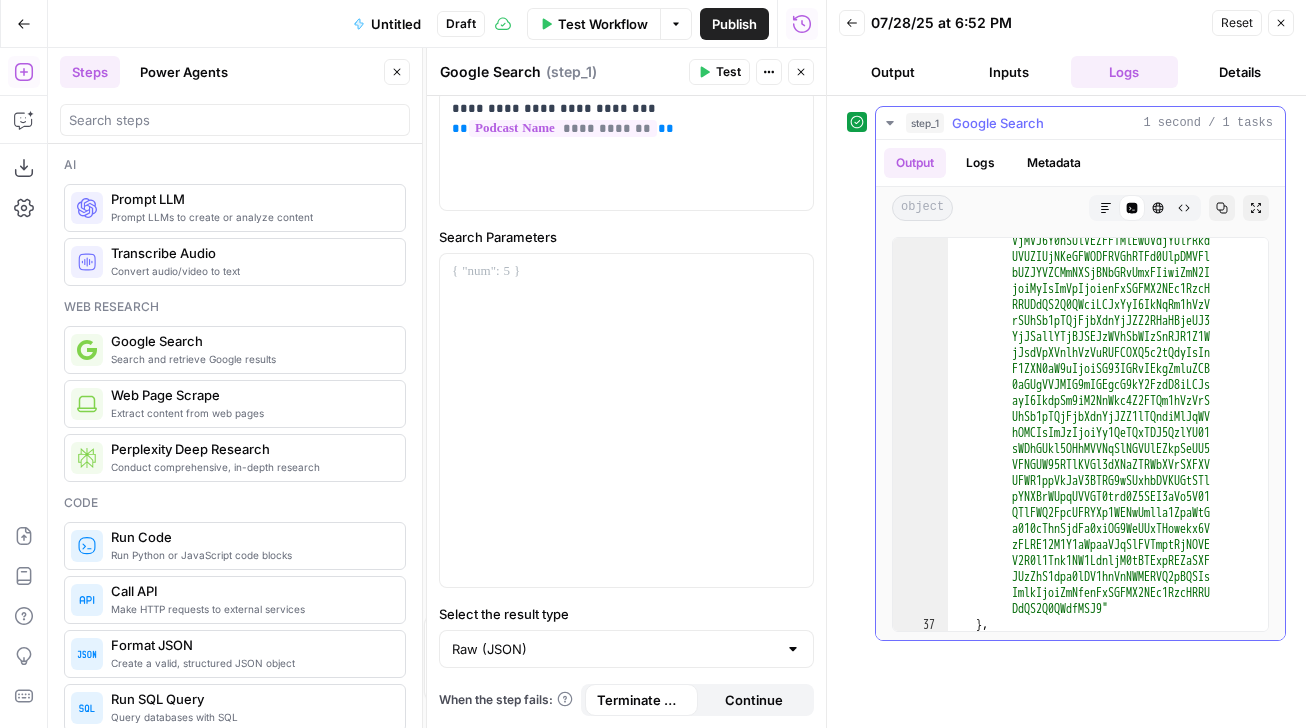 scroll, scrollTop: 2748, scrollLeft: 0, axis: vertical 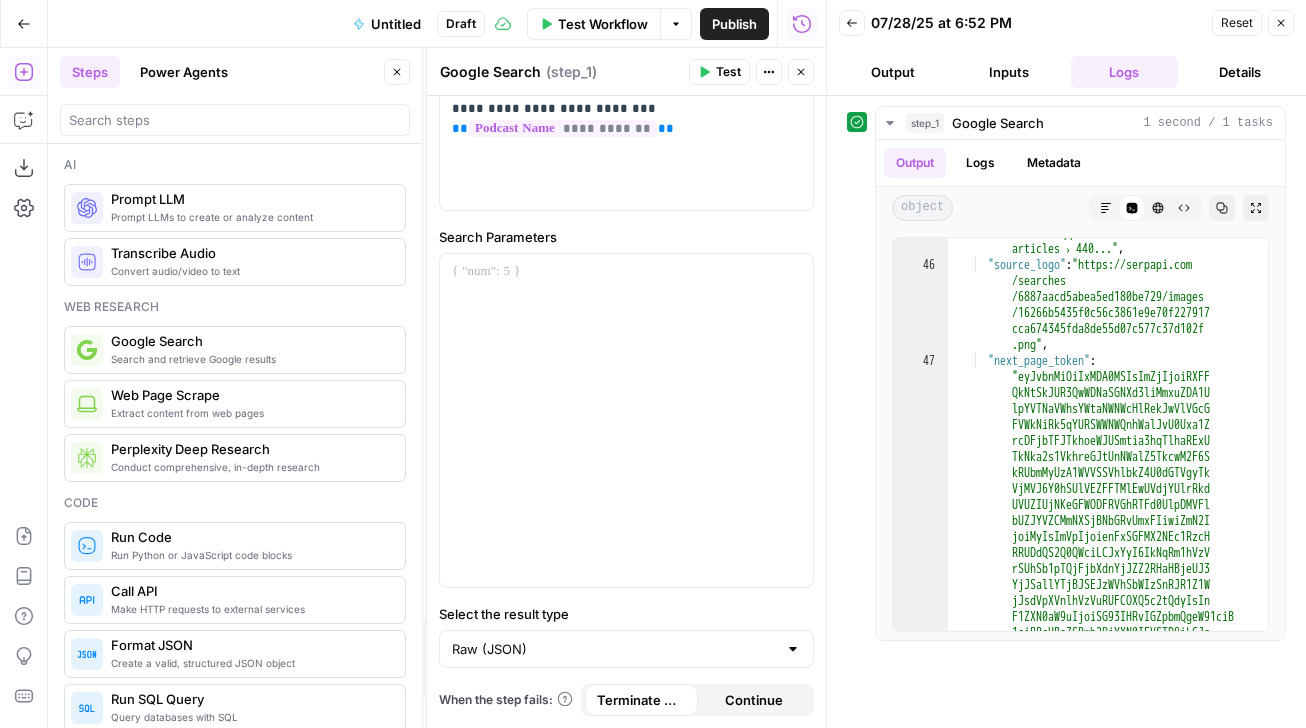click on "Output" at bounding box center (893, 72) 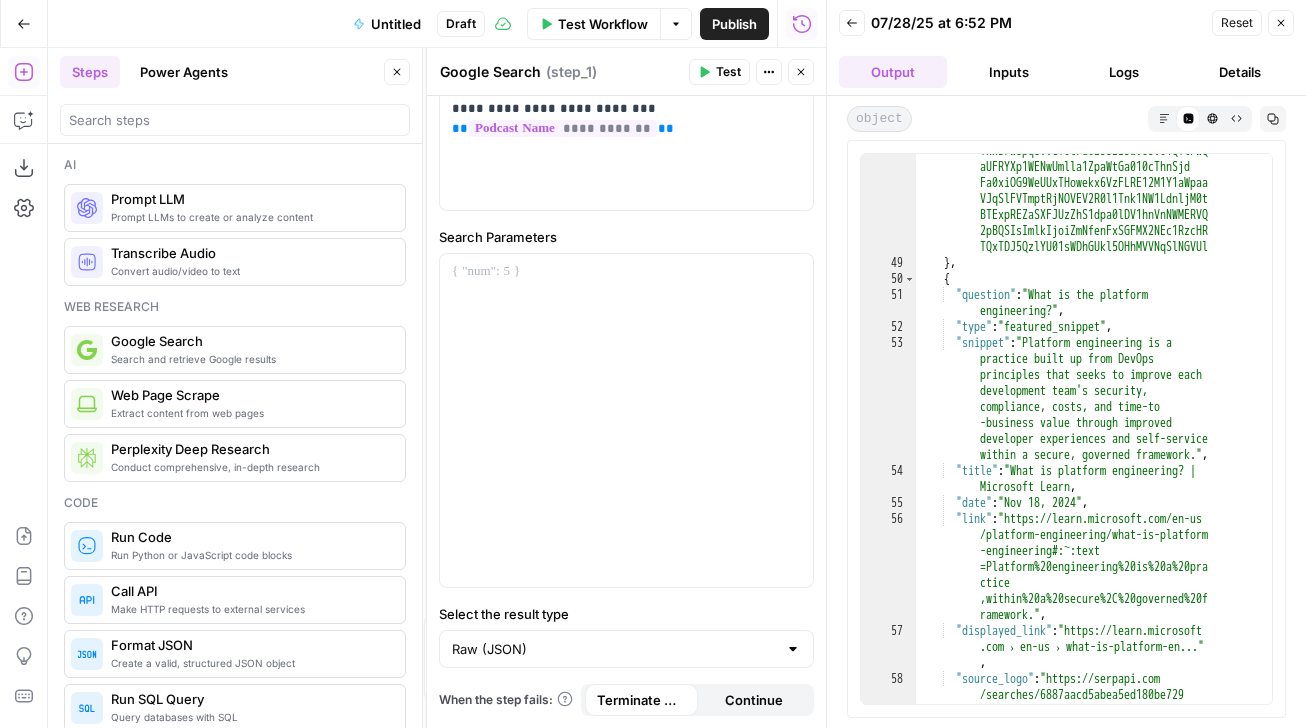 scroll, scrollTop: 3394, scrollLeft: 0, axis: vertical 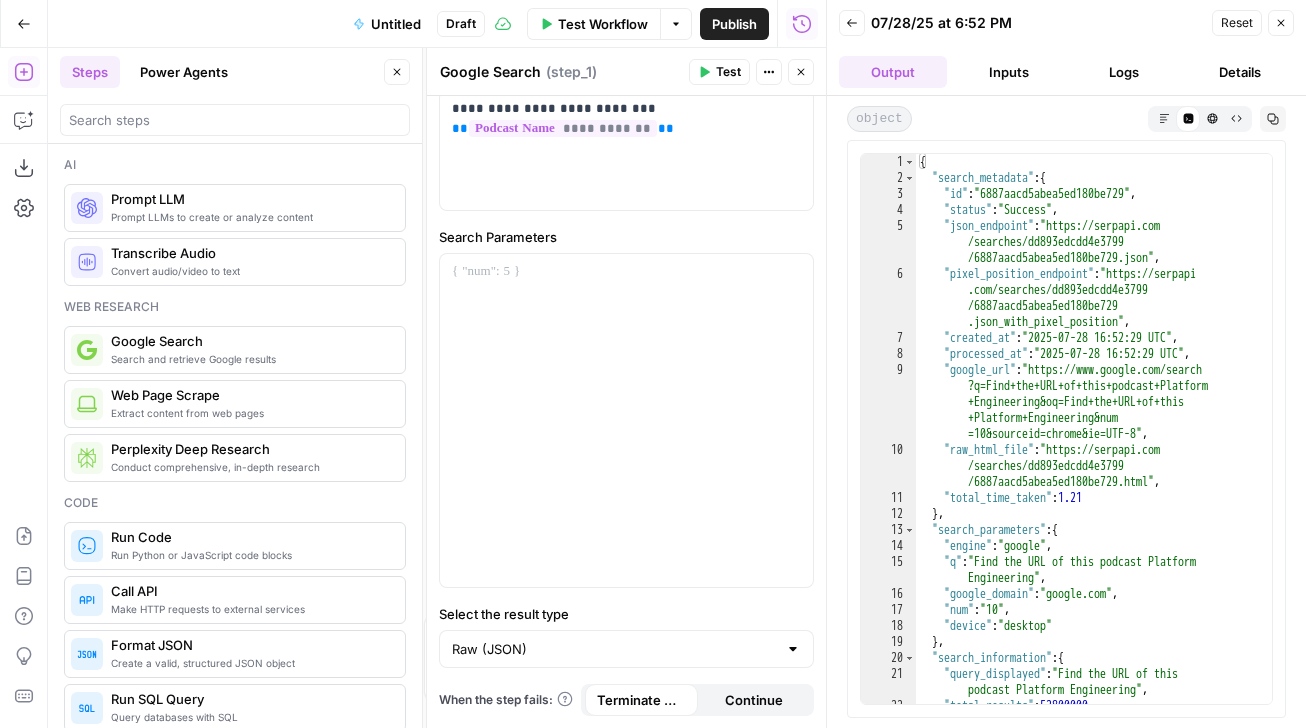 click on "Inputs" at bounding box center [1009, 72] 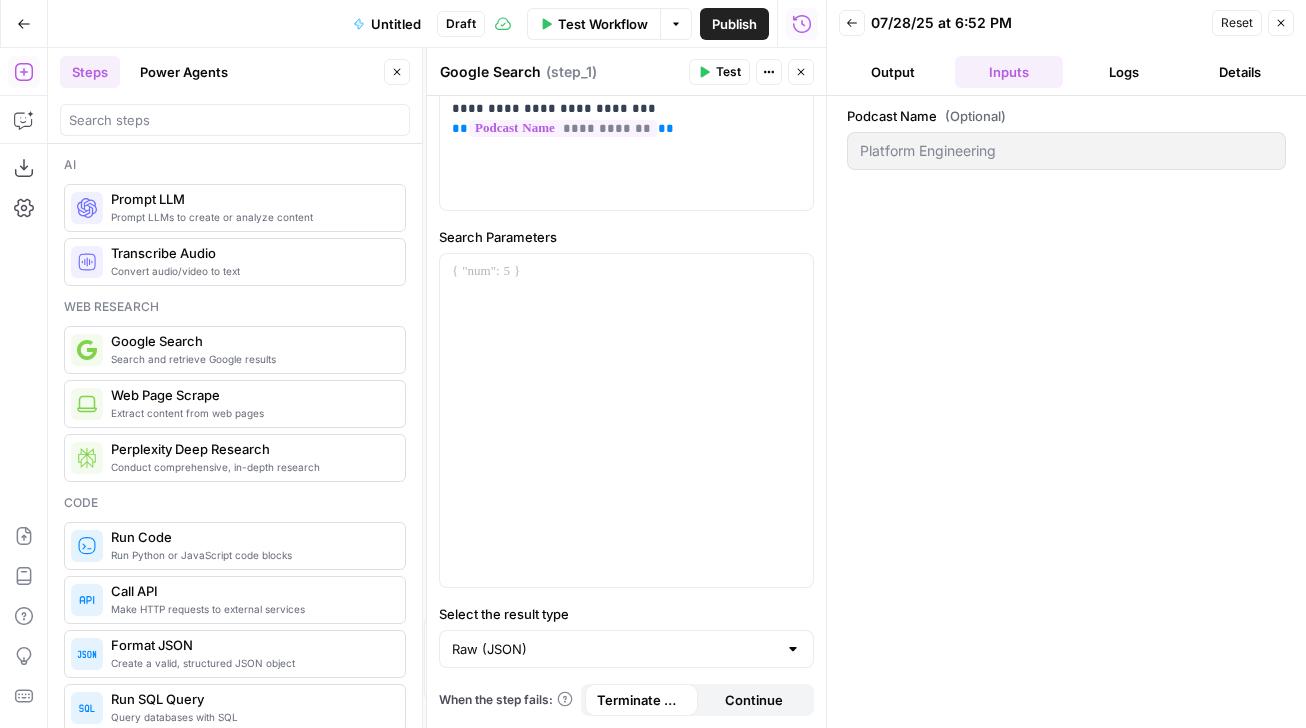 click 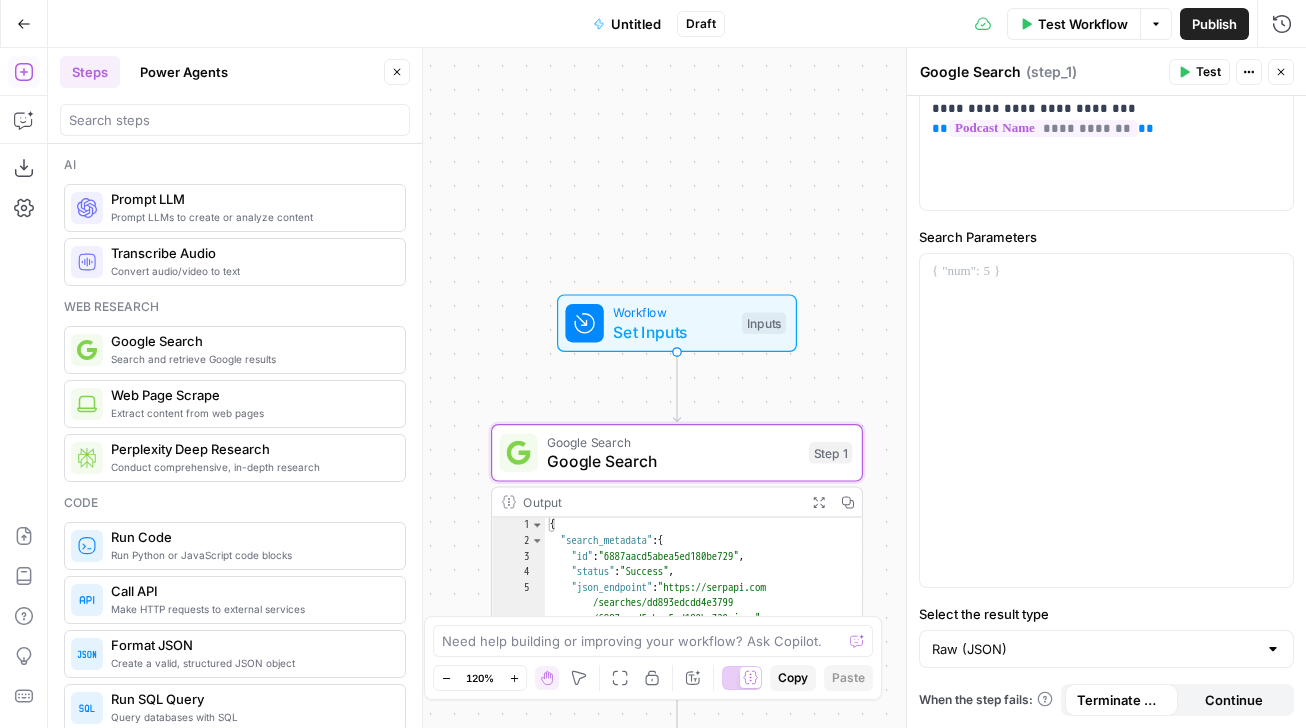 click on "Untitled" at bounding box center (636, 24) 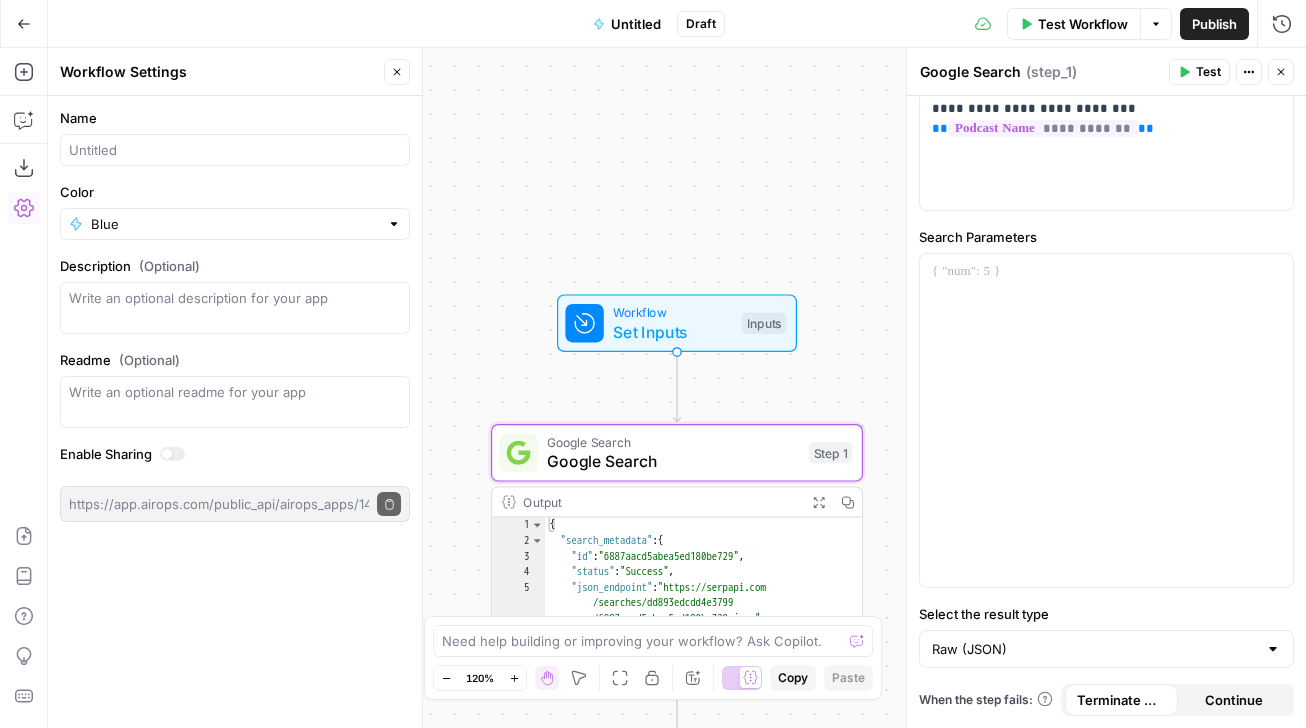click on "Workflow Set Inputs Inputs Google Search Google Search Step 1 Output Expand Output Copy 1 2 3 4 5 6 {    "search_metadata" :  {      "id" :  "6887aacd5abea5ed180be729" ,      "status" :  "Success" ,      "json_endpoint" :  "https://serpapi.com          /searches/dd893edcdd4e3799          /6887aacd5abea5ed180be729.json" ,      "pixel_position_endpoint" :  "https://serpapi          .com/searches/dd893edcdd4e3799          /6887aacd5abea5ed180be729          .json_with_pixel_position" ,     This output is too large & has been abbreviated for review.   Copy the output   to view the full content. End Output" at bounding box center (677, 388) 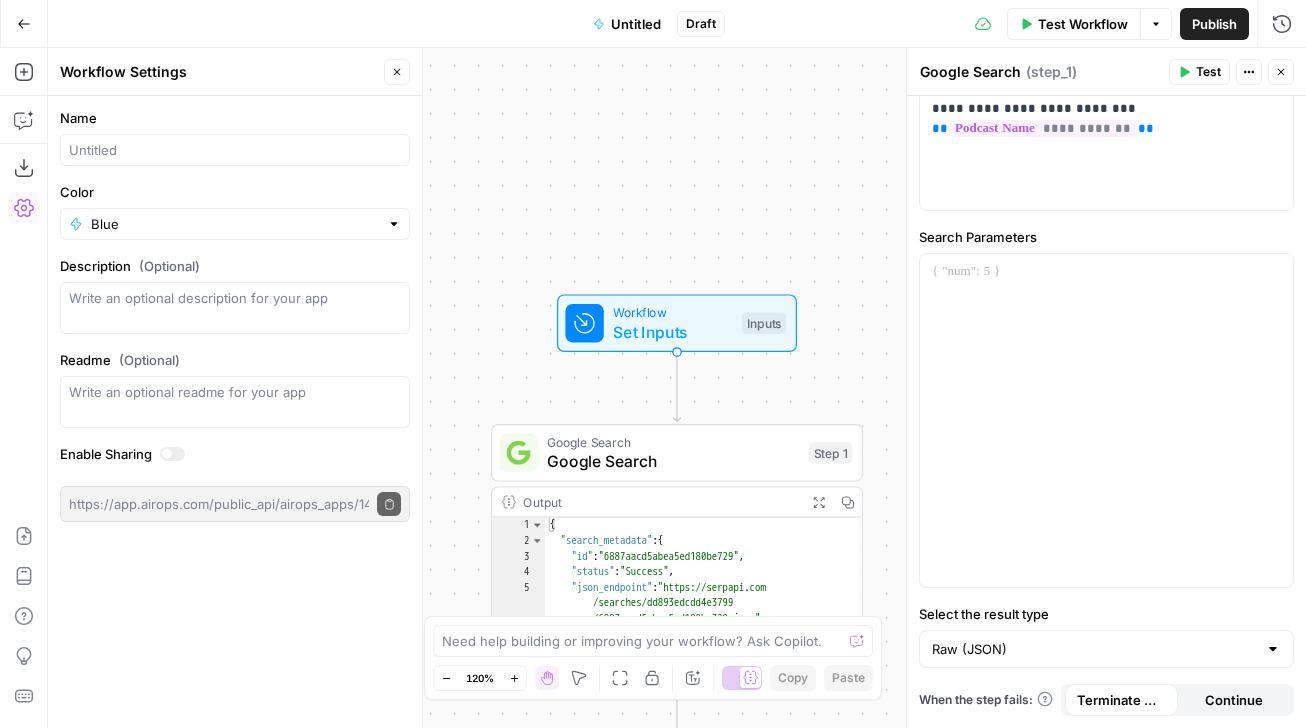click on "Untitled" at bounding box center (636, 24) 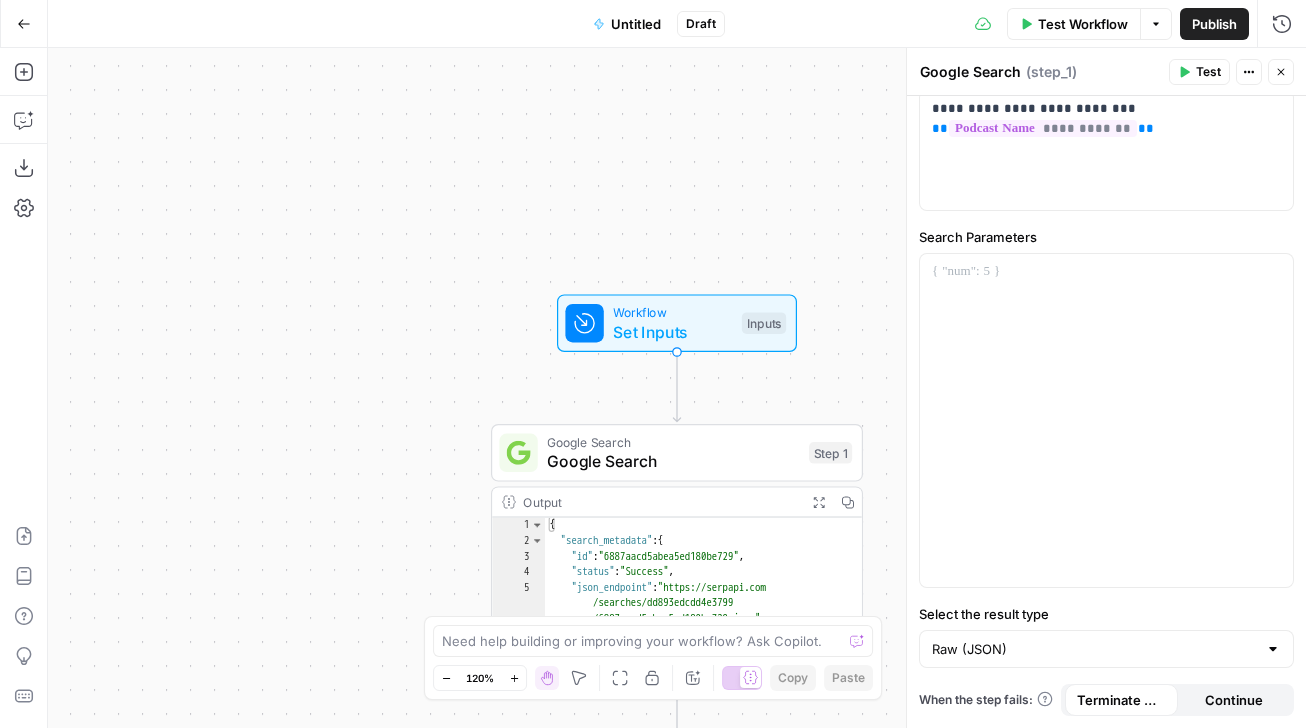 click on "Untitled" at bounding box center (636, 24) 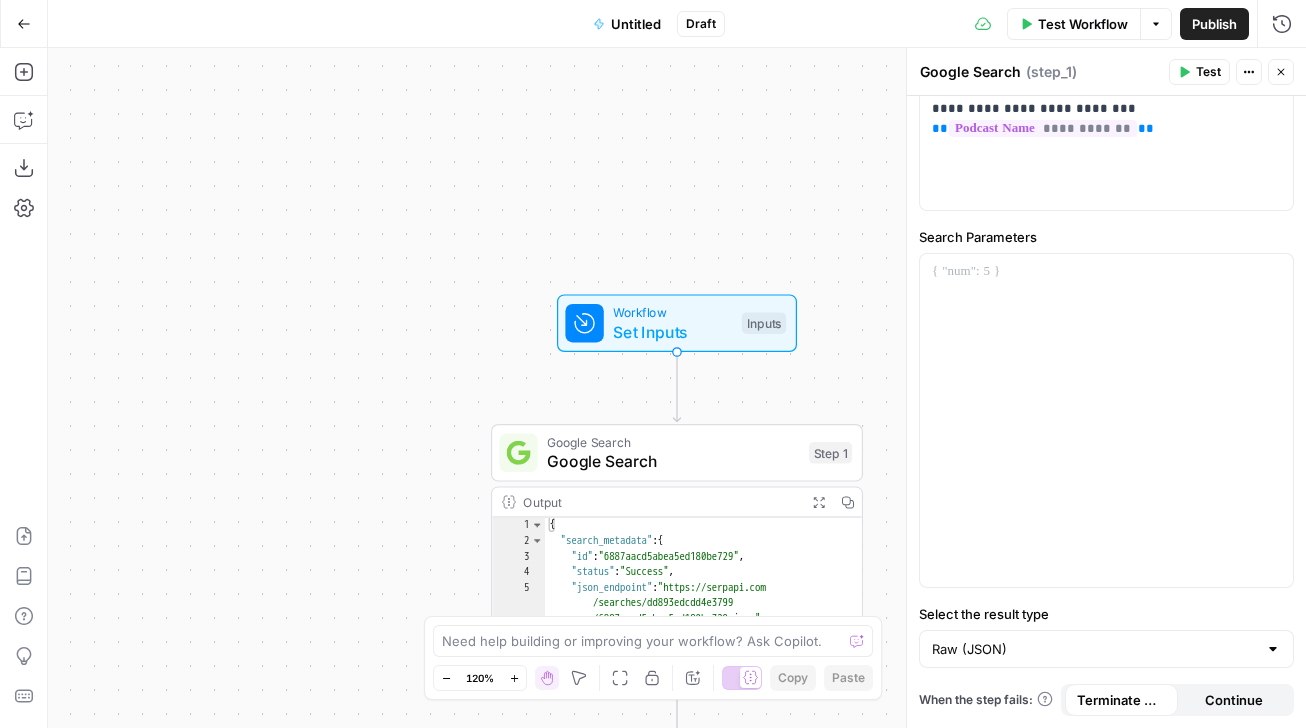 click on "Untitled" at bounding box center (636, 24) 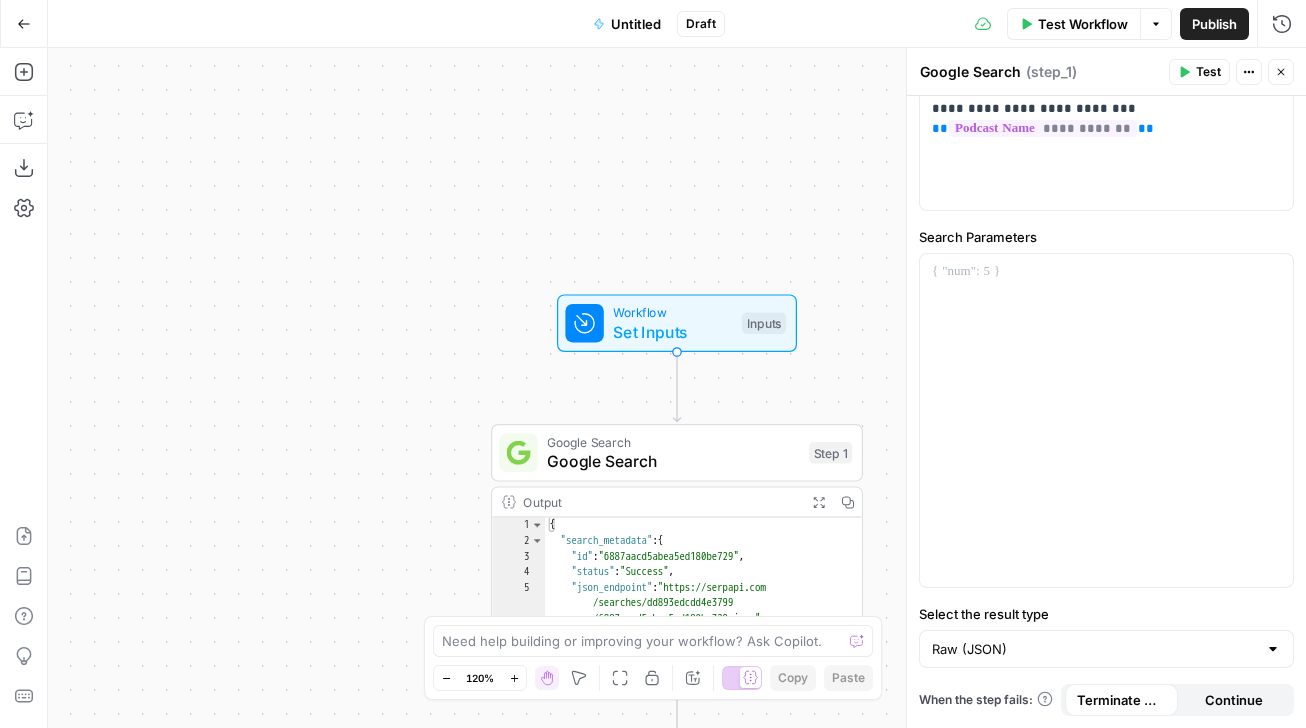 click on "Untitled" at bounding box center [636, 24] 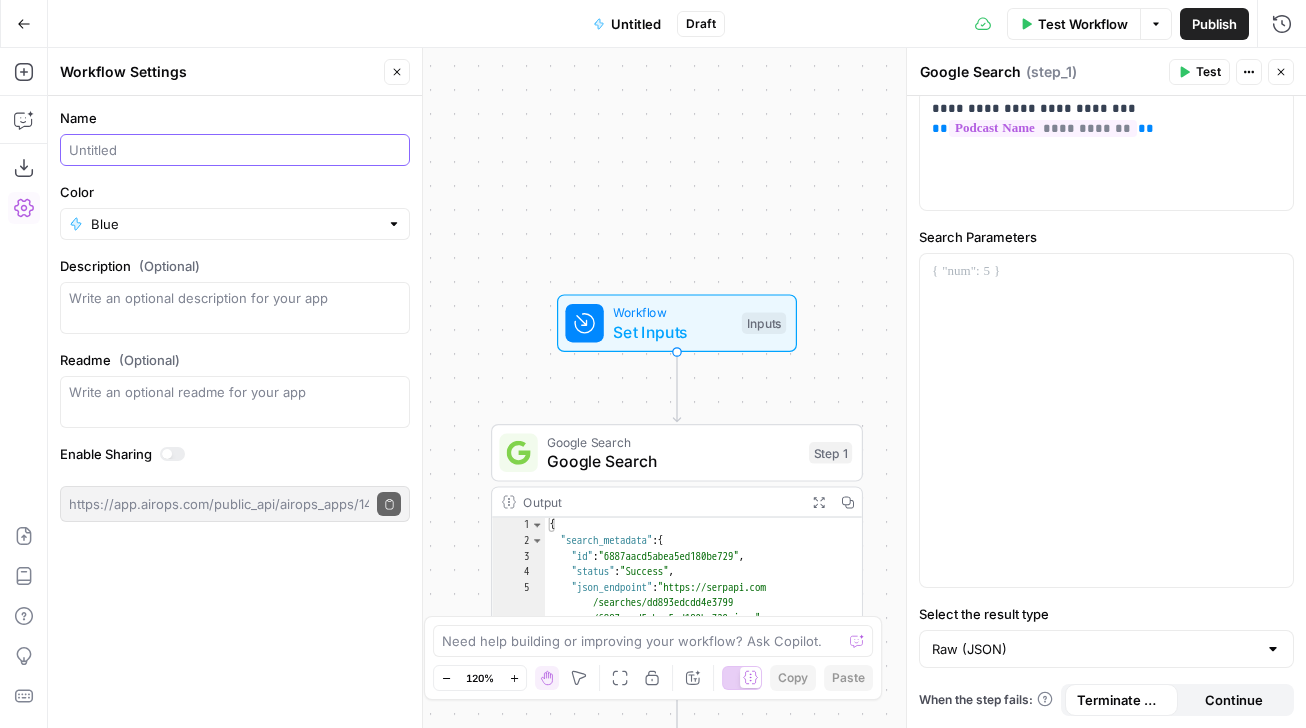 click on "Name" at bounding box center [235, 150] 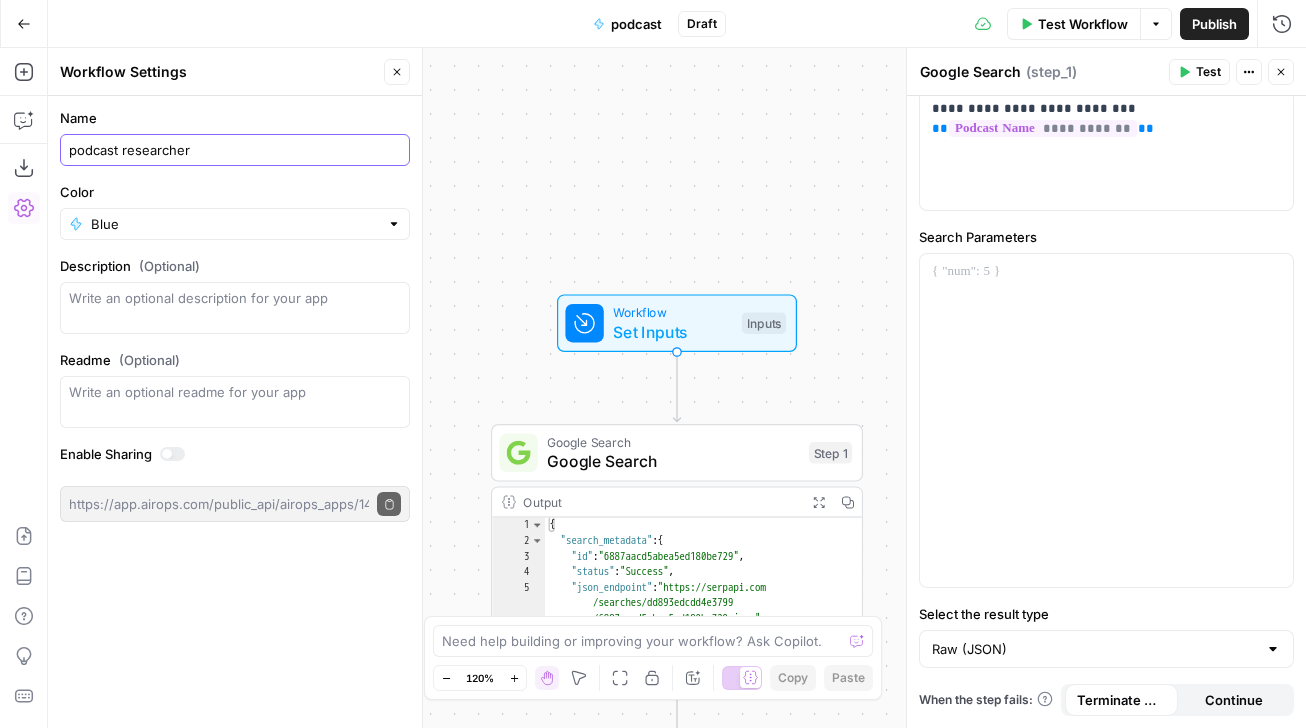 type on "podcast researcher" 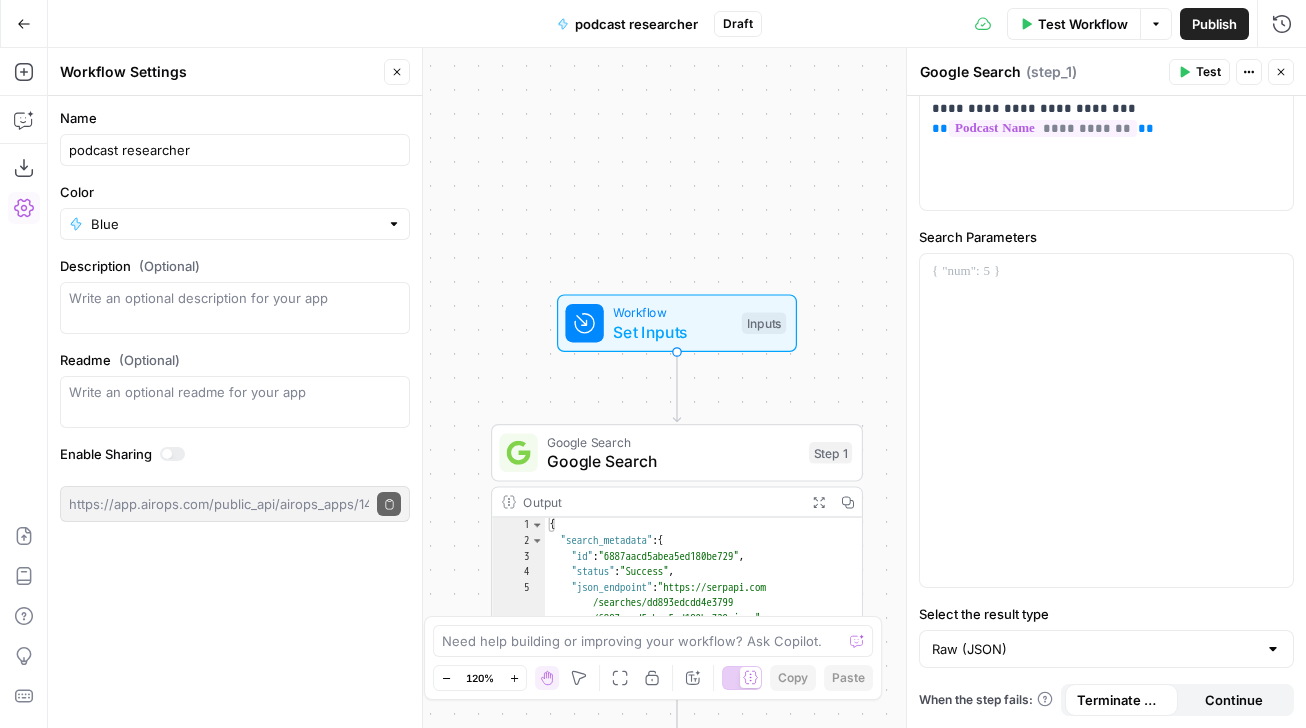 click on "Workflow Set Inputs Inputs Google Search Google Search Step 1 Output Expand Output Copy 1 2 3 4 5 6 {    "search_metadata" :  {      "id" :  "6887aacd5abea5ed180be729" ,      "status" :  "Success" ,      "json_endpoint" :  "https://serpapi.com          /searches/dd893edcdd4e3799          /6887aacd5abea5ed180be729.json" ,      "pixel_position_endpoint" :  "https://serpapi          .com/searches/dd893edcdd4e3799          /6887aacd5abea5ed180be729          .json_with_pixel_position" ,     This output is too large & has been abbreviated for review.   Copy the output   to view the full content. End Output" at bounding box center [677, 388] 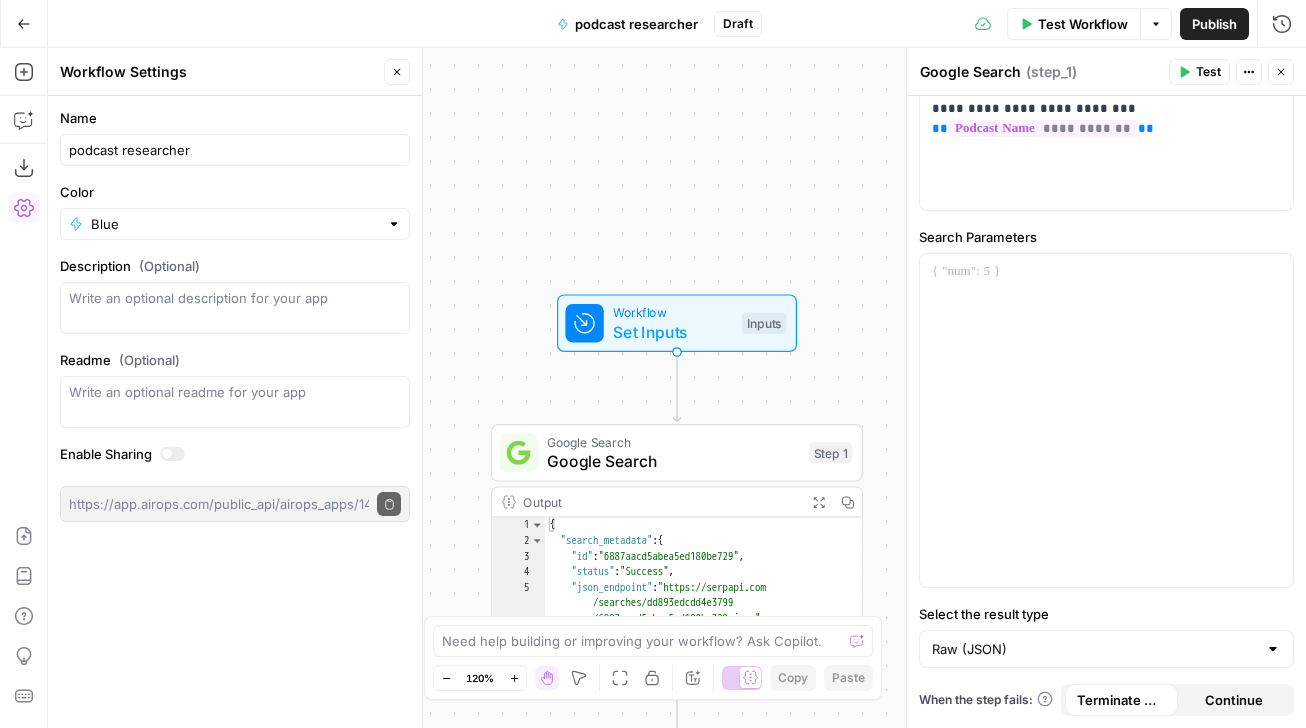 click on "Workflow Set Inputs Inputs Google Search Google Search Step 1 Output Expand Output Copy 1 2 3 4 5 6 {    "search_metadata" :  {      "id" :  "6887aacd5abea5ed180be729" ,      "status" :  "Success" ,      "json_endpoint" :  "https://serpapi.com          /searches/dd893edcdd4e3799          /6887aacd5abea5ed180be729.json" ,      "pixel_position_endpoint" :  "https://serpapi          .com/searches/dd893edcdd4e3799          /6887aacd5abea5ed180be729          .json_with_pixel_position" ,     This output is too large & has been abbreviated for review.   Copy the output   to view the full content. End Output" at bounding box center (677, 388) 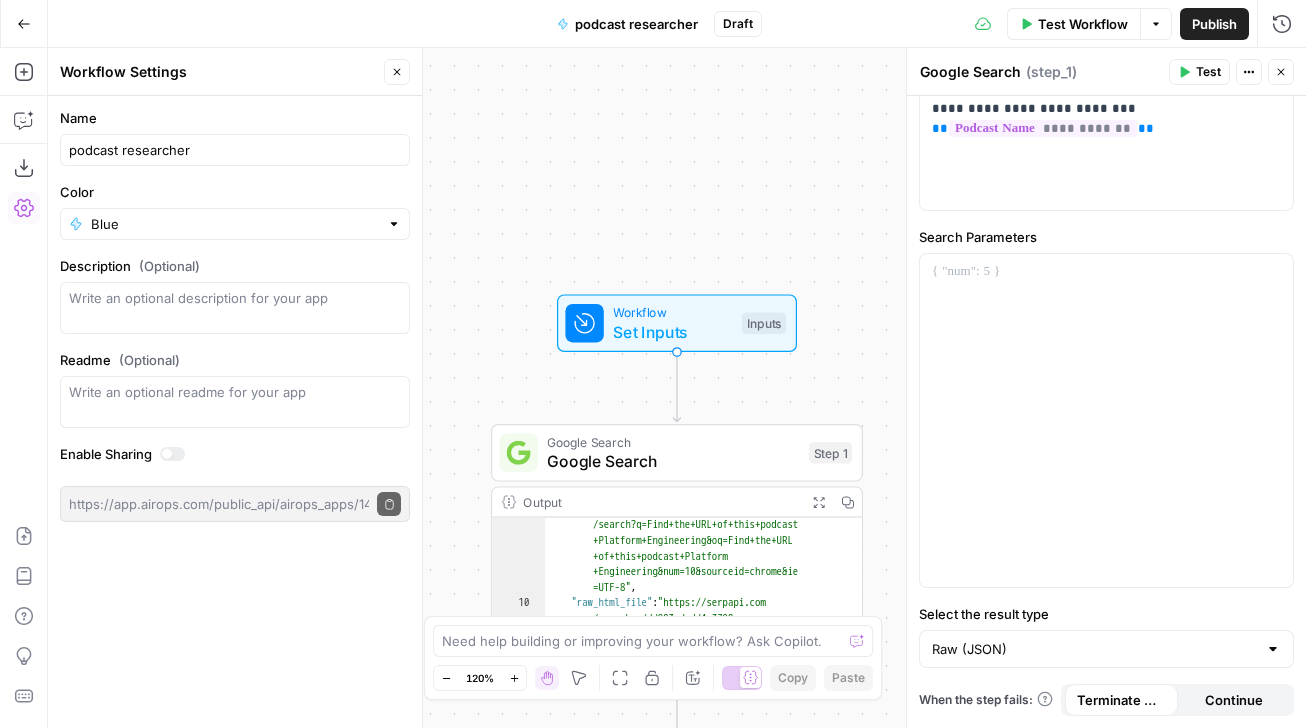scroll, scrollTop: 249, scrollLeft: 0, axis: vertical 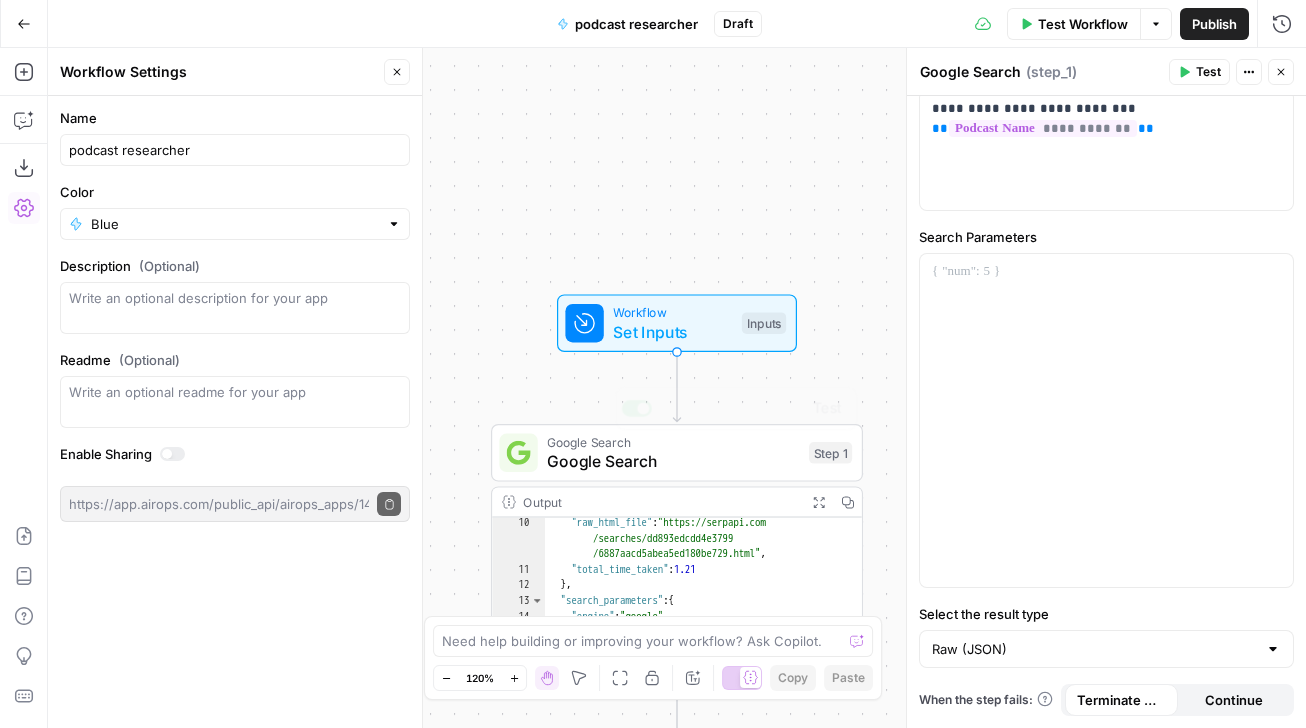 click on "Workflow Set Inputs Inputs Google Search Google Search Step 1 Copy step Delete step Add Note Test Output Expand Output Copy 10 11 12 13 14 15 16      "raw_html_file" :  "https://serpapi.com          /searches/dd893edcdd4e3799          /6887aacd5abea5ed180be729.html" ,      "total_time_taken" :  1.21    } ,    "search_parameters" :  {      "engine" :  "google" ,      "q" :  "Find the URL of this podcast Platform           Engineering" ,     XXXXXXXXXXXXXXXXXXXXXXXXXXXXXXXXXXXXXXXXXXXXXXXXXXXXXXXXXXXXXXXXXXXXXXXXXXXXXXXXXXXXXXXXXXXXXXXXXXXXXXXXXXXXXXXXXXXXXXXXXXXXXXXXXXXXXXXXXXXXXXXXXXXXXXXXXXXXXXXXXXXXXXXXXXXXXXXXXXXXXXXXXXXXXXXXXXXXXXXXXXXXXXXXXXXXXXXXXXXXXXXXXXXXXXXXXXXXXXXXXXXXXXXXXXXXXXXXXXXXXXXXXXXXXXXXXXXXXXXXXXXXXXXXXXXXXXXXXXXXXXXXXXXXXXXXXXXXXXXXXXXXXXXXXXXXXXXXXXXXXXXXXXXXXXXXXXXXXXXXXXXXXXXXXXXXXXXXXXXXXXXXXXXXXXXXXXXXXXXXXXXXXXXXXXXXXXXXXXXXXXXXXXXXXXXXXXXXXXXXXXXXXXXXXXXXXXXXXXXXXXXXXXXXXXXXXXXXXXXXXXXXXXXXXXXXXXXXXXXXXXXXXXXXXXXX   Copy the output   End Output" at bounding box center (677, 388) 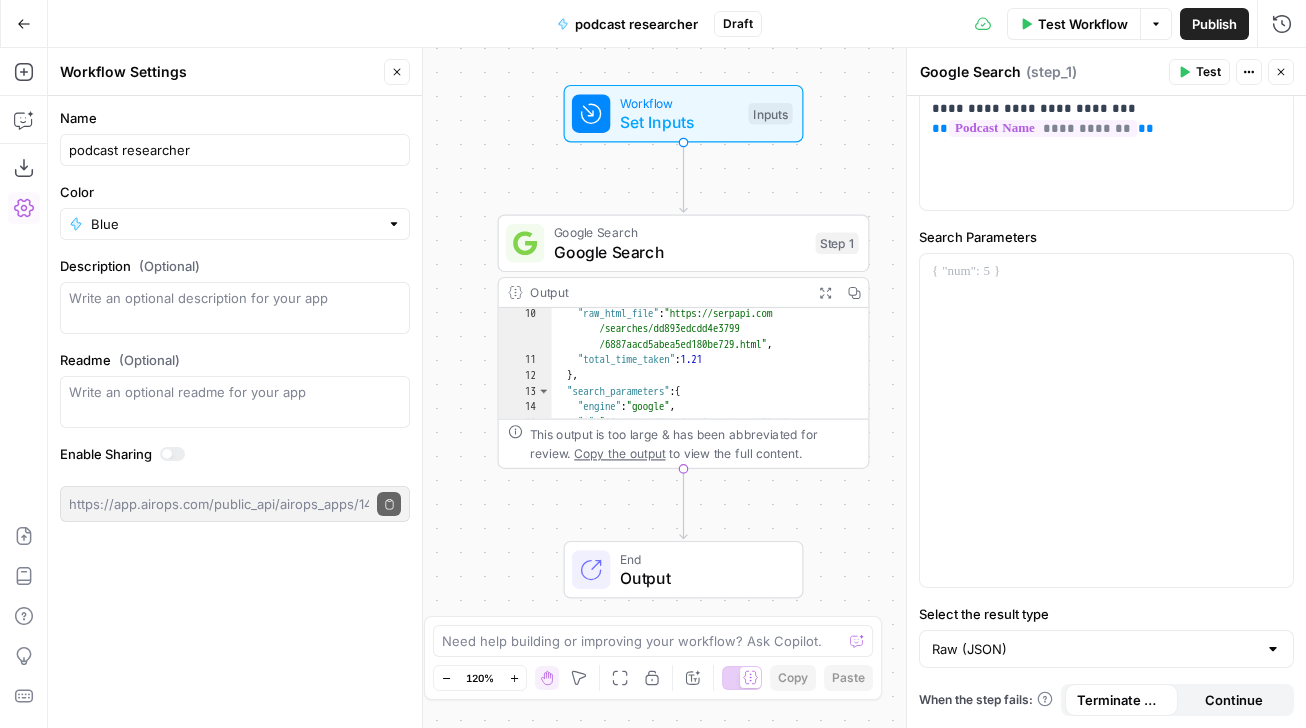 click on "Workflow Set Inputs Inputs Google Search Google Search Step 1 Output Expand Output Copy 10 11 12 13 14 15 16      "raw_html_file" :  "https://serpapi.com          /searches/dd893edcdd4e3799          /6887aacd5abea5ed180be729.html" ,      "total_time_taken" :  1.21    } ,    "search_parameters" :  {      "engine" :  "google" ,      "q" :  "Find the URL of this podcast Platform           Engineering" ,     XXXXXXXXXXXXXXXXXXXXXXXXXXXXXXXXXXXXXXXXXXXXXXXXXXXXXXXXXXXXXXXXXXXXXXXXXXXXXXXXXXXXXXXXXXXXXXXXXXXXXXXXXXXXXXXXXXXXXXXXXXXXXXXXXXXXXXXXXXXXXXXXXXXXXXXXXXXXXXXXXXXXXXXXXXXXXXXXXXXXXXXXXXXXXXXXXXXXXXXXXXXXXXXXXXXXXXXXXXXXXXXXXXXXXXXXXXXXXXXXXXXXXXXXXXXXXXXXXXXXXXXXXXXXXXXXXXXXXXXXXXXXXXXXXXXXXXXXXXXXXXXXXXXXXXXXXXXXXXXXXXXXXXXXXXXXXXXXXXXXXXXXXXXXXXXXXXXXXXXXXXXXXXXXXXXXXXXXXXXXXXXXXXXXXXXXXXXXXXXXXXXXXXXXXXXXXXXXXXXXXXXXXXXXXXXXXXXXXXXXXXXXXXXXXXXXXXXXXXXXXXXXXXXXXXXXXXXXXXXXXXXXXXXXXXXXXXXXXXXXXXXXXXXXXXXX This output is too large & has been abbreviated for review.   Copy the output" at bounding box center (677, 388) 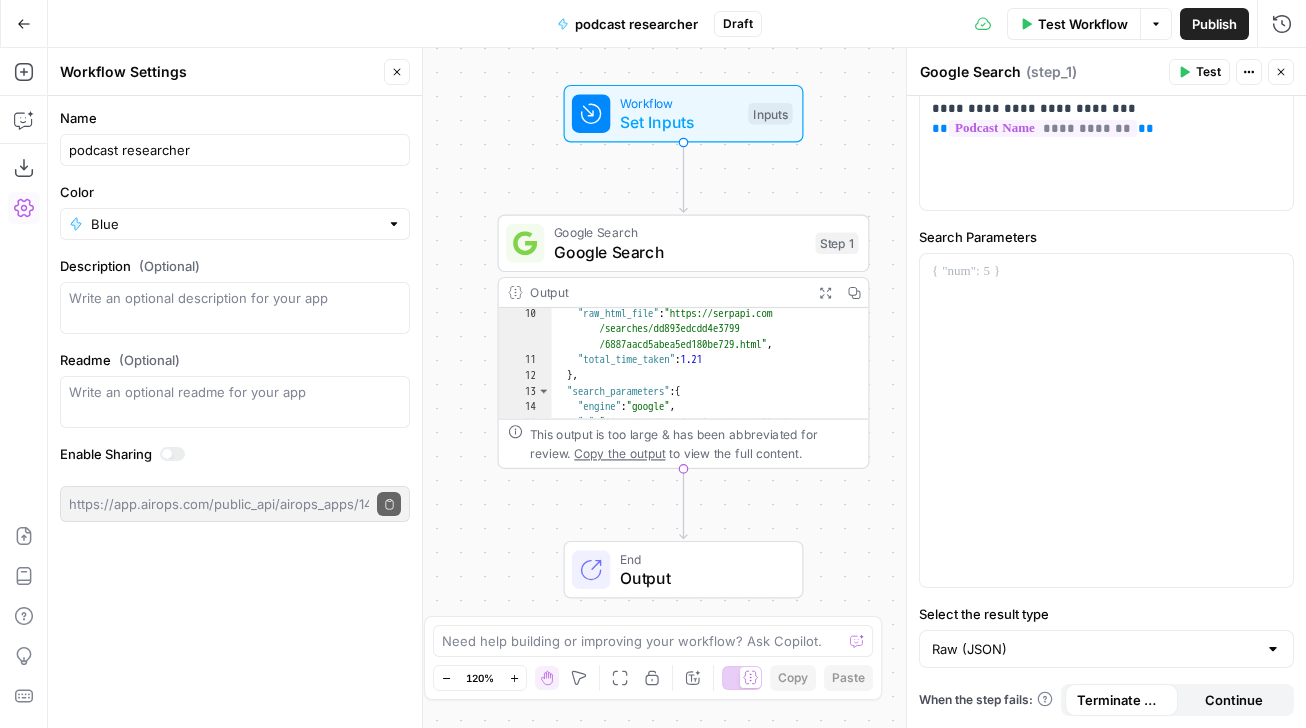 click 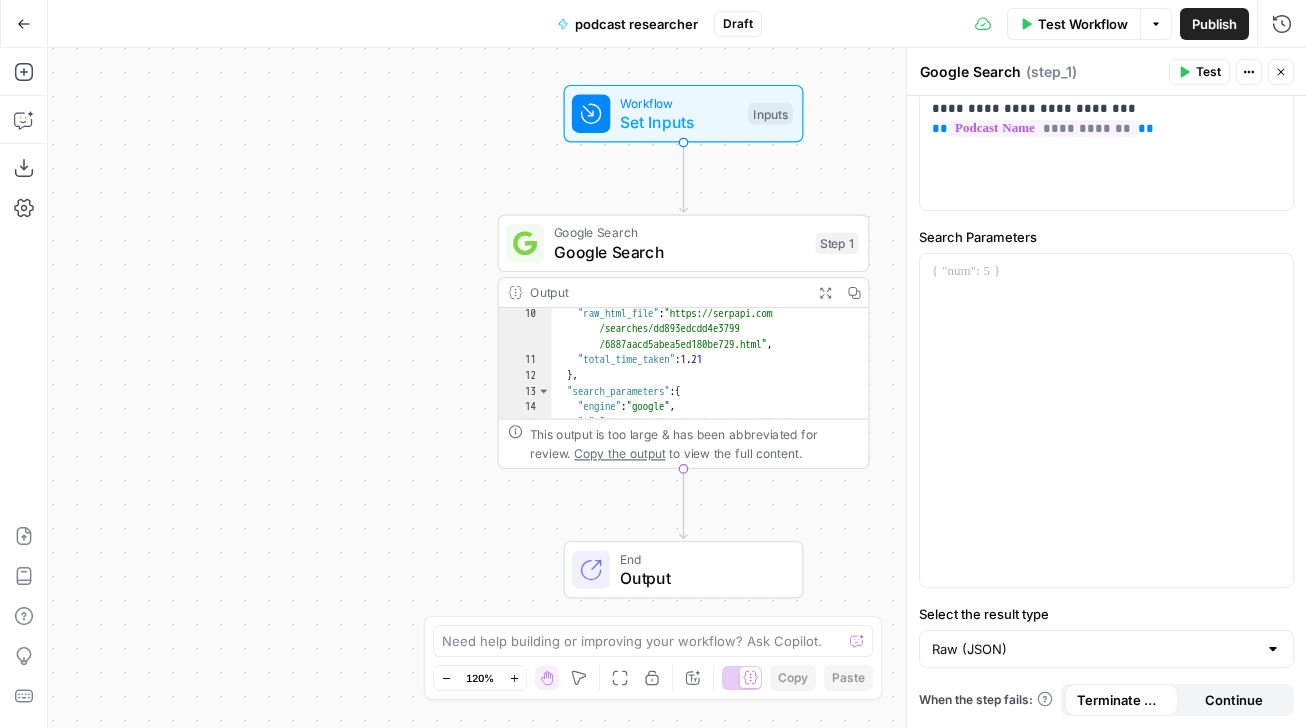 click on "Workflow Set Inputs Inputs Google Search Google Search Step 1 Output Expand Output Copy 10 11 12 13 14 15 16      "raw_html_file" :  "https://serpapi.com          /searches/dd893edcdd4e3799          /6887aacd5abea5ed180be729.html" ,      "total_time_taken" :  1.21    } ,    "search_parameters" :  {      "engine" :  "google" ,      "q" :  "Find the URL of this podcast Platform           Engineering" ,     XXXXXXXXXXXXXXXXXXXXXXXXXXXXXXXXXXXXXXXXXXXXXXXXXXXXXXXXXXXXXXXXXXXXXXXXXXXXXXXXXXXXXXXXXXXXXXXXXXXXXXXXXXXXXXXXXXXXXXXXXXXXXXXXXXXXXXXXXXXXXXXXXXXXXXXXXXXXXXXXXXXXXXXXXXXXXXXXXXXXXXXXXXXXXXXXXXXXXXXXXXXXXXXXXXXXXXXXXXXXXXXXXXXXXXXXXXXXXXXXXXXXXXXXXXXXXXXXXXXXXXXXXXXXXXXXXXXXXXXXXXXXXXXXXXXXXXXXXXXXXXXXXXXXXXXXXXXXXXXXXXXXXXXXXXXXXXXXXXXXXXXXXXXXXXXXXXXXXXXXXXXXXXXXXXXXXXXXXXXXXXXXXXXXXXXXXXXXXXXXXXXXXXXXXXXXXXXXXXXXXXXXXXXXXXXXXXXXXXXXXXXXXXXXXXXXXXXXXXXXXXXXXXXXXXXXXXXXXXXXXXXXXXXXXXXXXXXXXXXXXXXXXXXXXXXX This output is too large & has been abbreviated for review.   Copy the output" at bounding box center [677, 388] 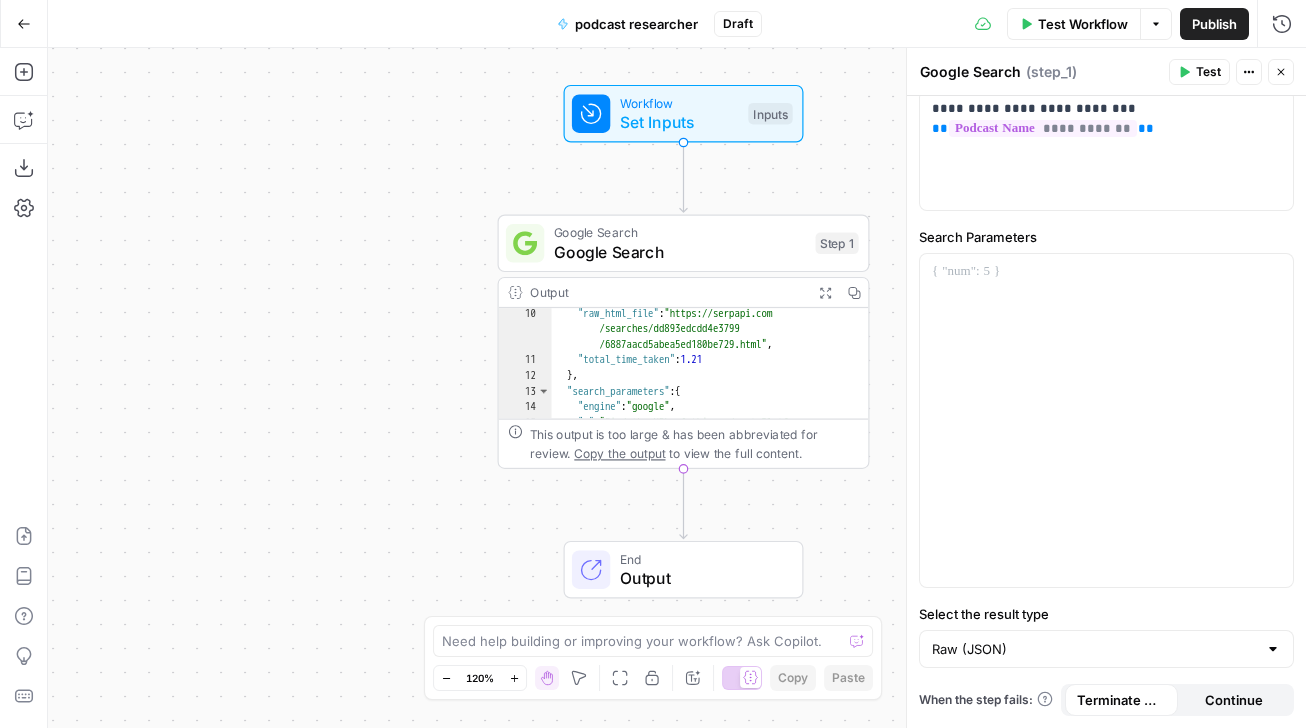 click on "Output" at bounding box center (701, 578) 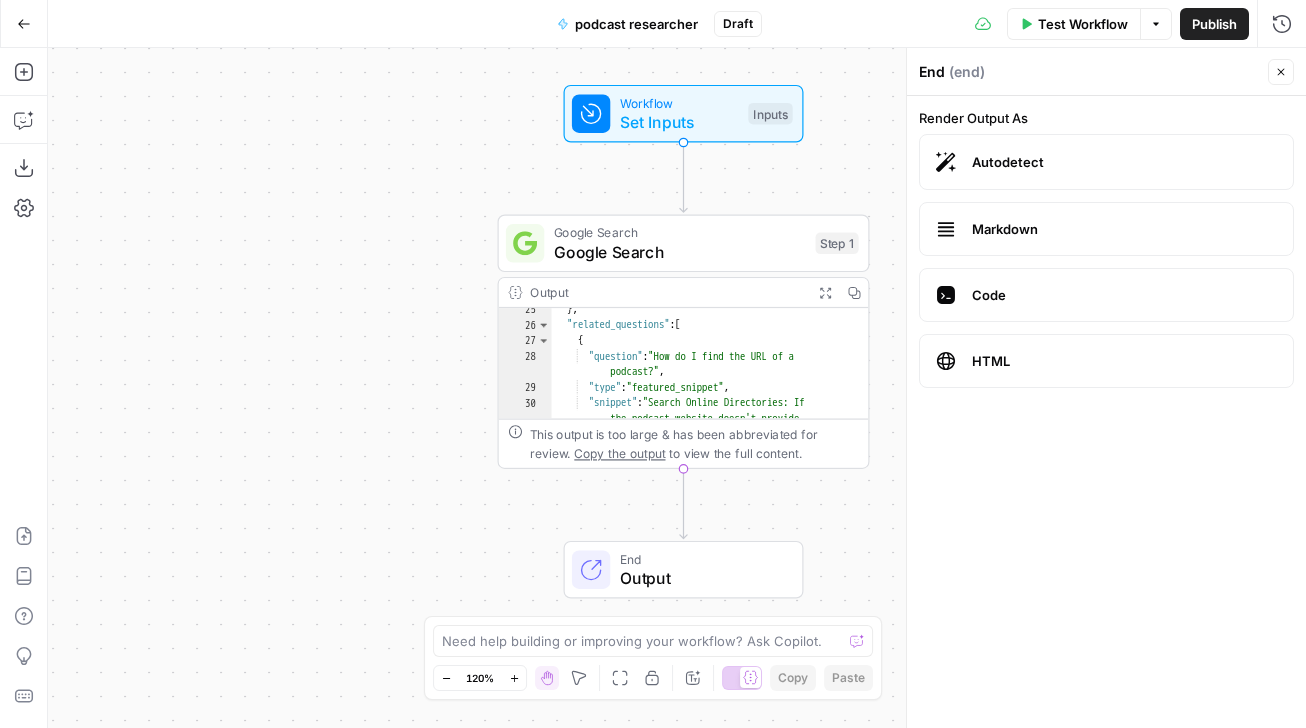 scroll, scrollTop: 527, scrollLeft: 0, axis: vertical 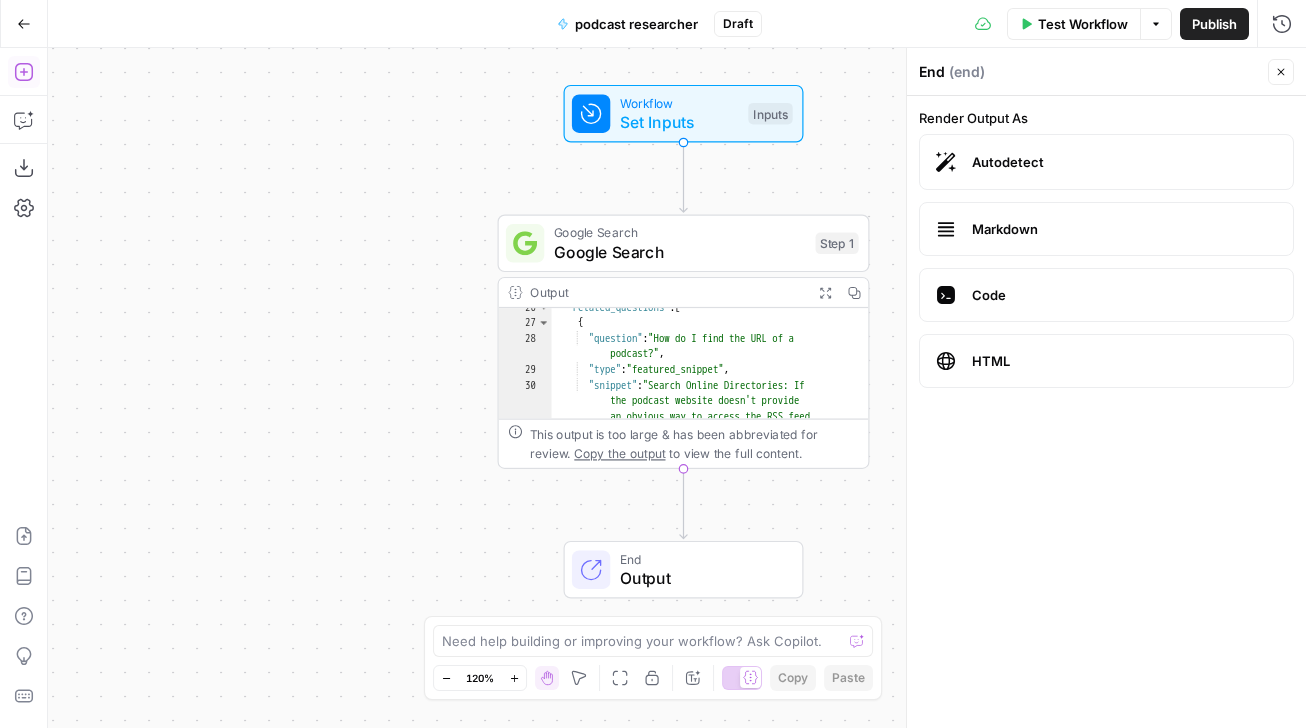 click 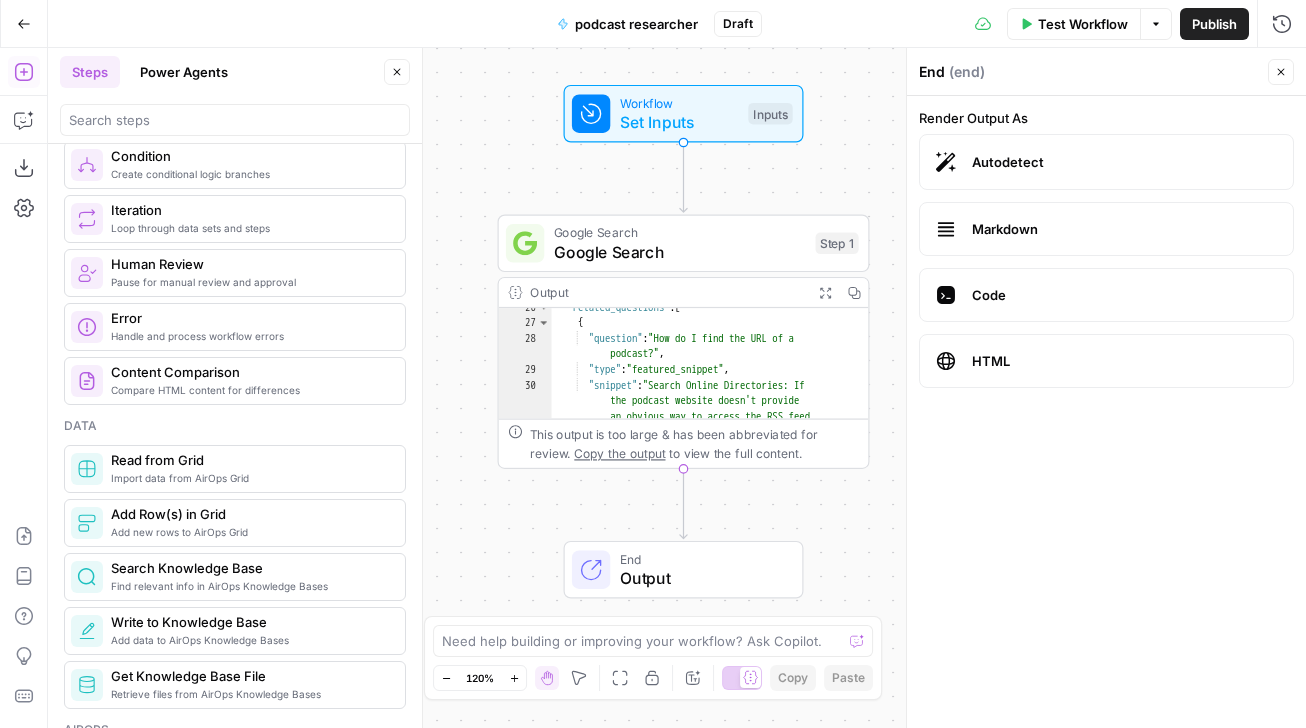 scroll, scrollTop: 78, scrollLeft: 0, axis: vertical 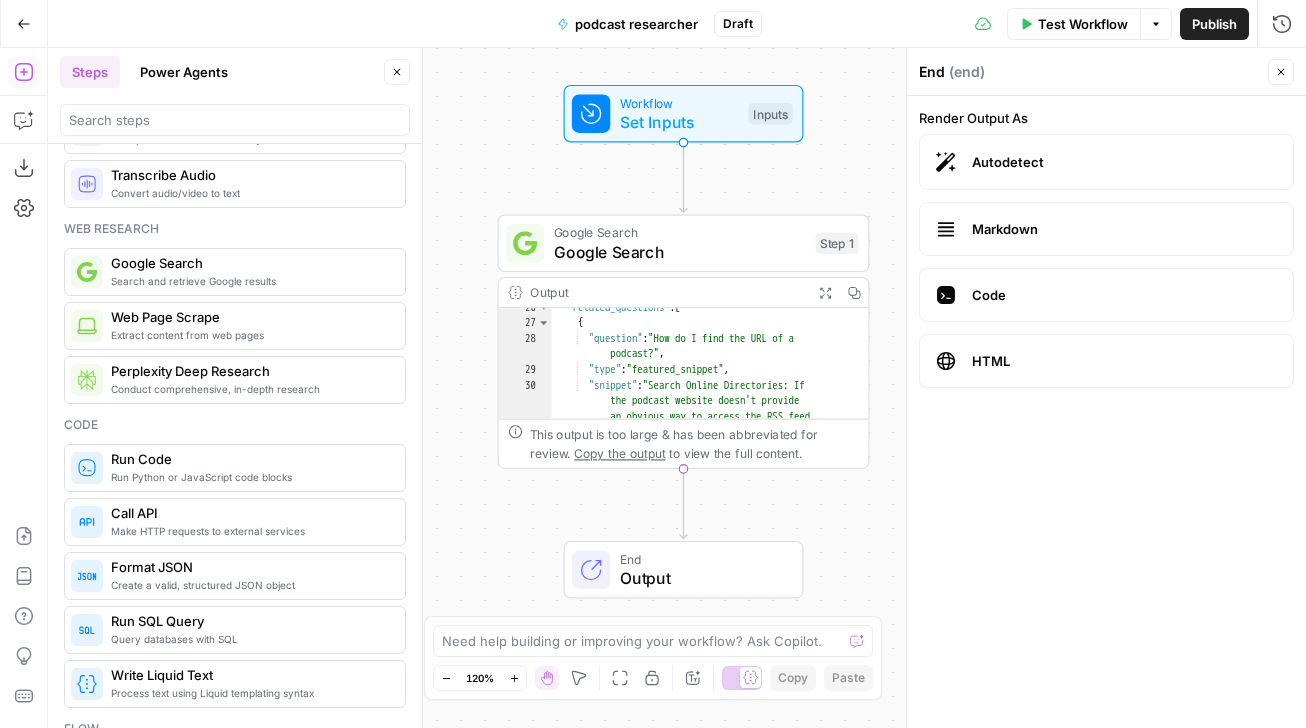 click on "Power Agents" at bounding box center [184, 72] 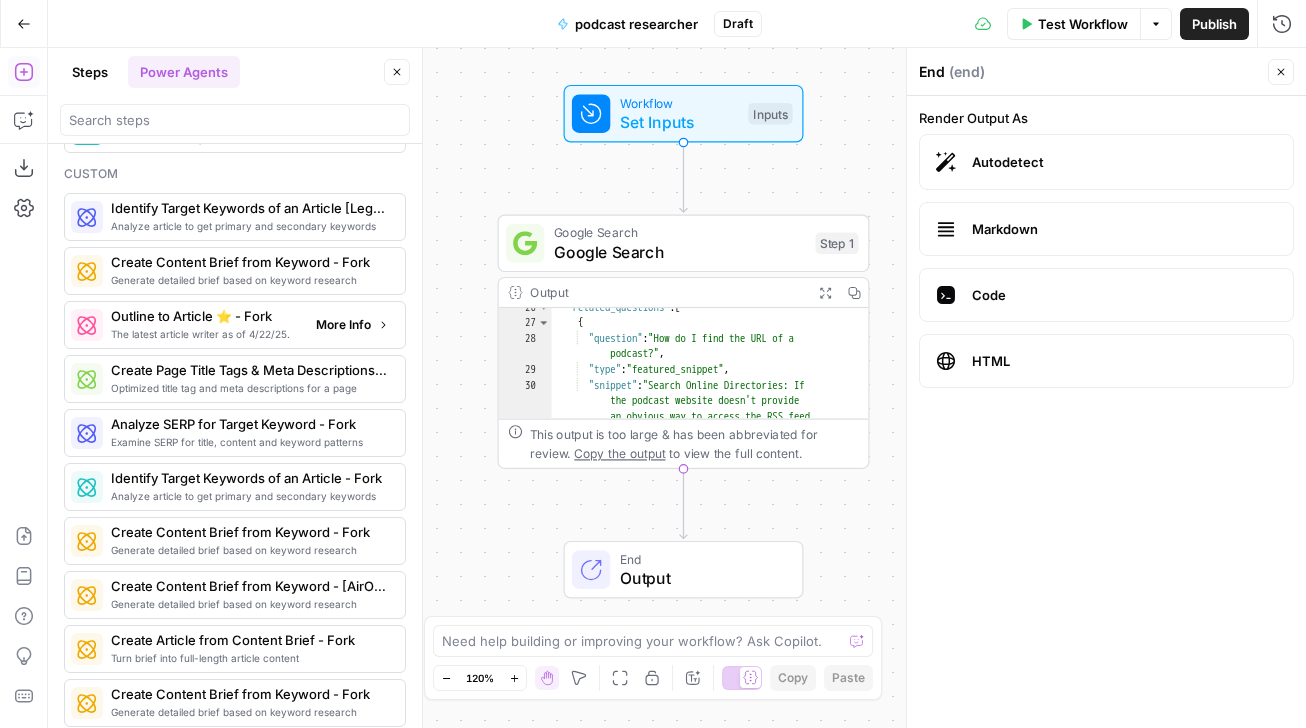 scroll, scrollTop: 1438, scrollLeft: 0, axis: vertical 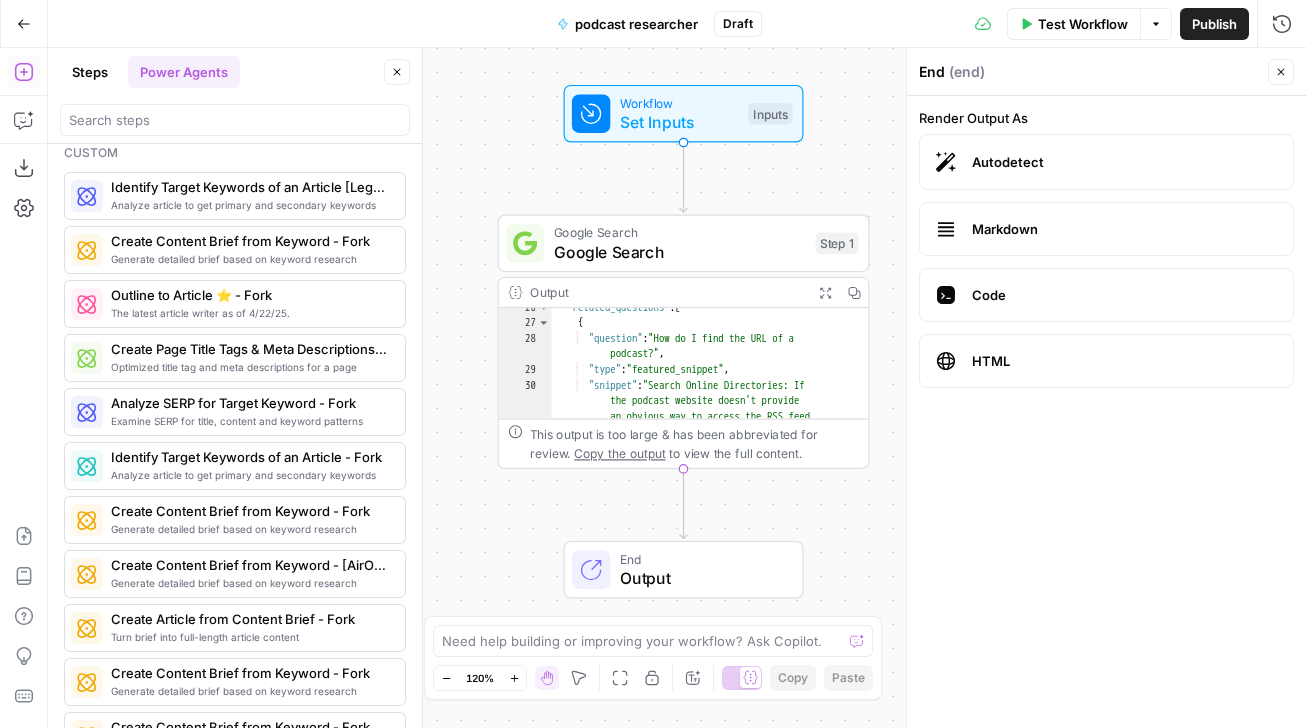 click on "Steps" at bounding box center [90, 72] 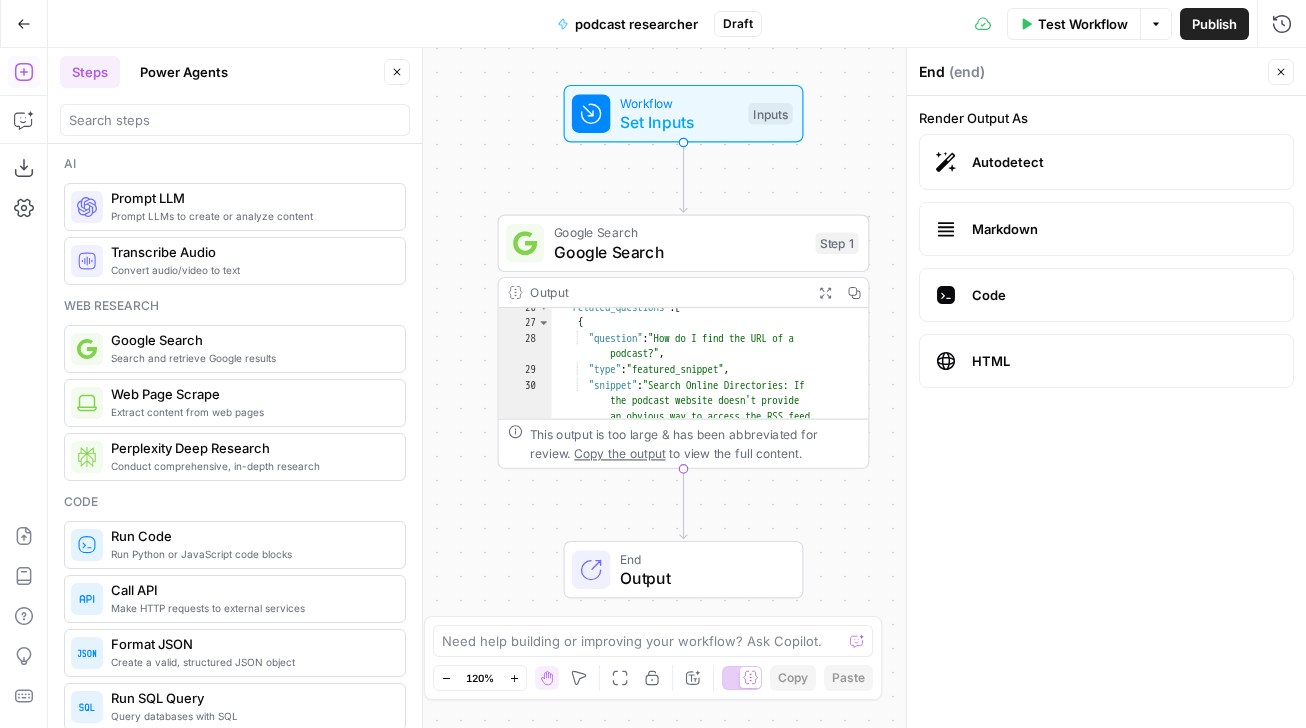 scroll, scrollTop: 0, scrollLeft: 0, axis: both 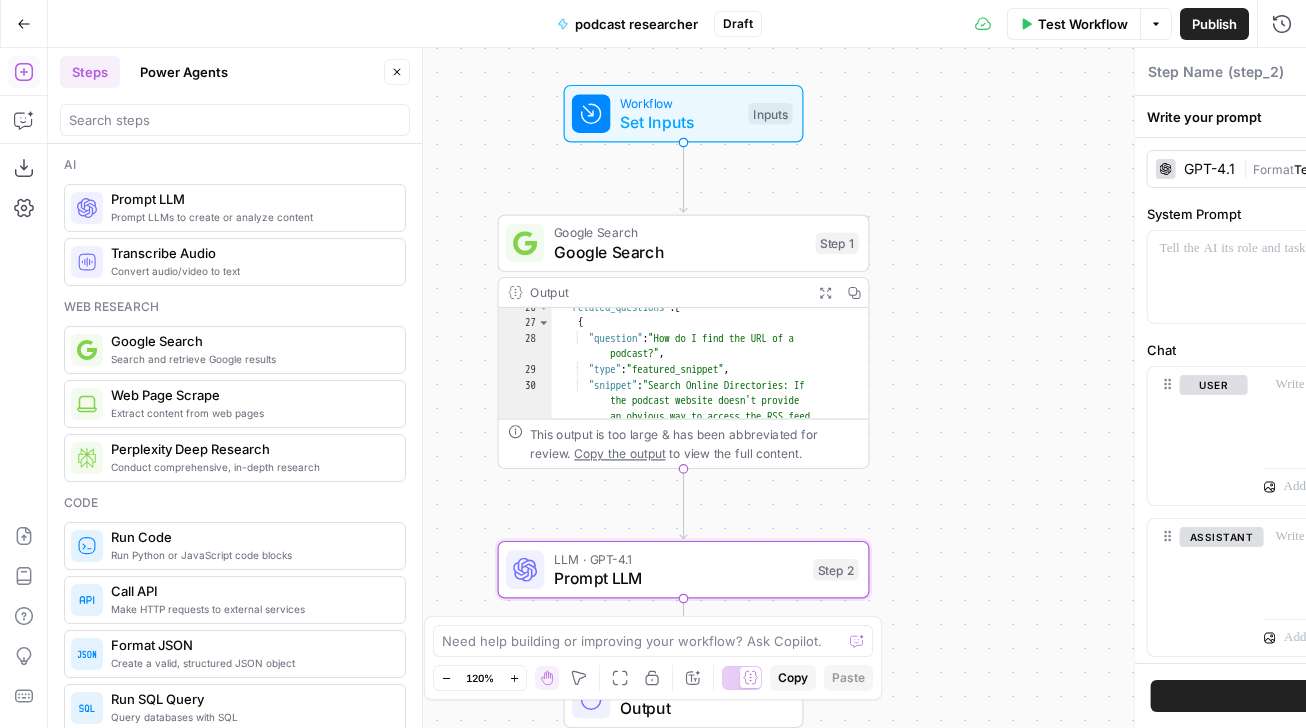 type on "Prompt LLM" 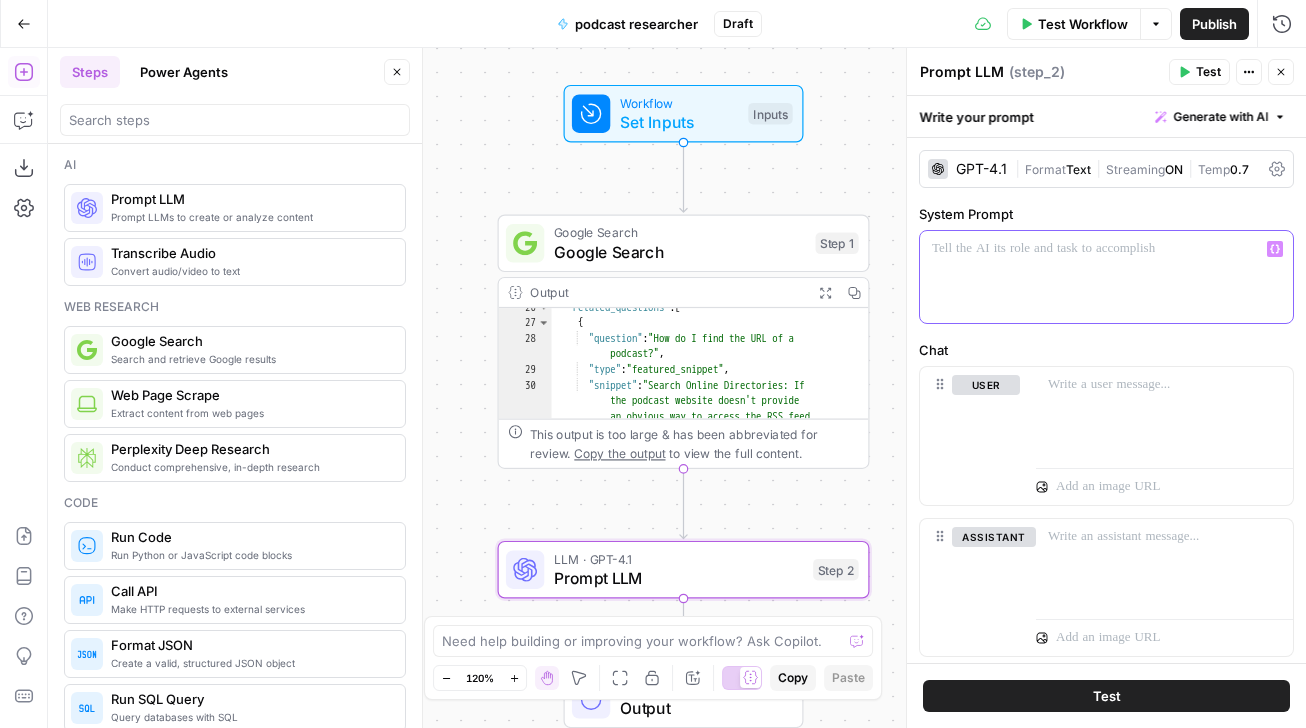 click at bounding box center (1106, 249) 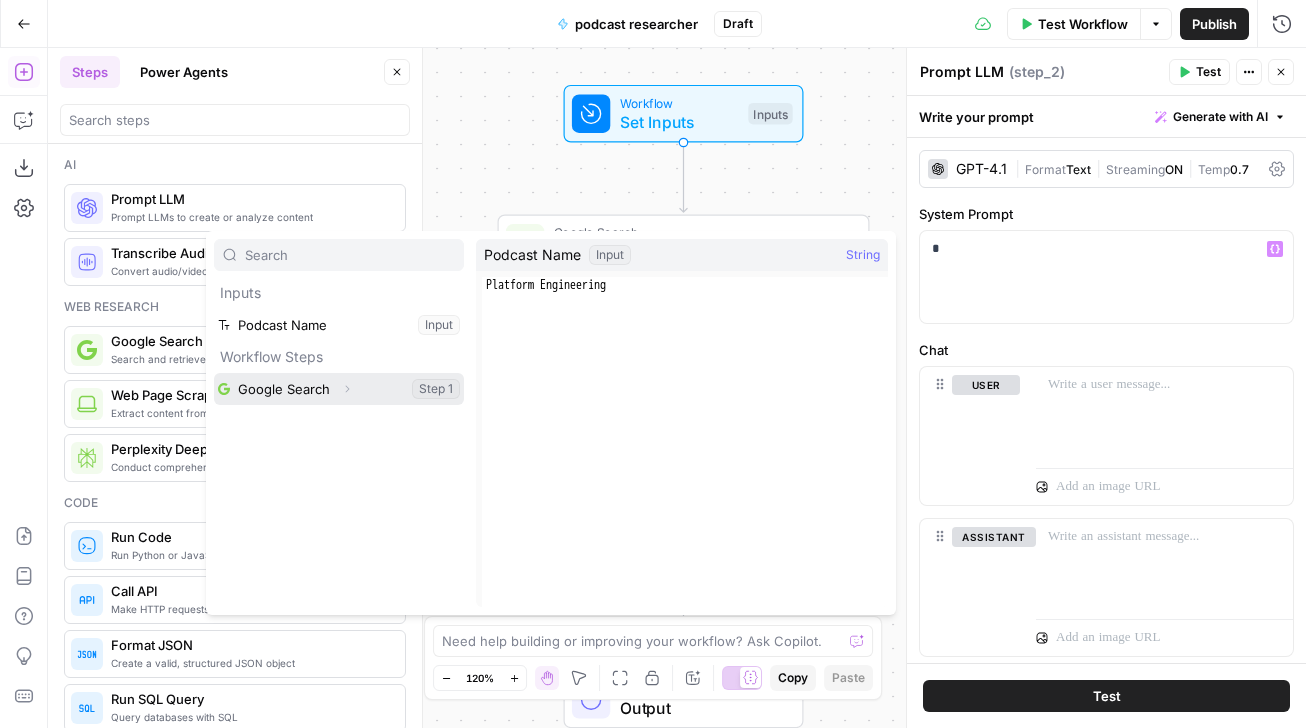 click on "Expand" at bounding box center (347, 389) 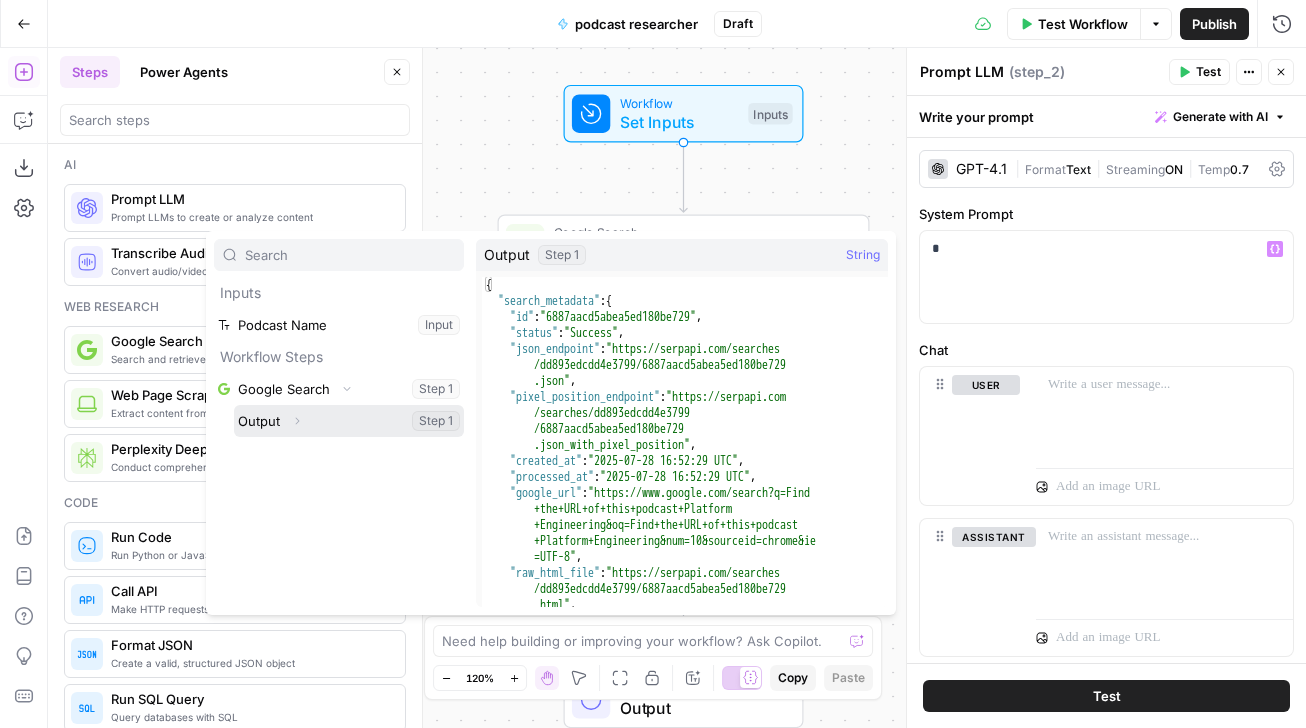 click at bounding box center (349, 421) 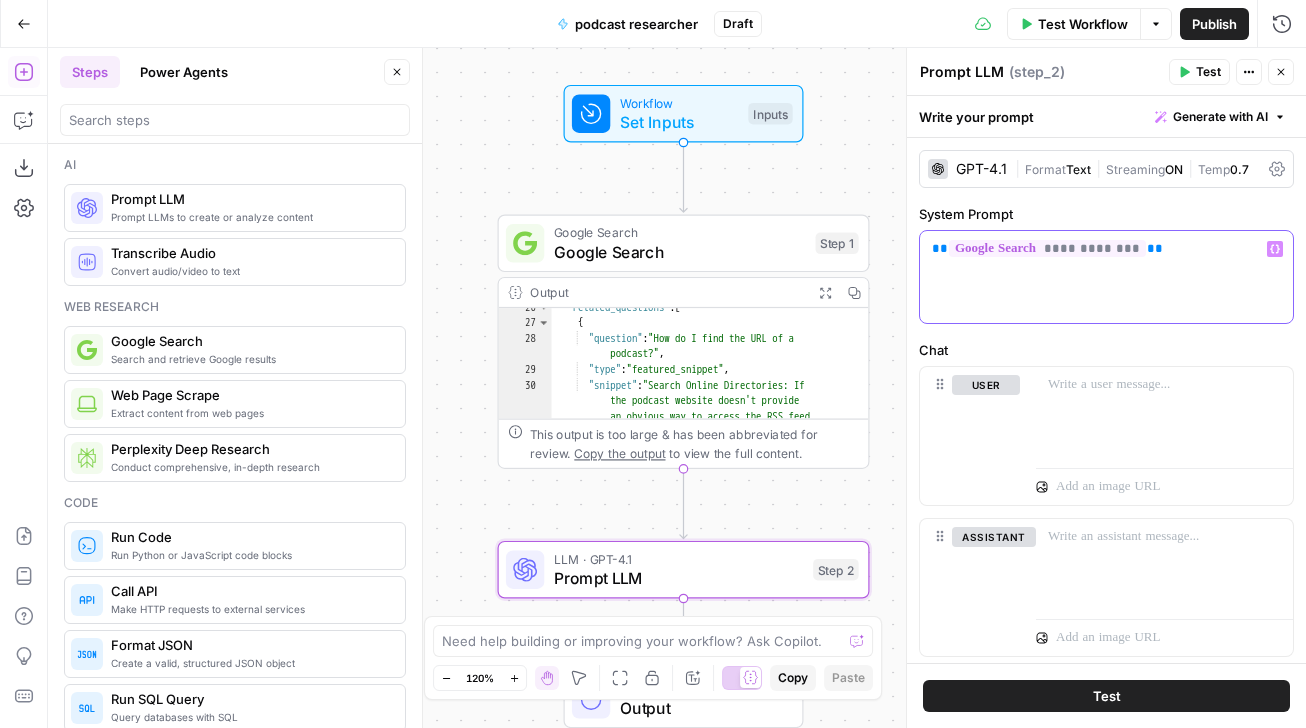 click on "**" at bounding box center [940, 248] 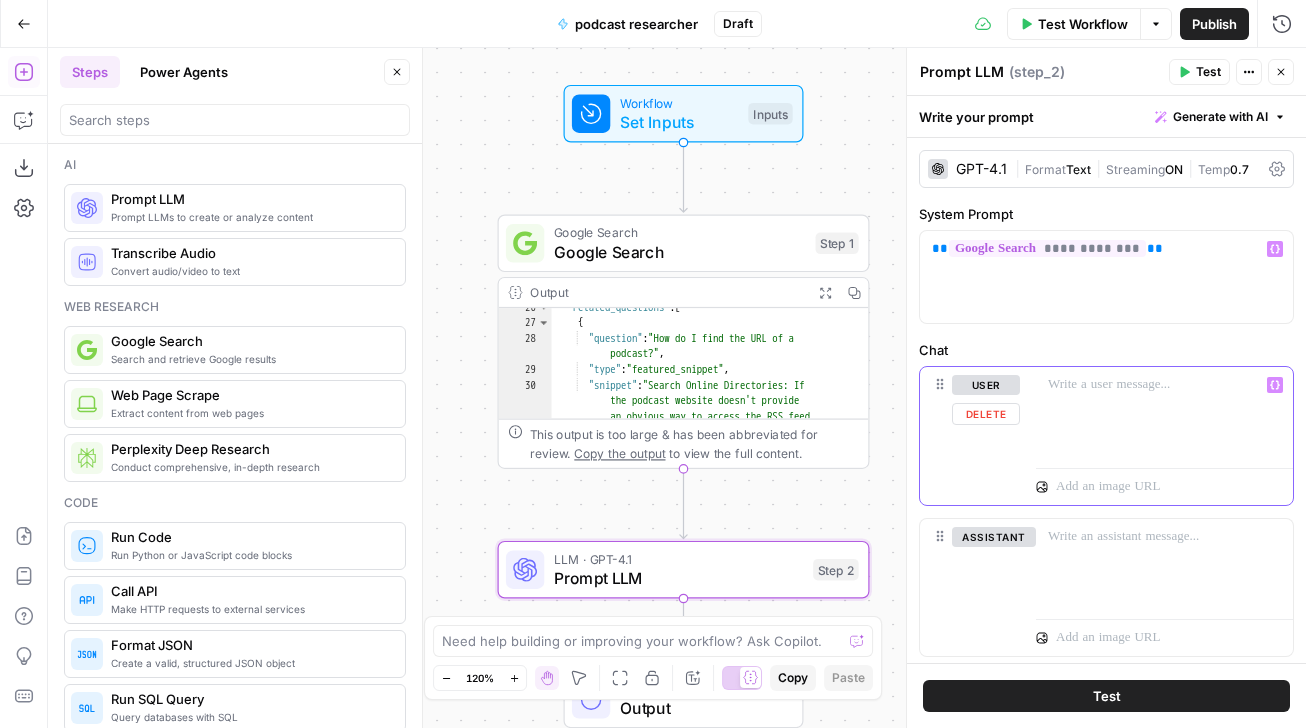 click at bounding box center (1164, 413) 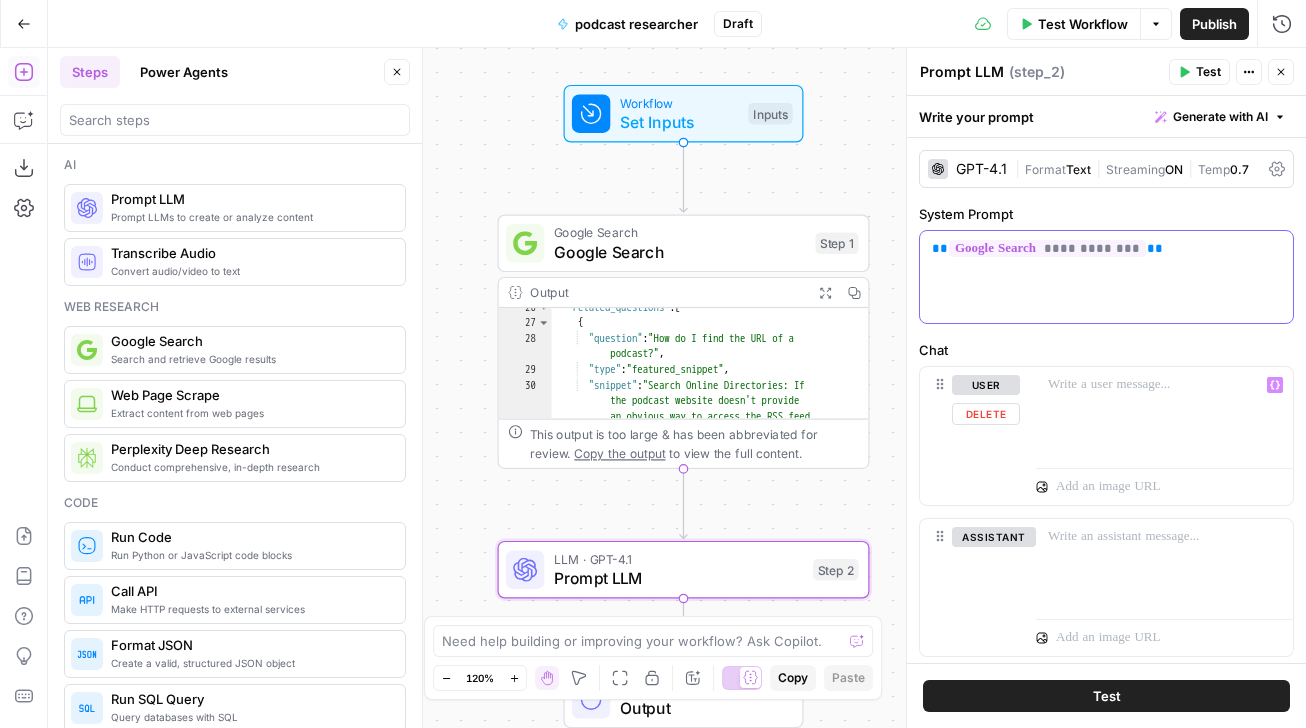 click on "**********" at bounding box center (1106, 249) 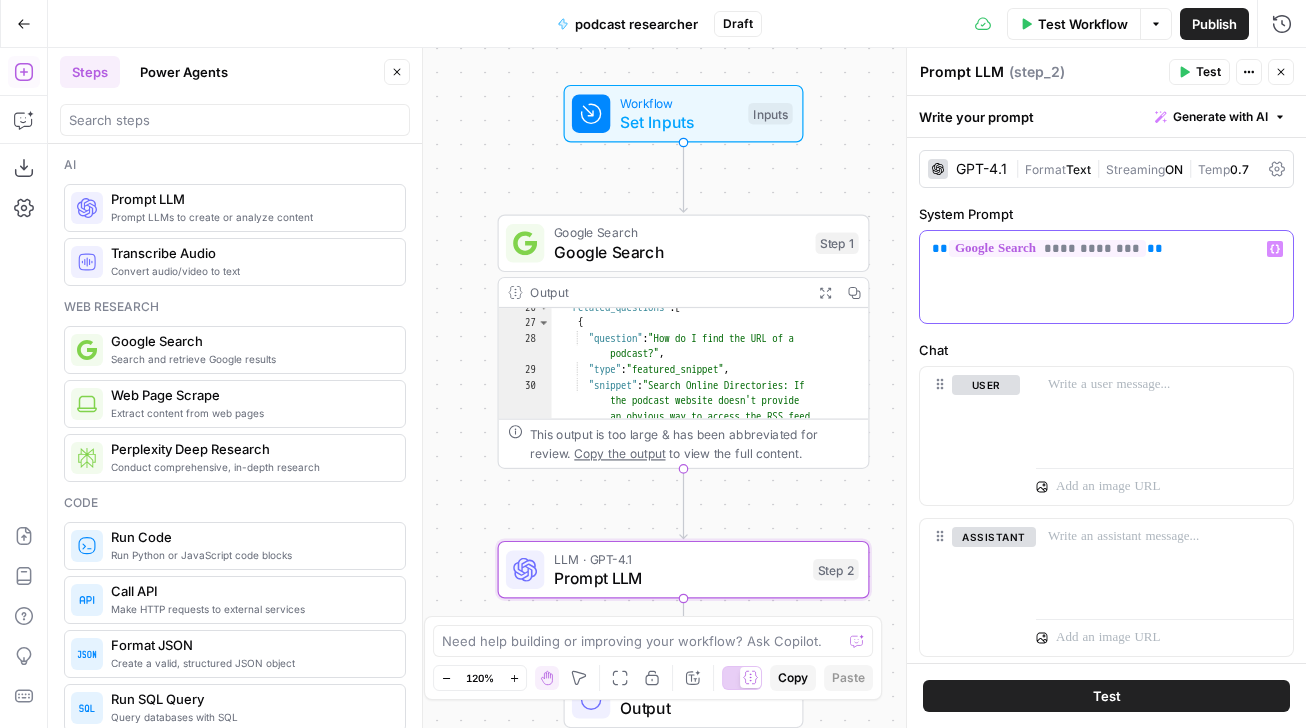 click on "**********" at bounding box center [1106, 249] 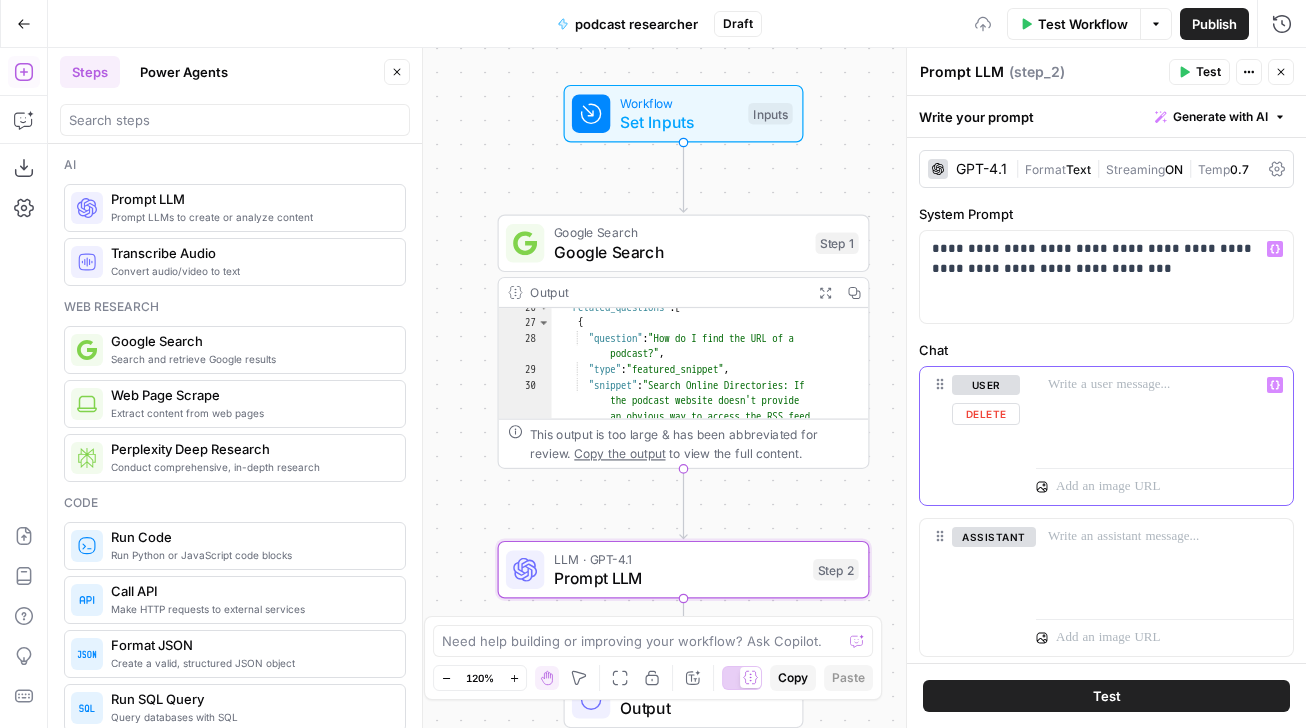 click at bounding box center (1164, 413) 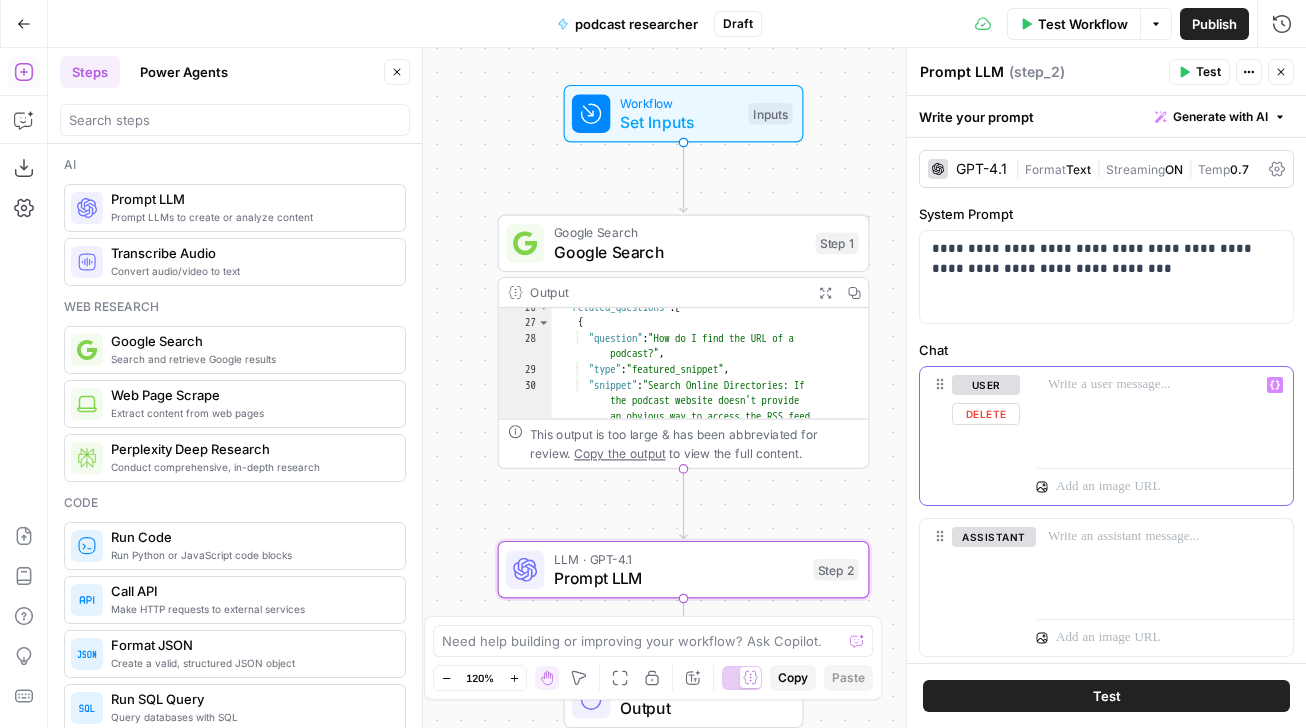 type 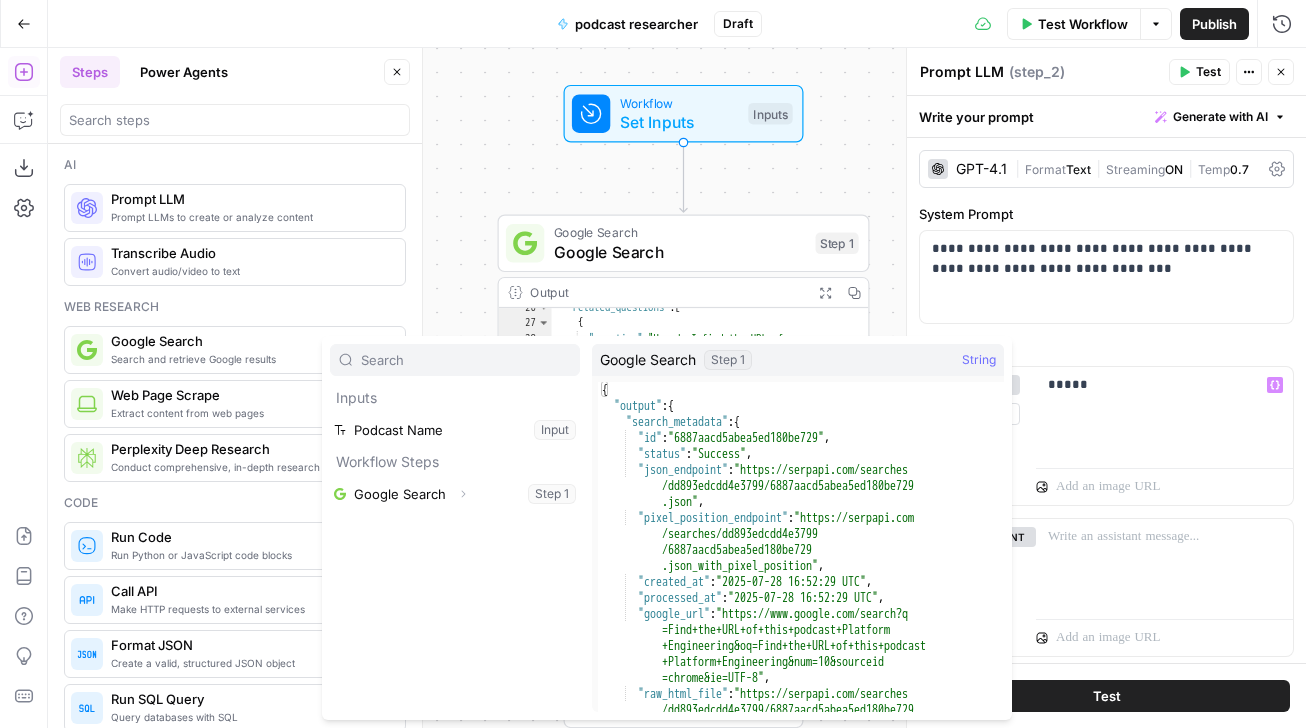 click on "Inputs Podcast Name Input Workflow Steps Google Search Expand Step 1" at bounding box center [455, 528] 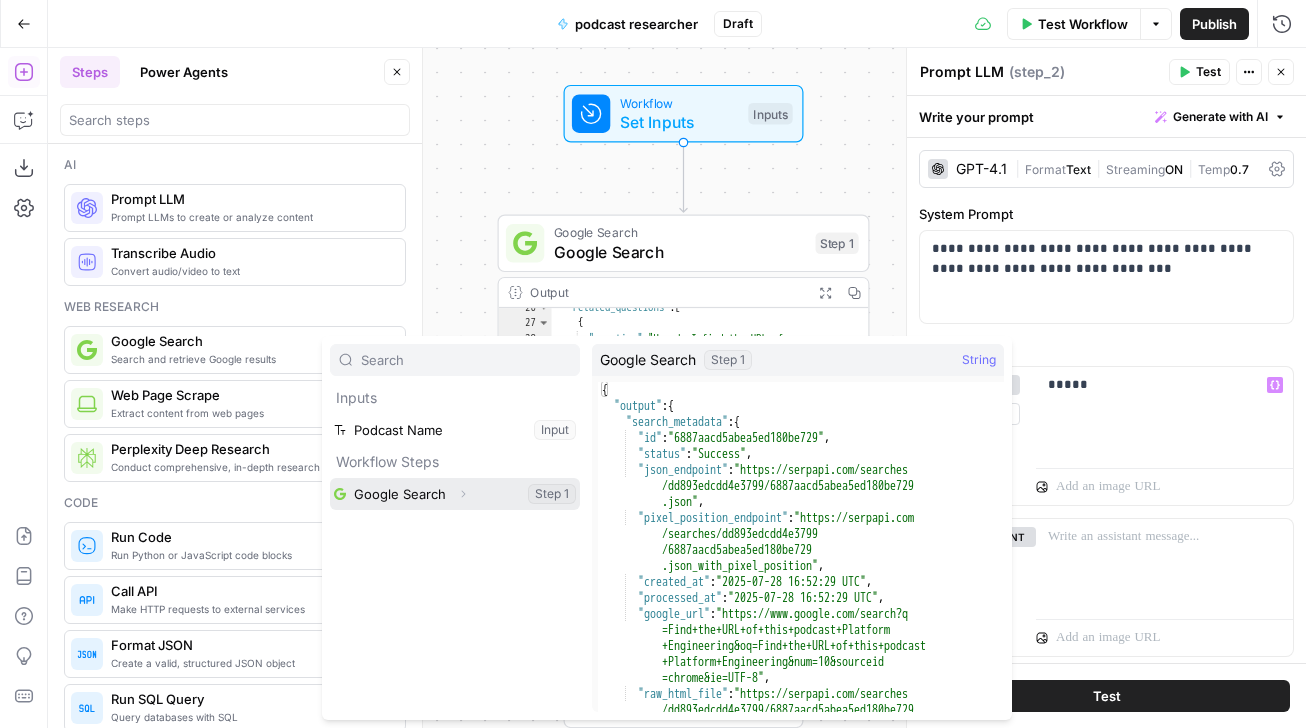 click on "Expand" at bounding box center (463, 494) 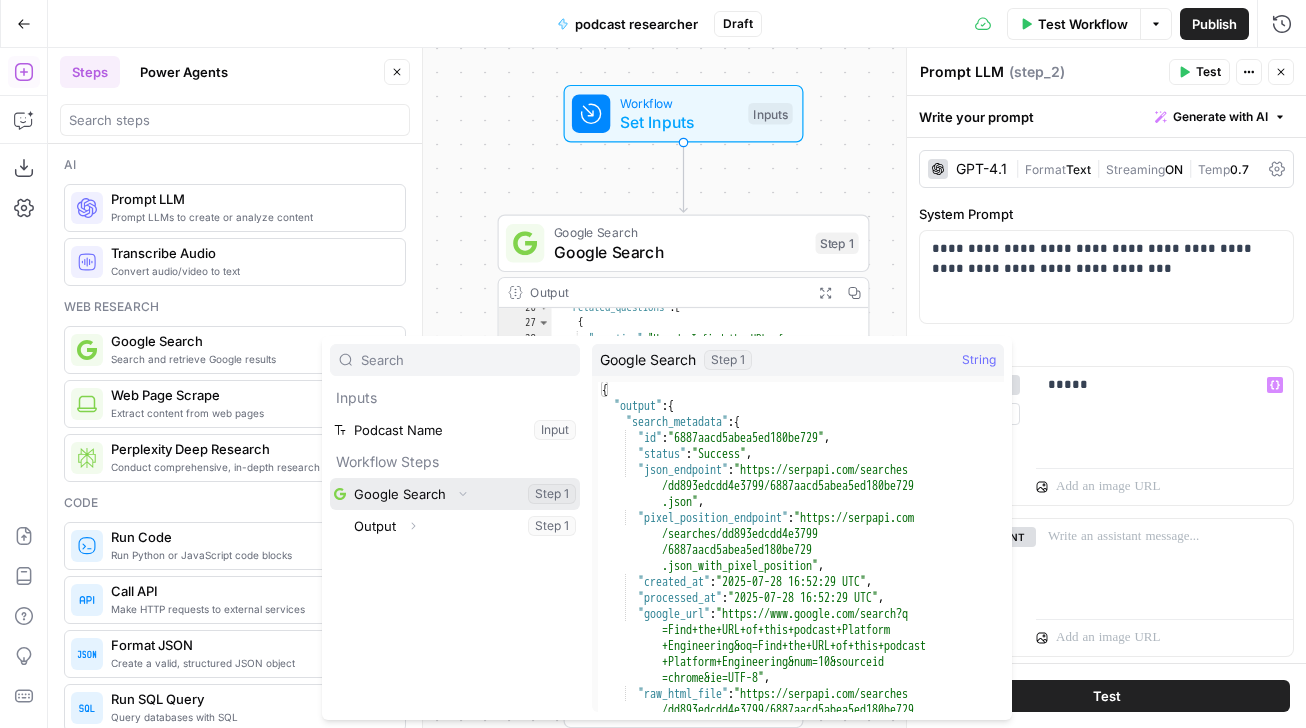 click 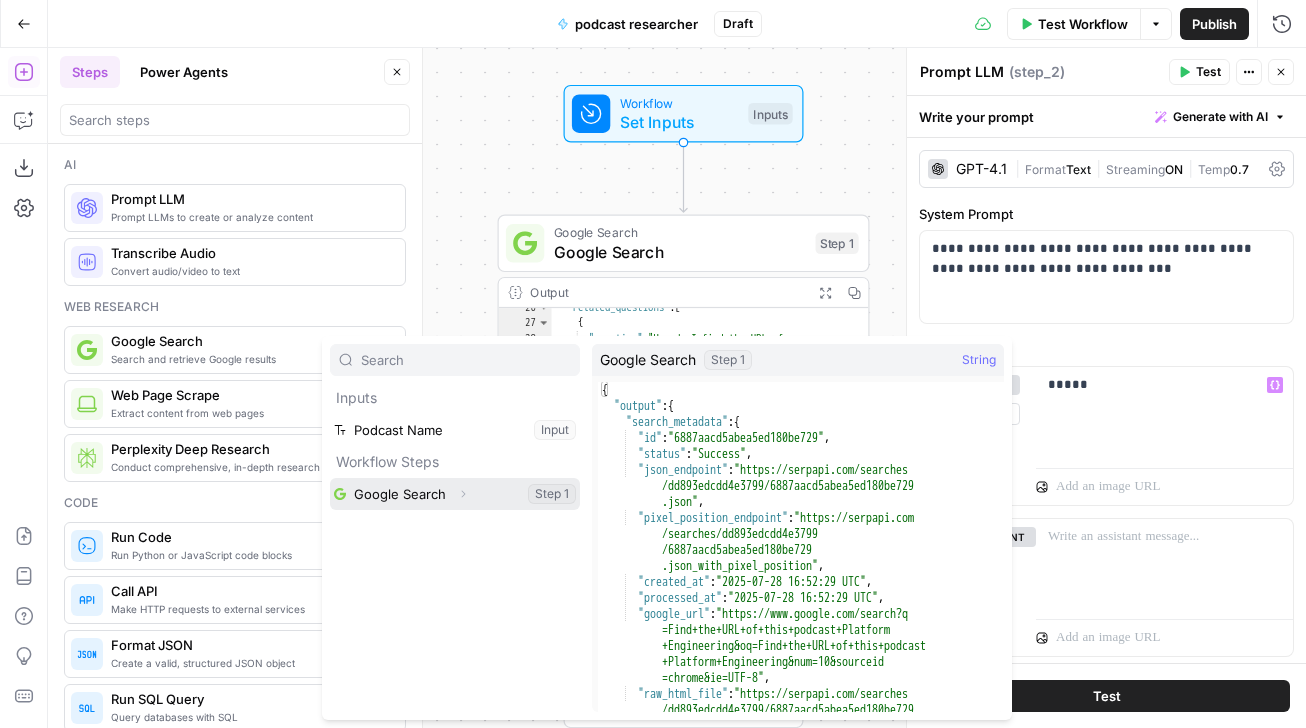 click on "Expand" at bounding box center [463, 494] 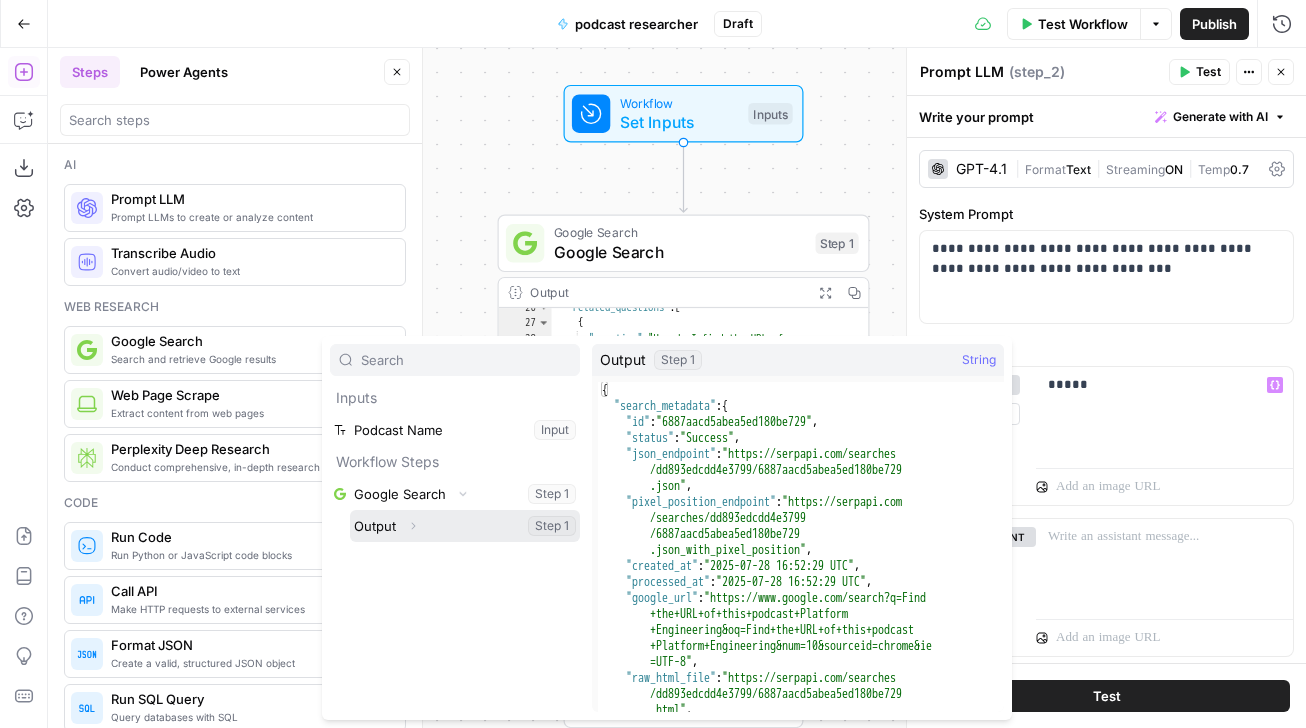 click on "Expand" at bounding box center [413, 526] 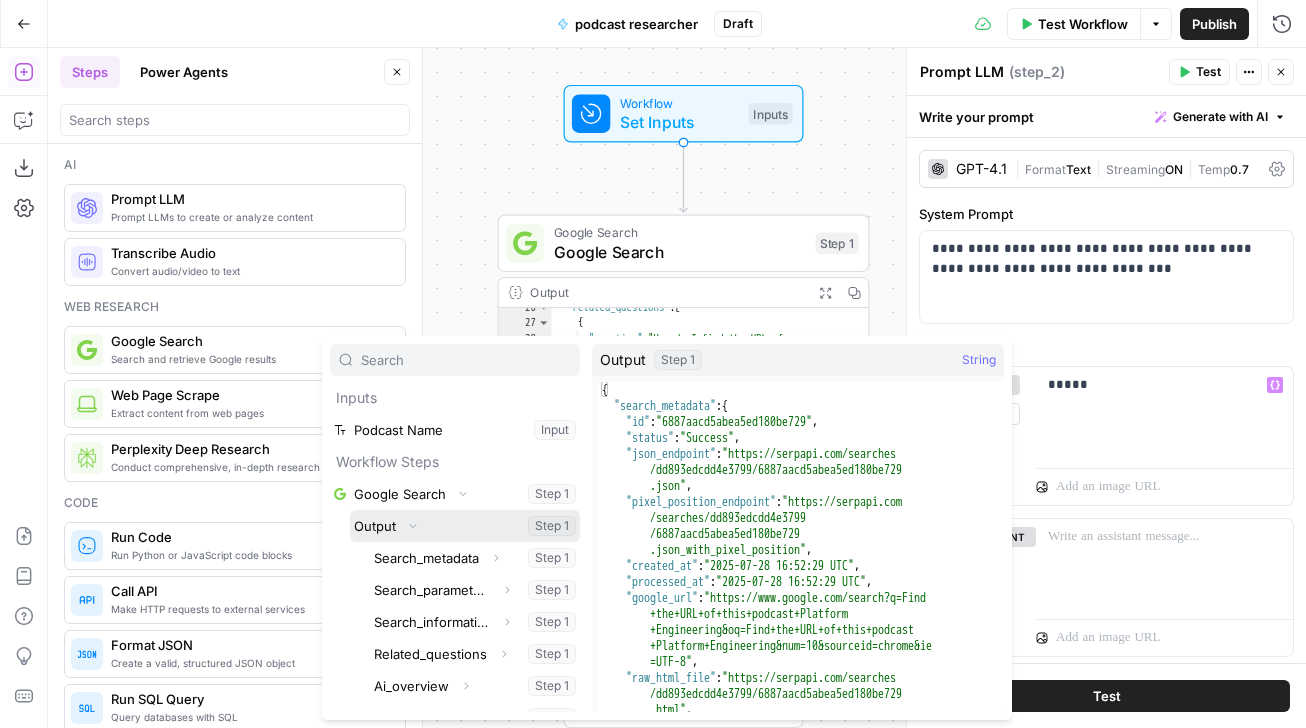 click at bounding box center [465, 526] 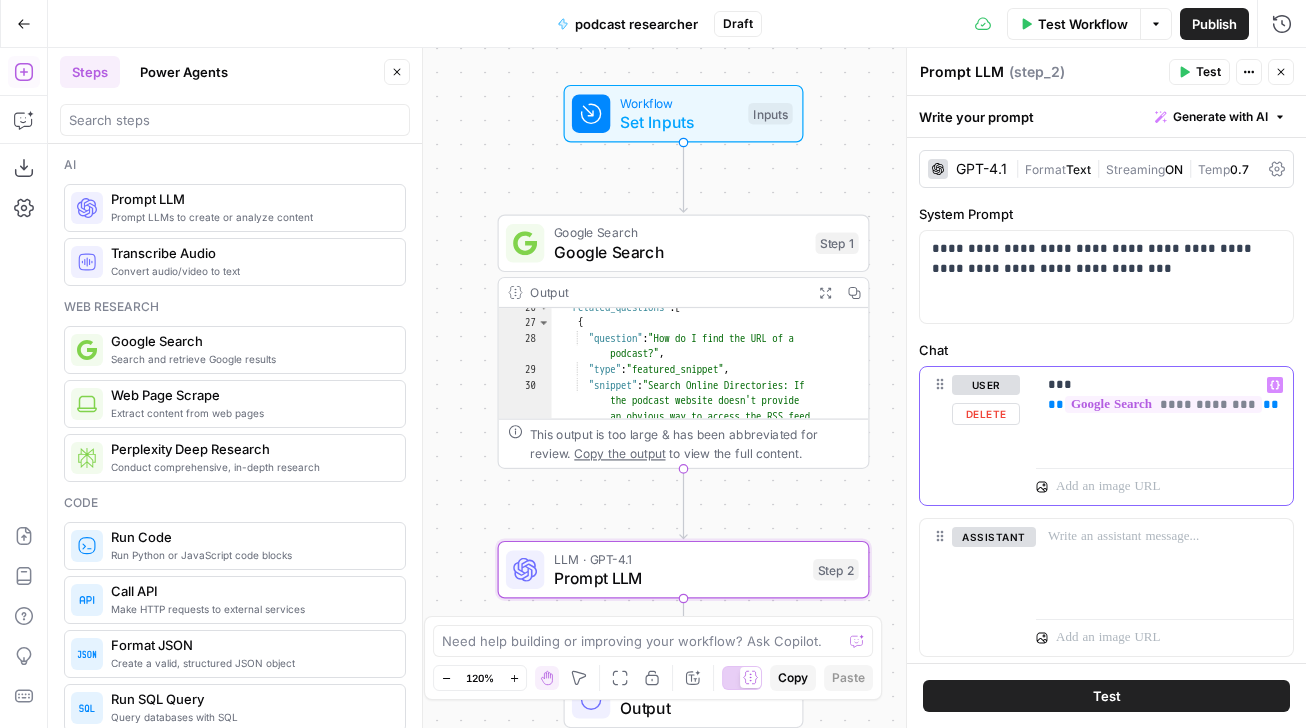 click on "**********" at bounding box center [1164, 395] 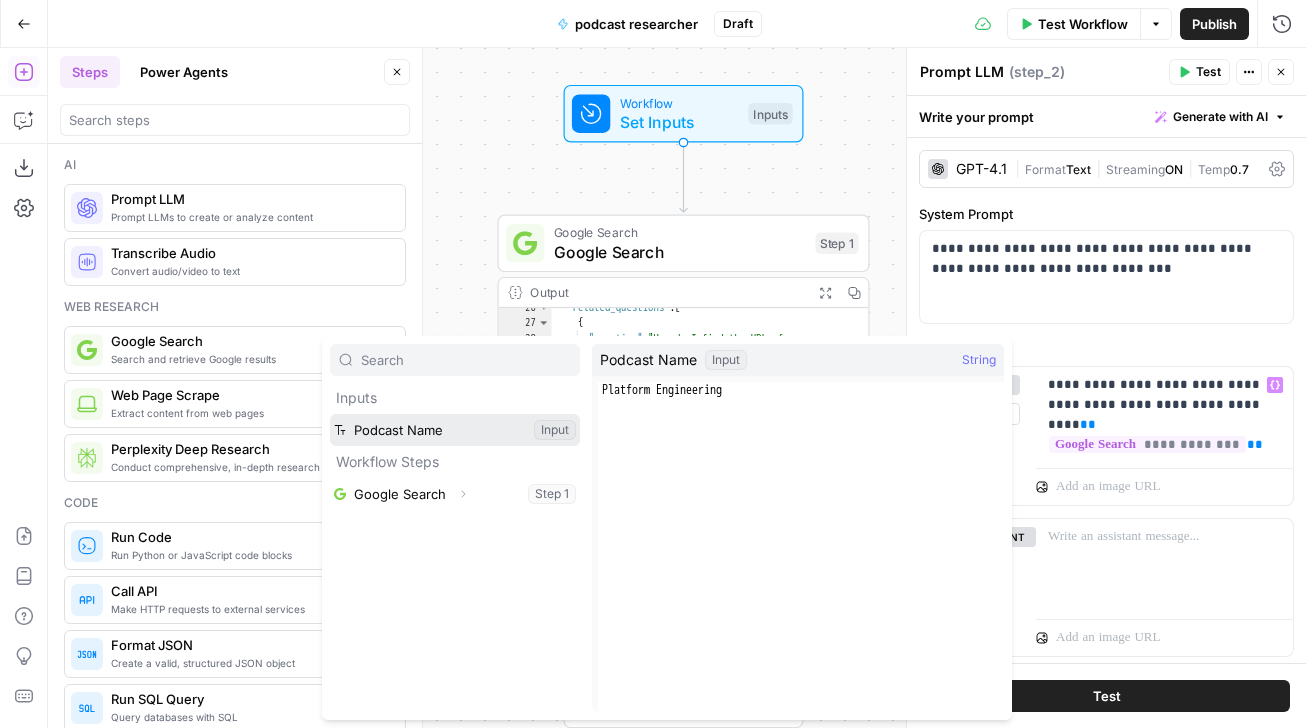click at bounding box center [455, 430] 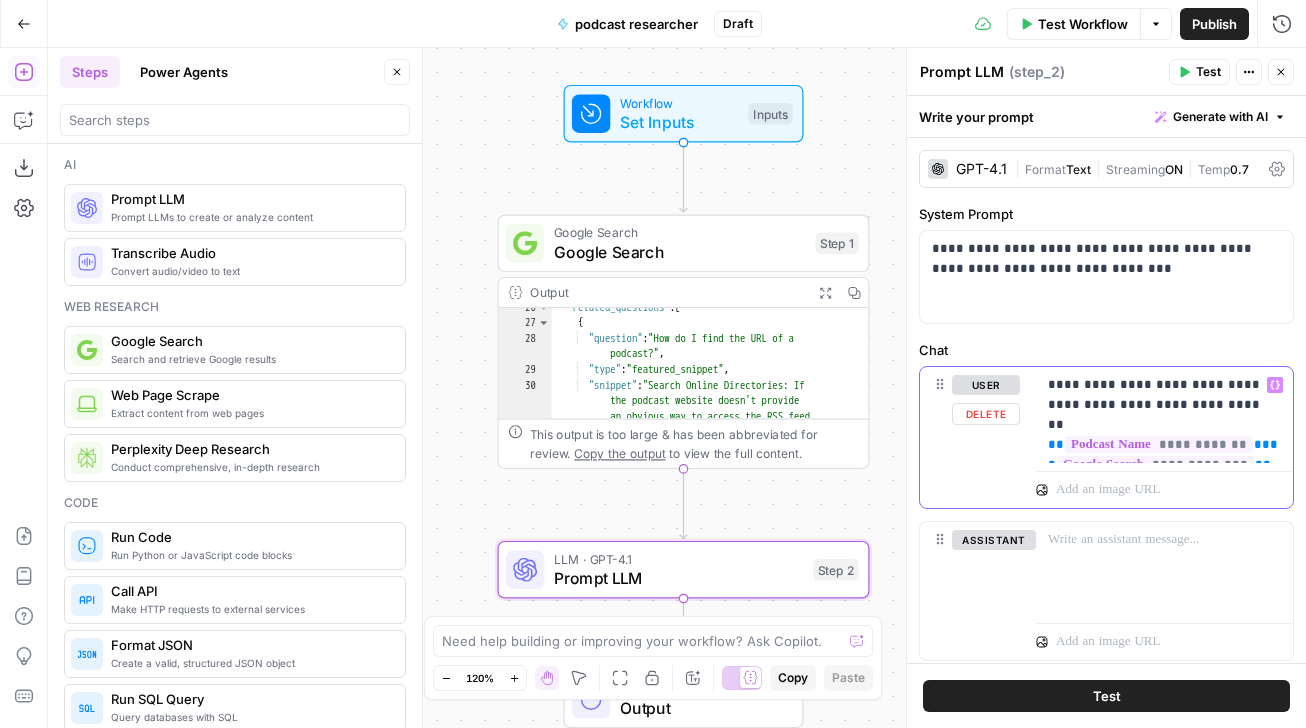 click on "**********" at bounding box center [1164, 415] 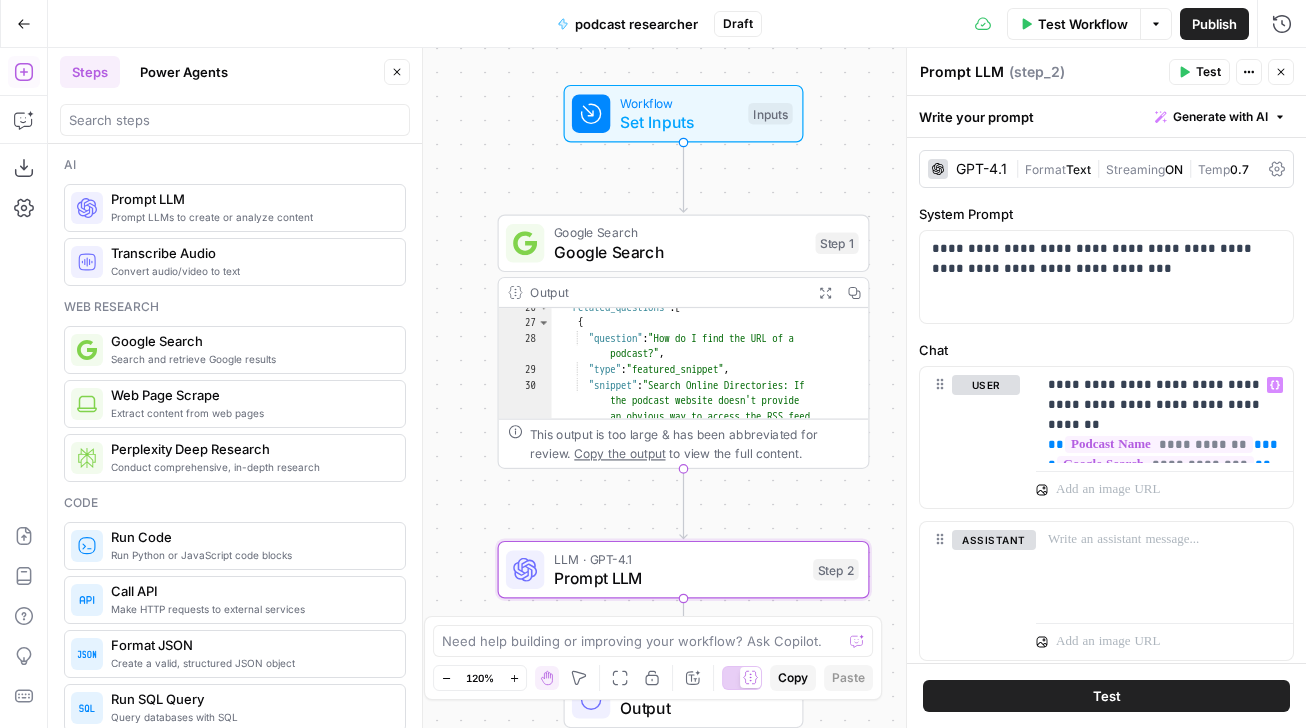 click on "Test" at bounding box center (1107, 696) 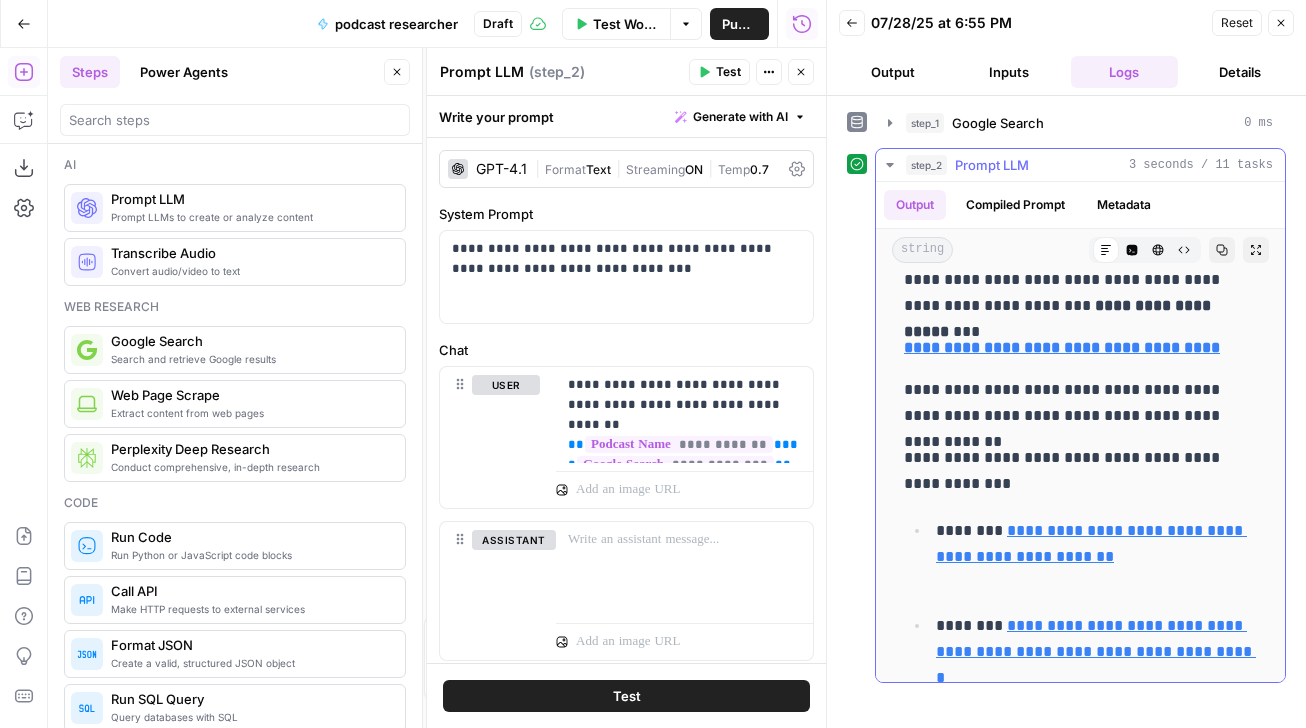 scroll, scrollTop: 0, scrollLeft: 0, axis: both 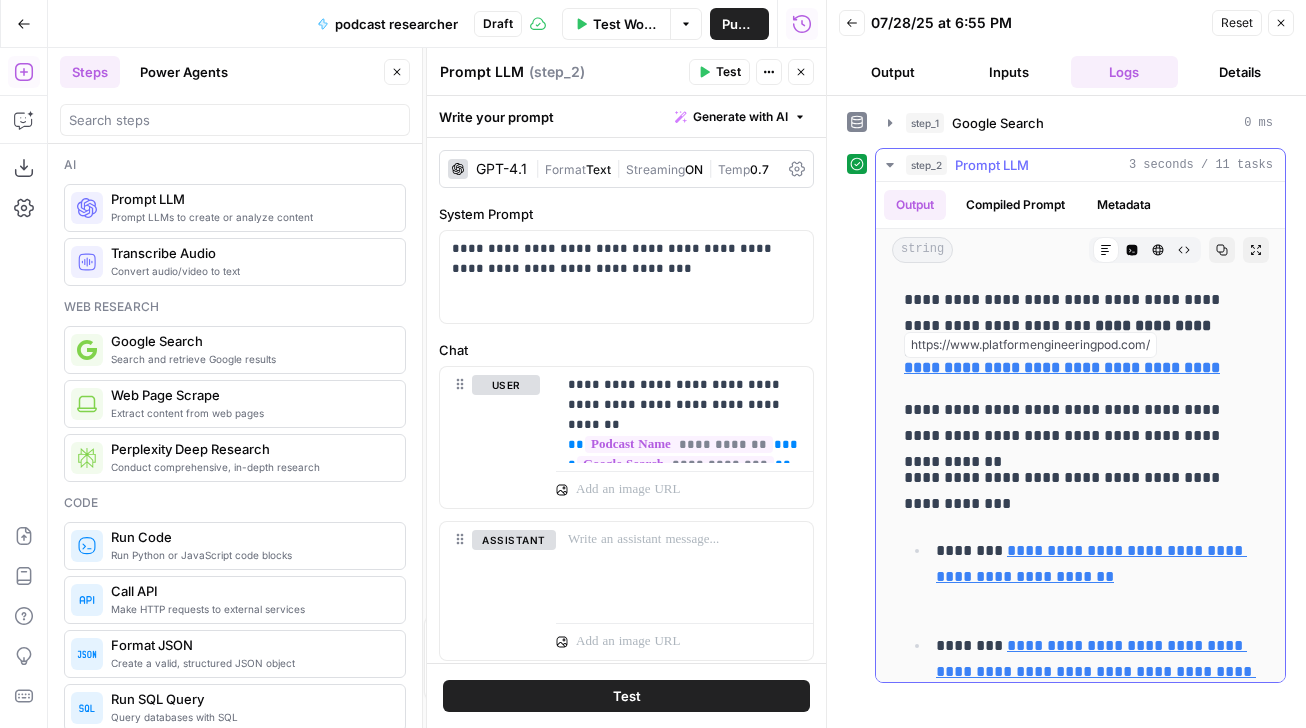 click on "**********" at bounding box center [1062, 367] 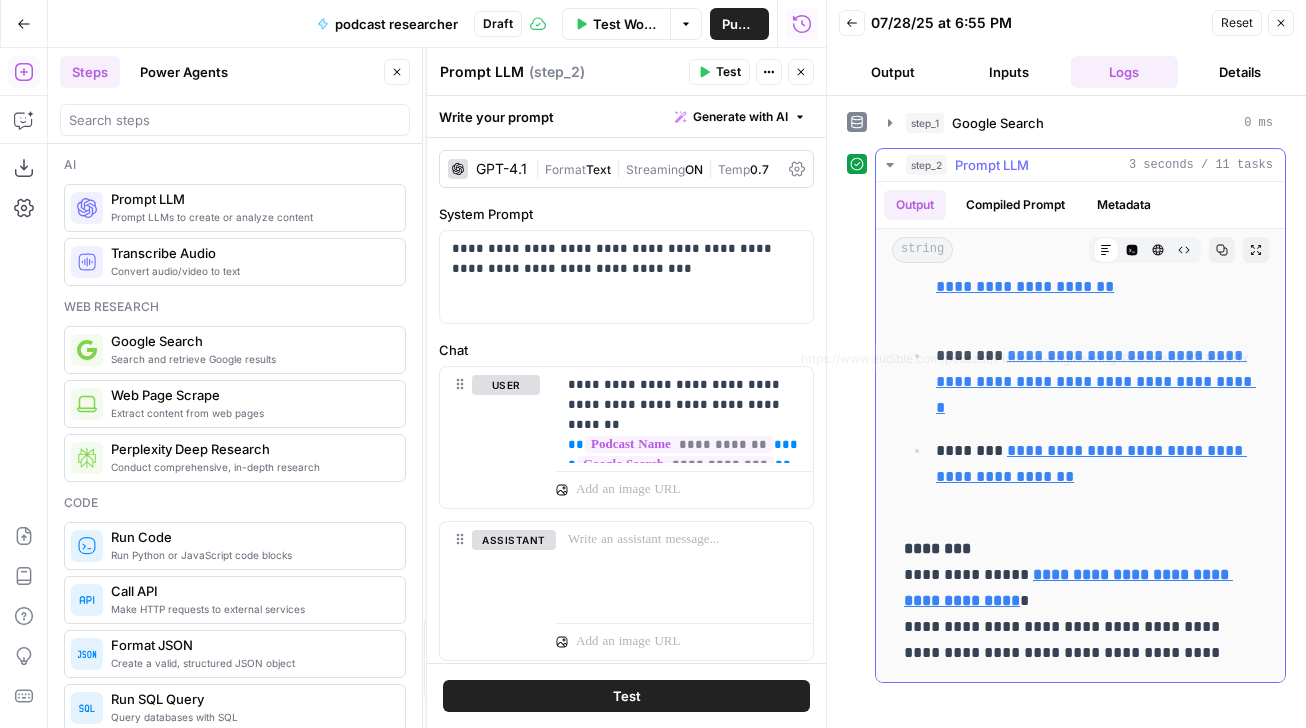 scroll, scrollTop: 0, scrollLeft: 0, axis: both 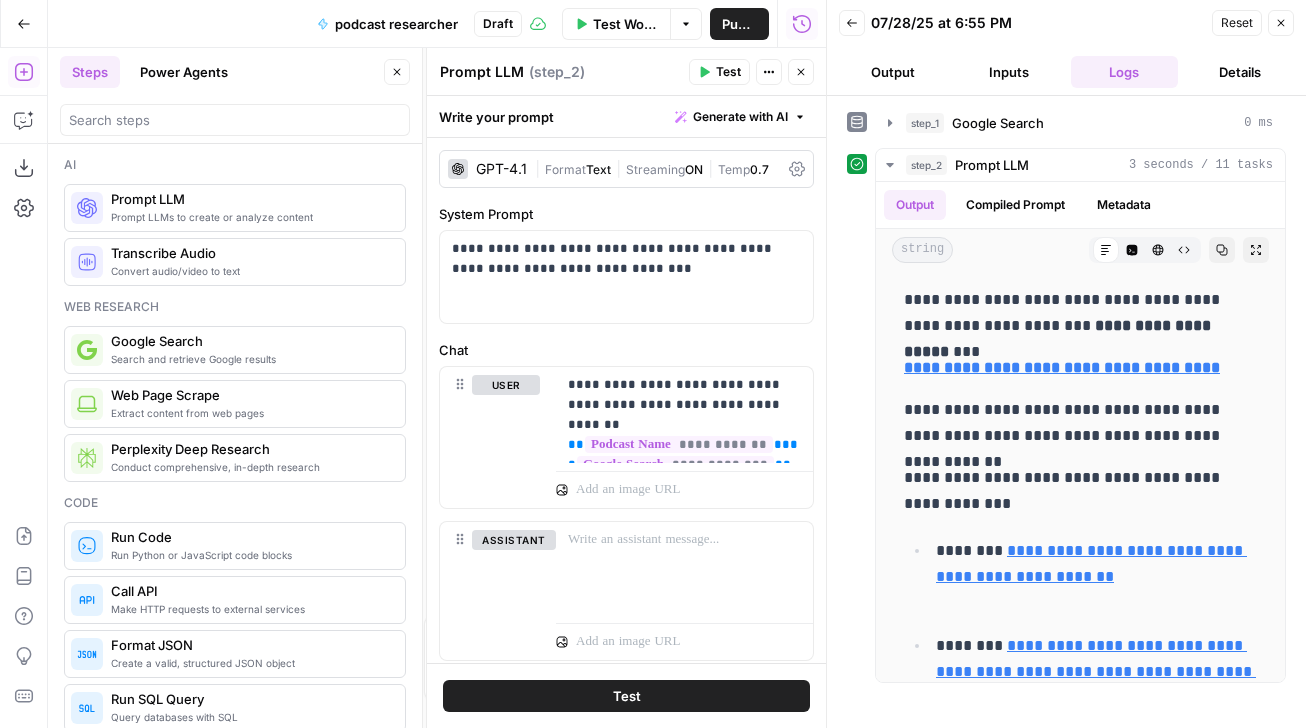 click on "Output" at bounding box center [893, 72] 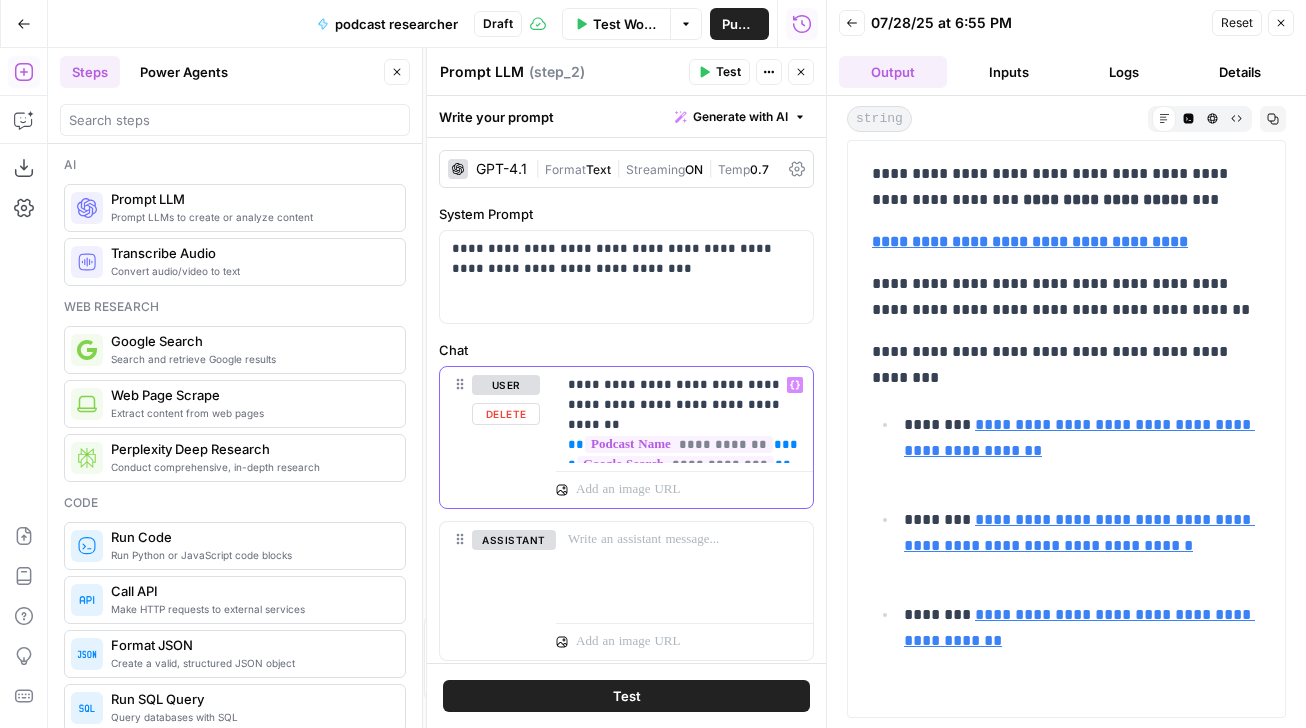 click on "**********" at bounding box center [684, 415] 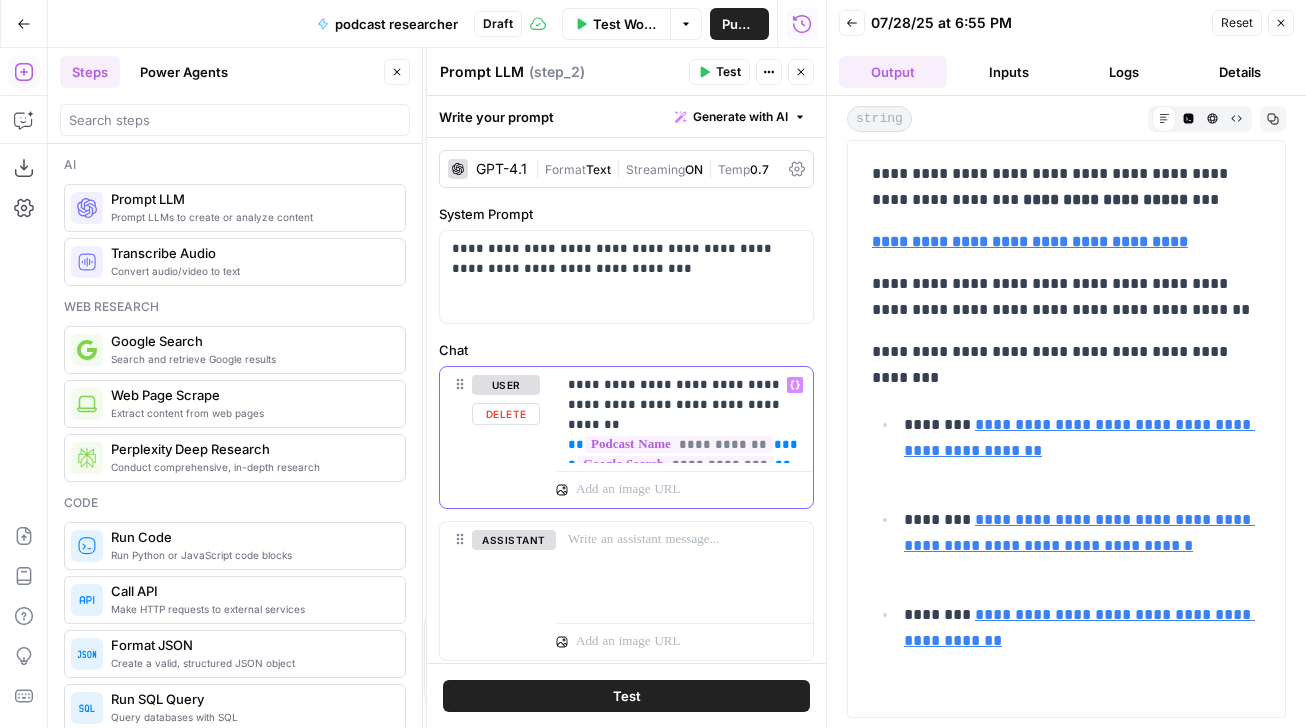 click on "**********" at bounding box center (684, 415) 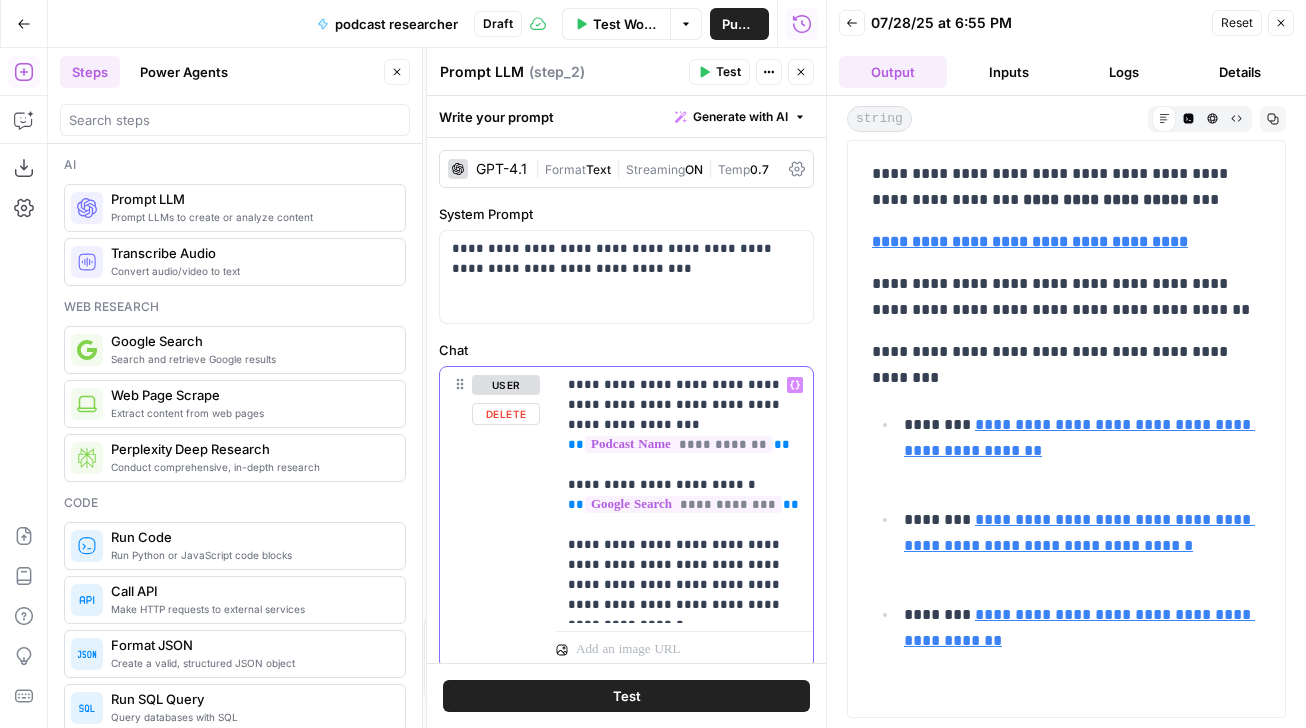 click on "**********" at bounding box center (684, 495) 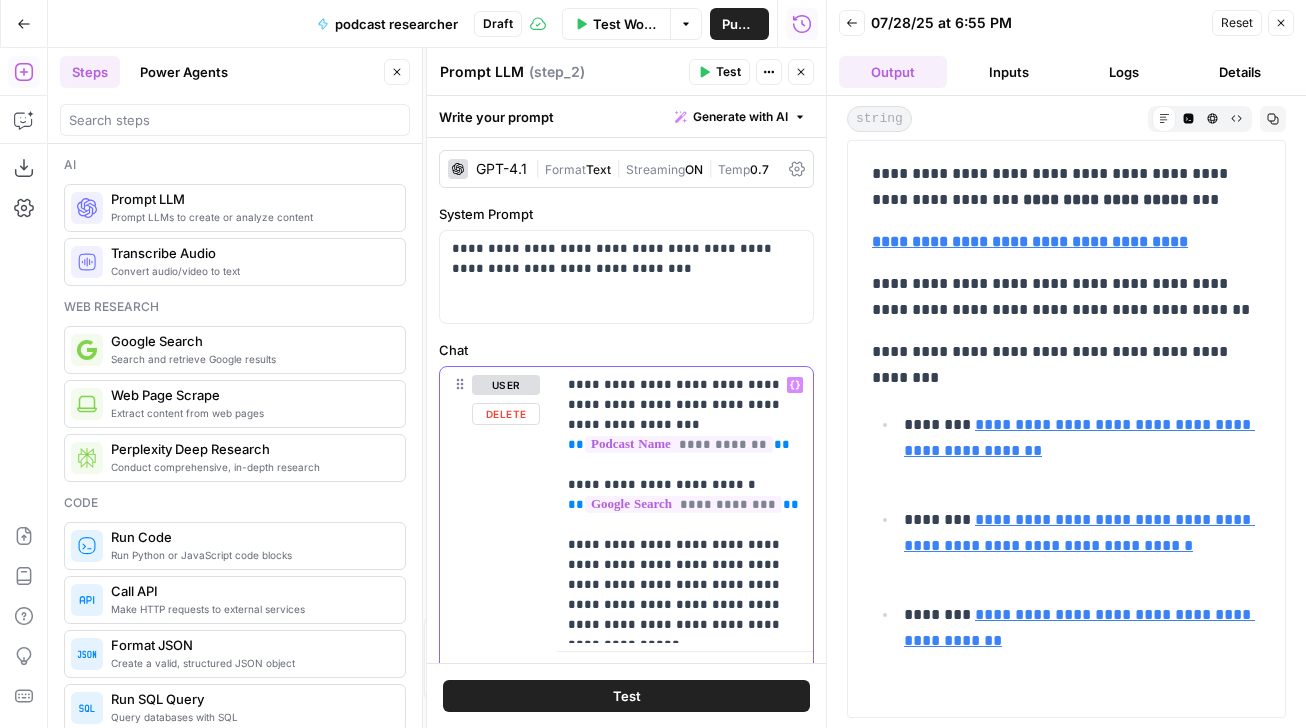 scroll, scrollTop: 64, scrollLeft: 0, axis: vertical 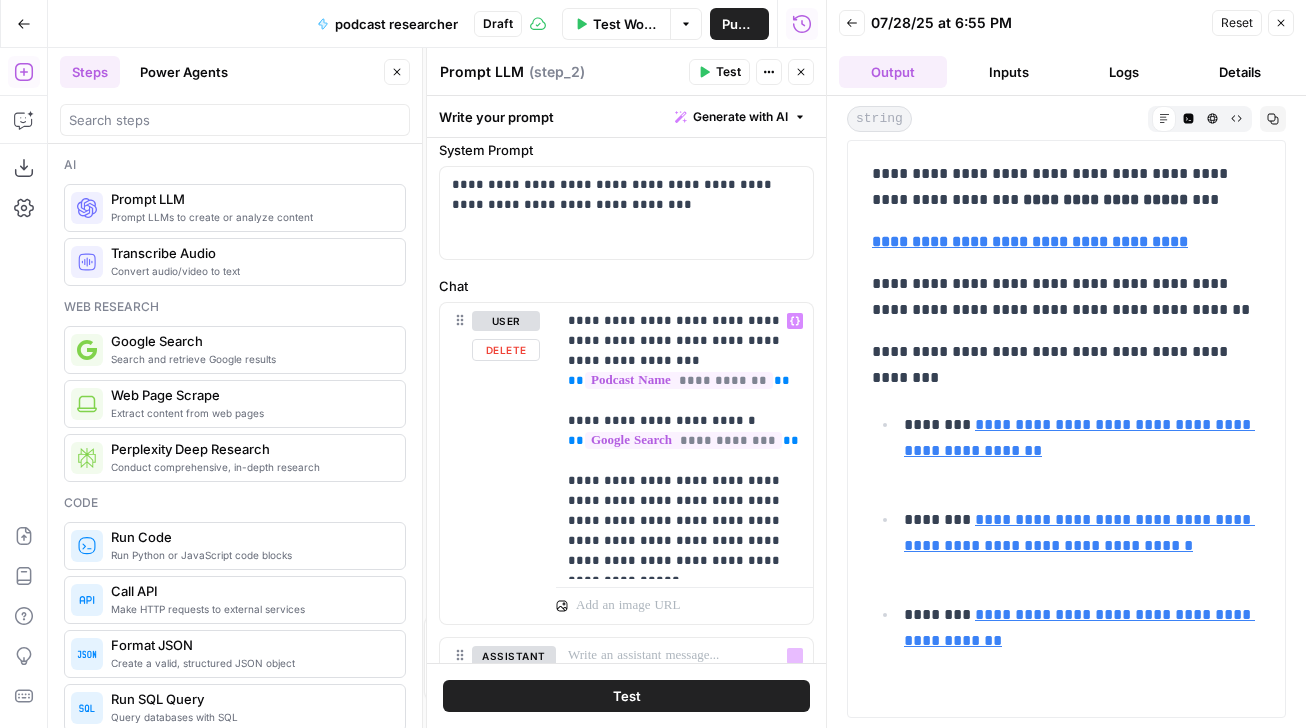 click on "Test" at bounding box center [626, 696] 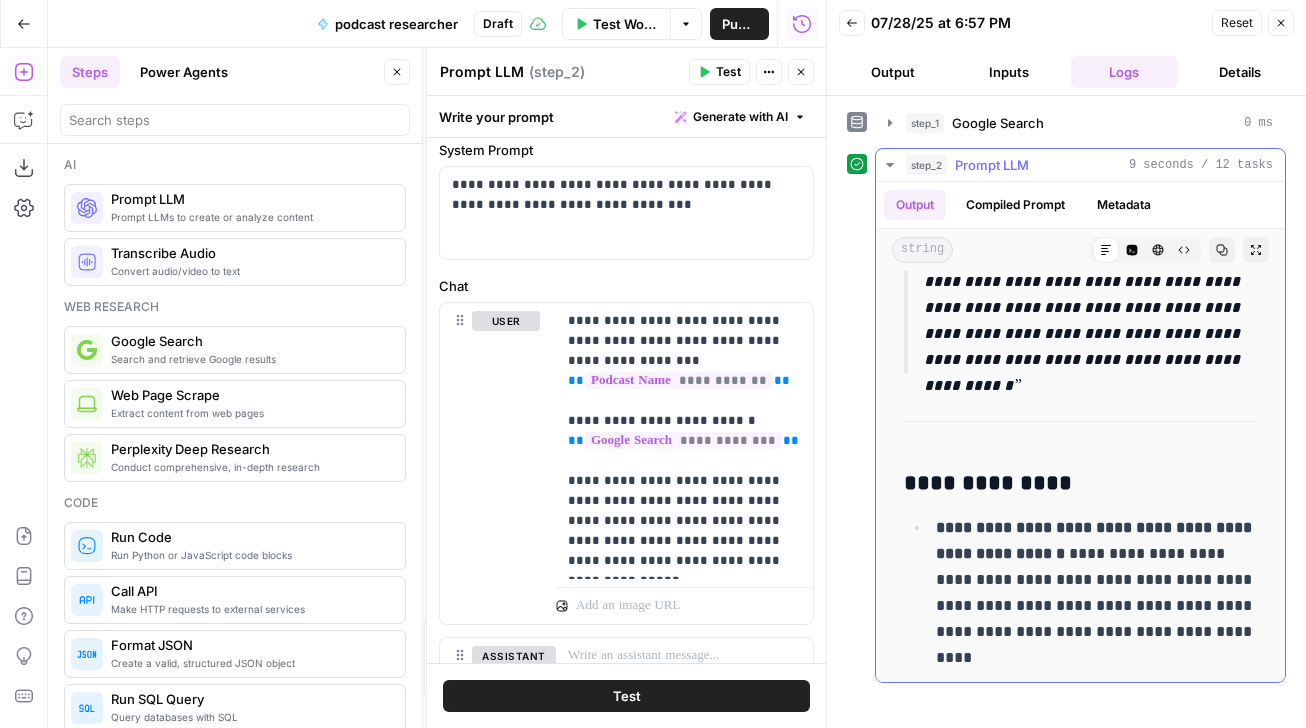 scroll, scrollTop: 1089, scrollLeft: 0, axis: vertical 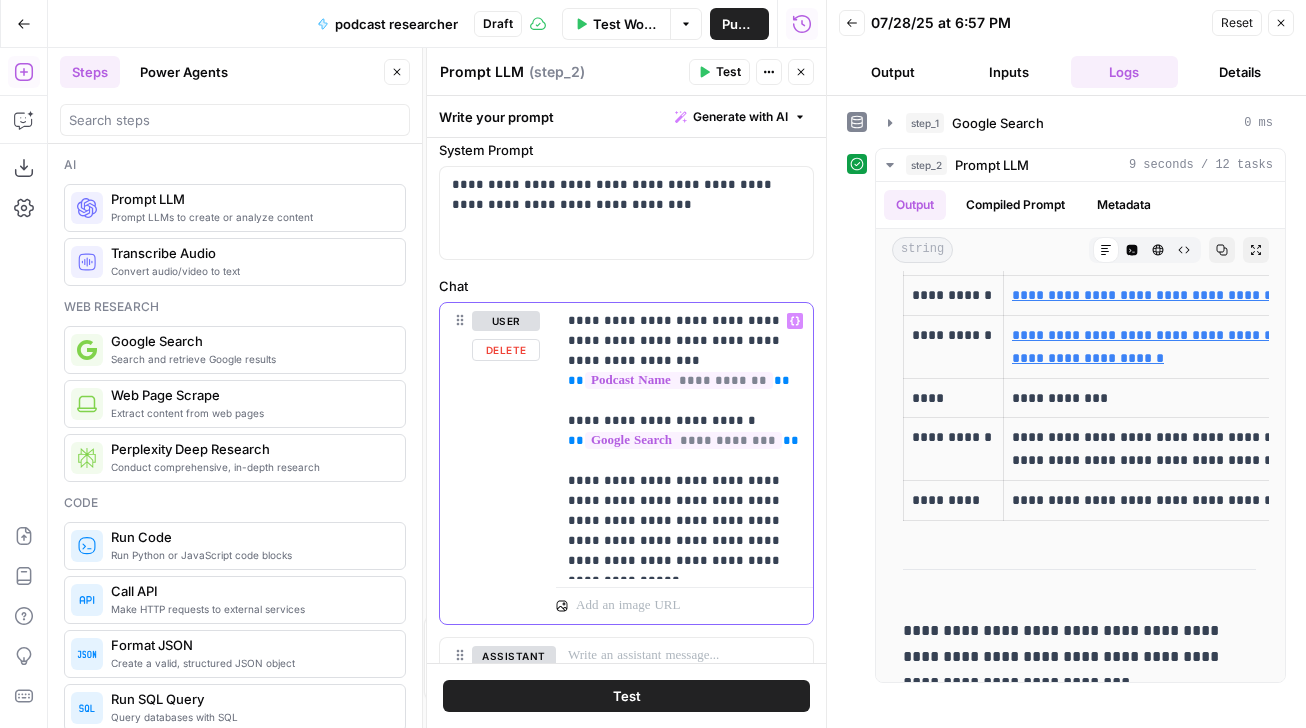 click on "**********" at bounding box center [684, 441] 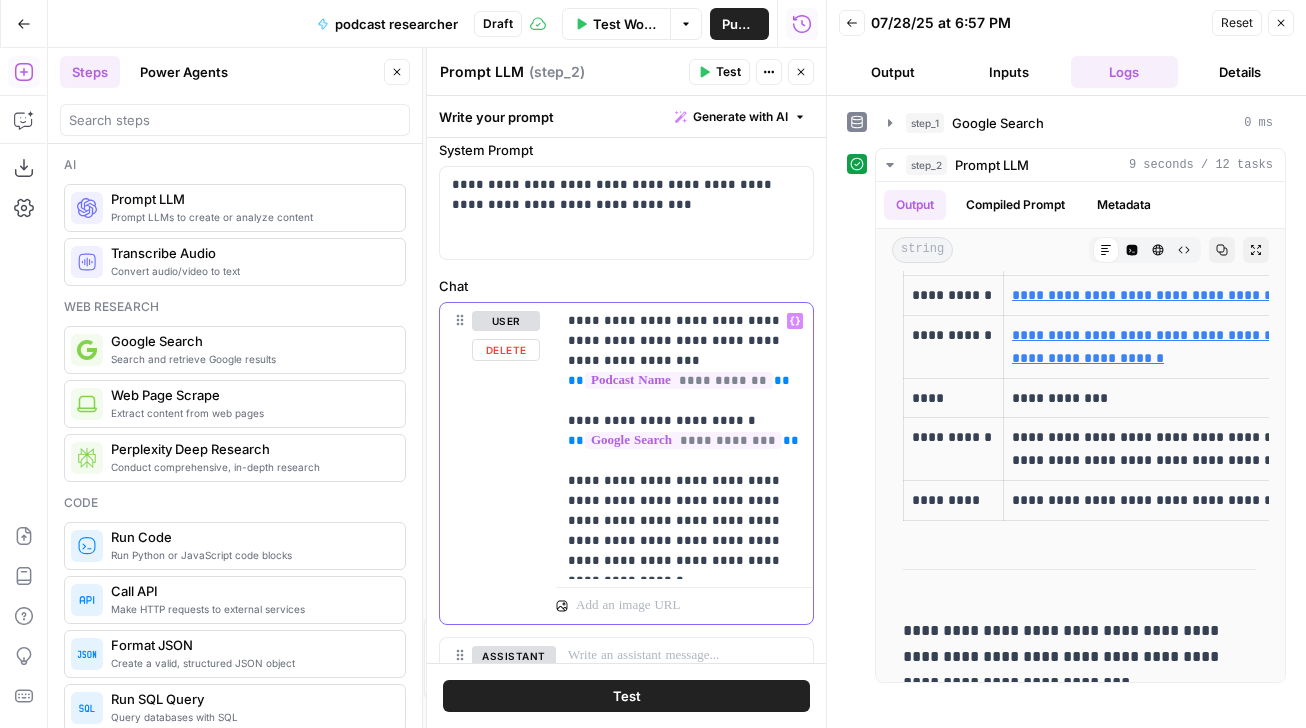 drag, startPoint x: 705, startPoint y: 565, endPoint x: 660, endPoint y: 539, distance: 51.971146 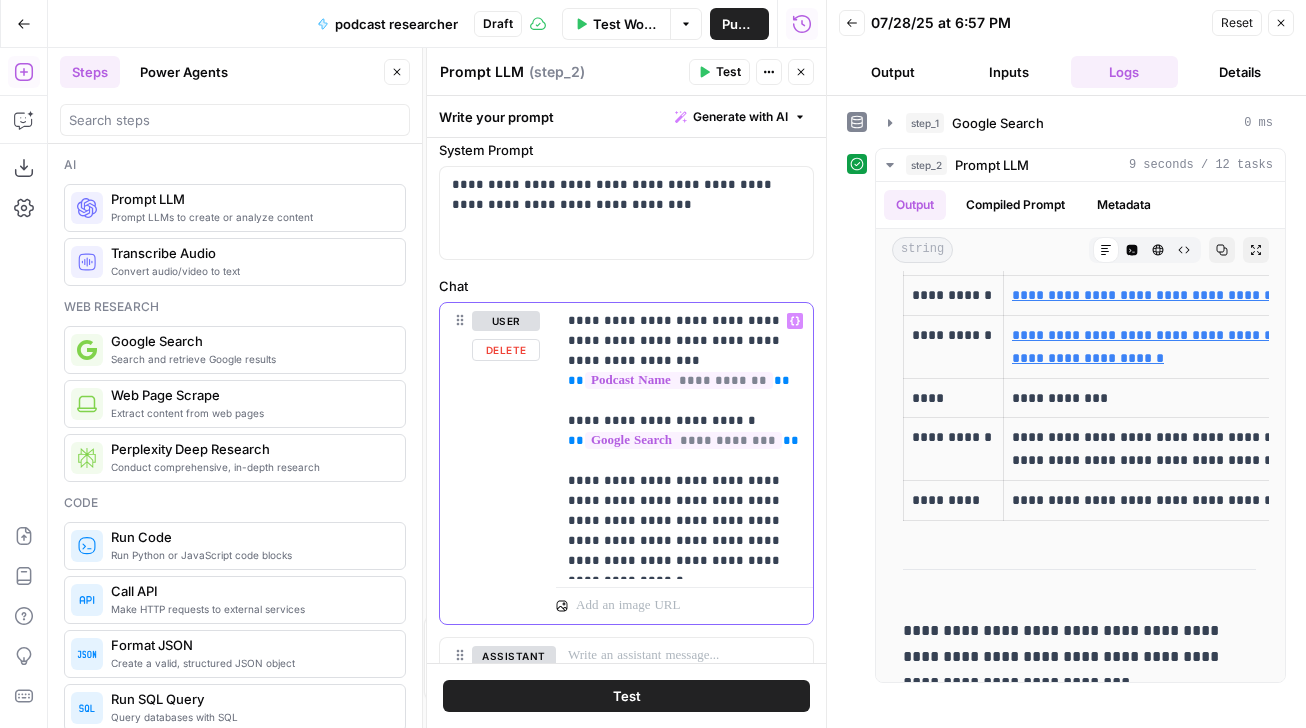 click on "**********" at bounding box center [684, 441] 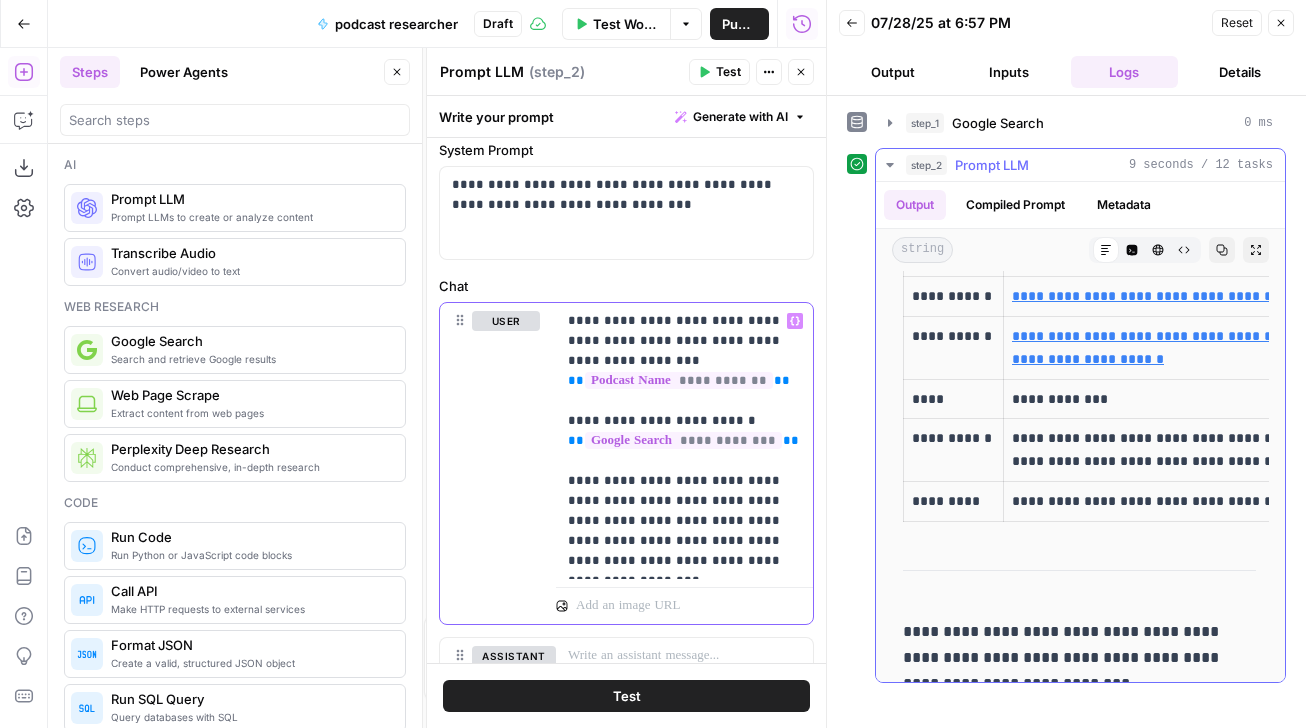 scroll, scrollTop: 1702, scrollLeft: 0, axis: vertical 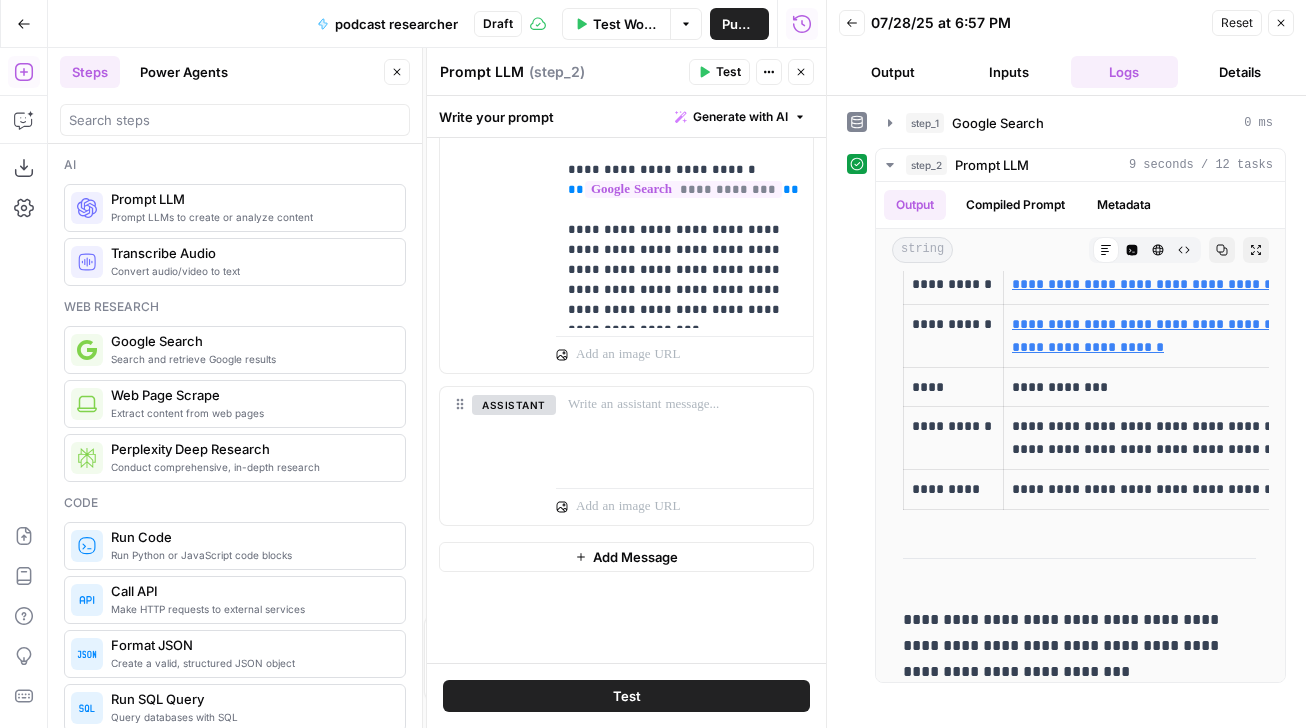 click on "Close" at bounding box center (1281, 23) 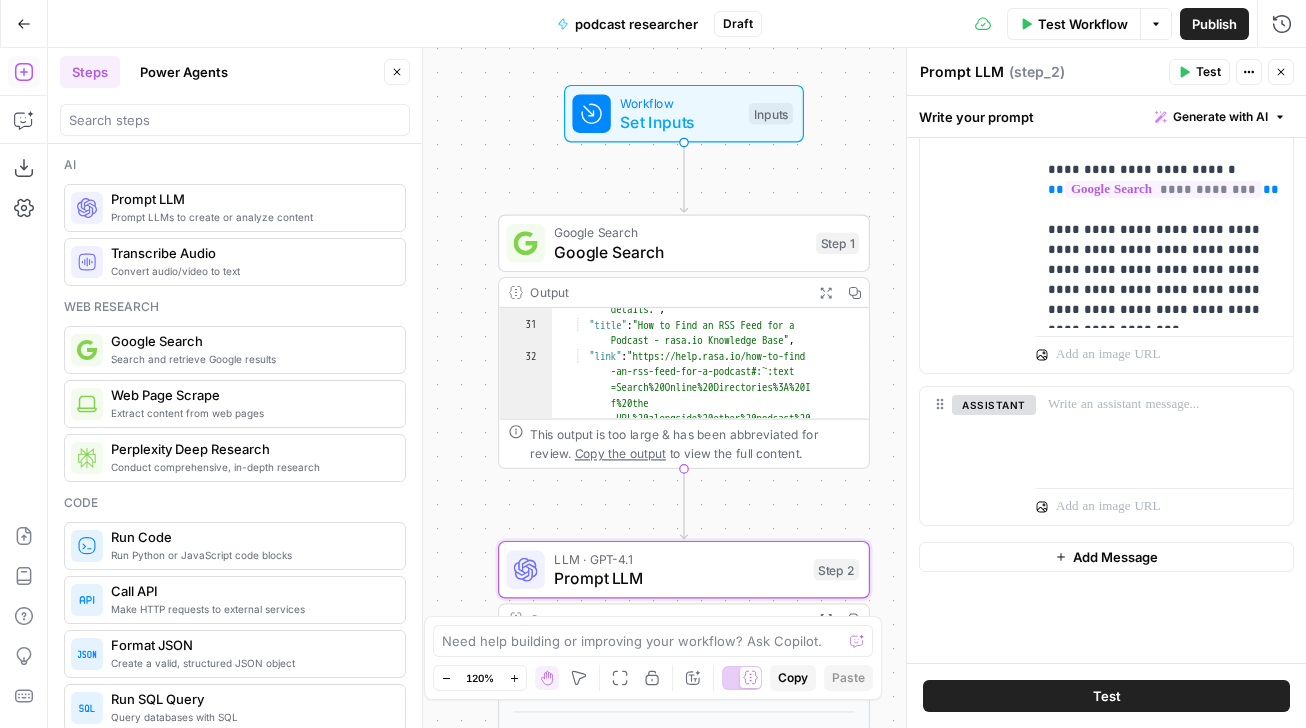 scroll, scrollTop: 768, scrollLeft: 0, axis: vertical 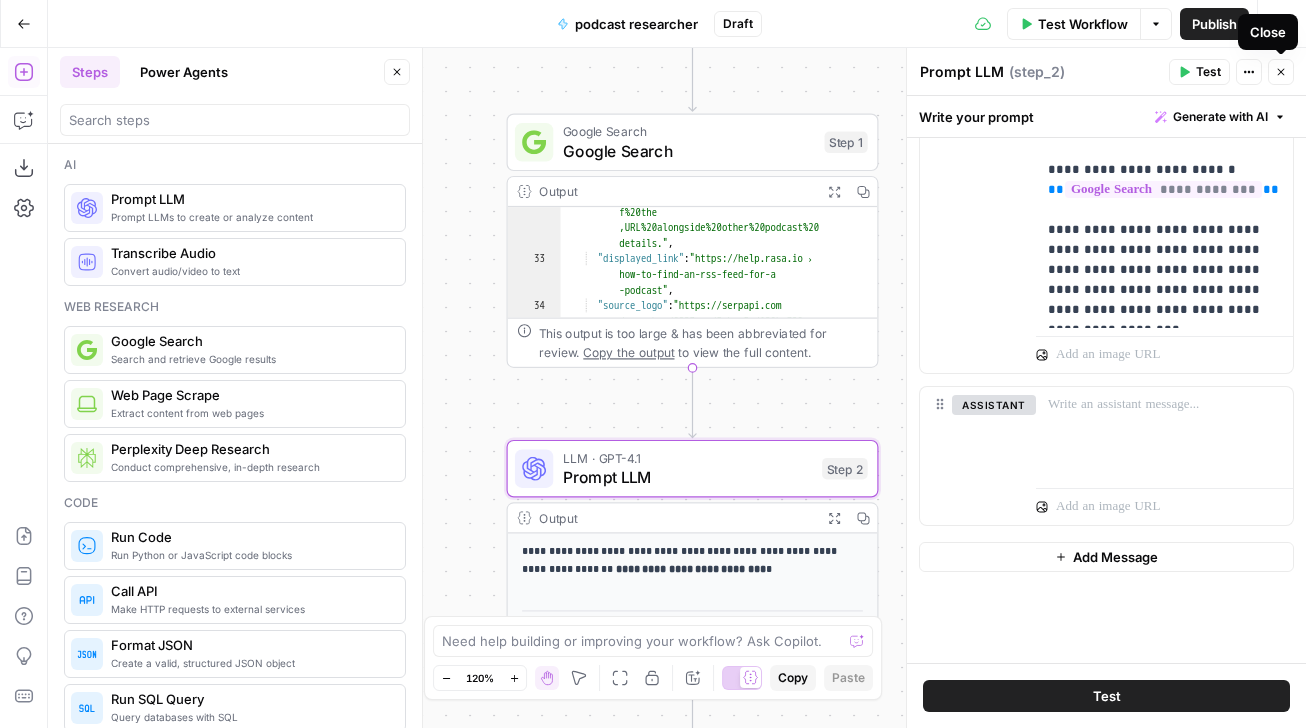 click 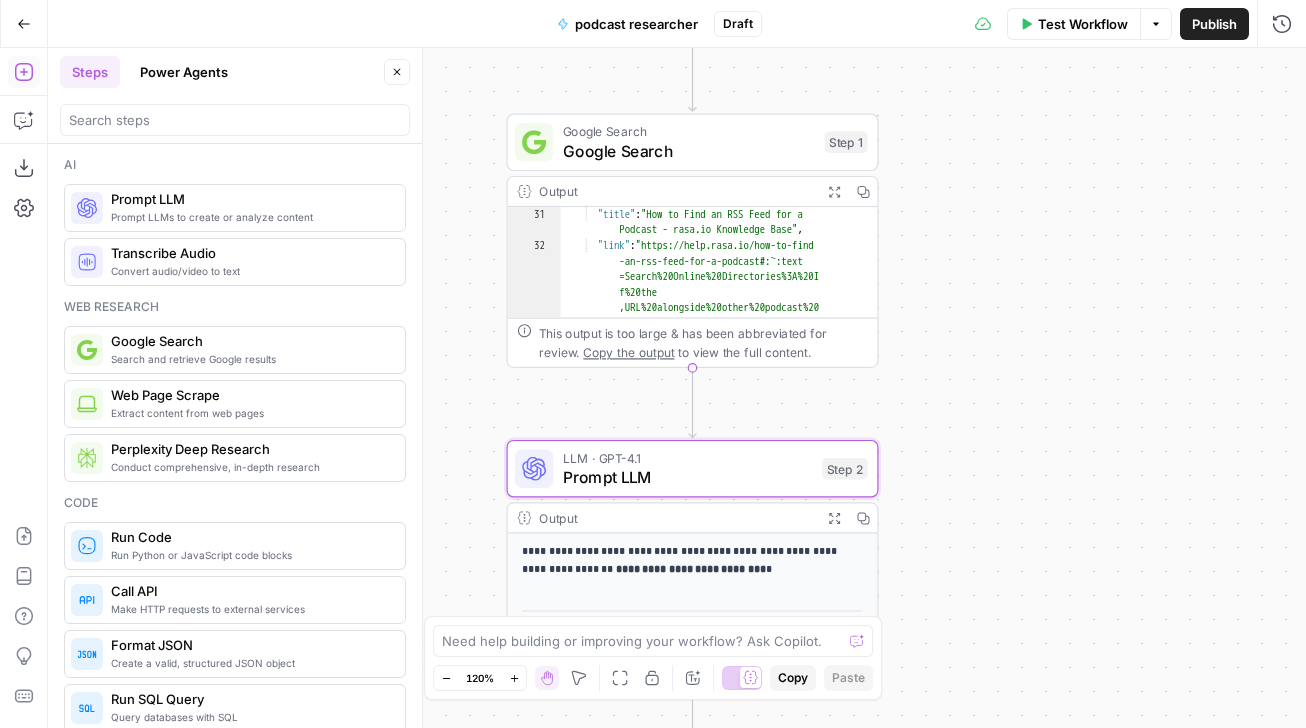 scroll, scrollTop: 689, scrollLeft: 0, axis: vertical 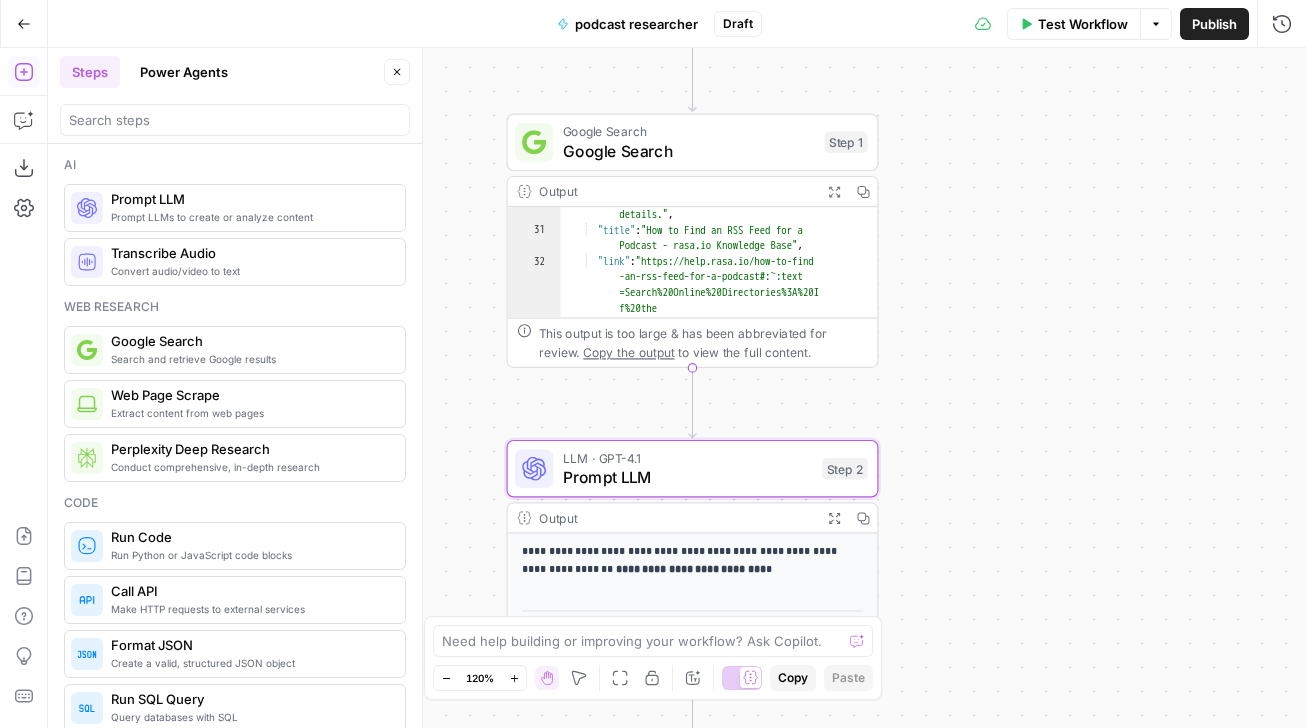 click 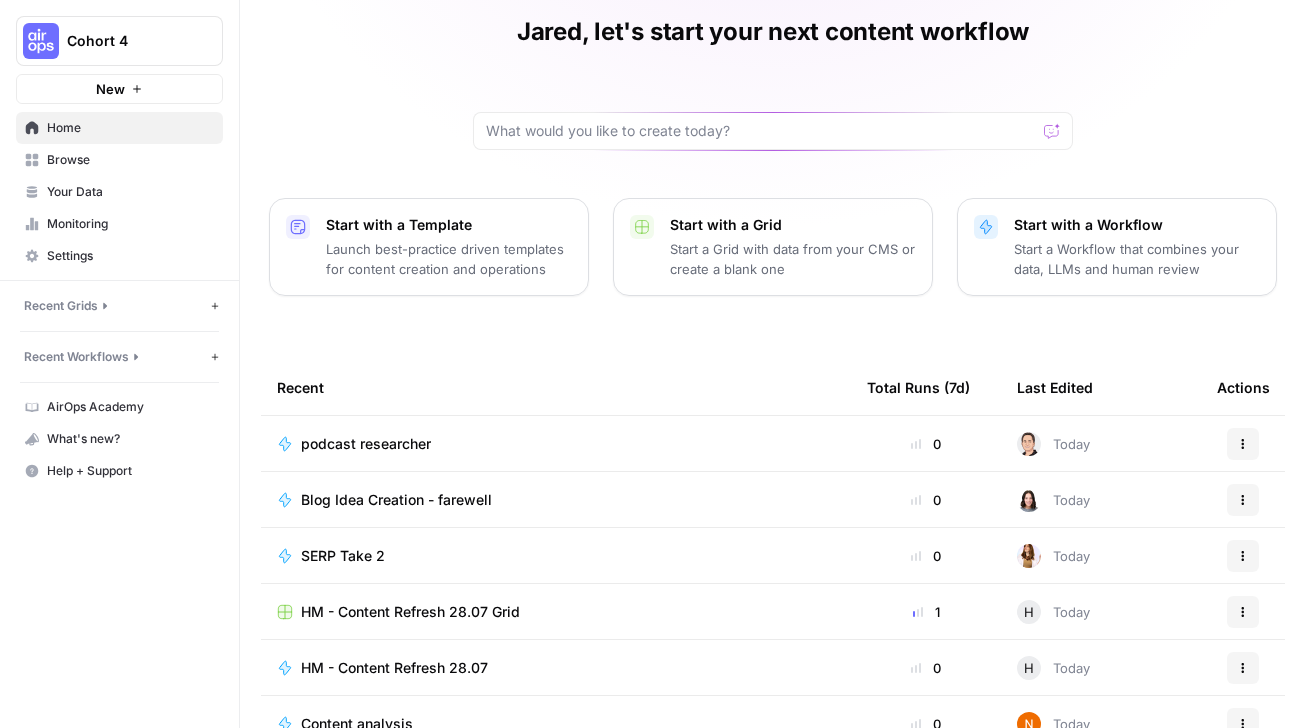scroll, scrollTop: 110, scrollLeft: 0, axis: vertical 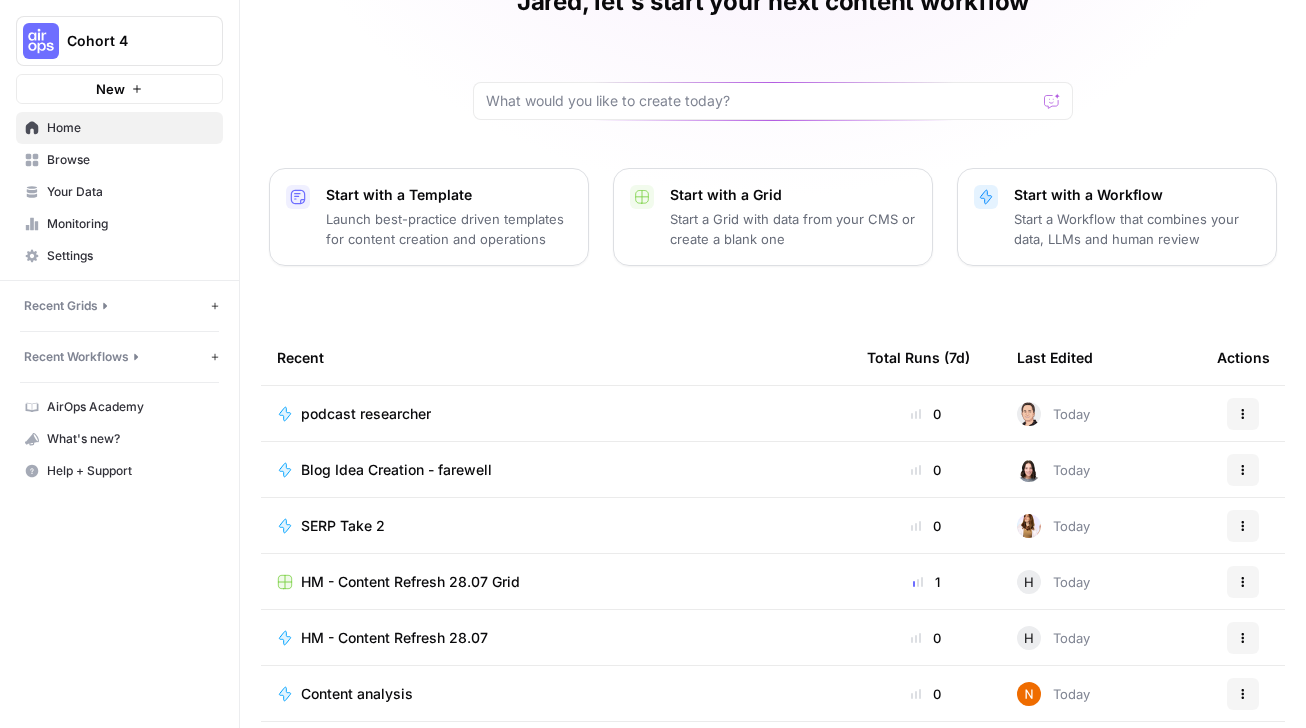 click 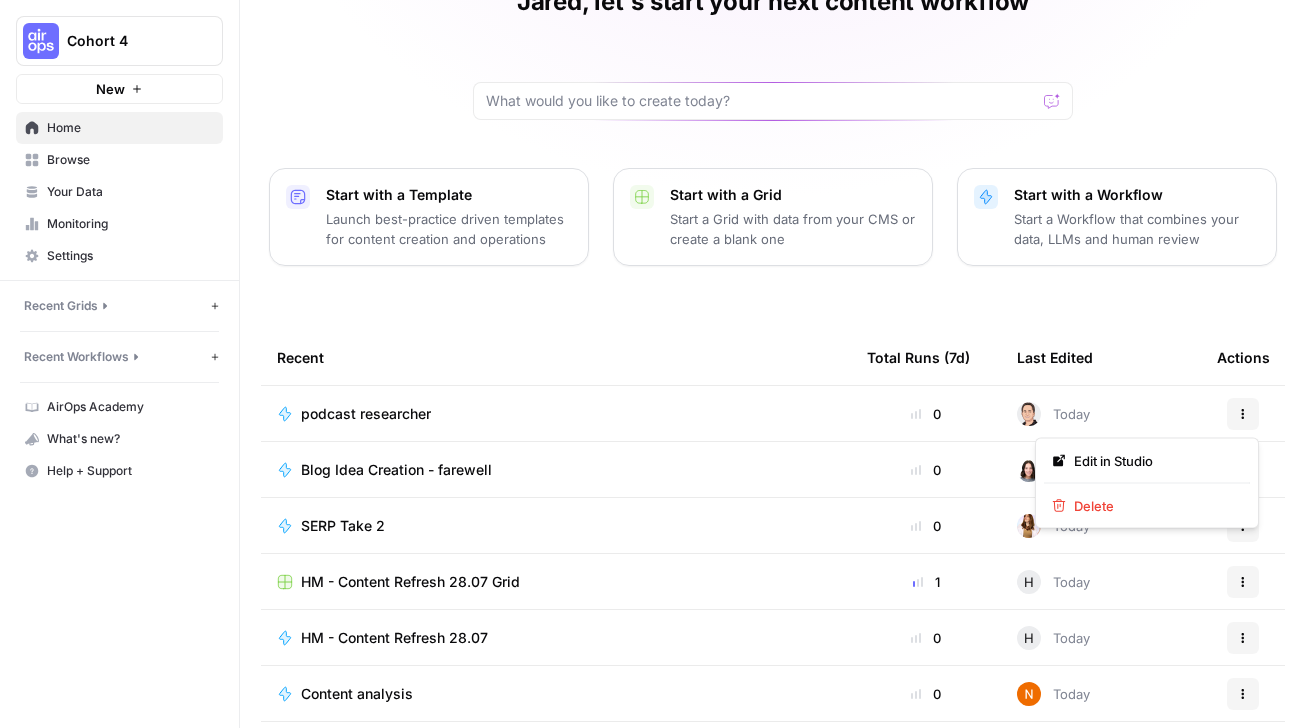 click on "podcast researcher" at bounding box center [556, 414] 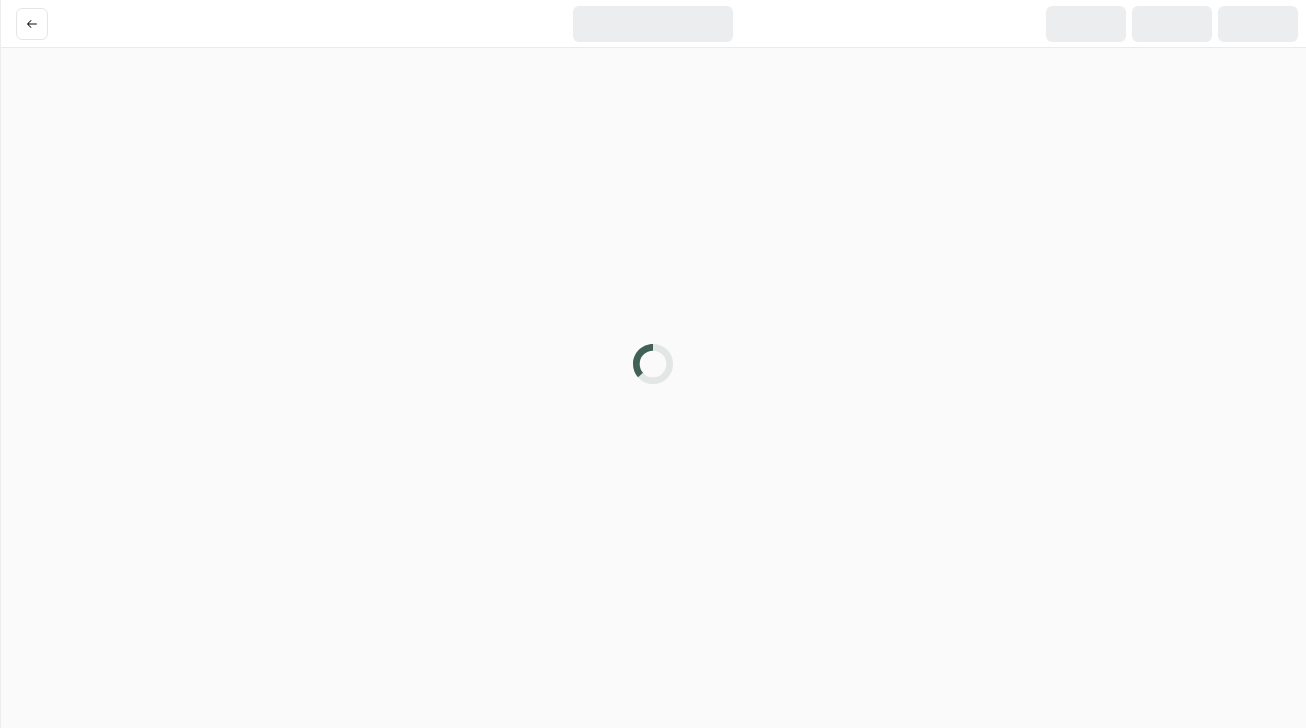 scroll, scrollTop: 0, scrollLeft: 0, axis: both 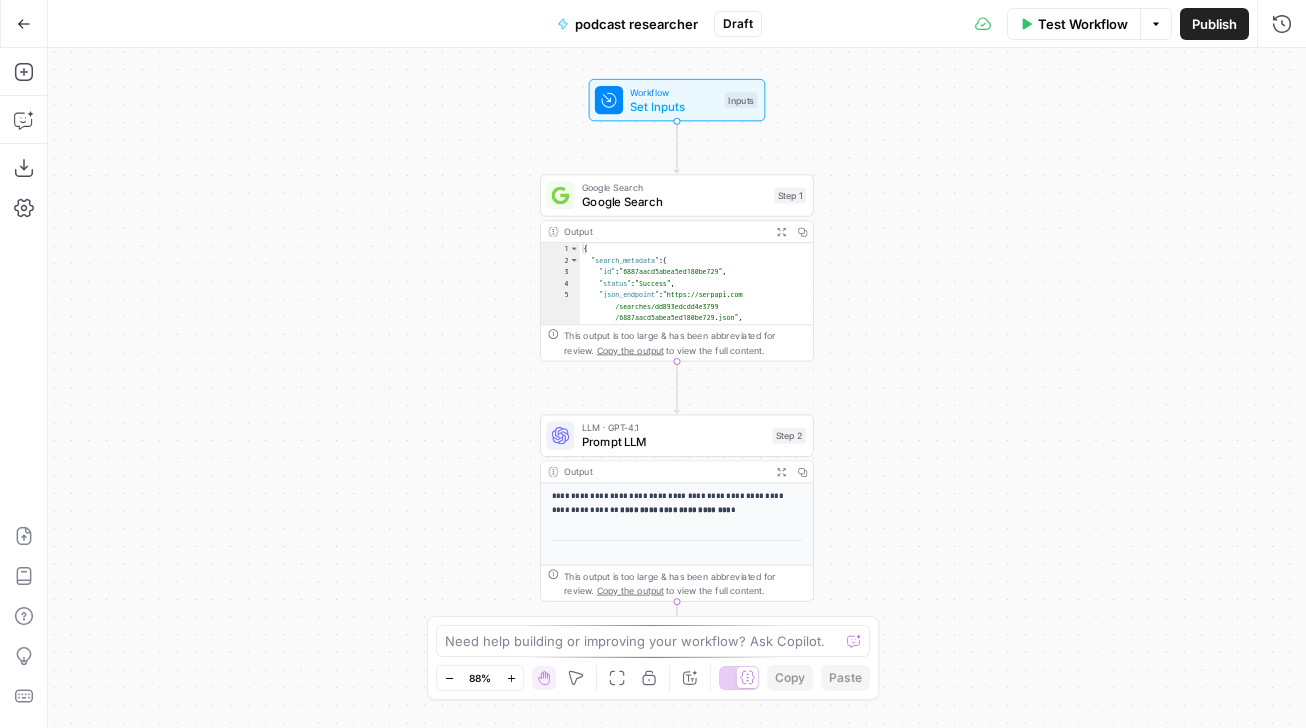 click on "podcast researcher" at bounding box center (636, 24) 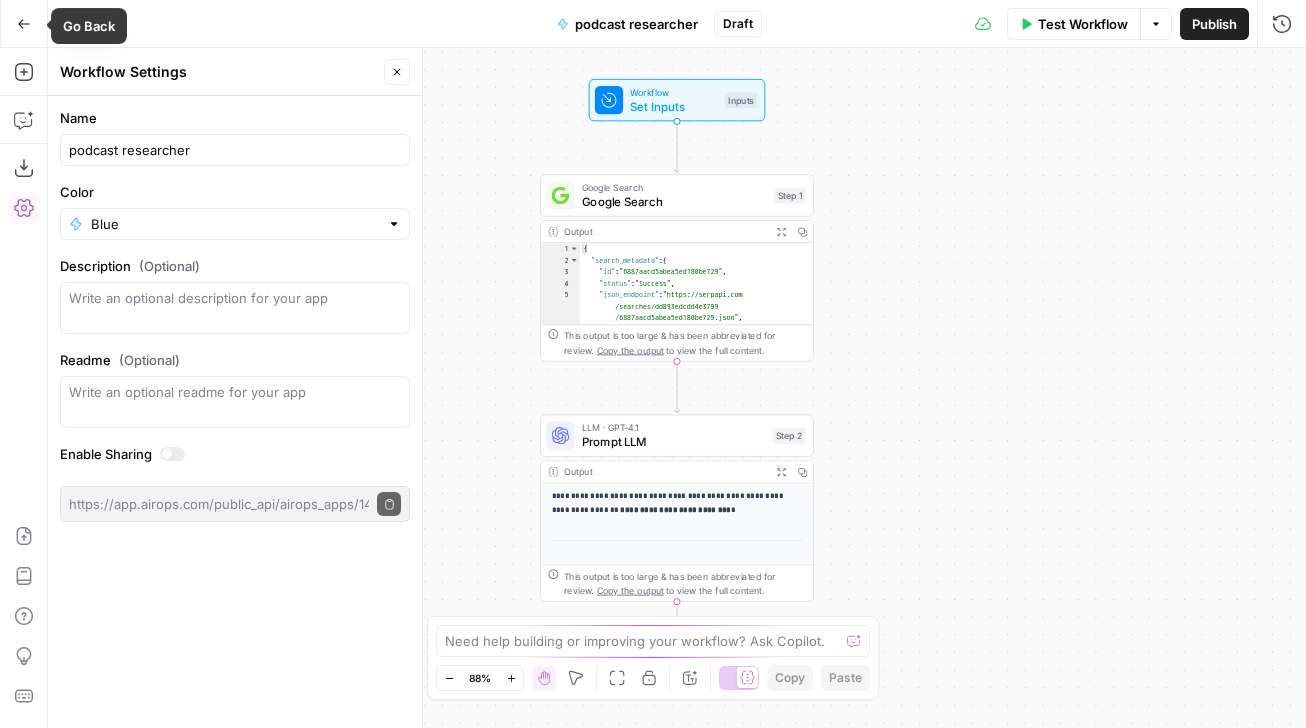 click on "Go Back" at bounding box center (24, 24) 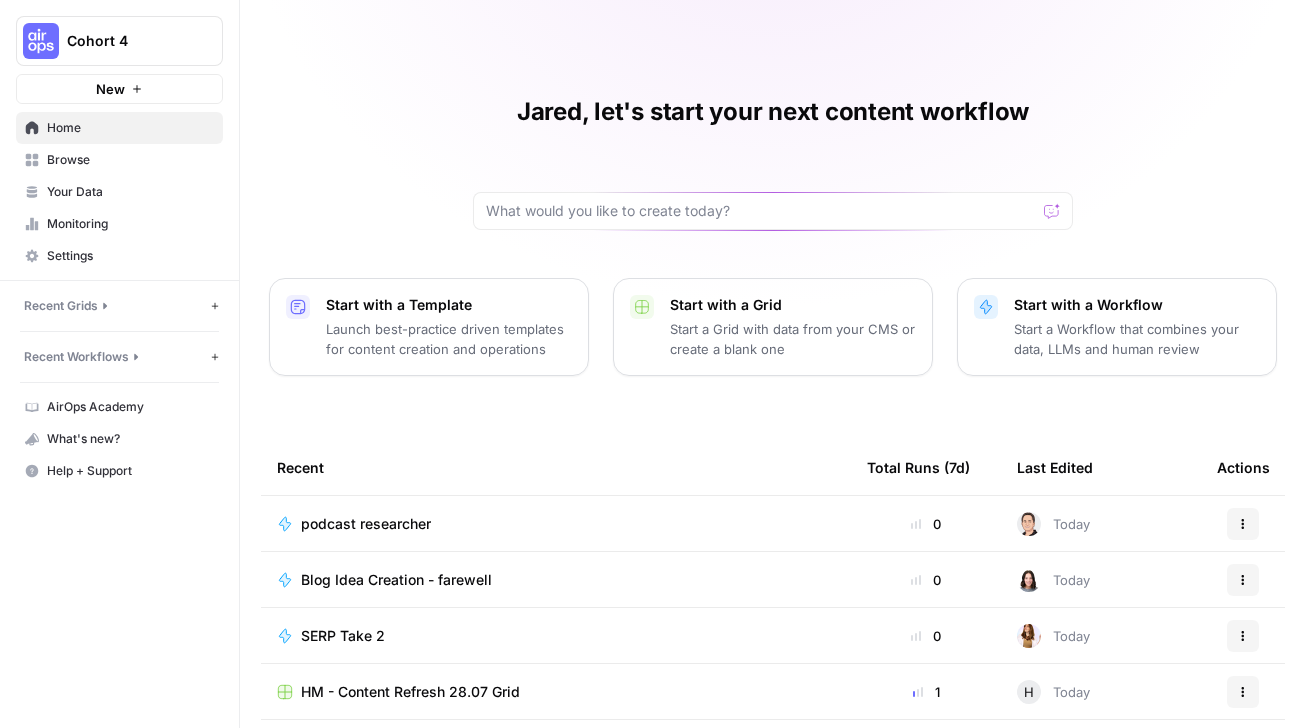click on "Browse" at bounding box center (130, 160) 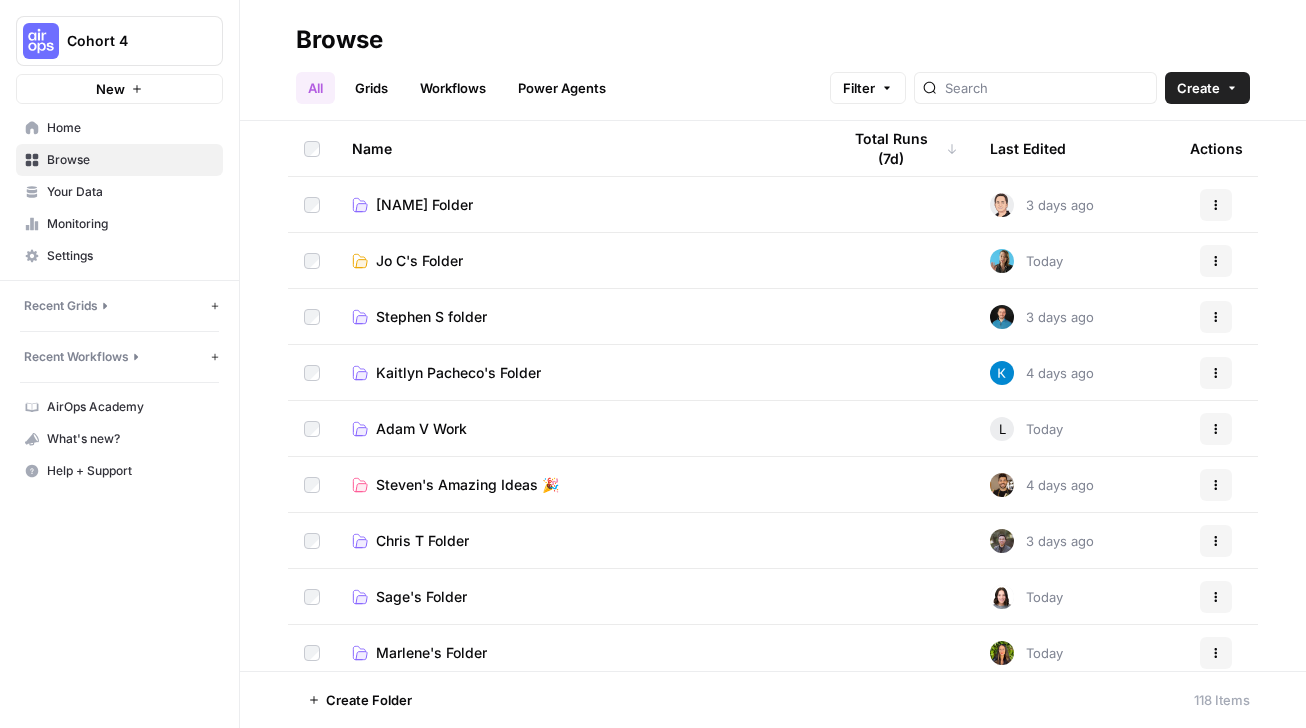 click on "Home" at bounding box center (130, 128) 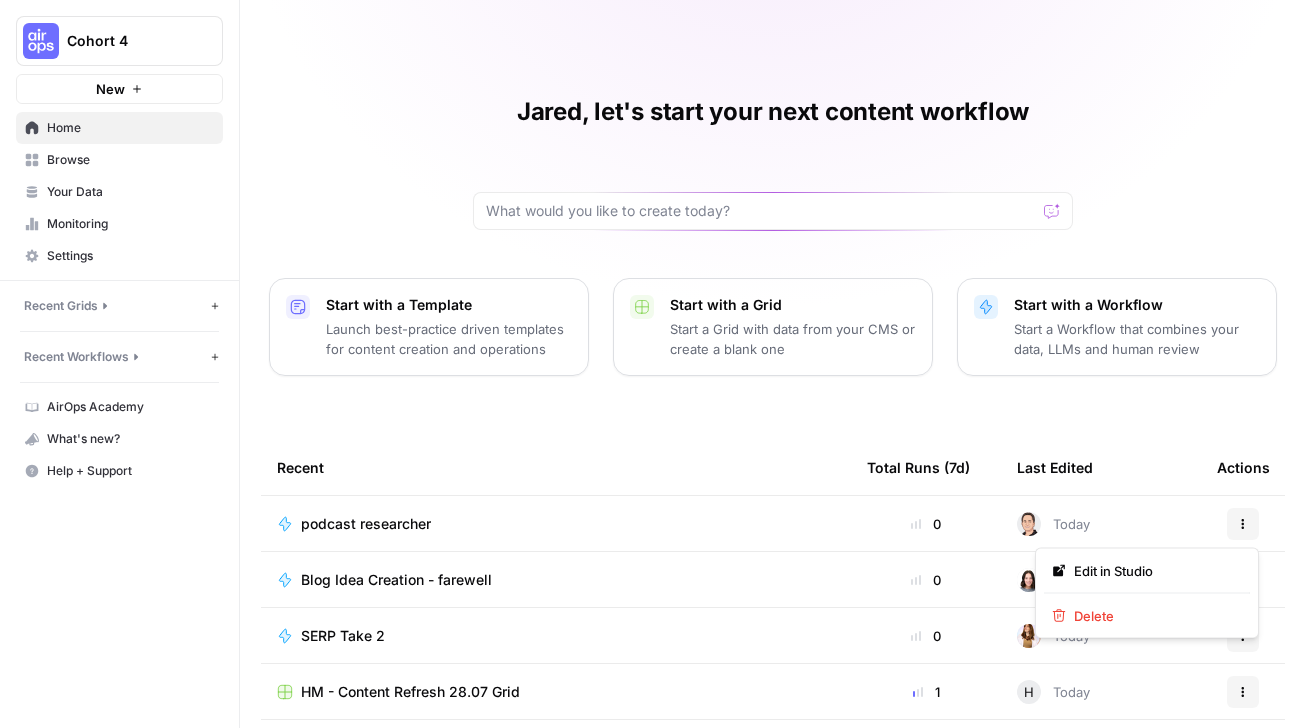 click on "Actions" at bounding box center (1243, 524) 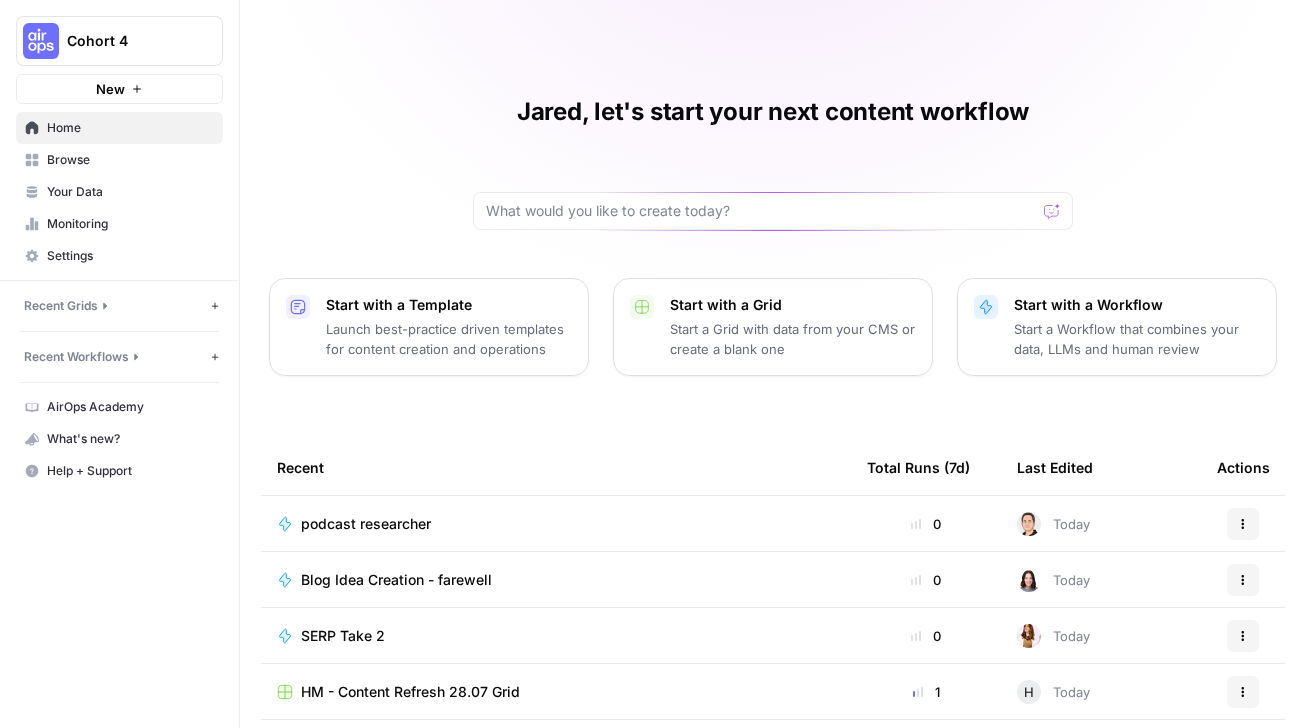 click on "podcast researcher" at bounding box center (366, 524) 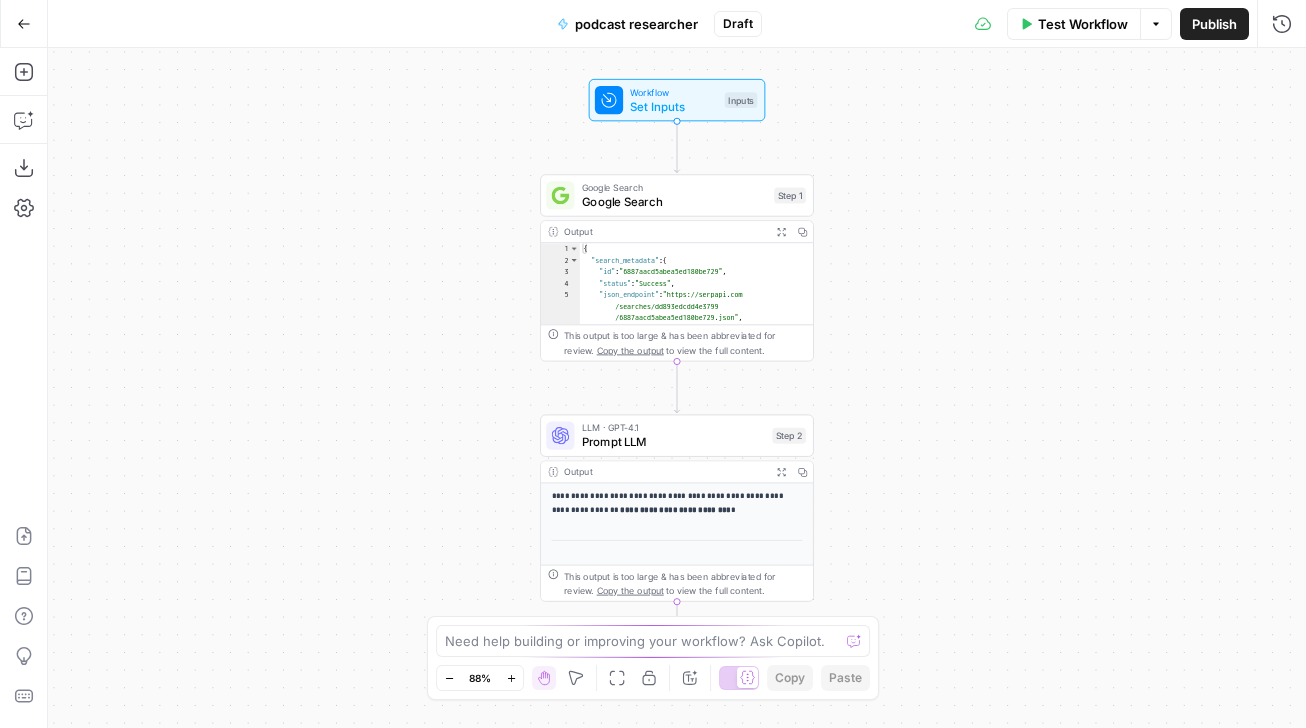 click on "Options" at bounding box center (1156, 24) 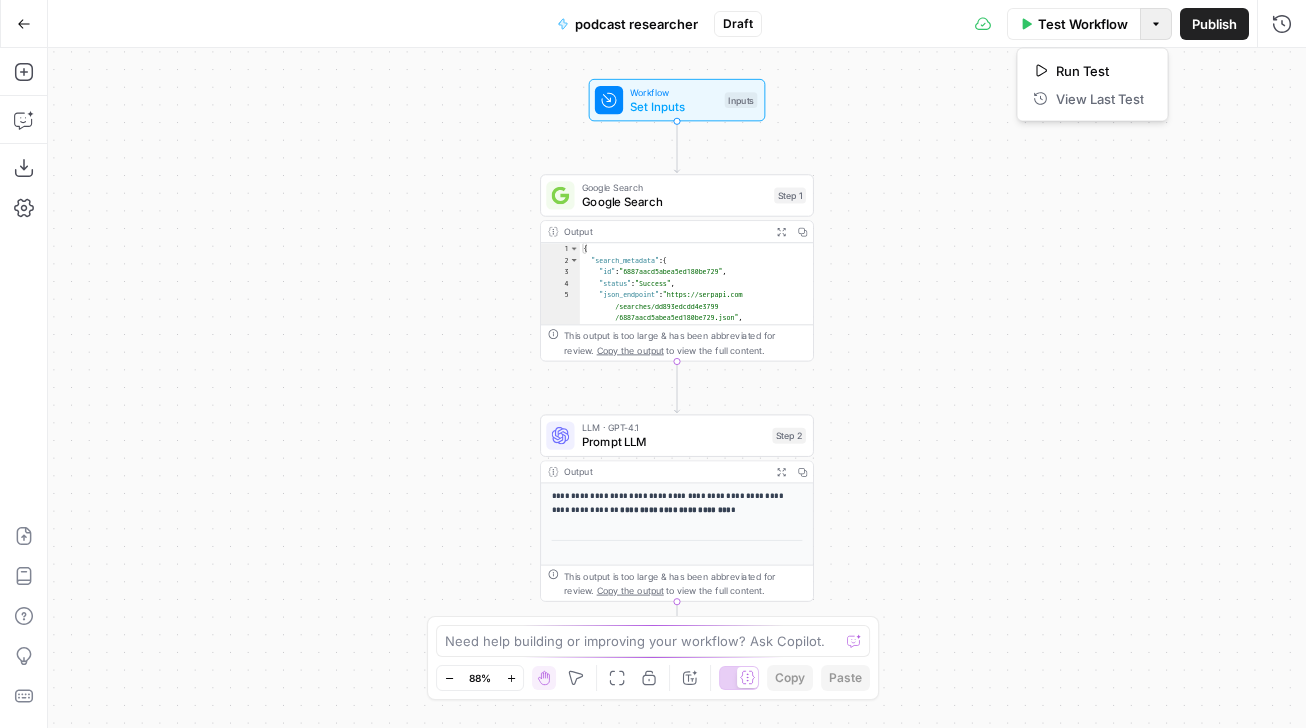 click on "Options" at bounding box center (1156, 24) 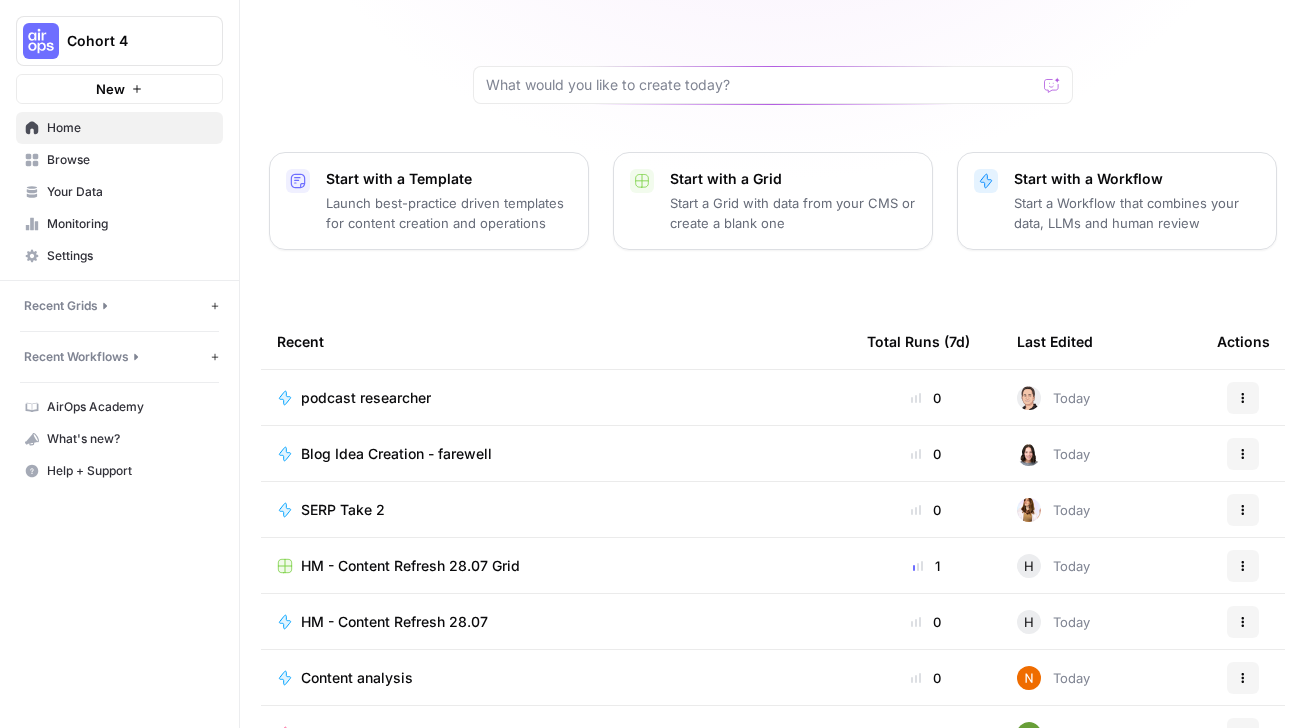 scroll, scrollTop: 33, scrollLeft: 0, axis: vertical 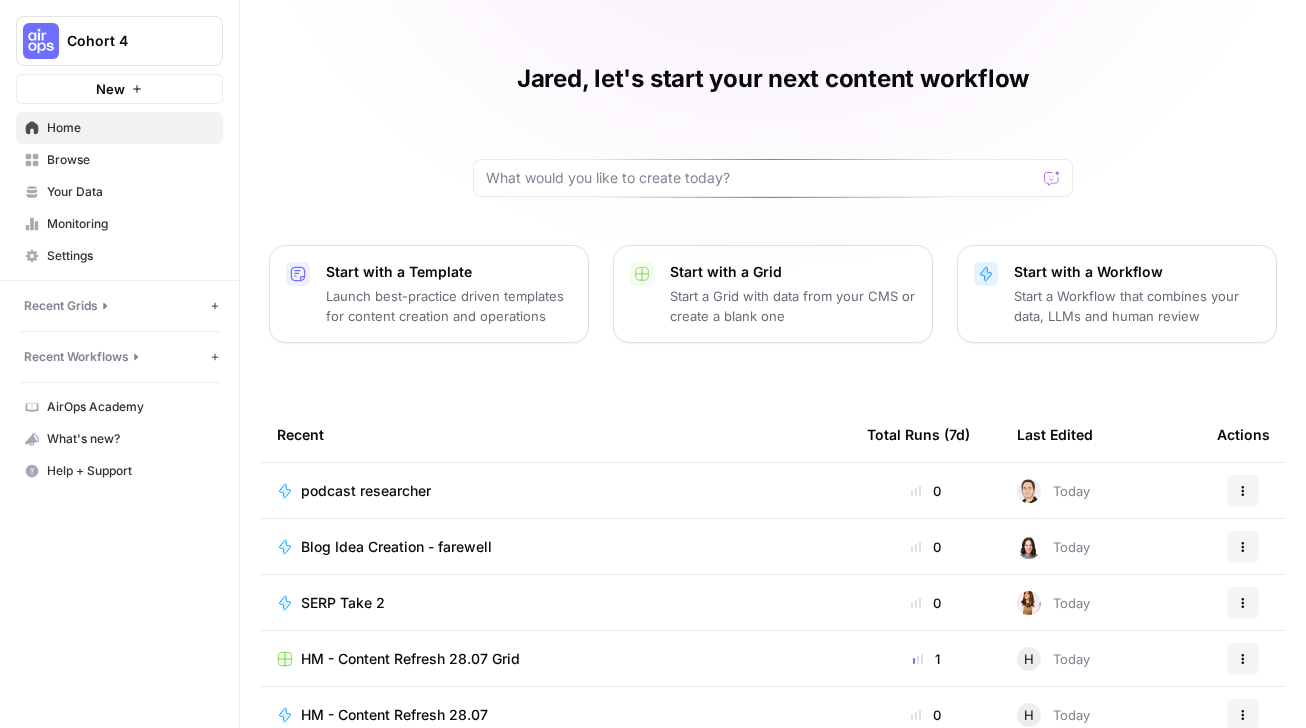 click on "New" at bounding box center (119, 89) 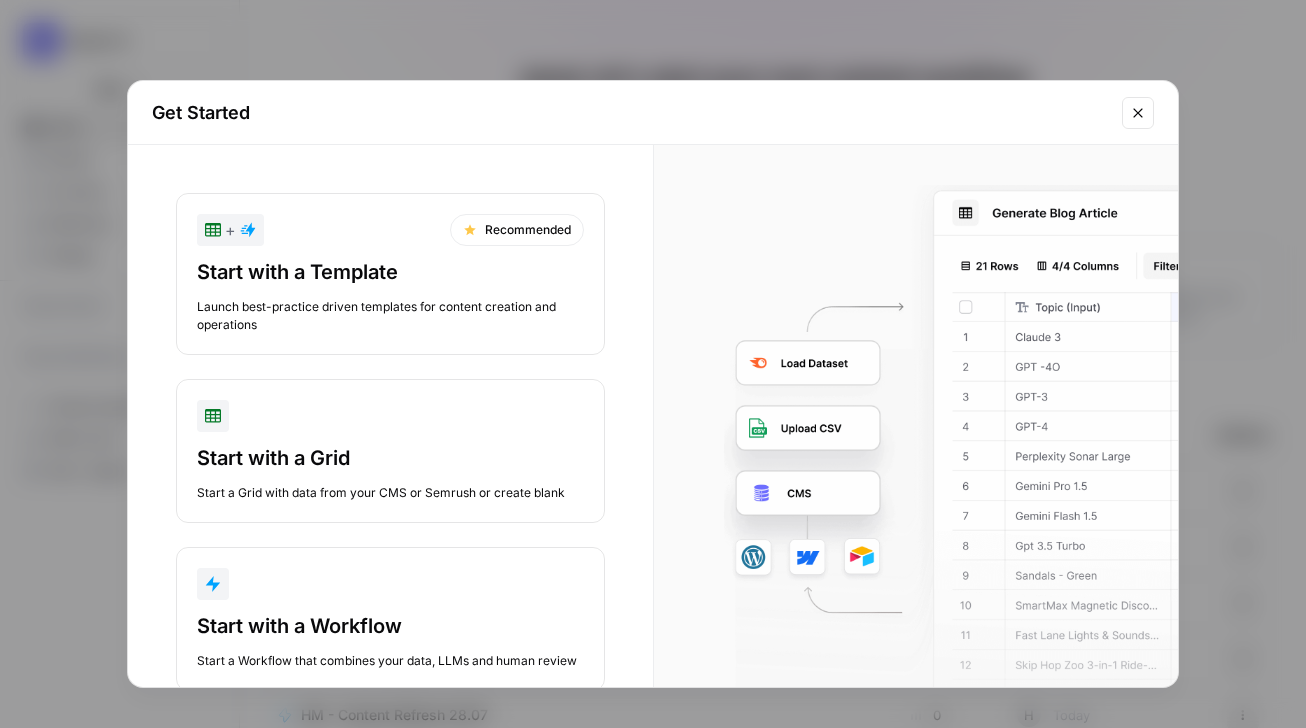 click on "Start with a Grid" at bounding box center (390, 458) 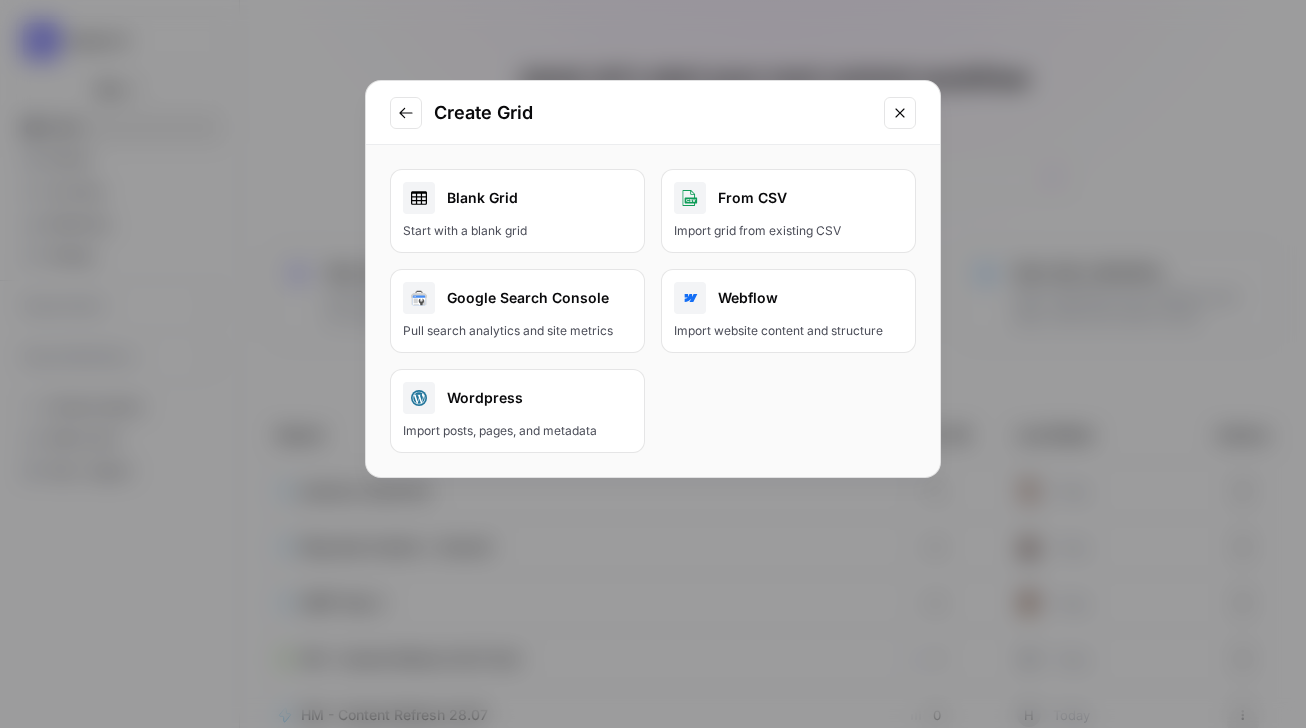 click on "Start with a blank grid" at bounding box center [517, 231] 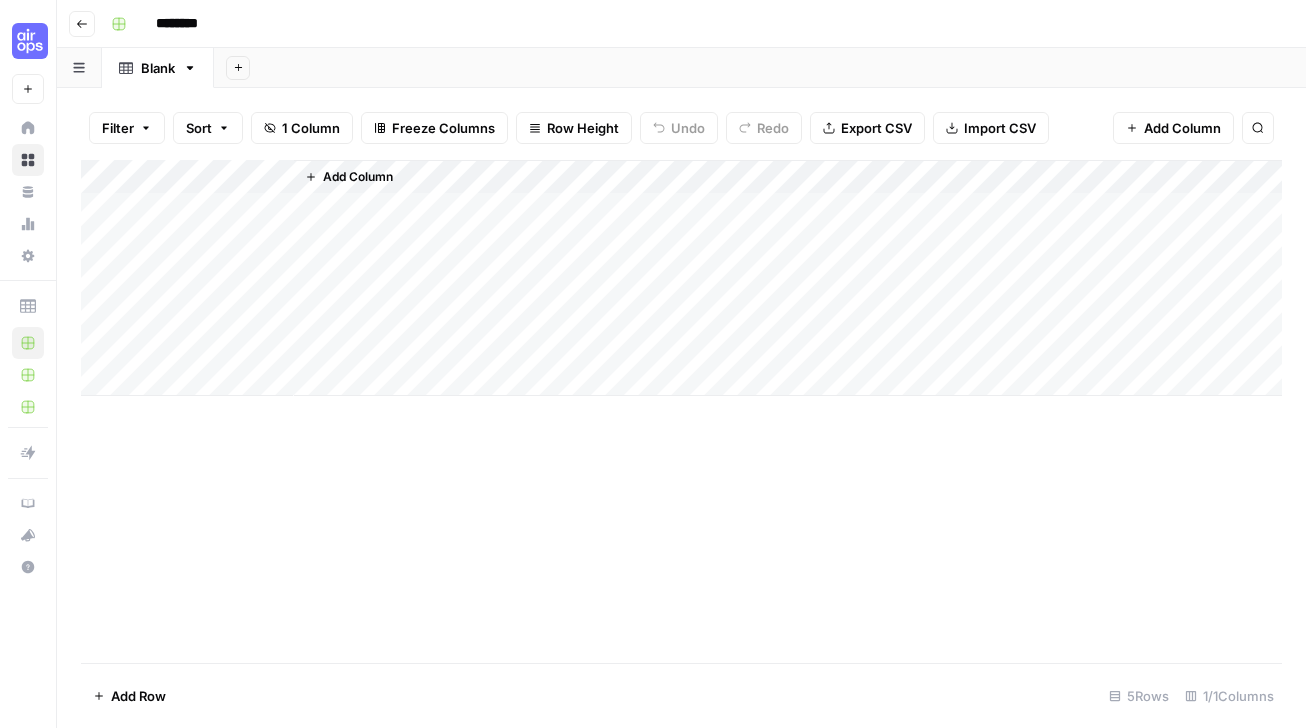 click on "Add Column" at bounding box center (681, 278) 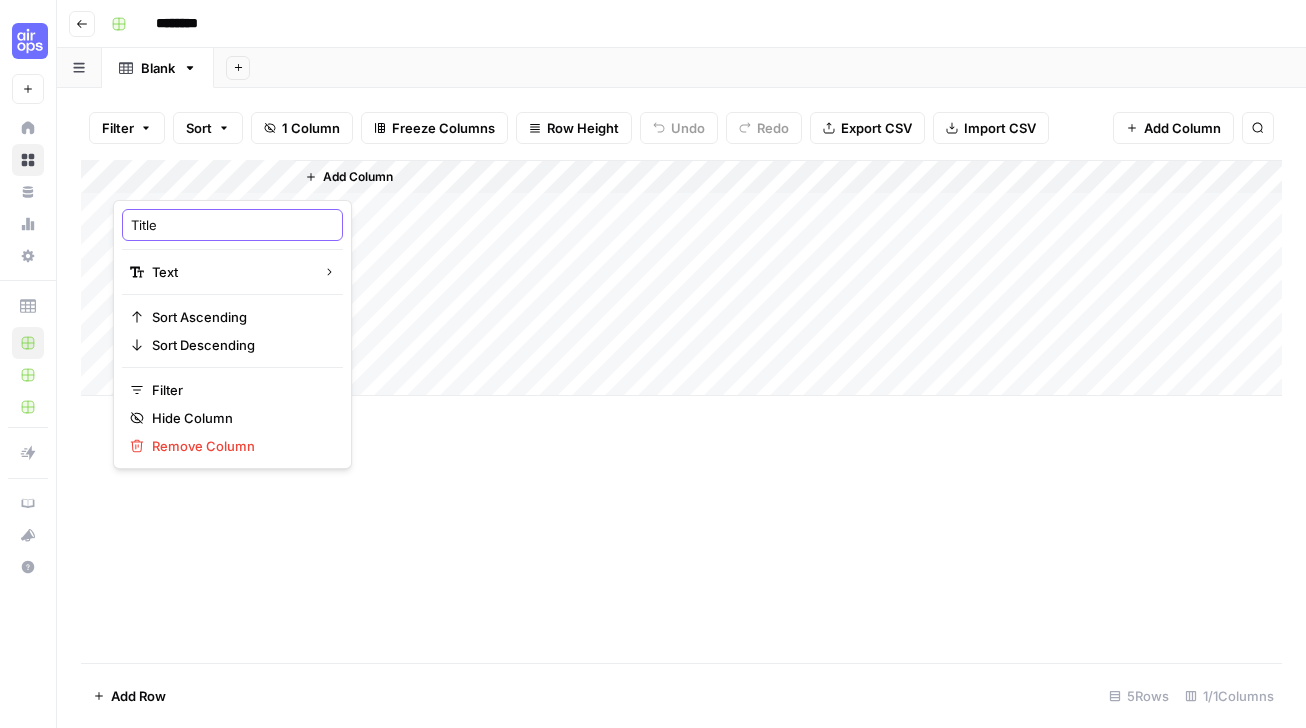 click on "Title" at bounding box center [232, 225] 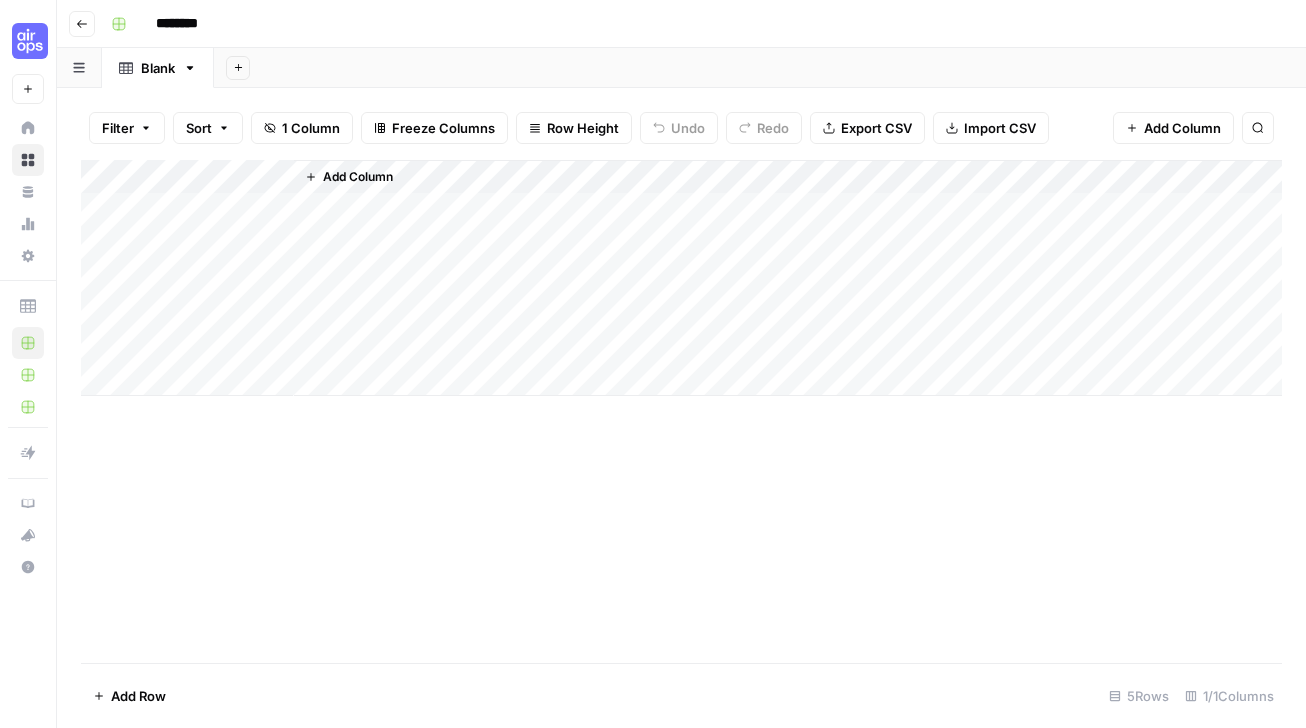click on "Add Column" at bounding box center [681, 278] 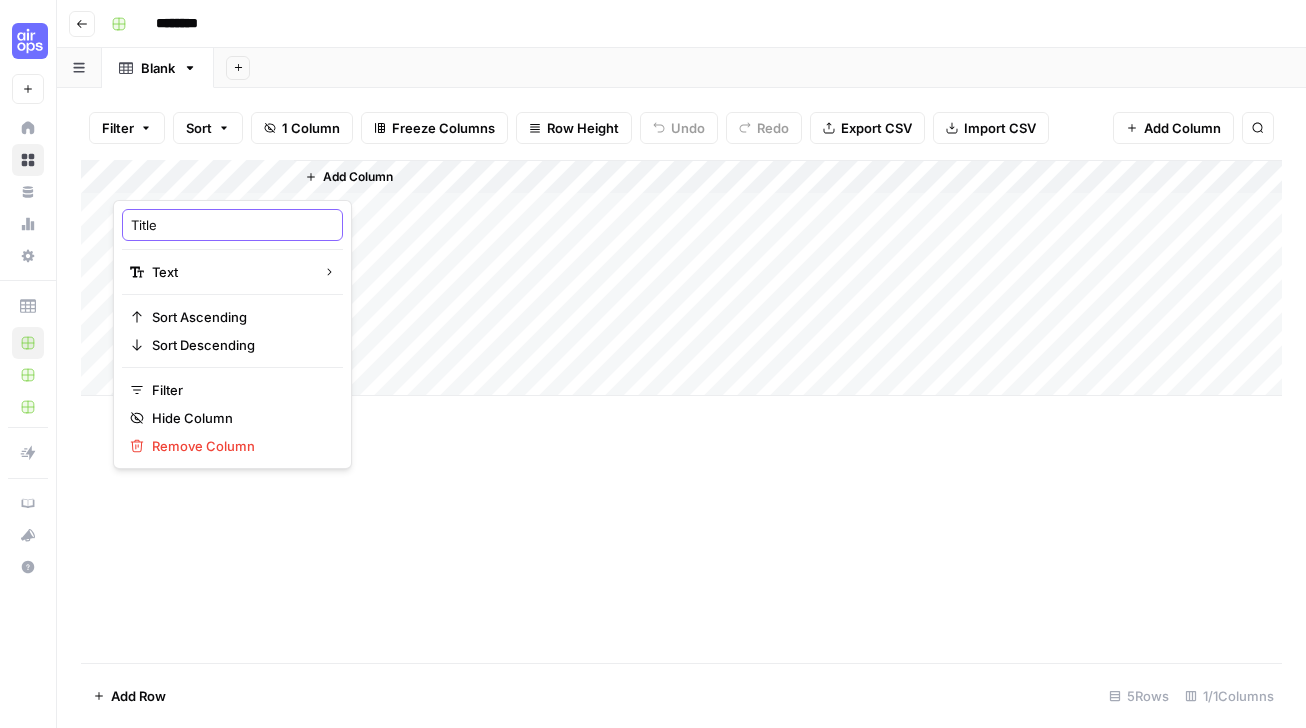 click on "Title" at bounding box center [232, 225] 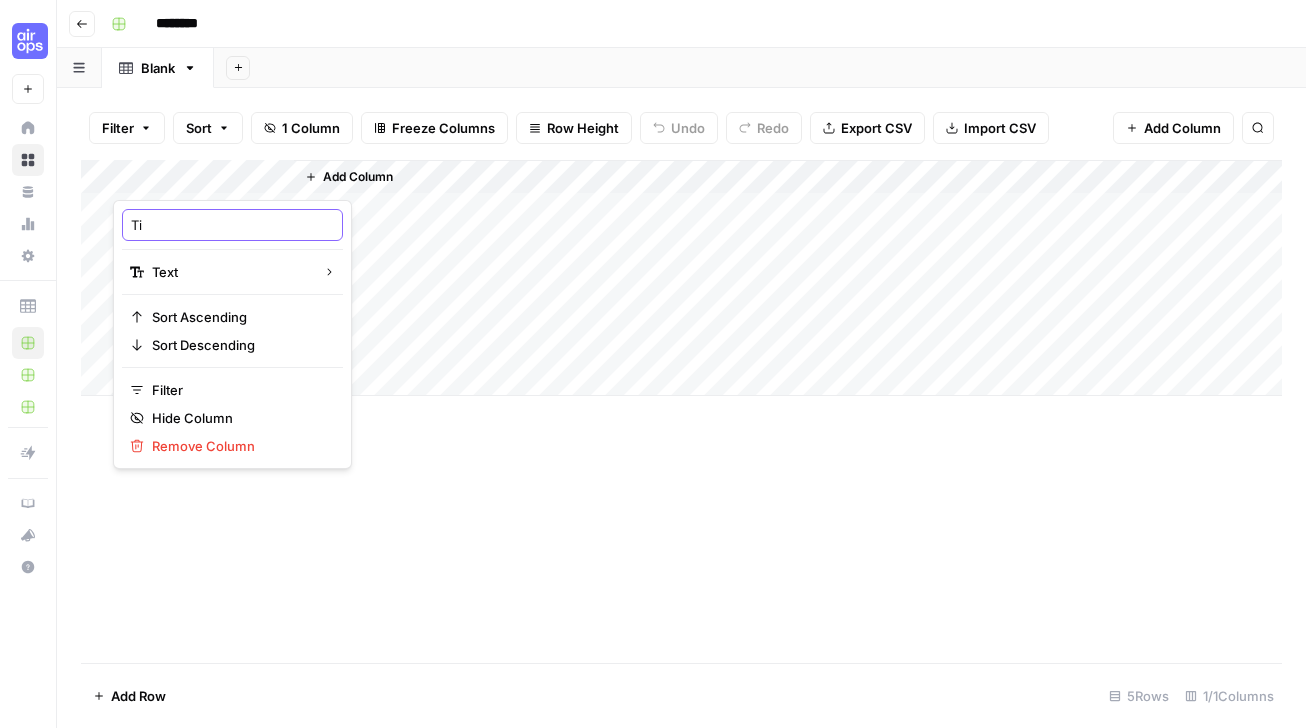 type on "T" 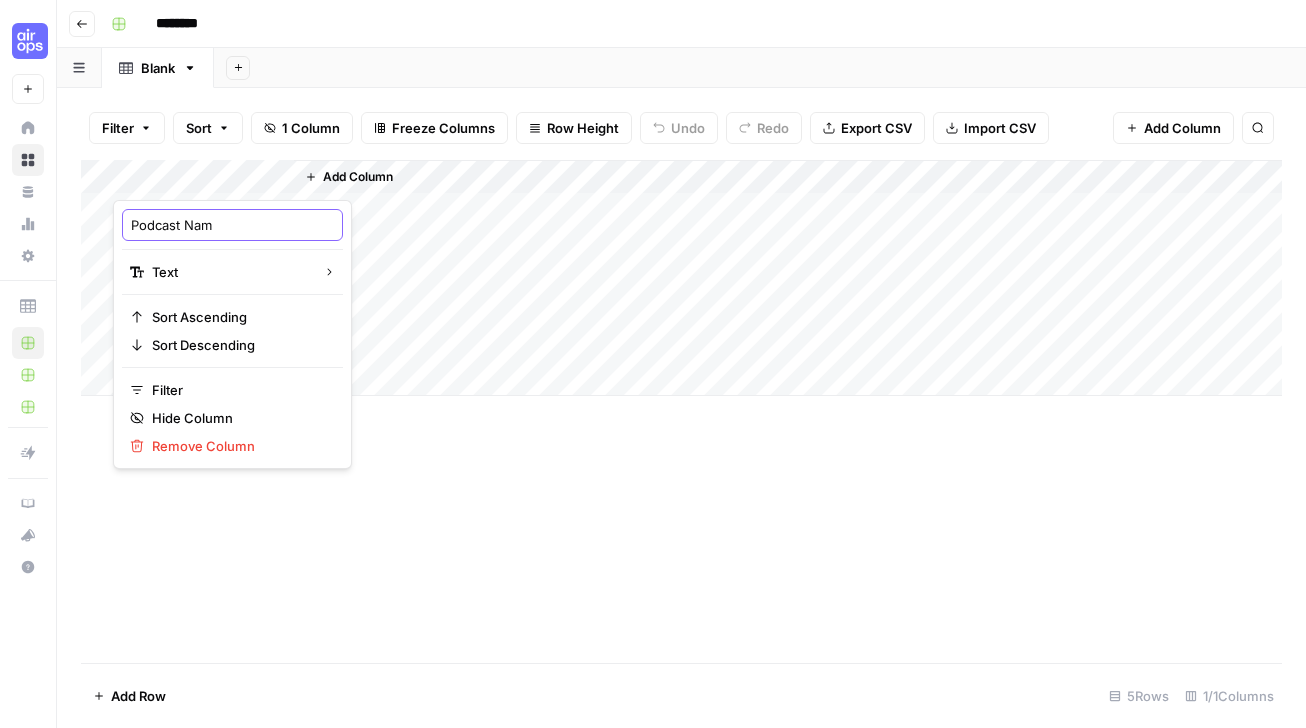 type on "Podcast Name" 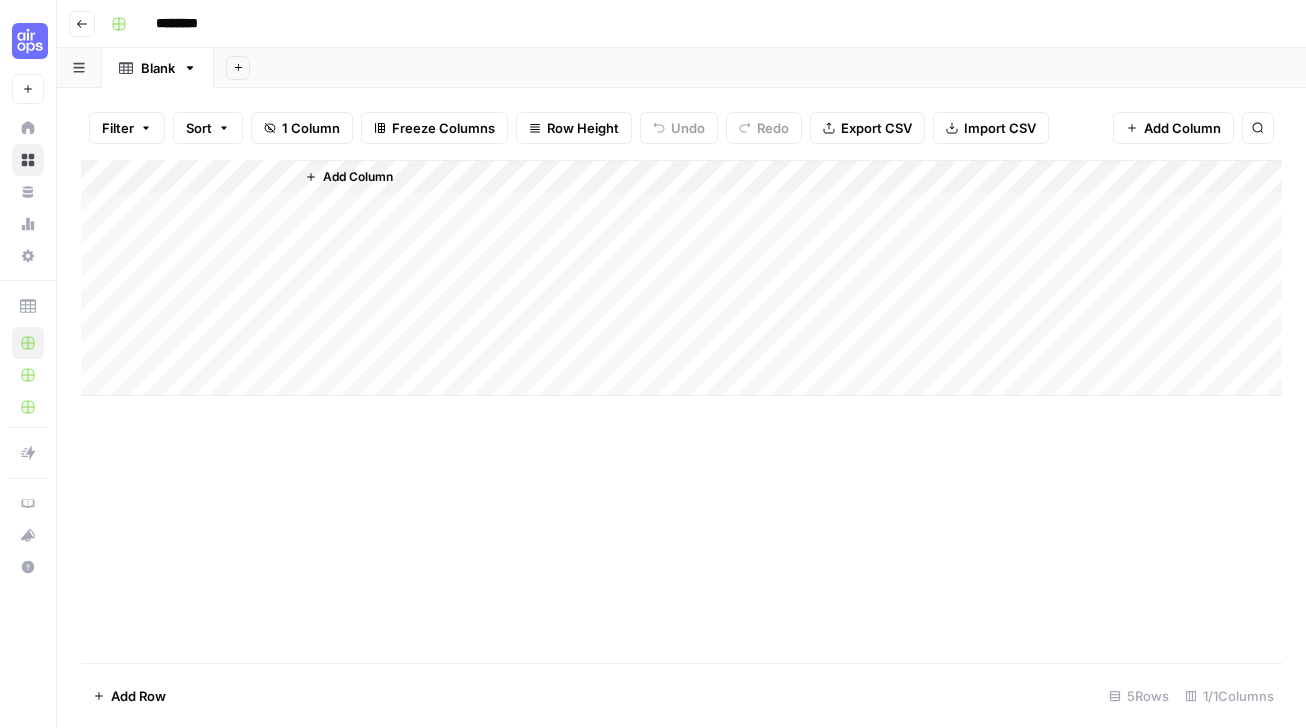 click on "Add Column" at bounding box center (1182, 128) 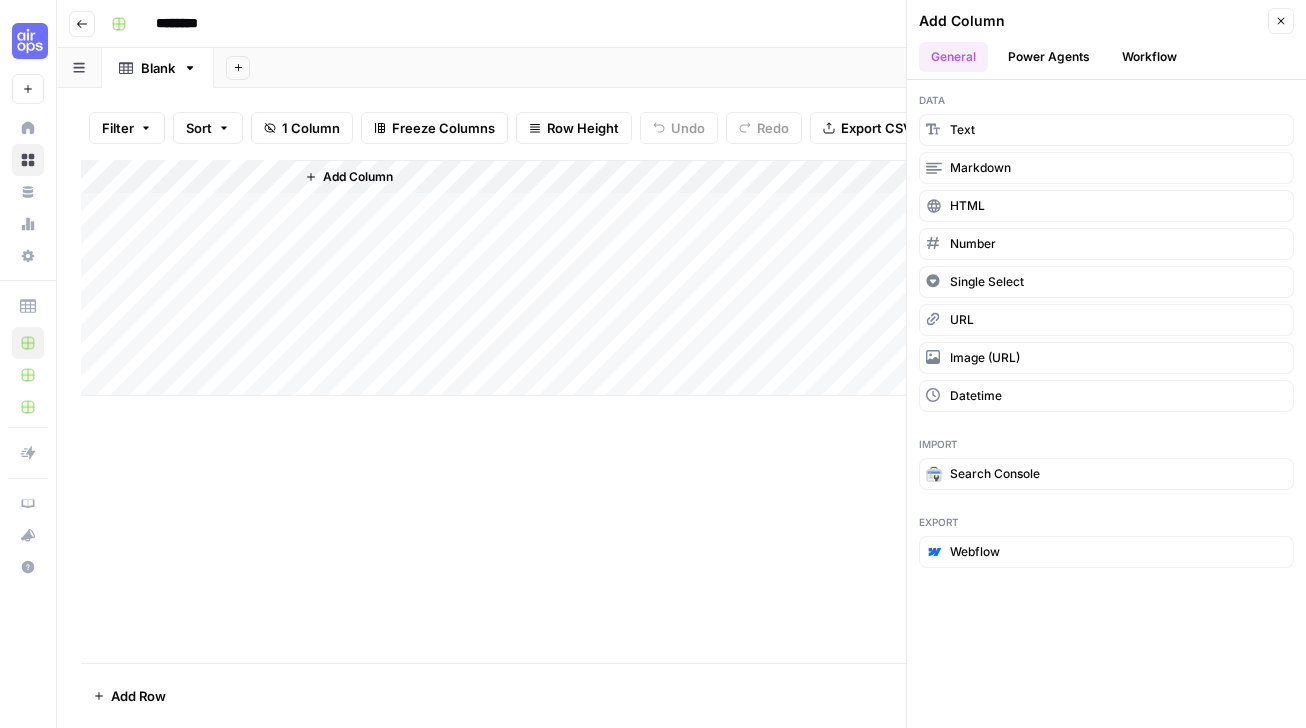 click on "Power Agents" at bounding box center (1049, 57) 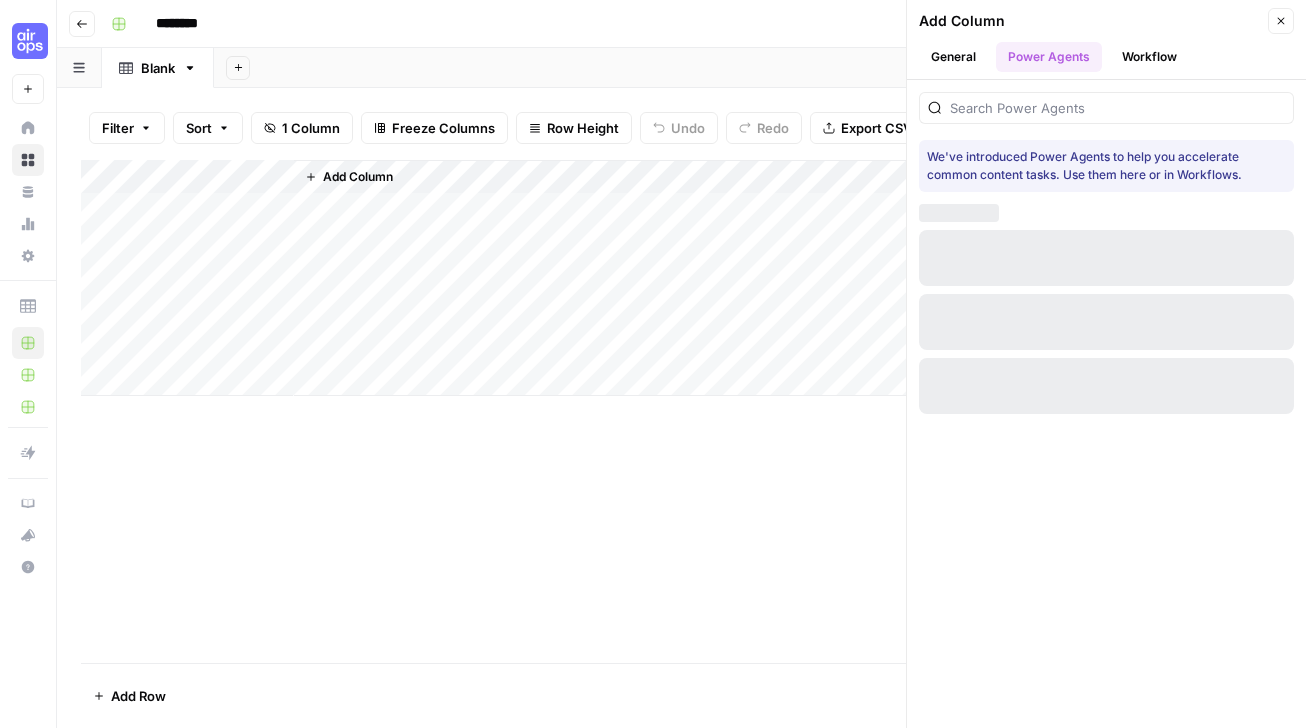 click on "Workflow" at bounding box center (1149, 57) 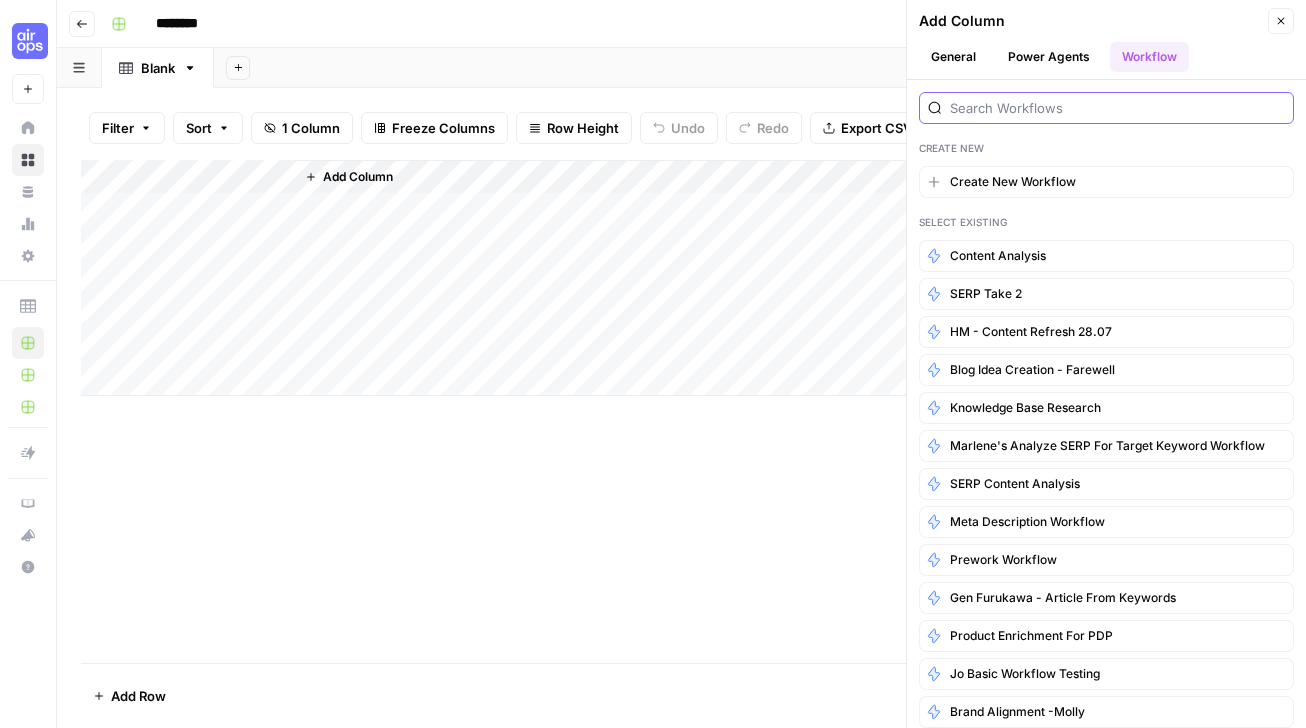click at bounding box center [1117, 108] 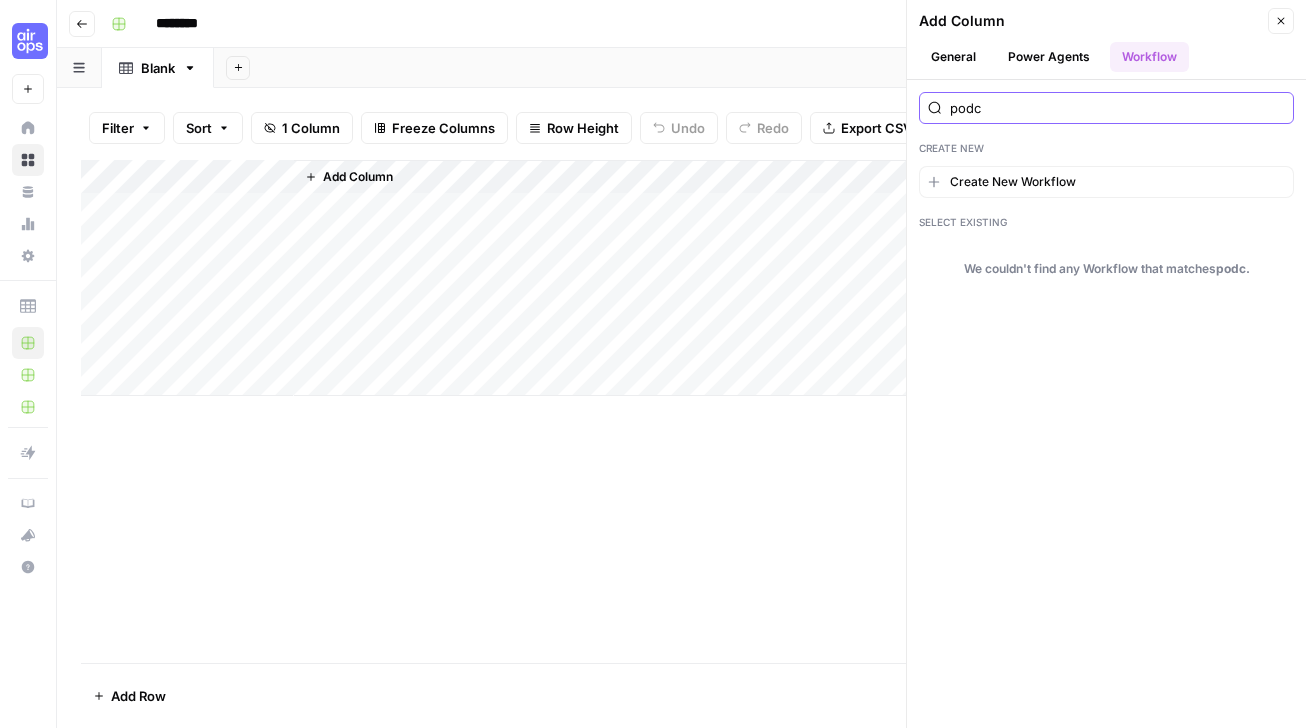 type on "podc" 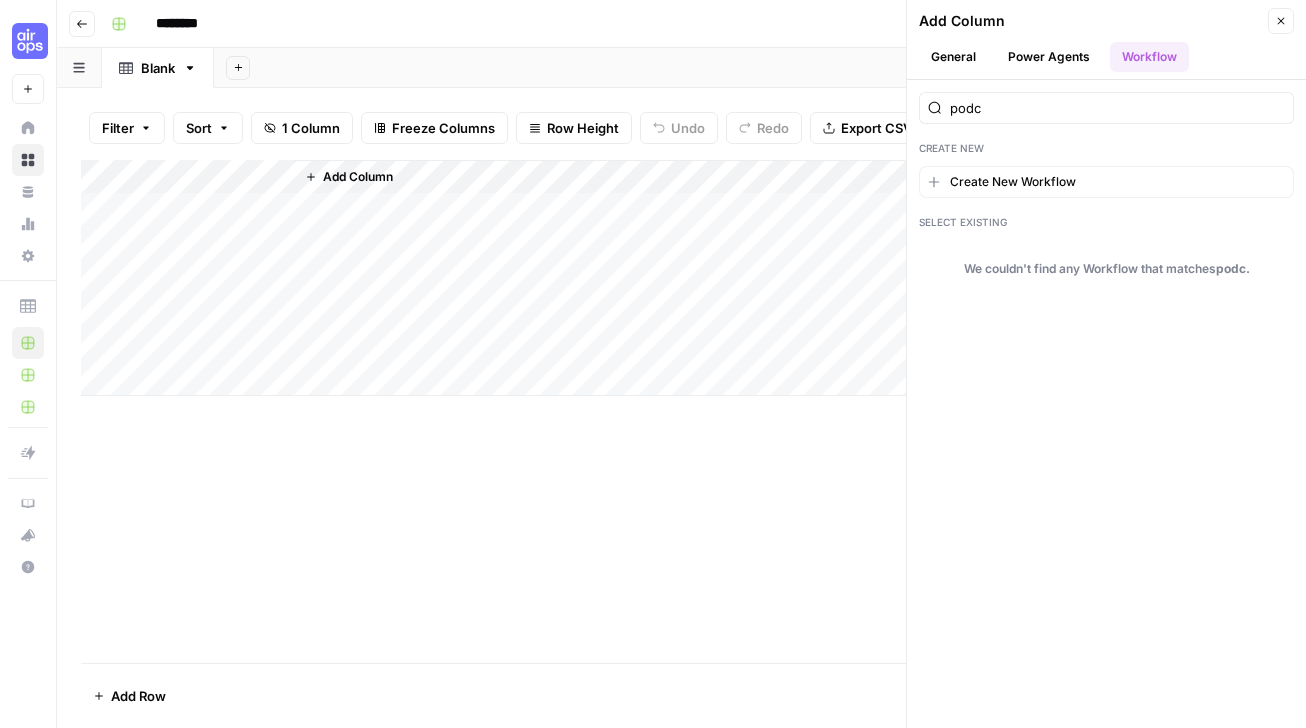 click 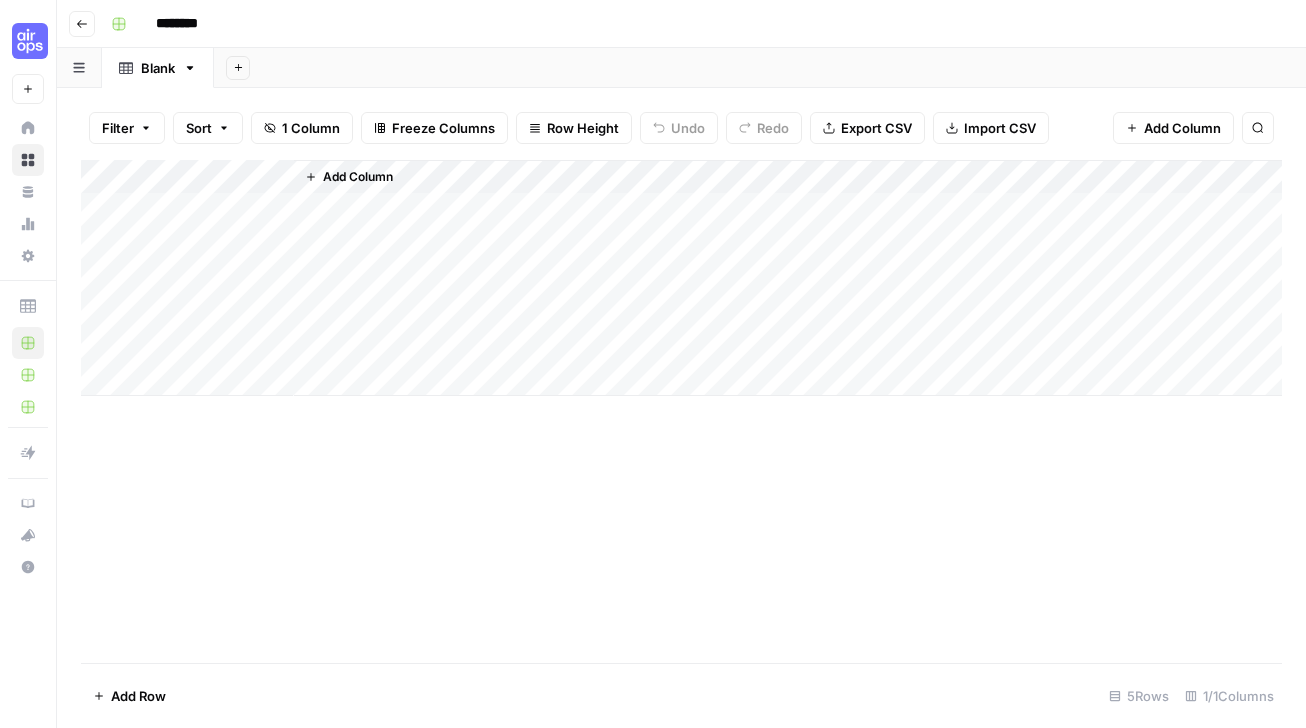 click on "********" at bounding box center (203, 24) 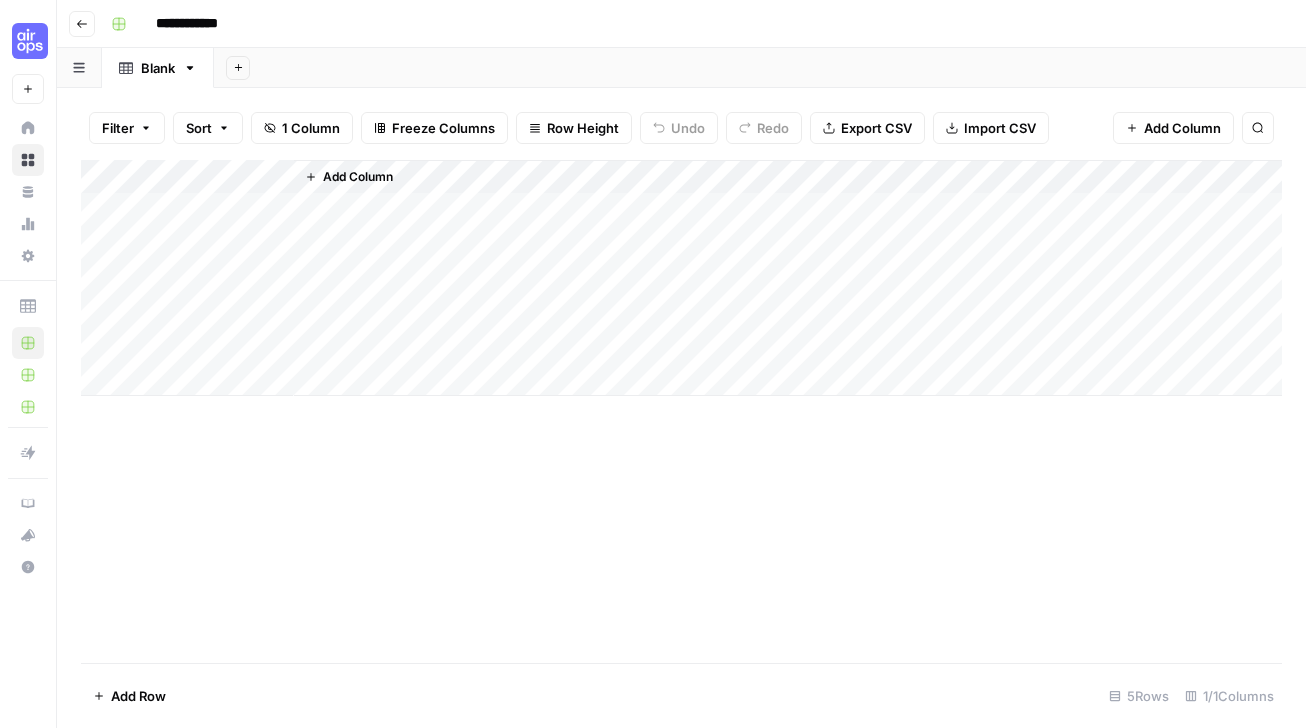 type on "**********" 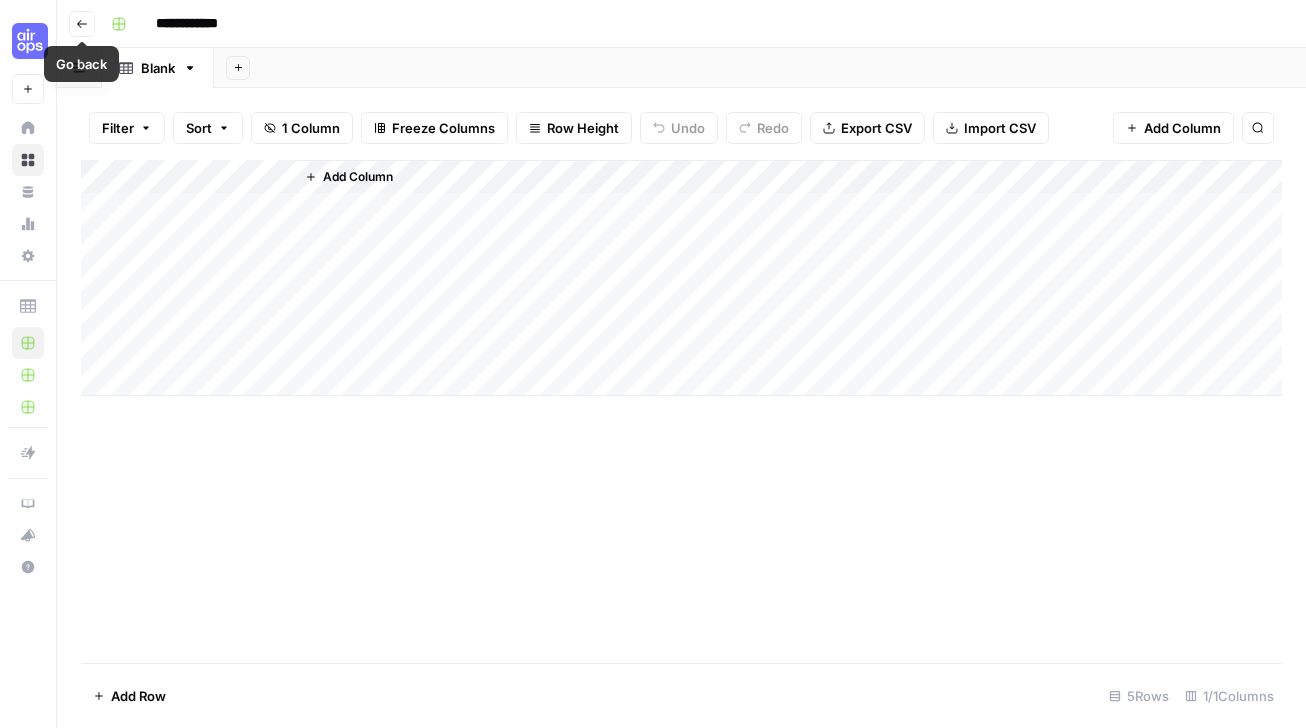 click on "Go back" at bounding box center [82, 24] 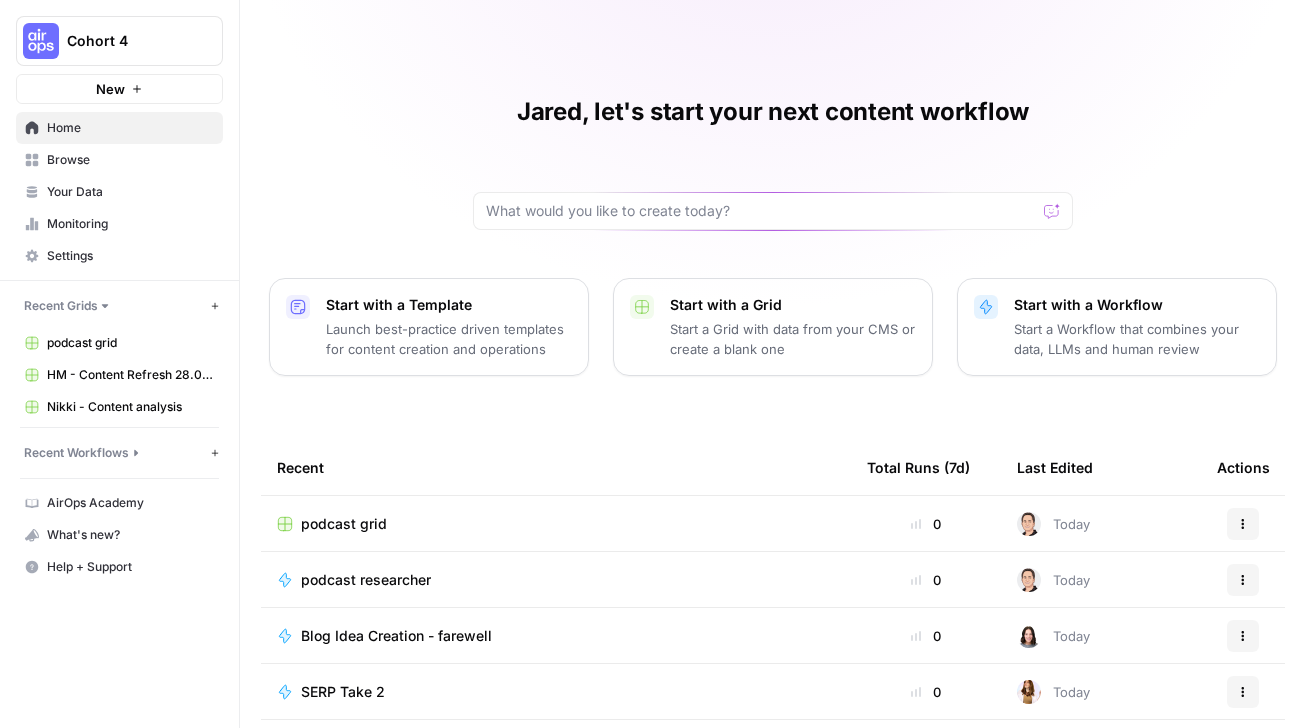 click on "podcast researcher" at bounding box center [366, 580] 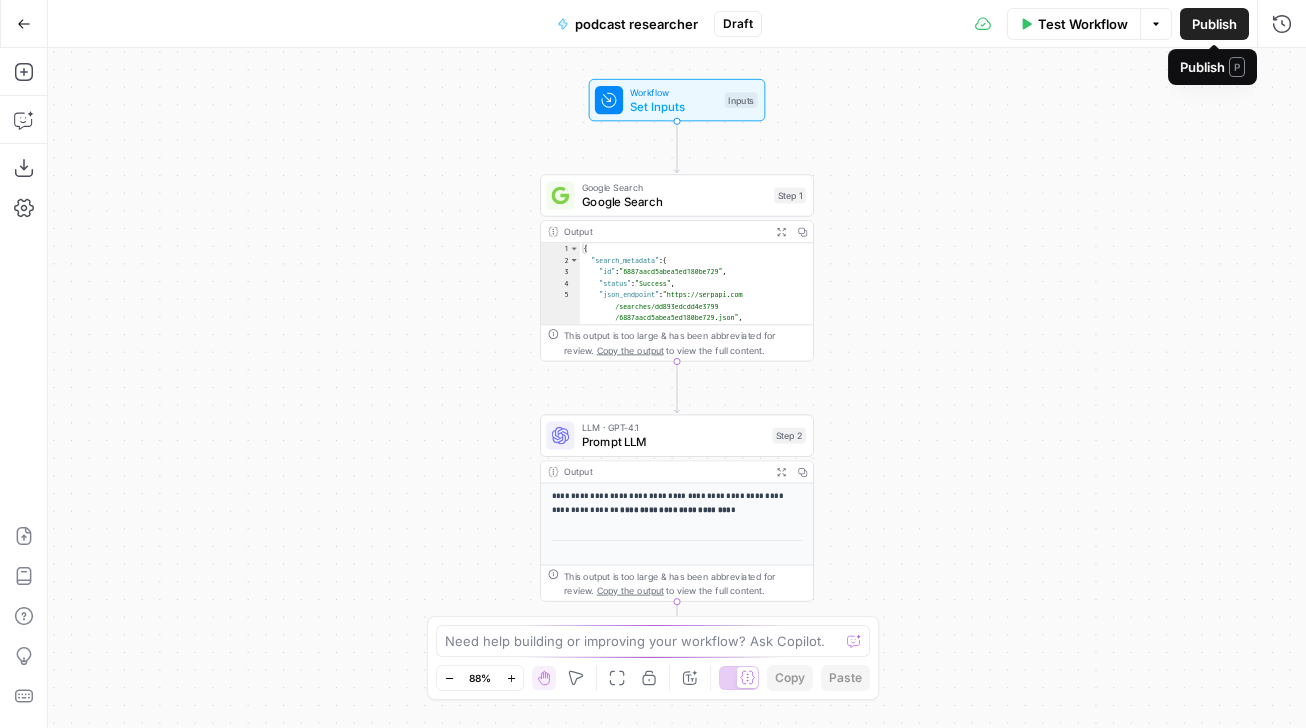 click on "Publish" at bounding box center (1214, 24) 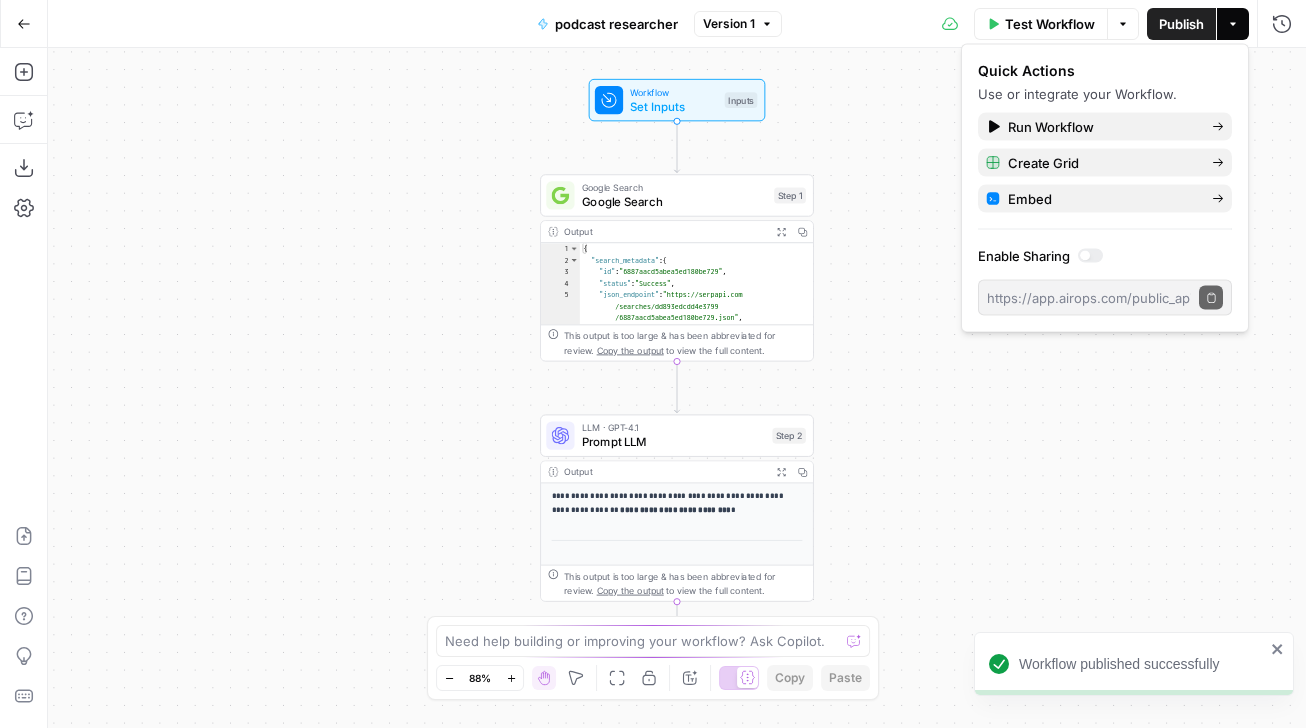 click on "Actions" at bounding box center [1233, 24] 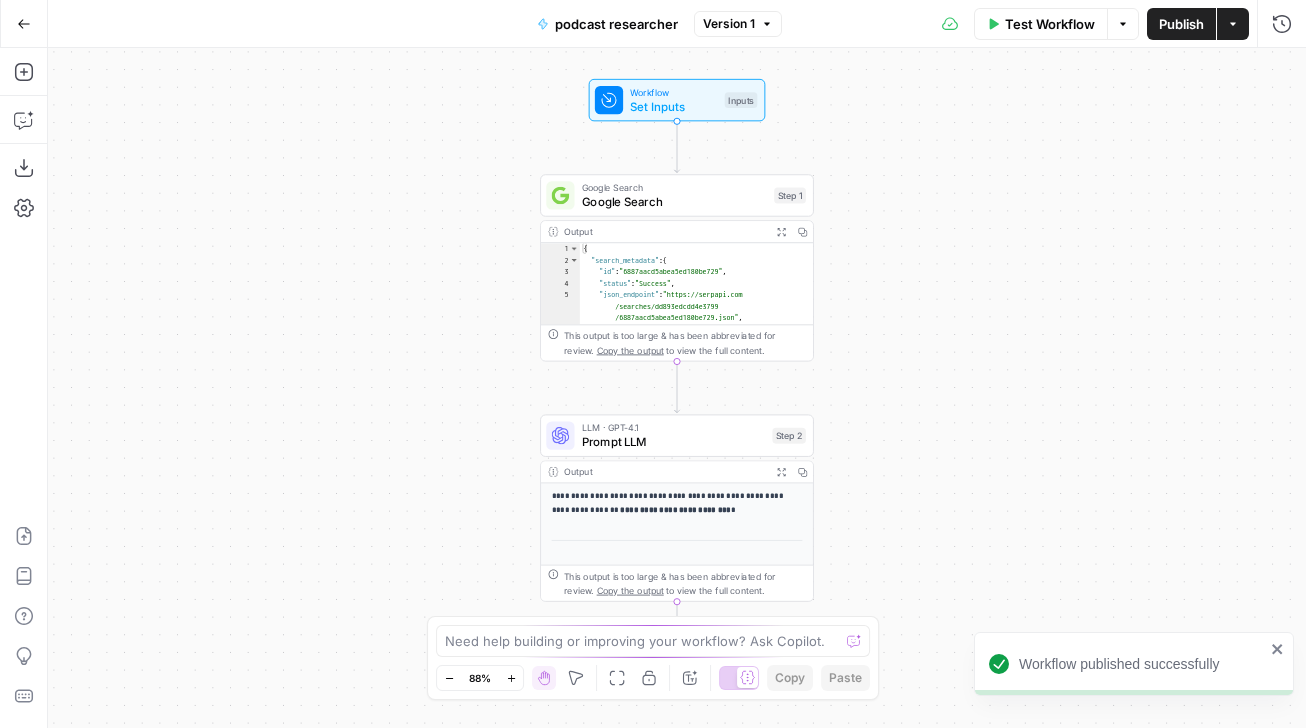 click 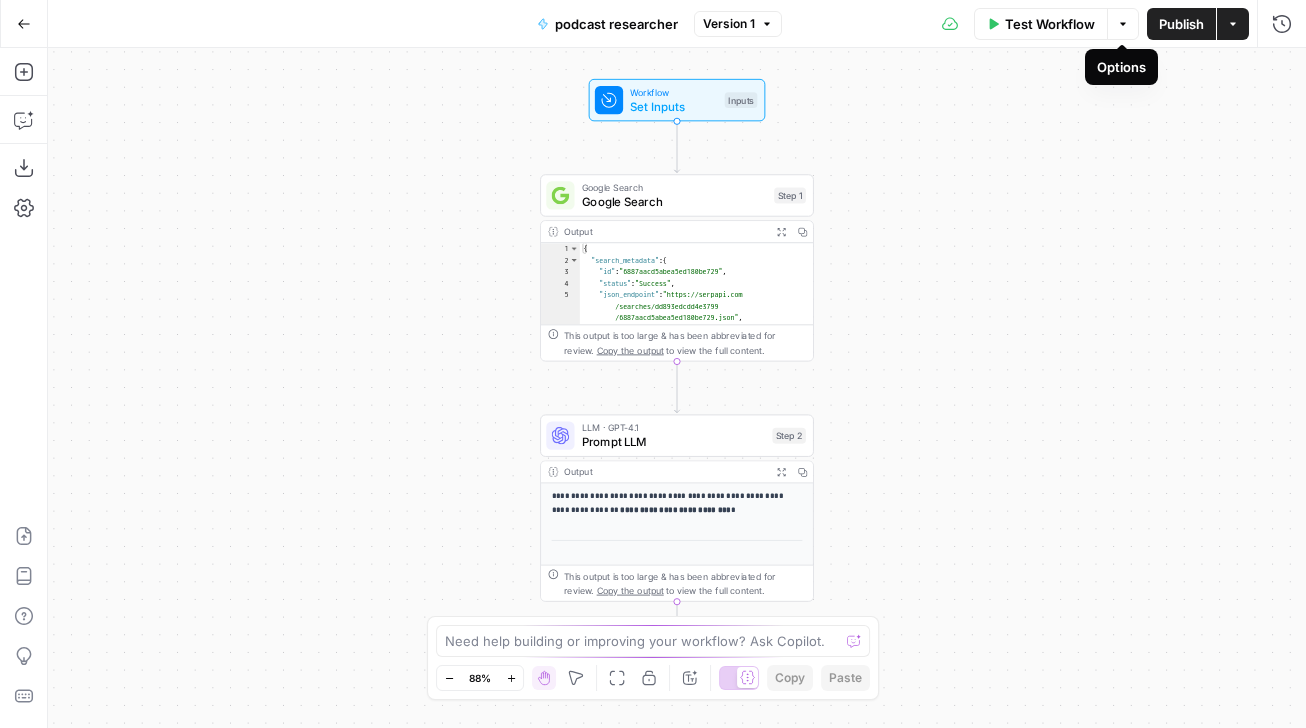 click 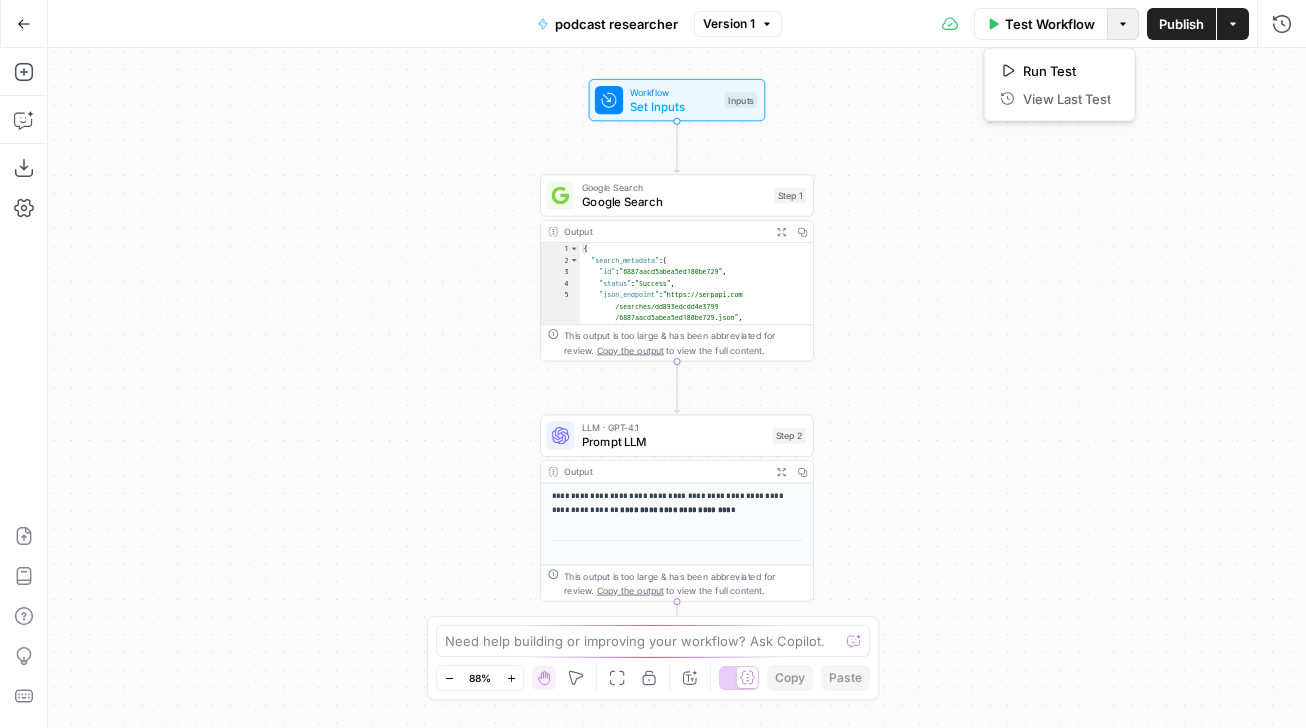 click 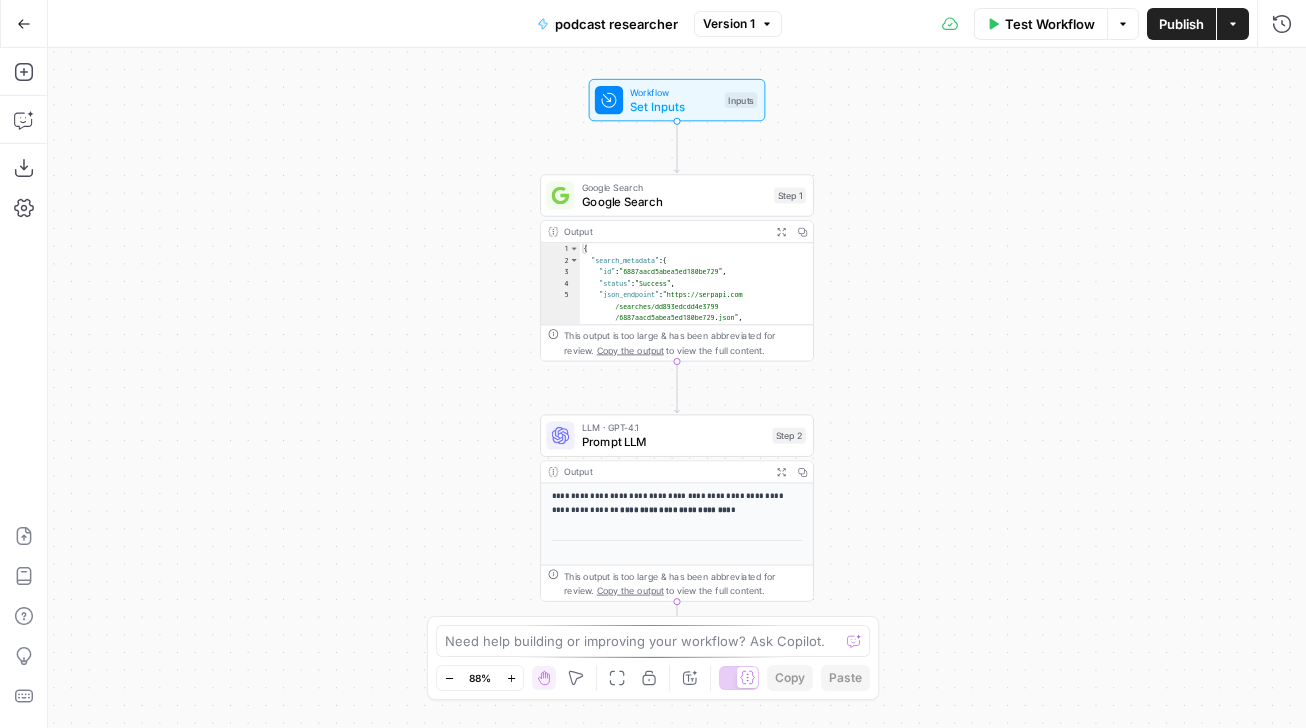 click on "Actions" at bounding box center [1233, 24] 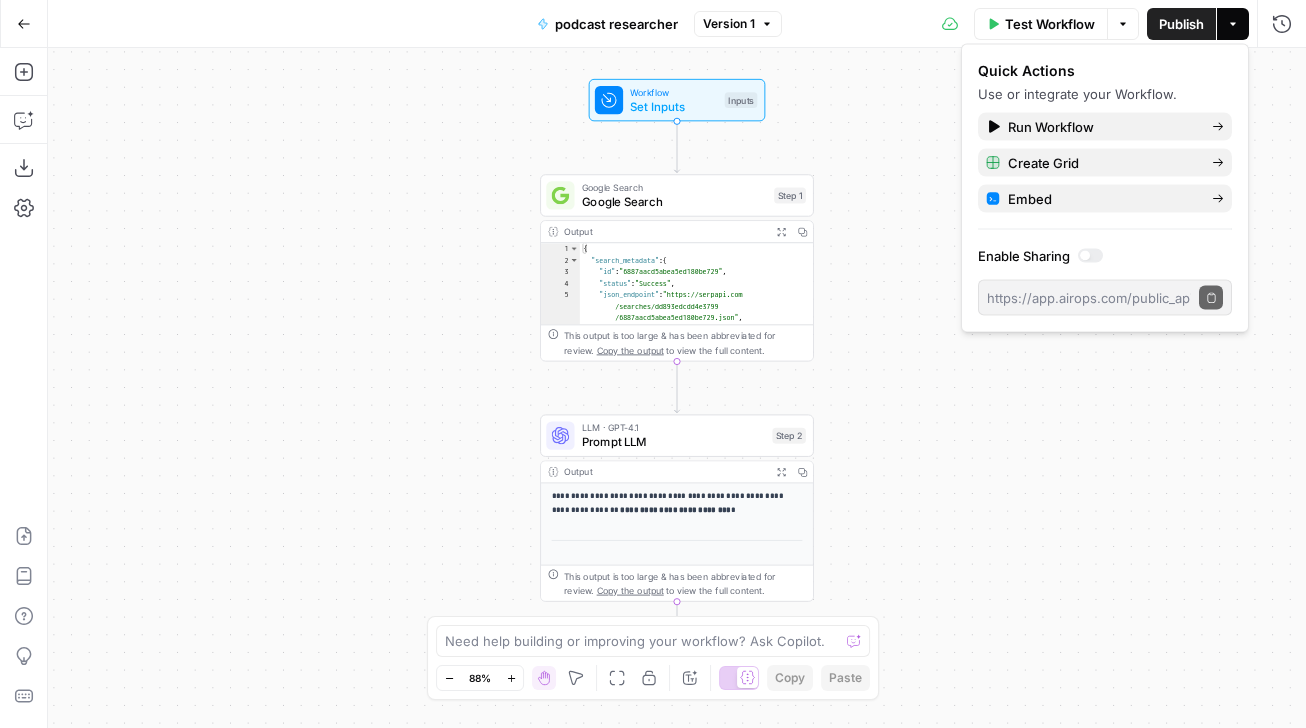 click on "Actions" at bounding box center [1233, 24] 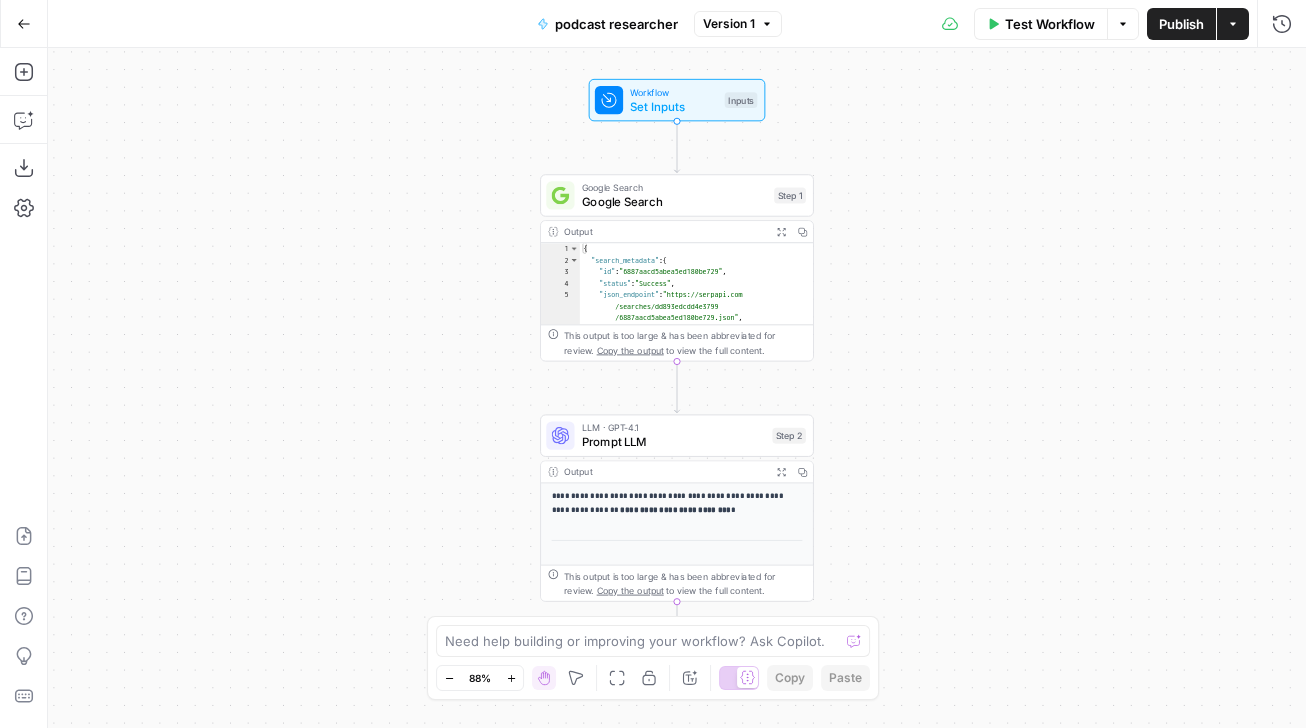 click 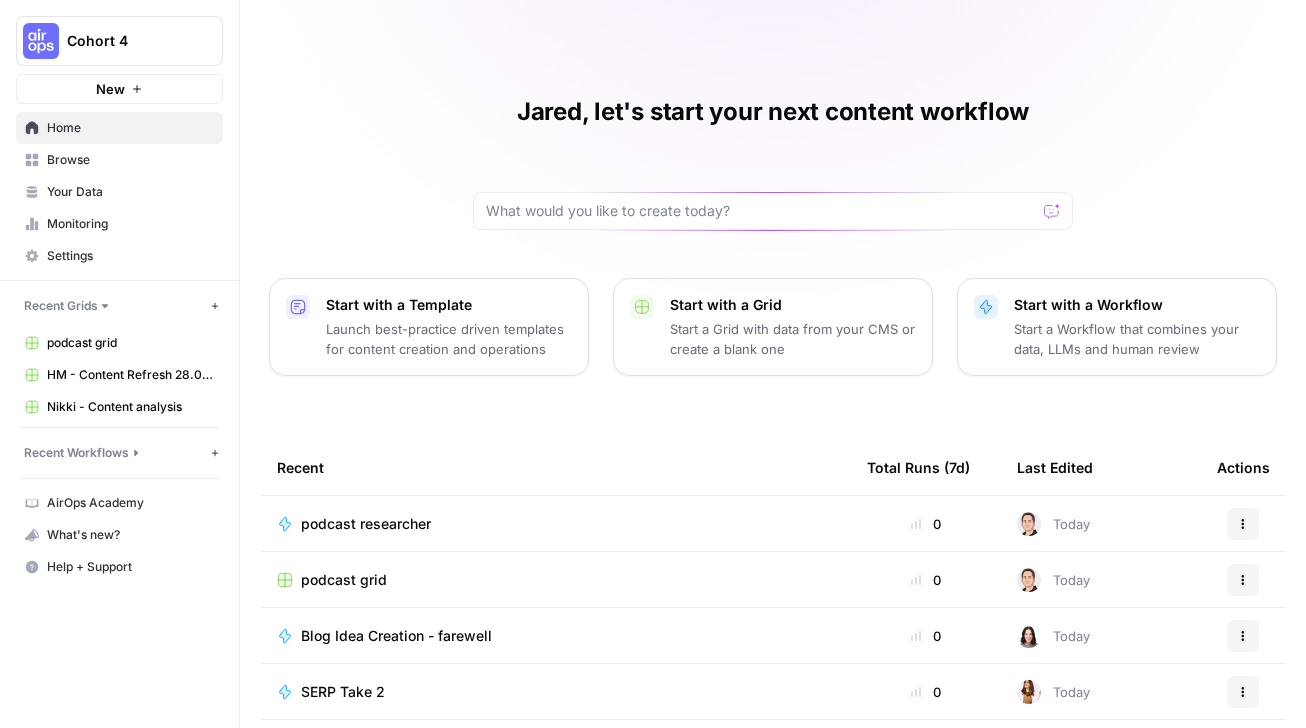click on "podcast grid" at bounding box center (344, 580) 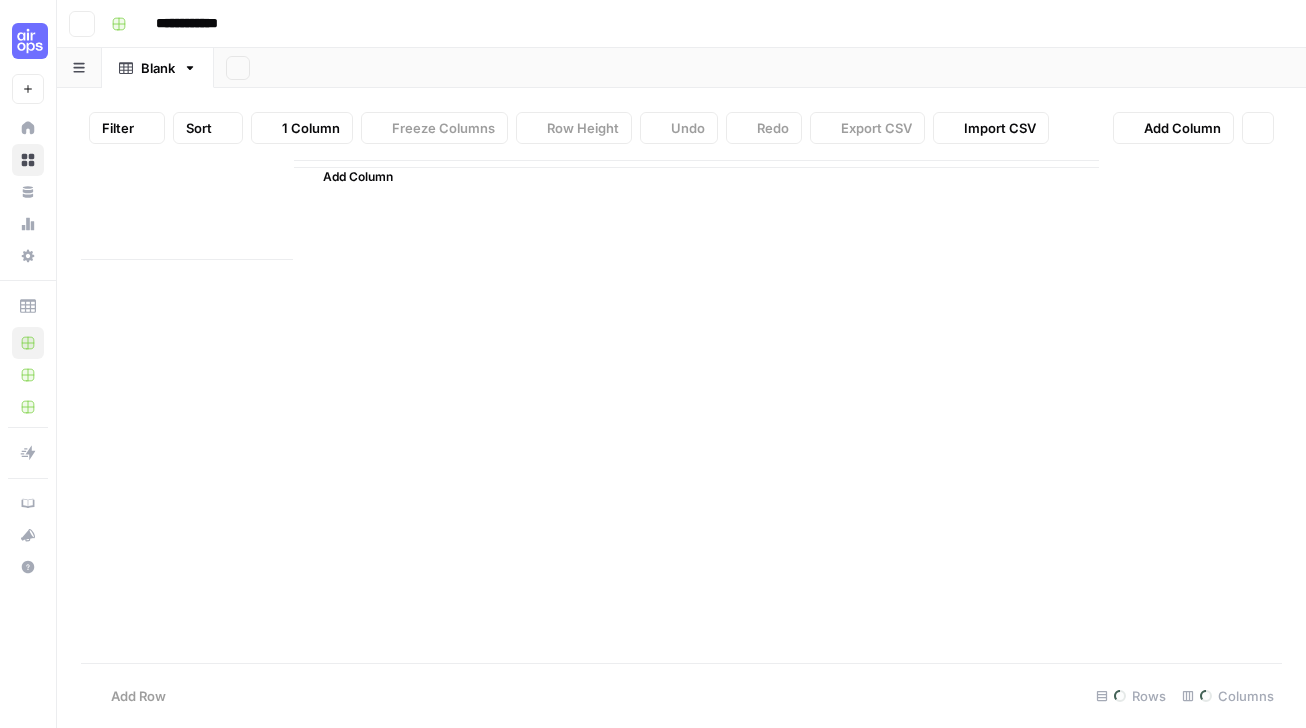 click on "**********" at bounding box center (681, 364) 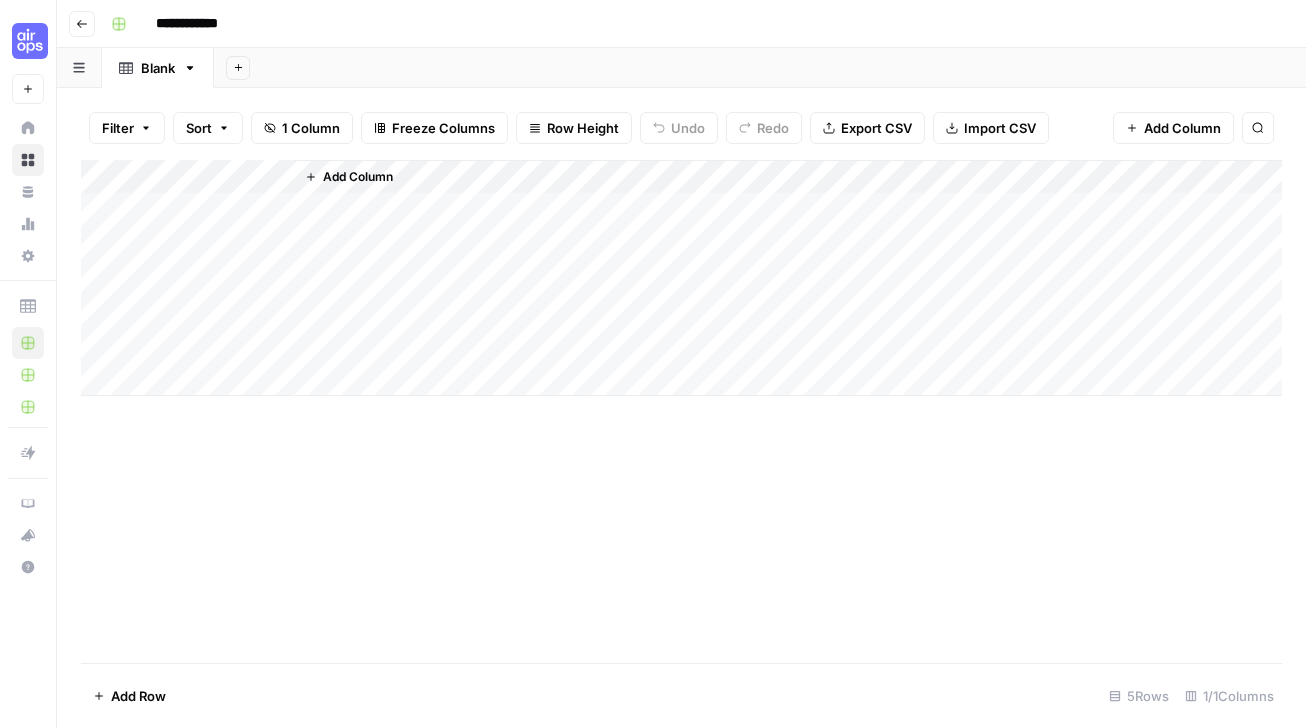 click on "Add Column" at bounding box center (1182, 128) 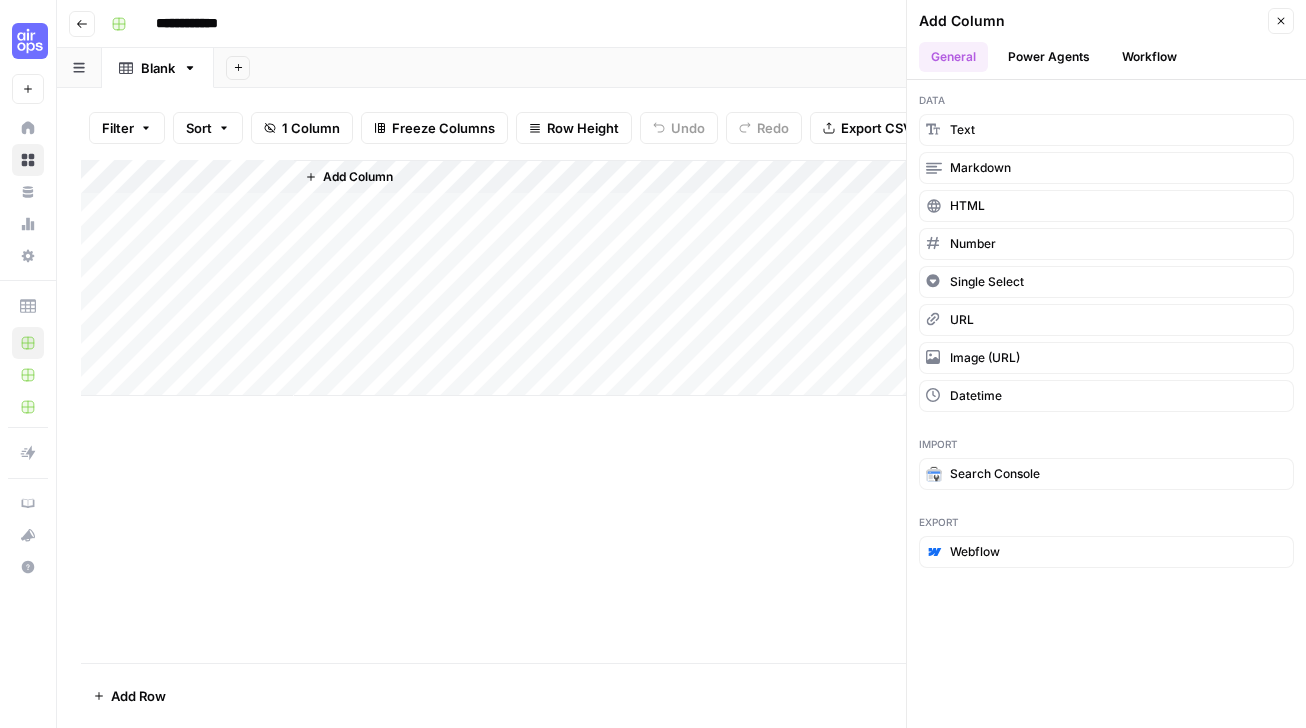 click on "Workflow" at bounding box center [1149, 57] 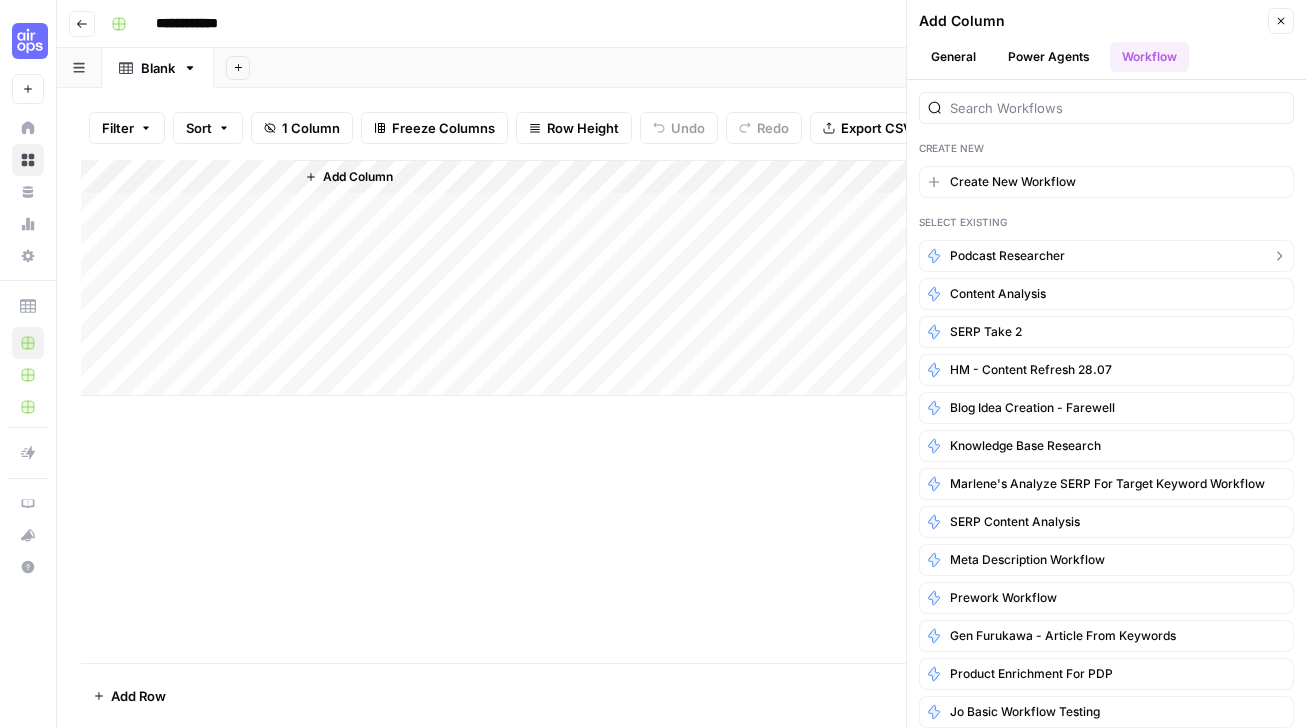click on "podcast researcher" at bounding box center (1007, 256) 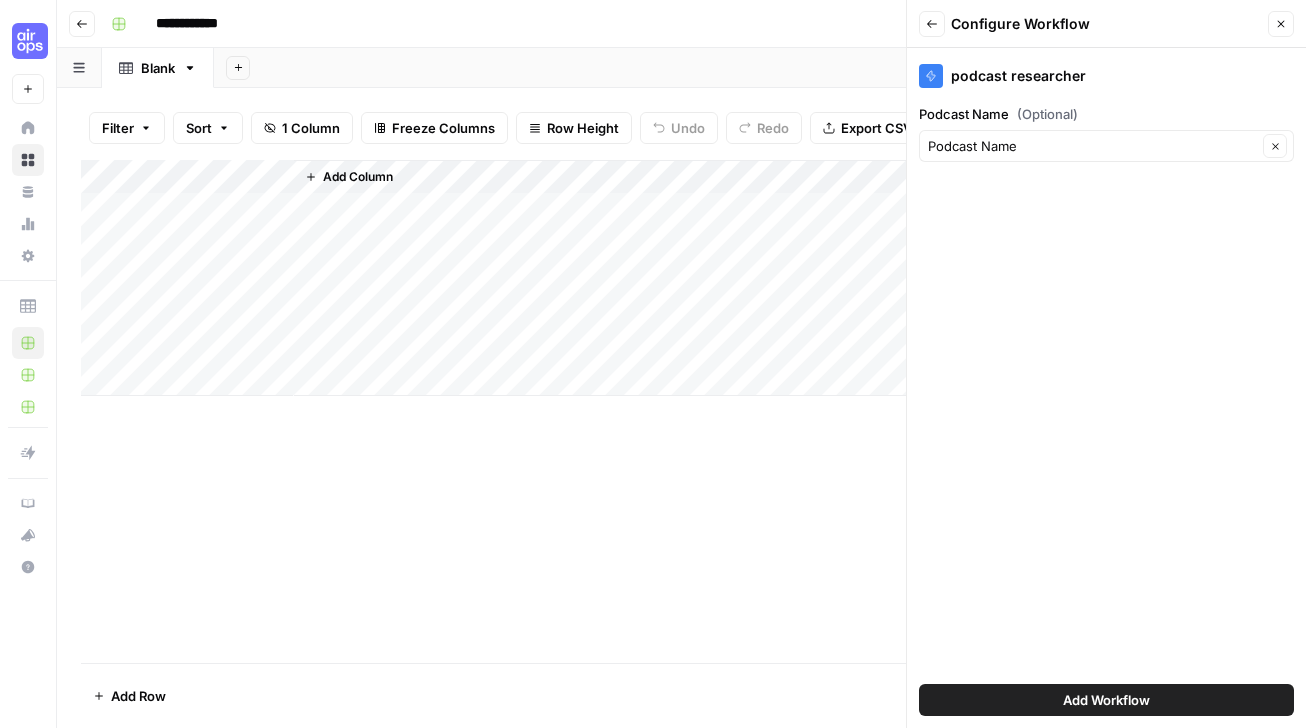 click on "Add Workflow" at bounding box center (1106, 700) 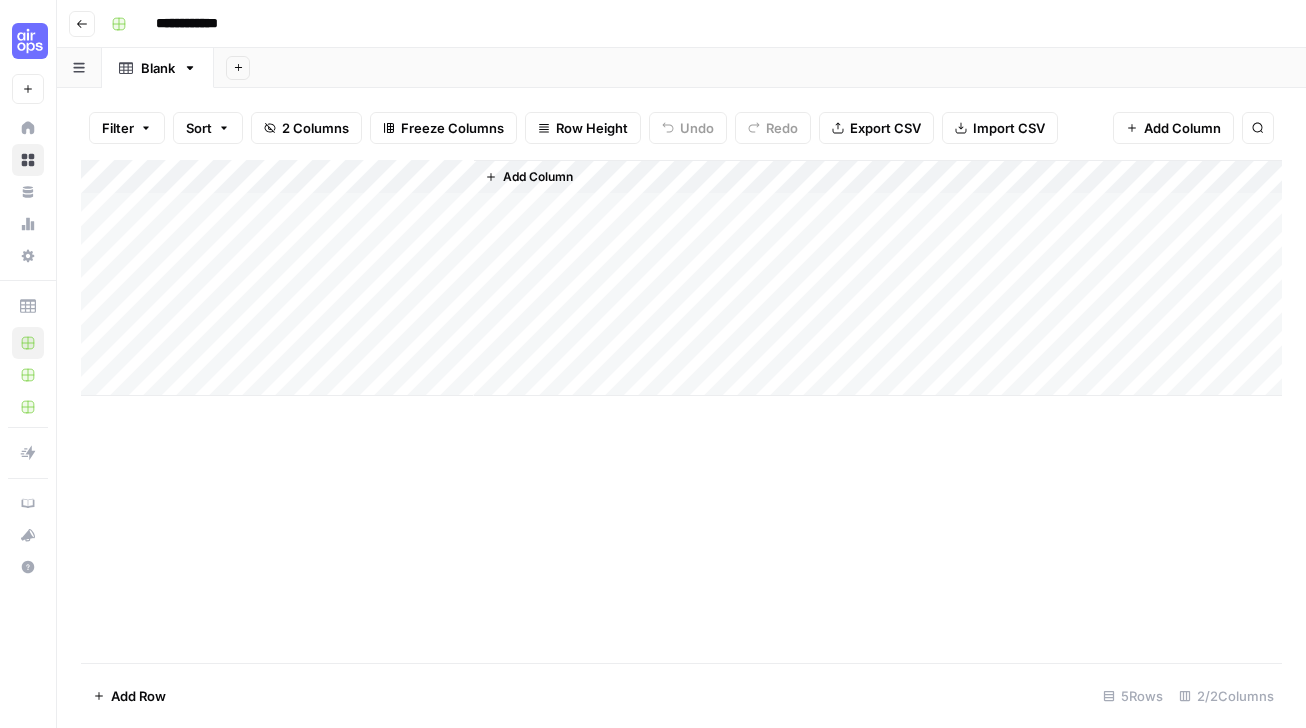 click on "Import CSV" at bounding box center [1009, 128] 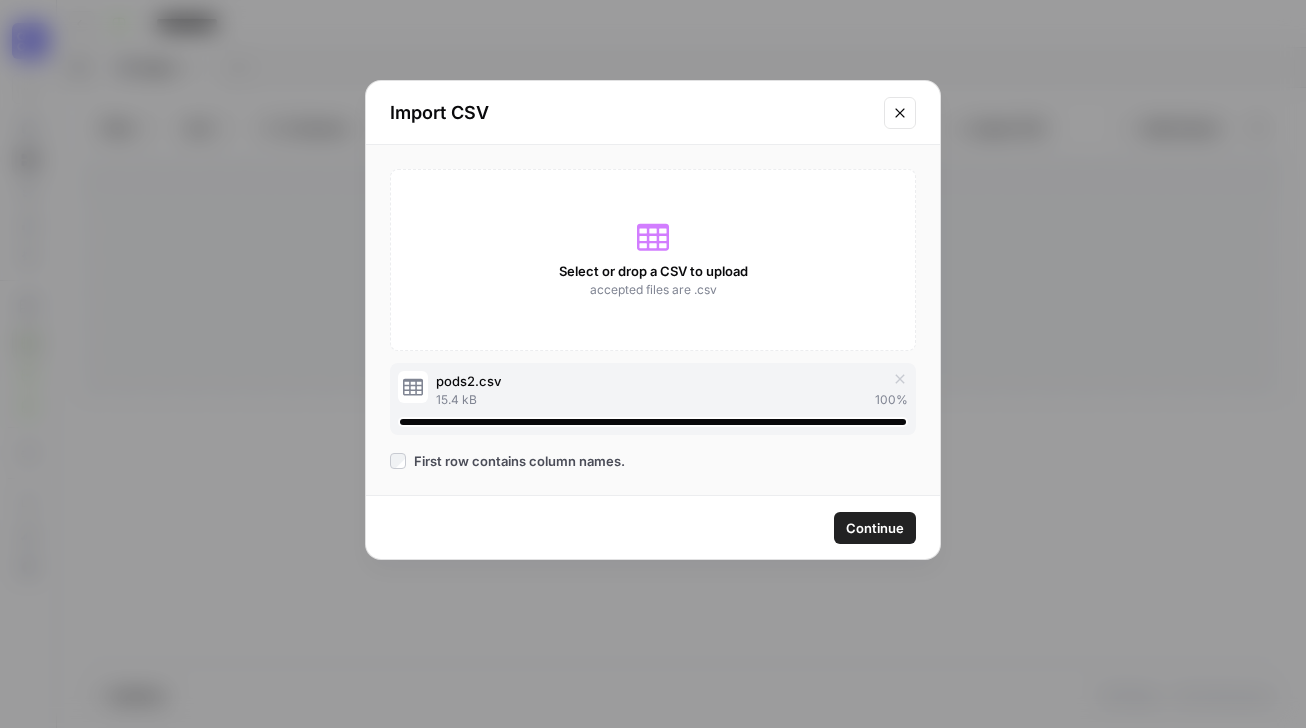click on "Continue" at bounding box center [875, 528] 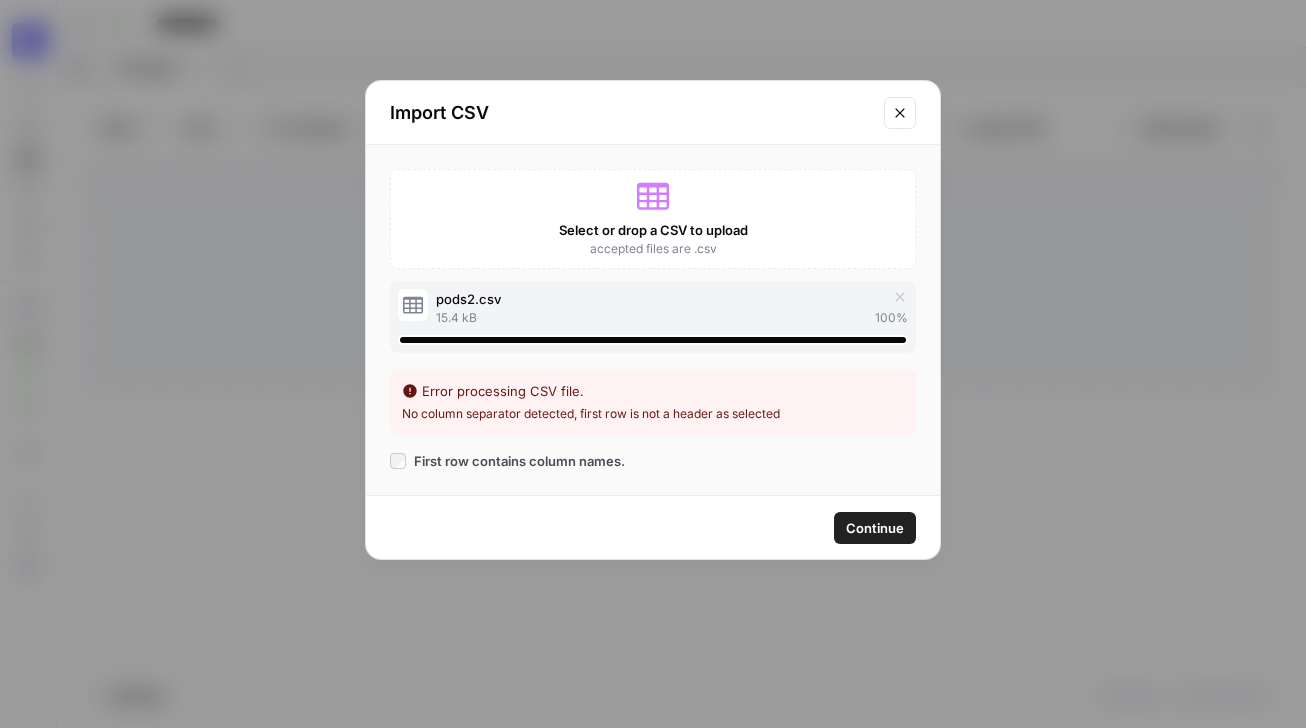 click 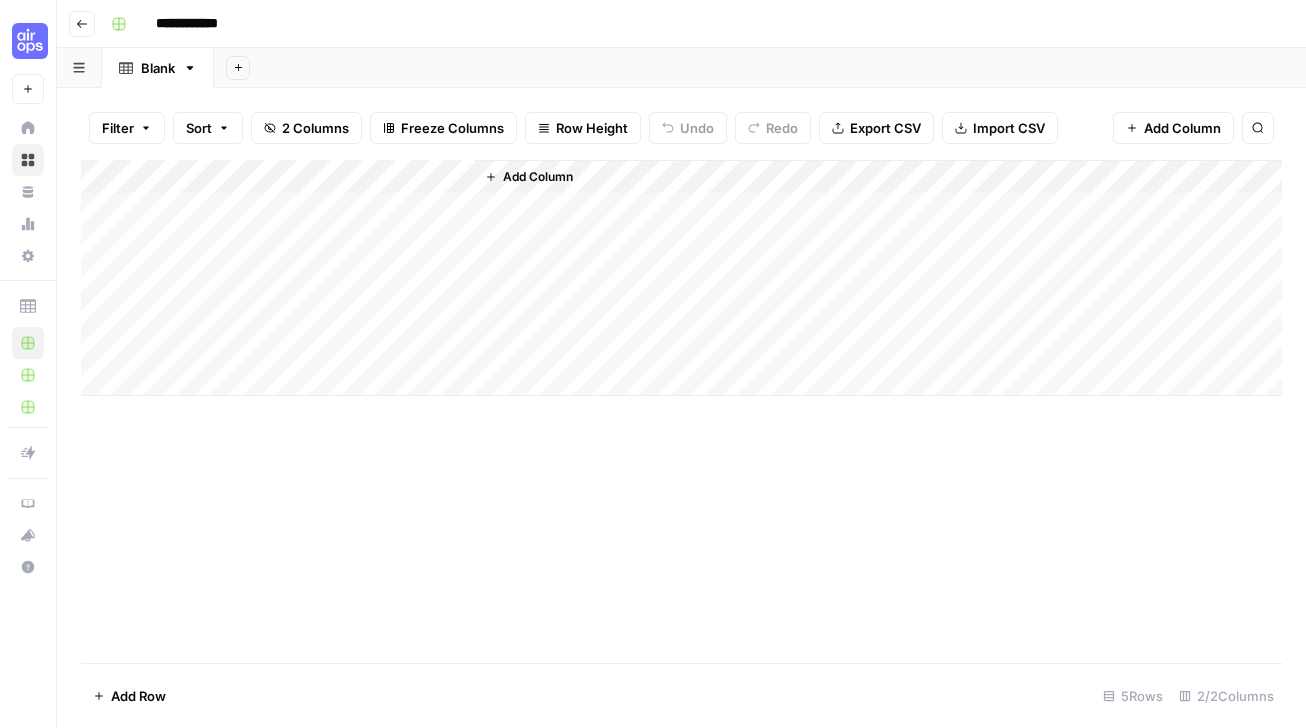 type 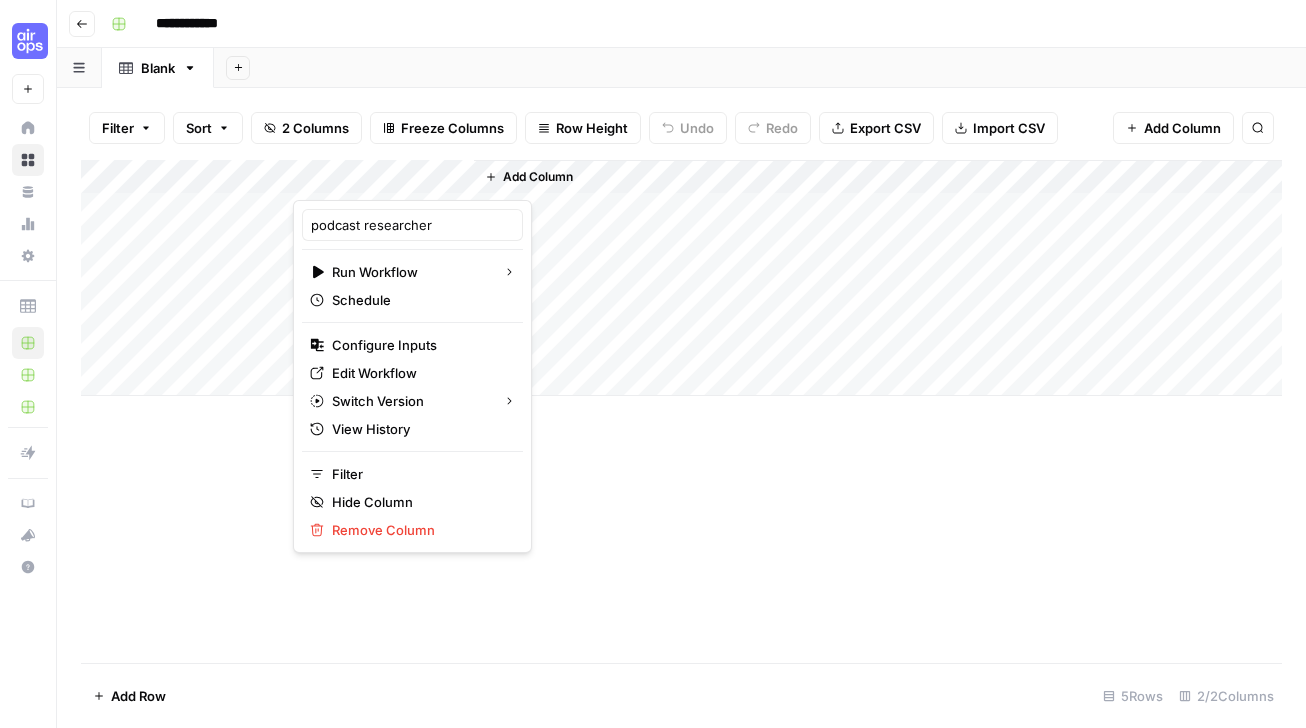 click on "Add Column" at bounding box center [538, 177] 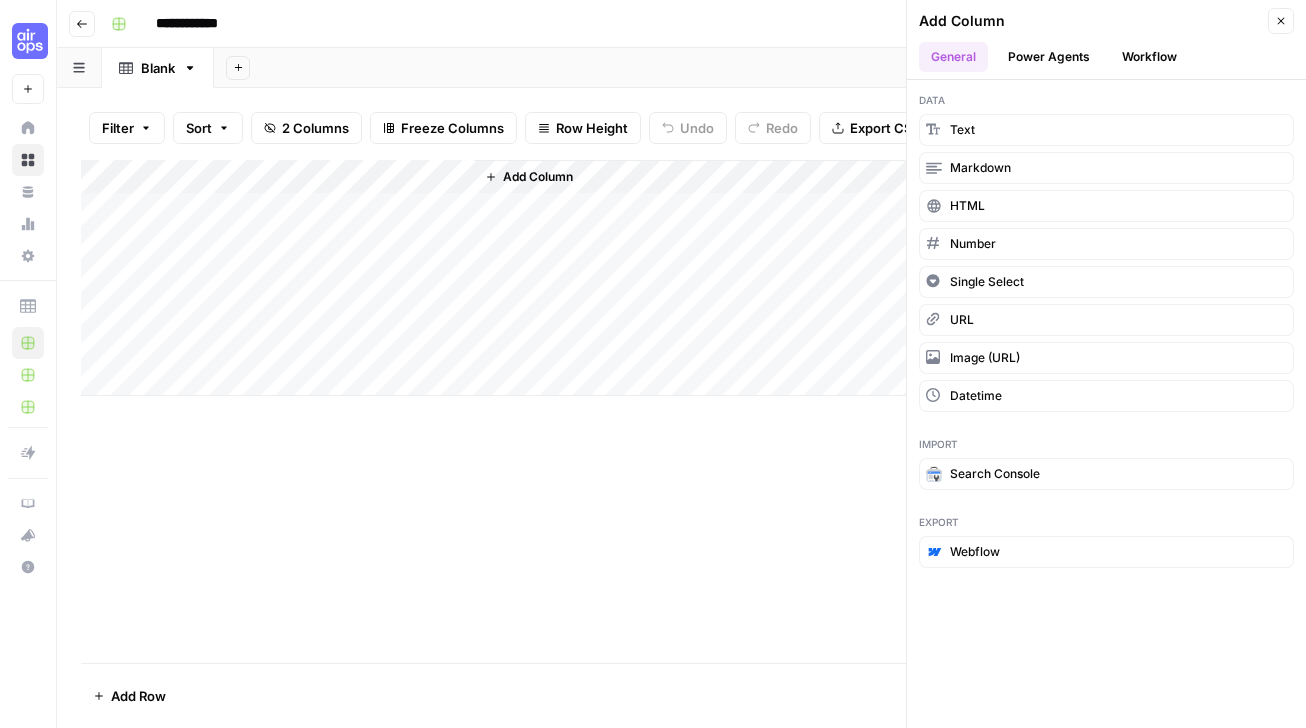 click on "General" at bounding box center (953, 57) 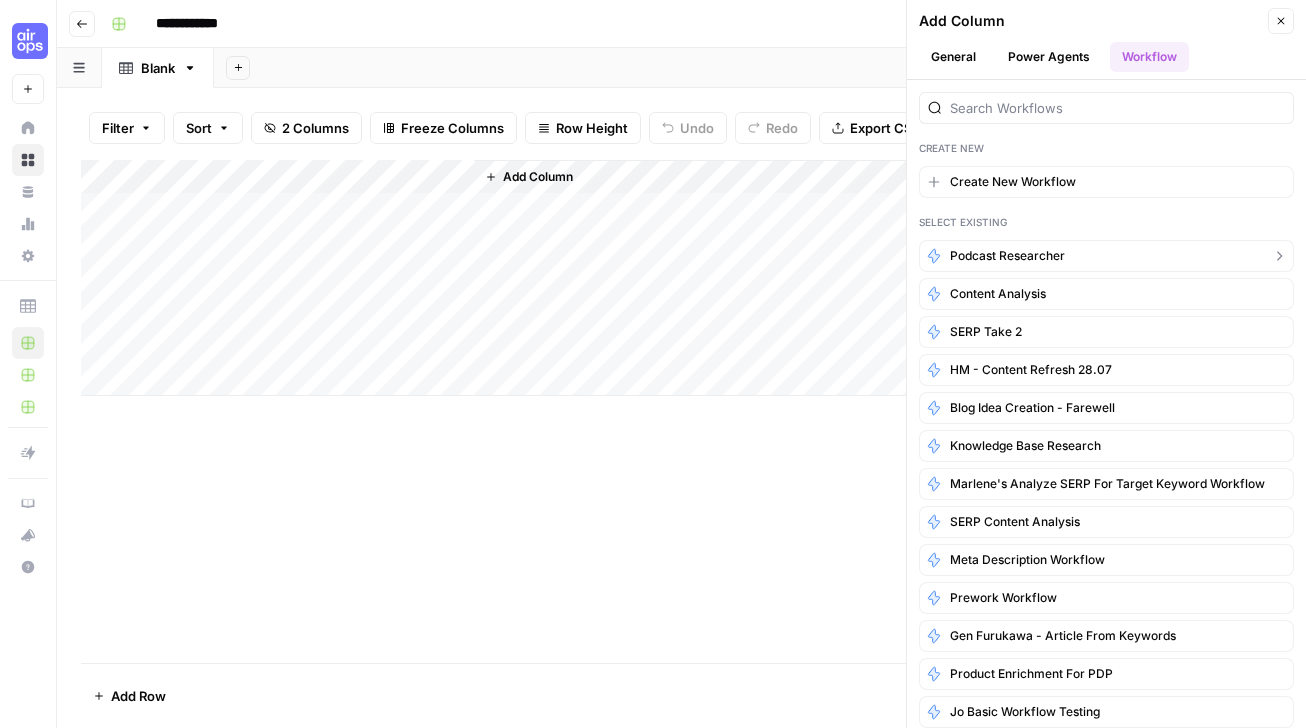 click 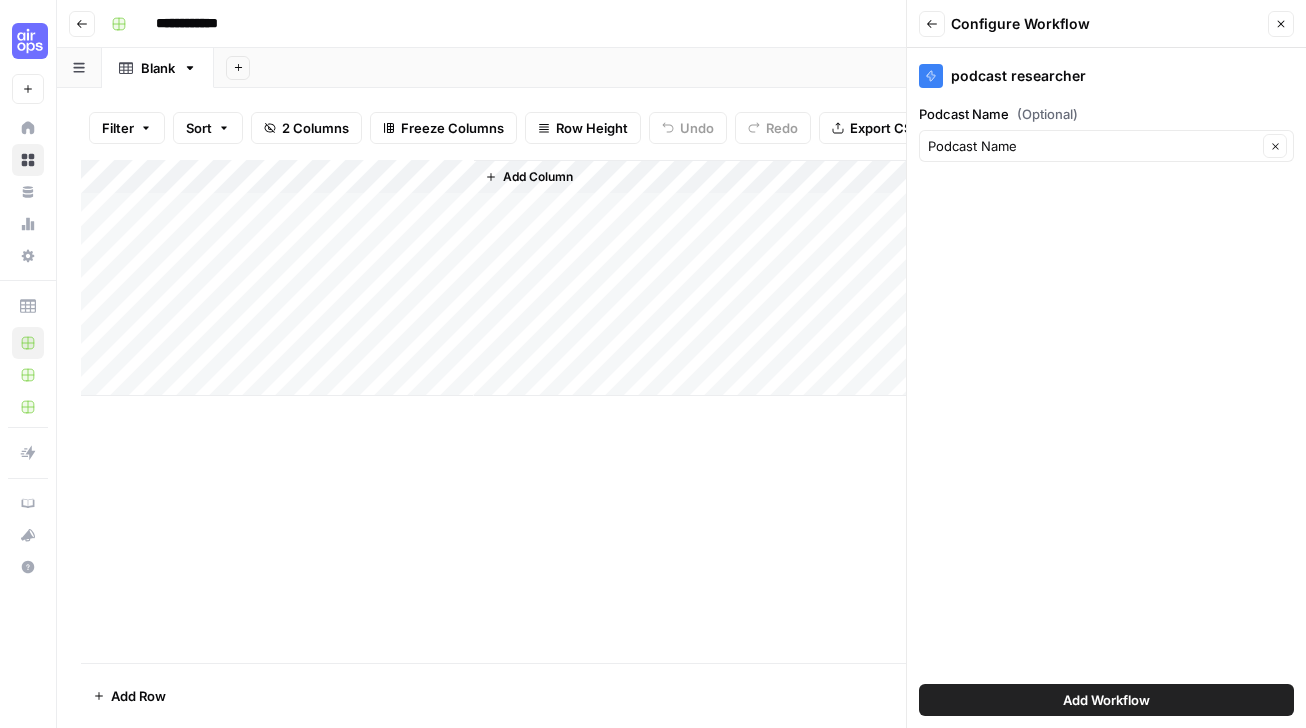 click on "Back" at bounding box center (932, 24) 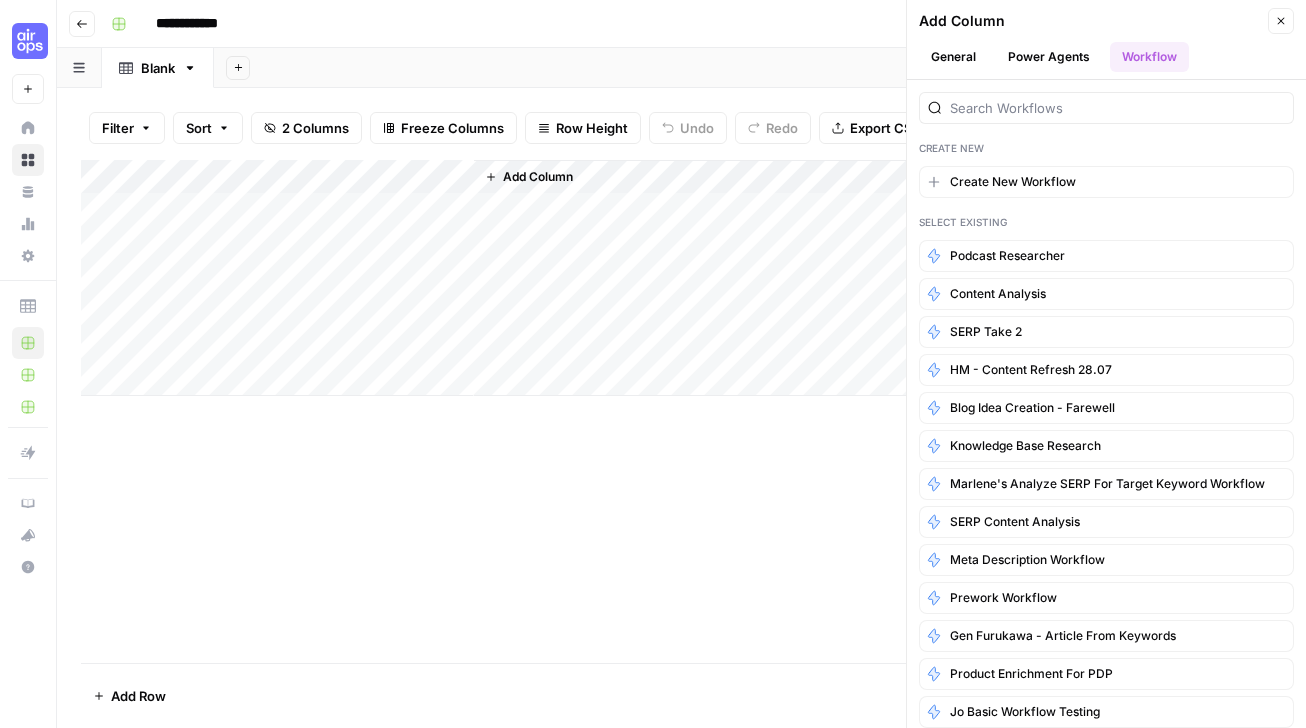 click on "Add Column" at bounding box center [681, 278] 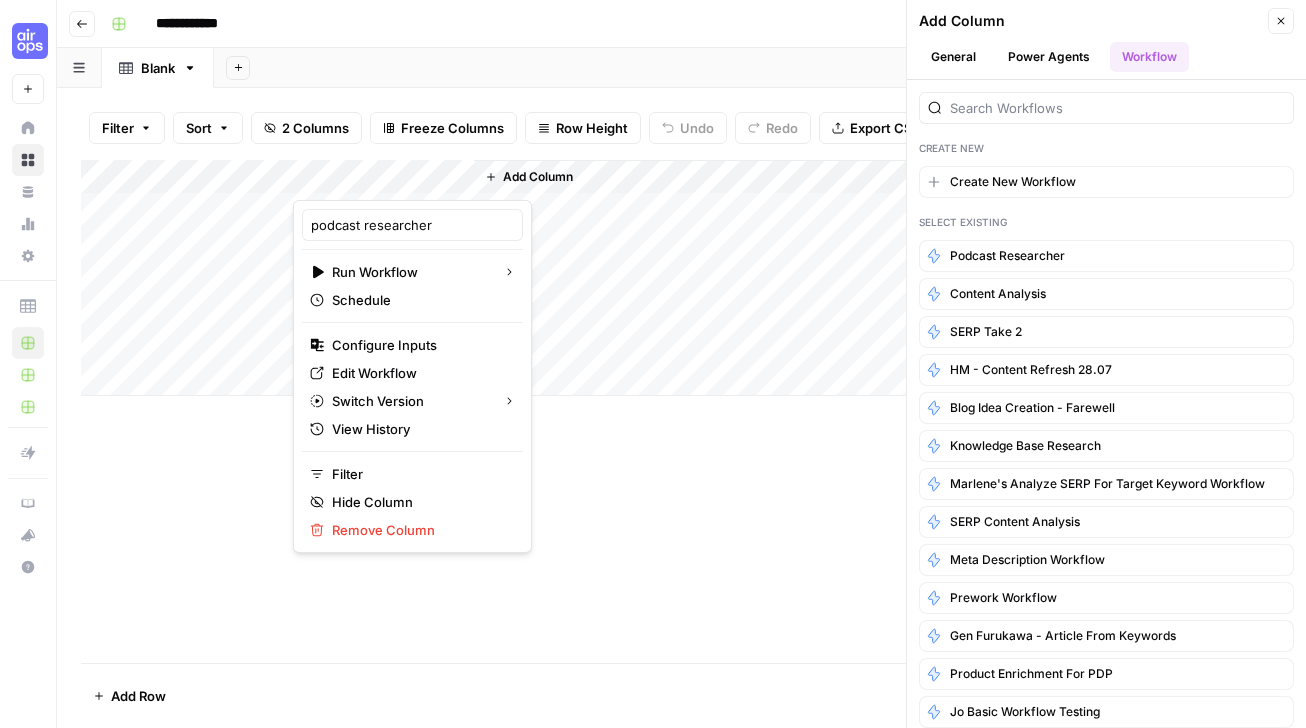 click at bounding box center [383, 180] 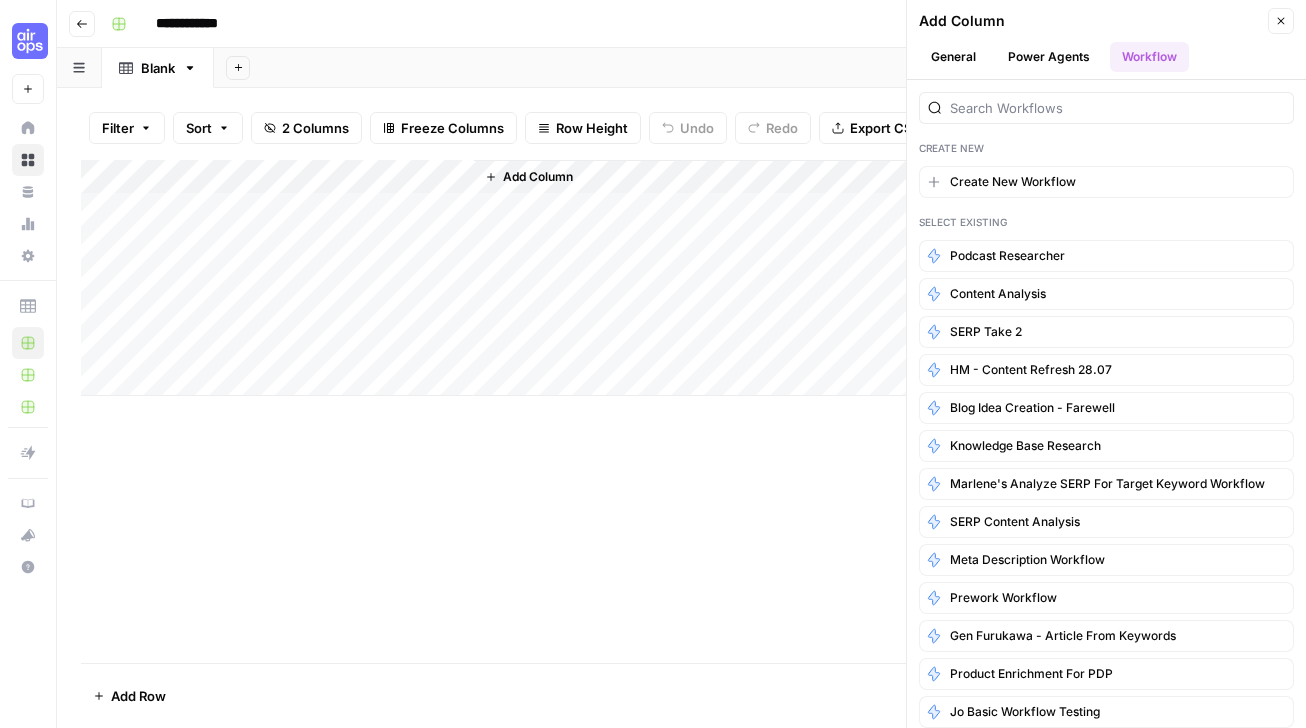 click on "Add Column" at bounding box center (878, 278) 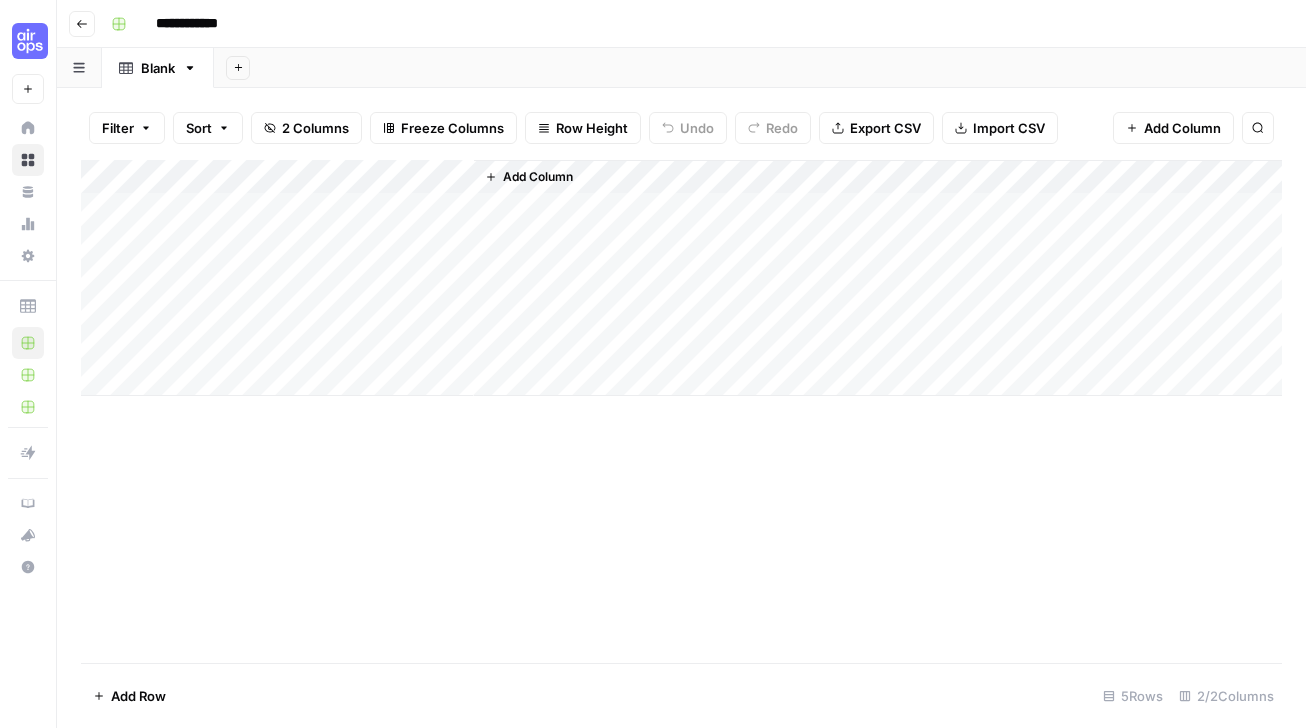 click on "Add Column" at bounding box center [538, 177] 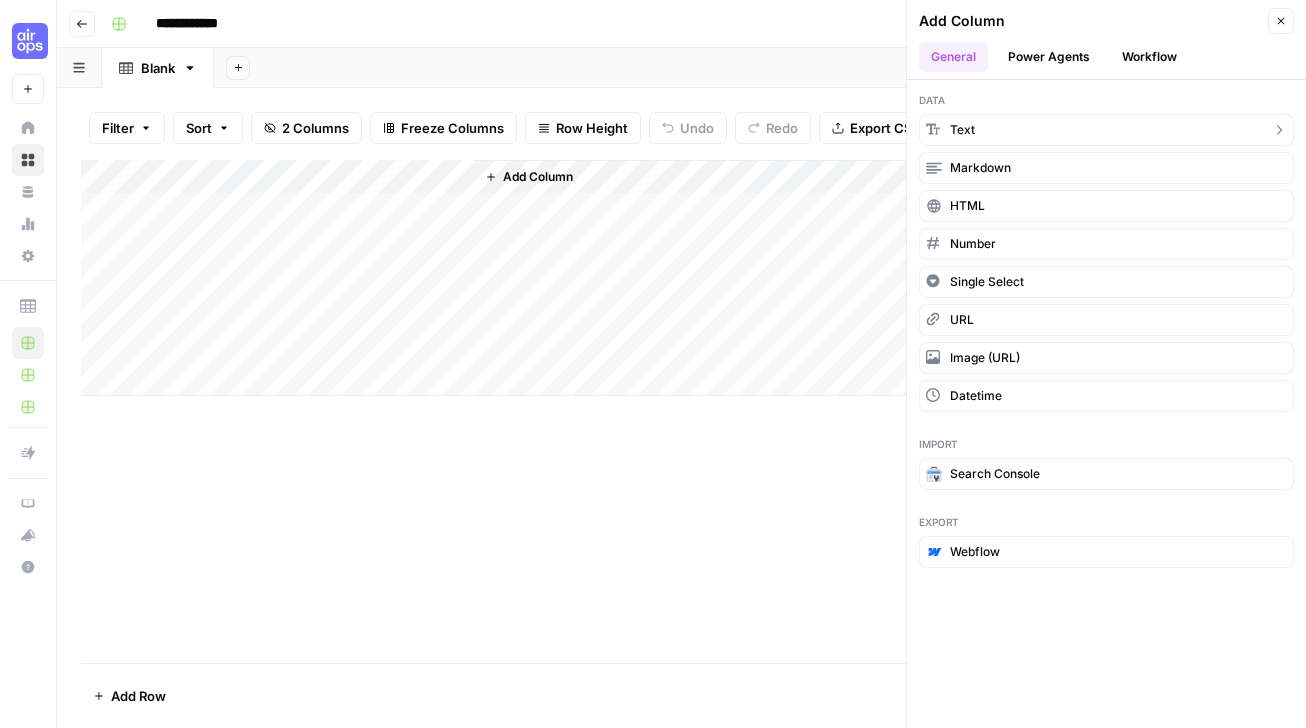 click on "text" at bounding box center (1106, 130) 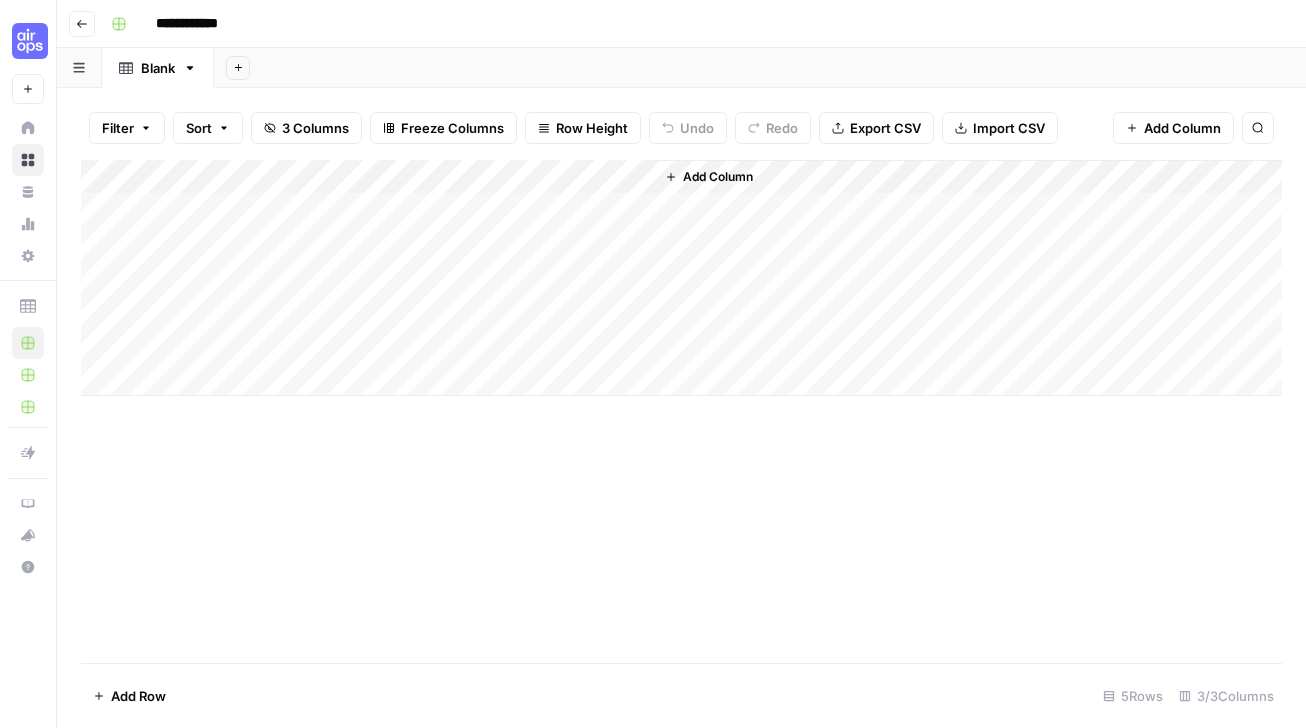 click on "Add Column" at bounding box center (681, 278) 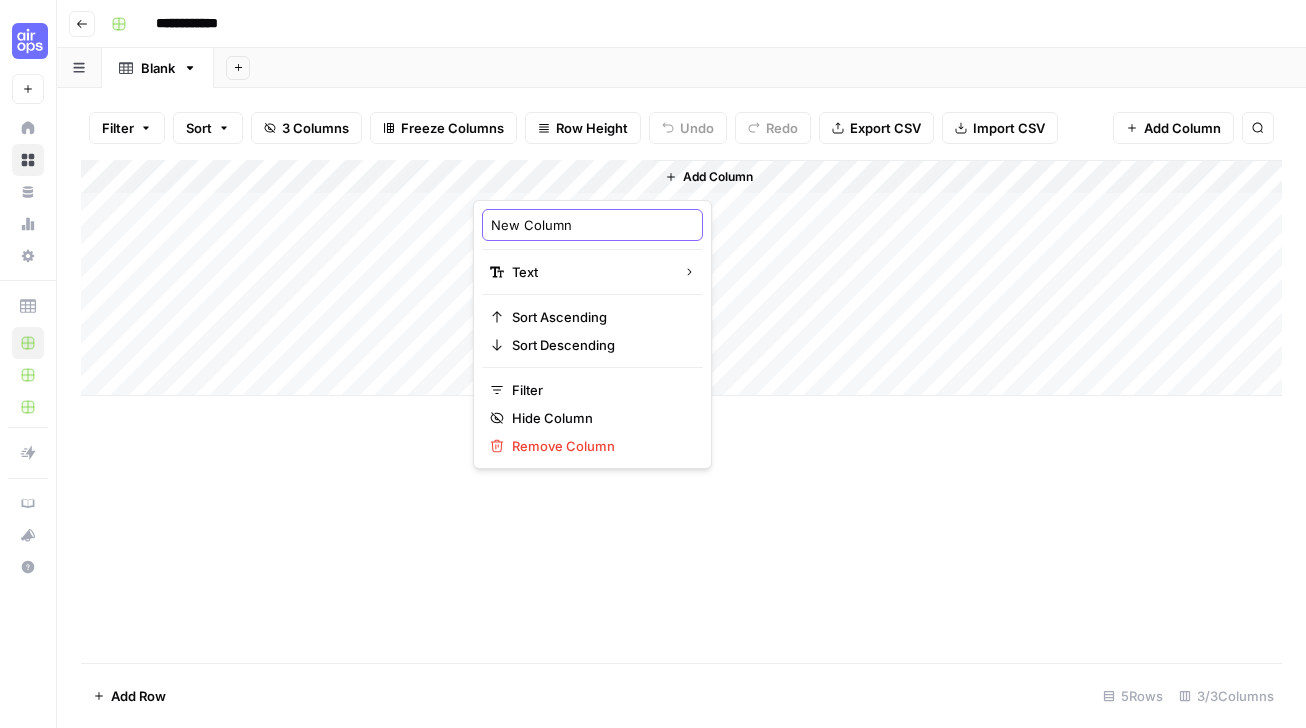 click on "New Column" at bounding box center (592, 225) 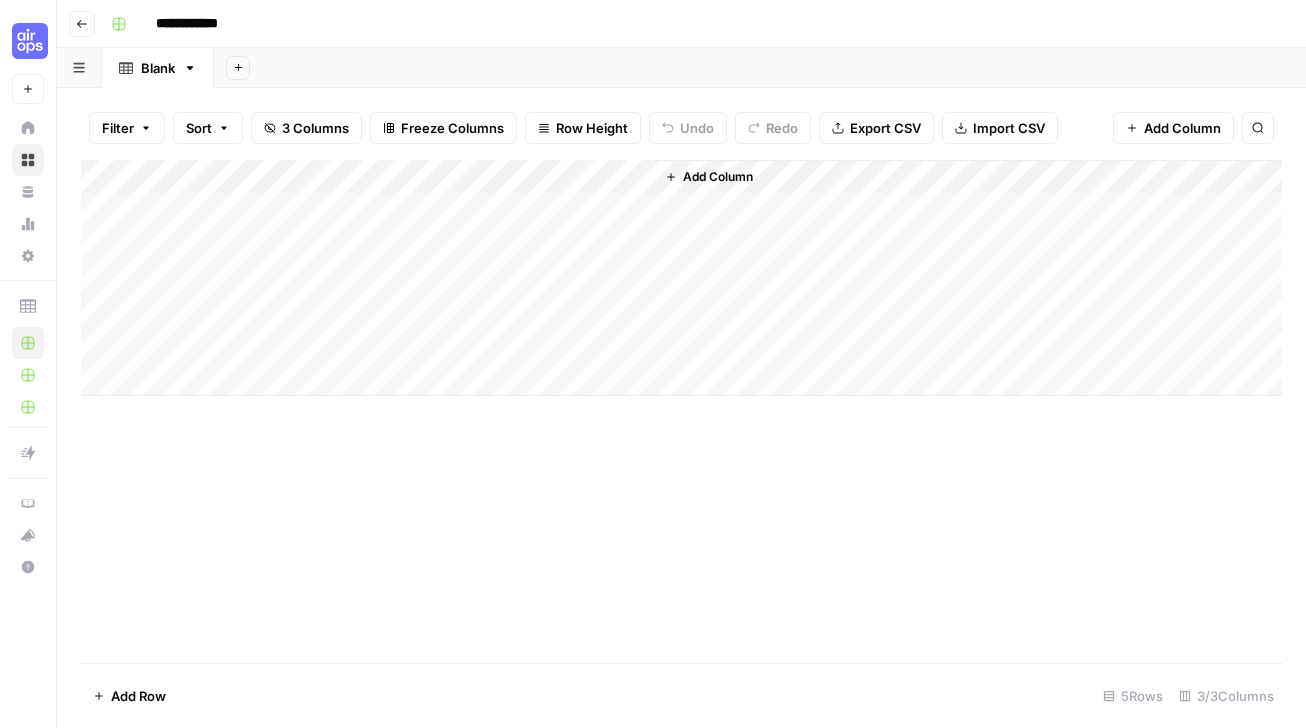 click on "Add Column" at bounding box center (681, 278) 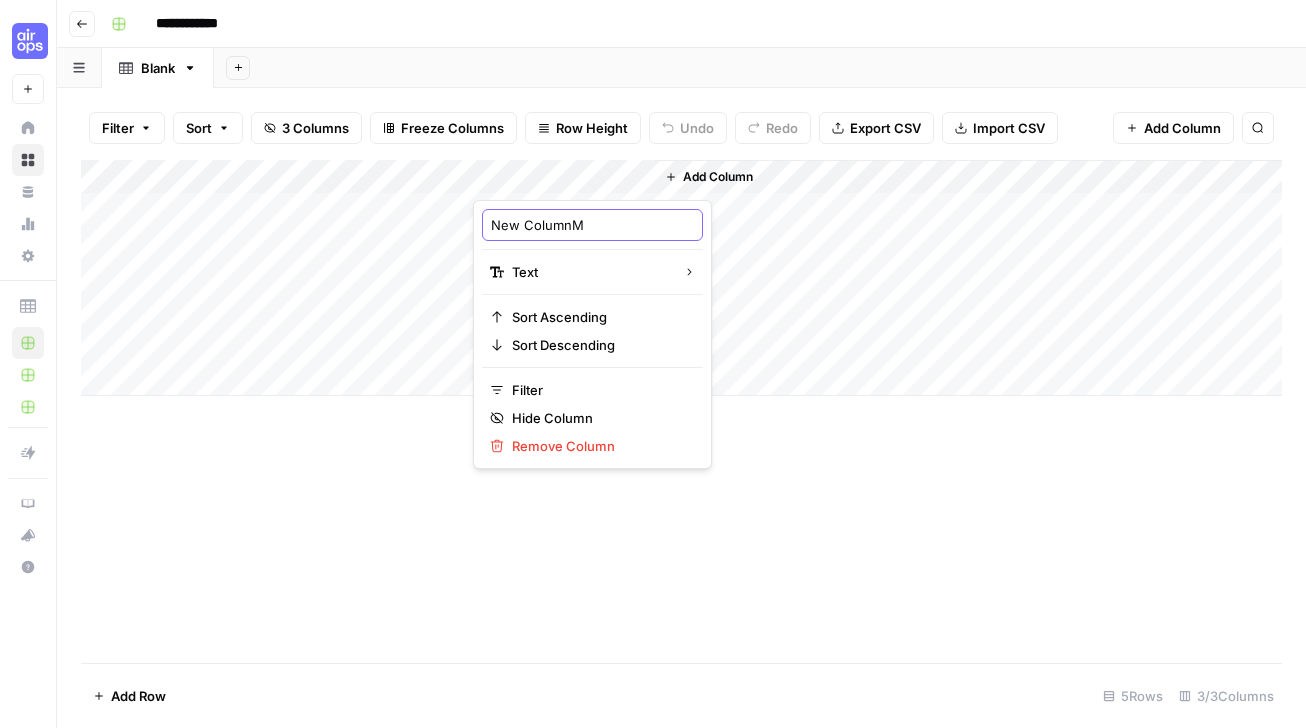 drag, startPoint x: 595, startPoint y: 225, endPoint x: 481, endPoint y: 219, distance: 114.15778 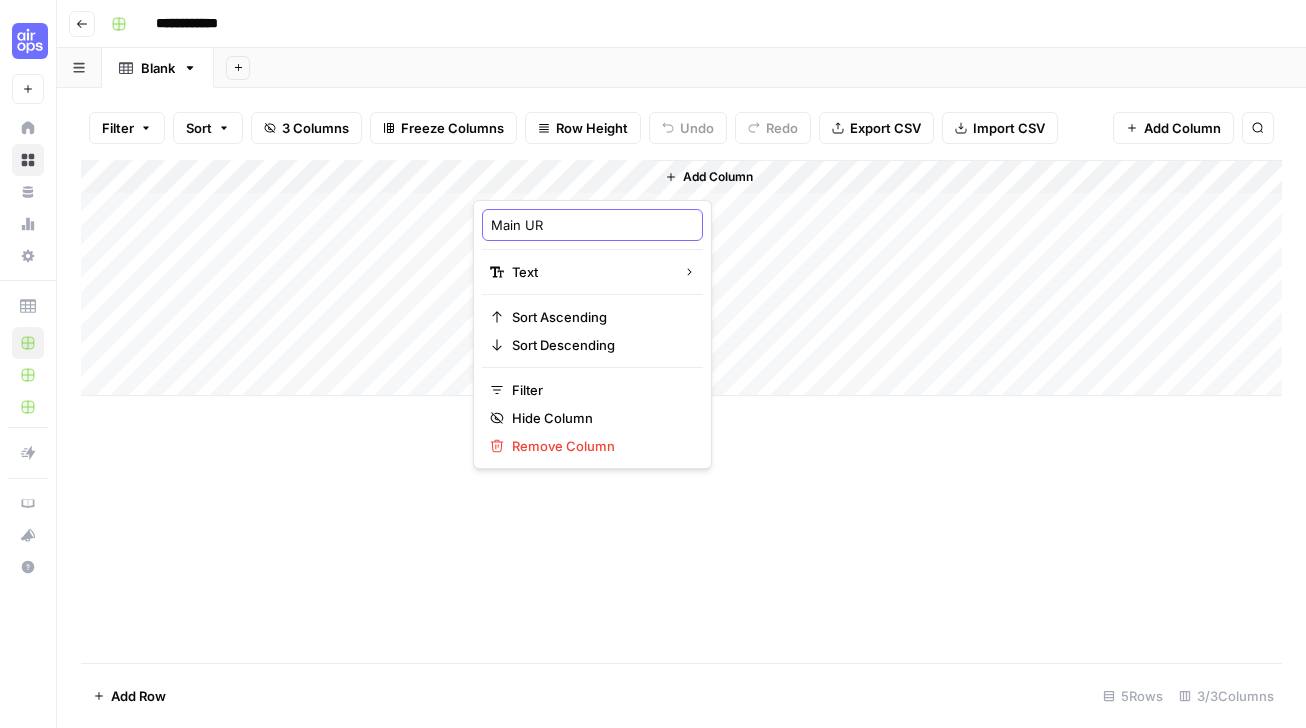 type on "Main URL" 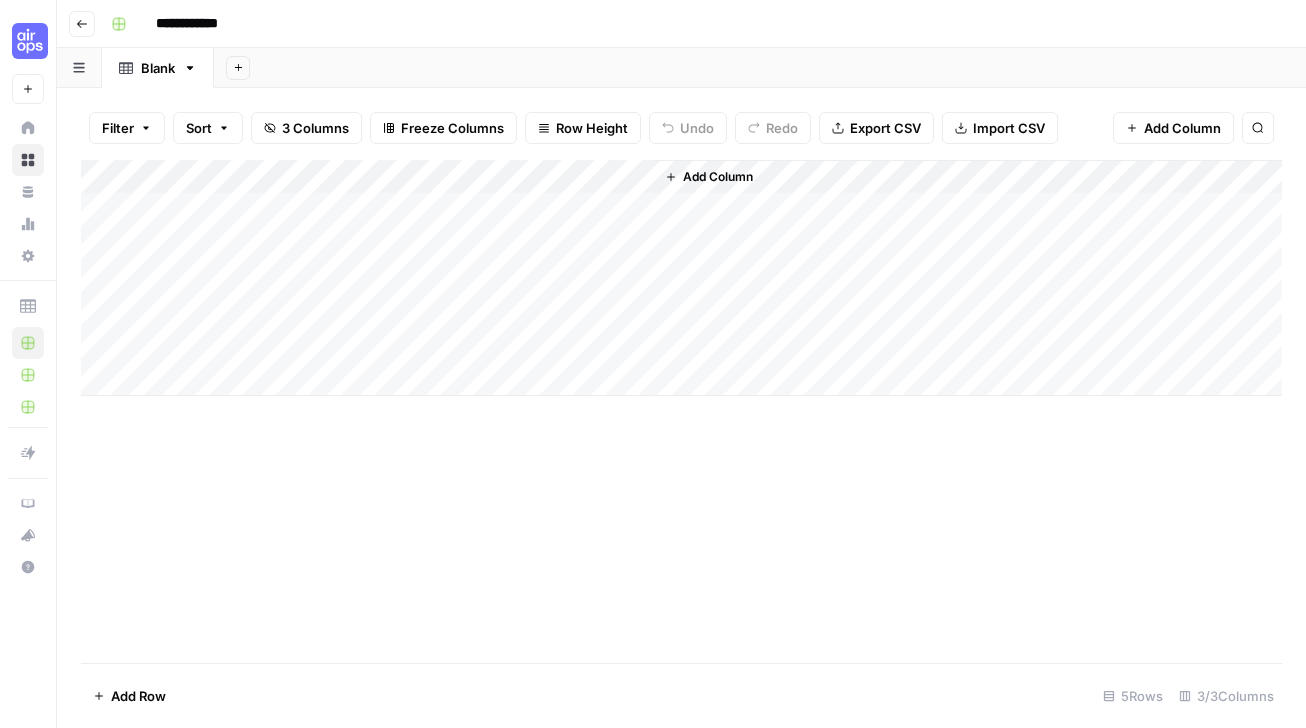 click on "Add Column" at bounding box center [968, 278] 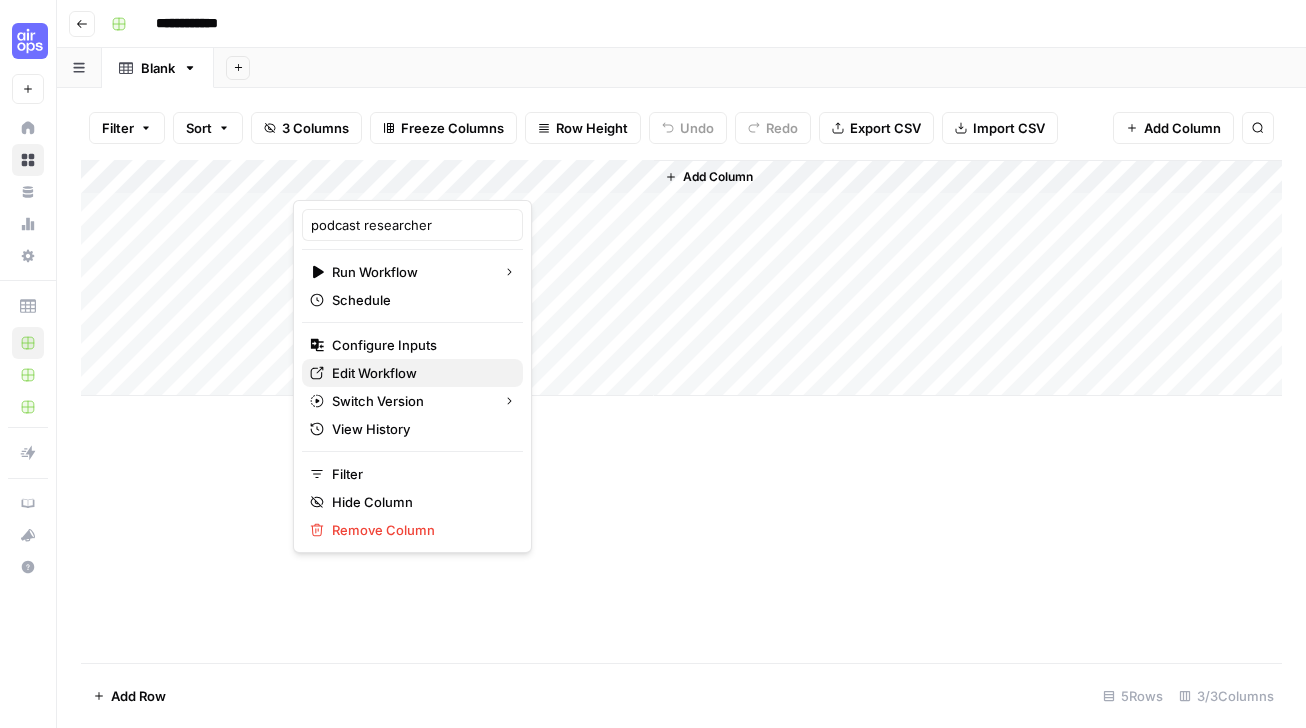 click on "Edit Workflow" at bounding box center (419, 373) 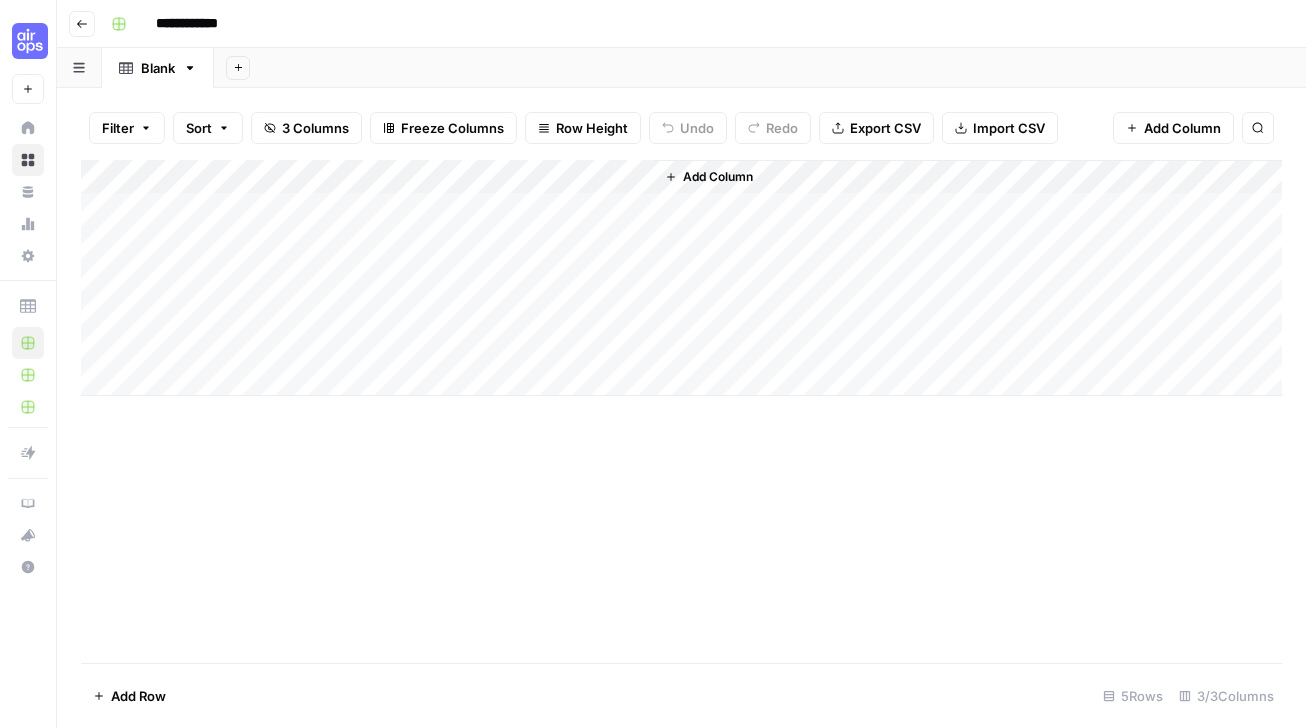 click on "Add Column" at bounding box center [681, 278] 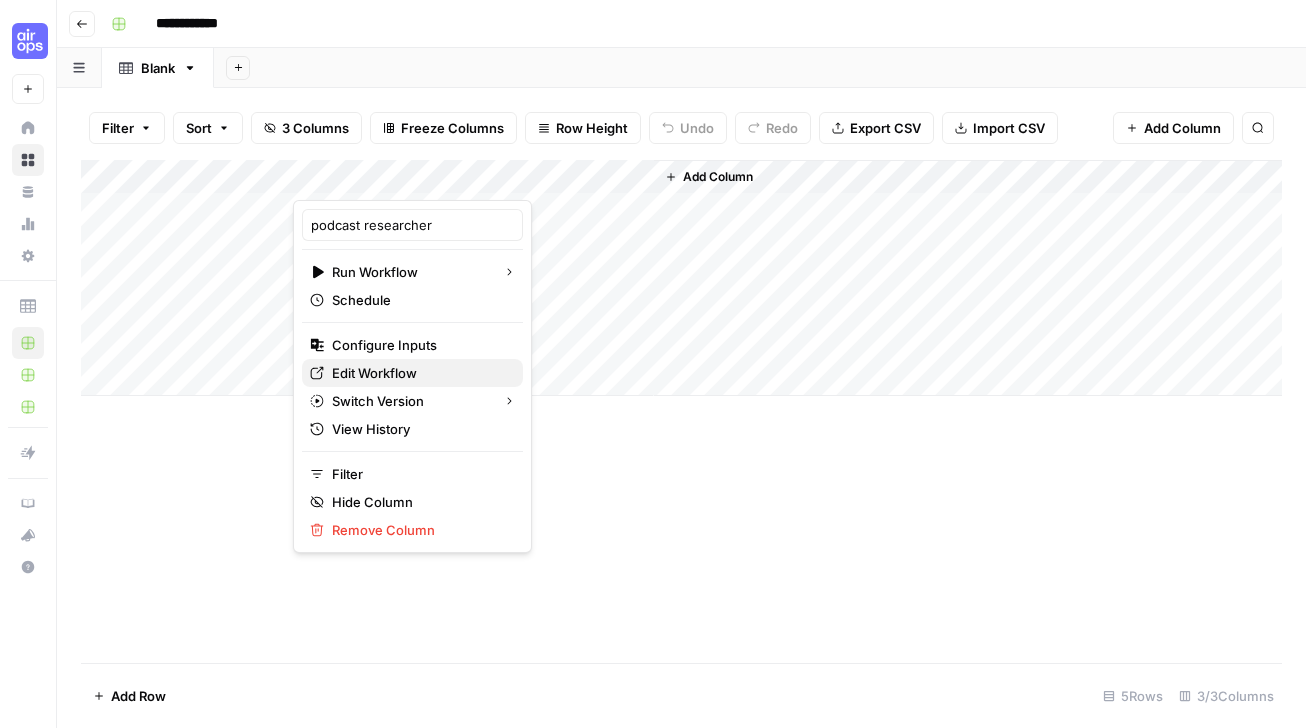 click on "Edit Workflow" at bounding box center (419, 373) 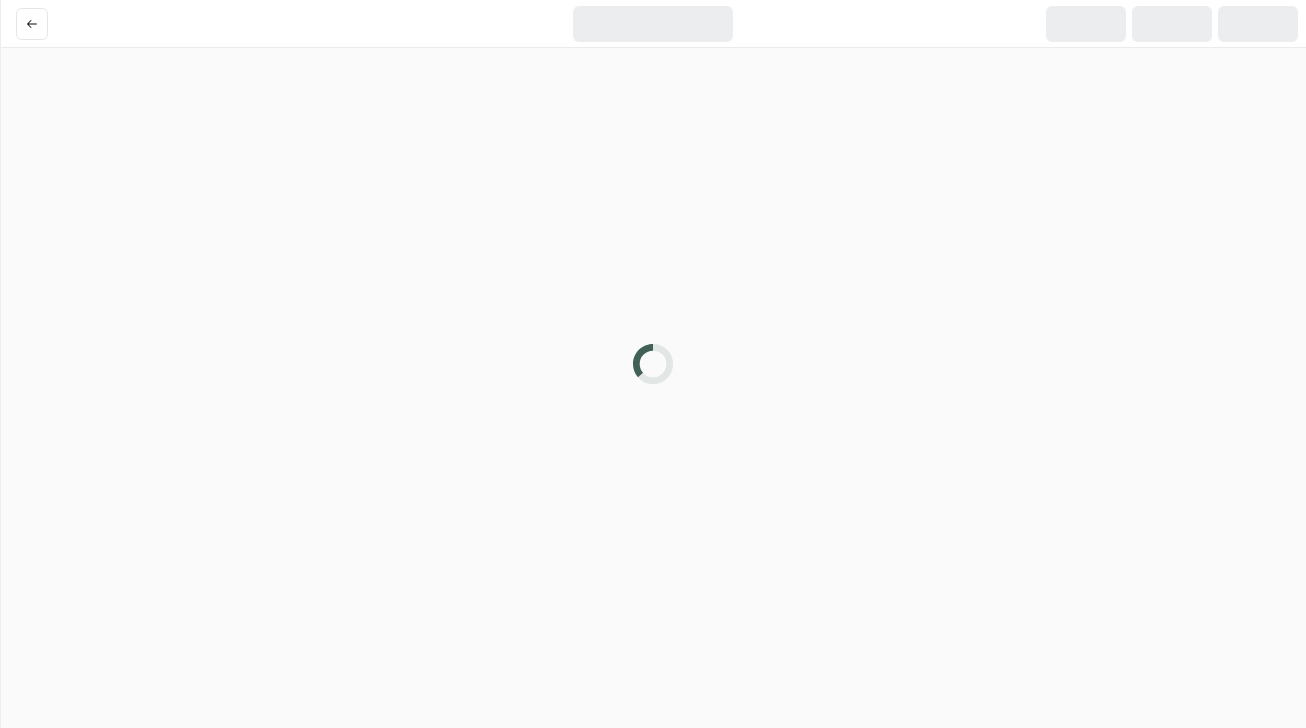 scroll, scrollTop: 0, scrollLeft: 0, axis: both 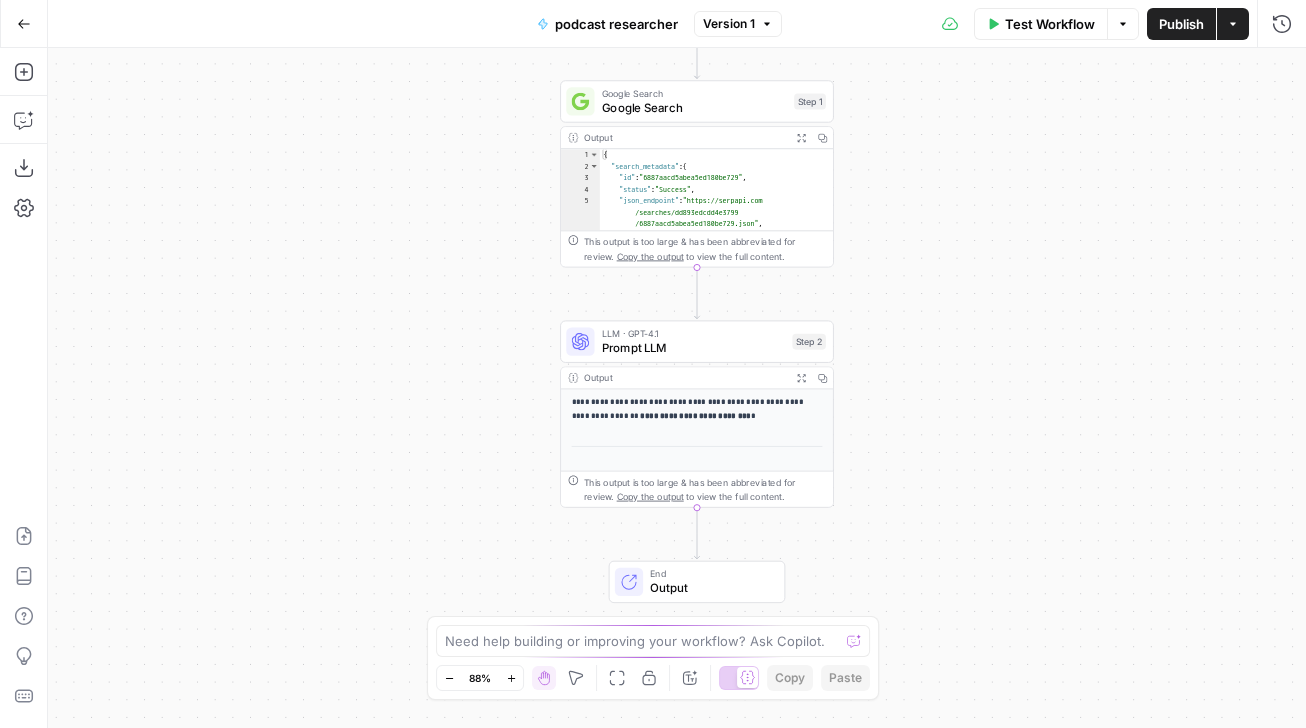 click on "End" at bounding box center (710, 574) 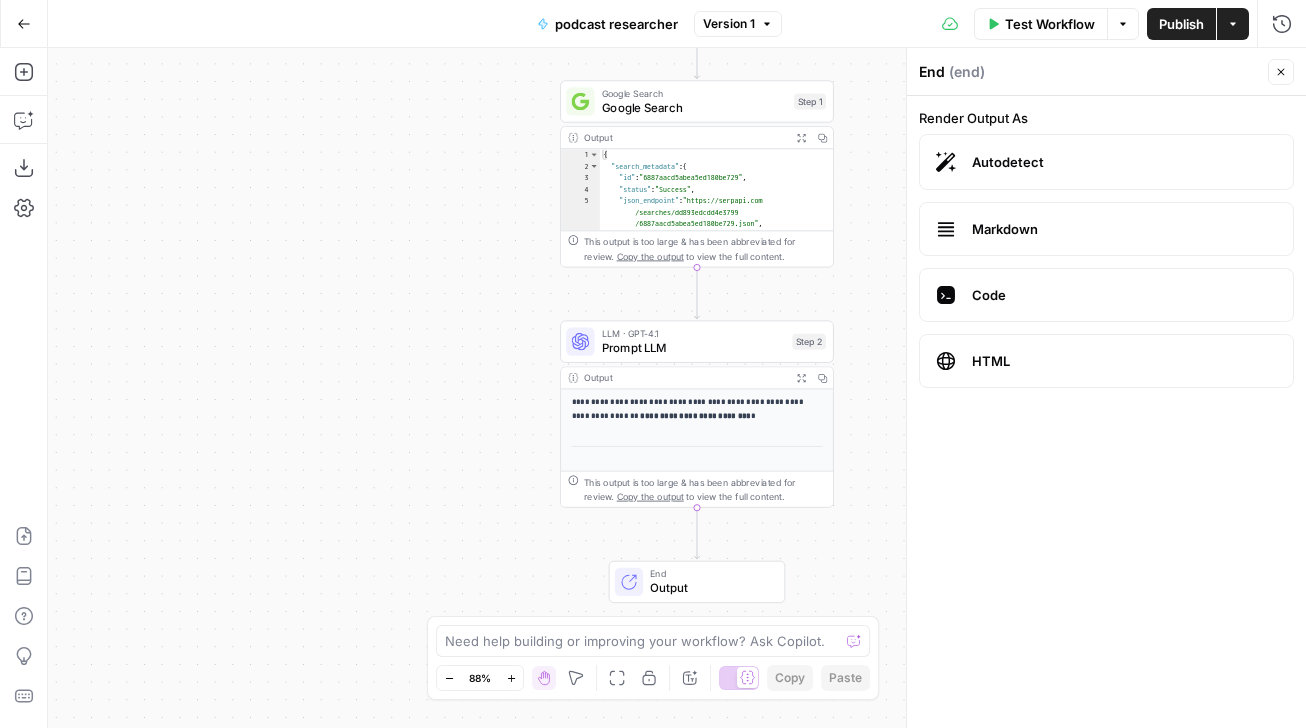 click on "LLM · GPT-4.1" at bounding box center (694, 334) 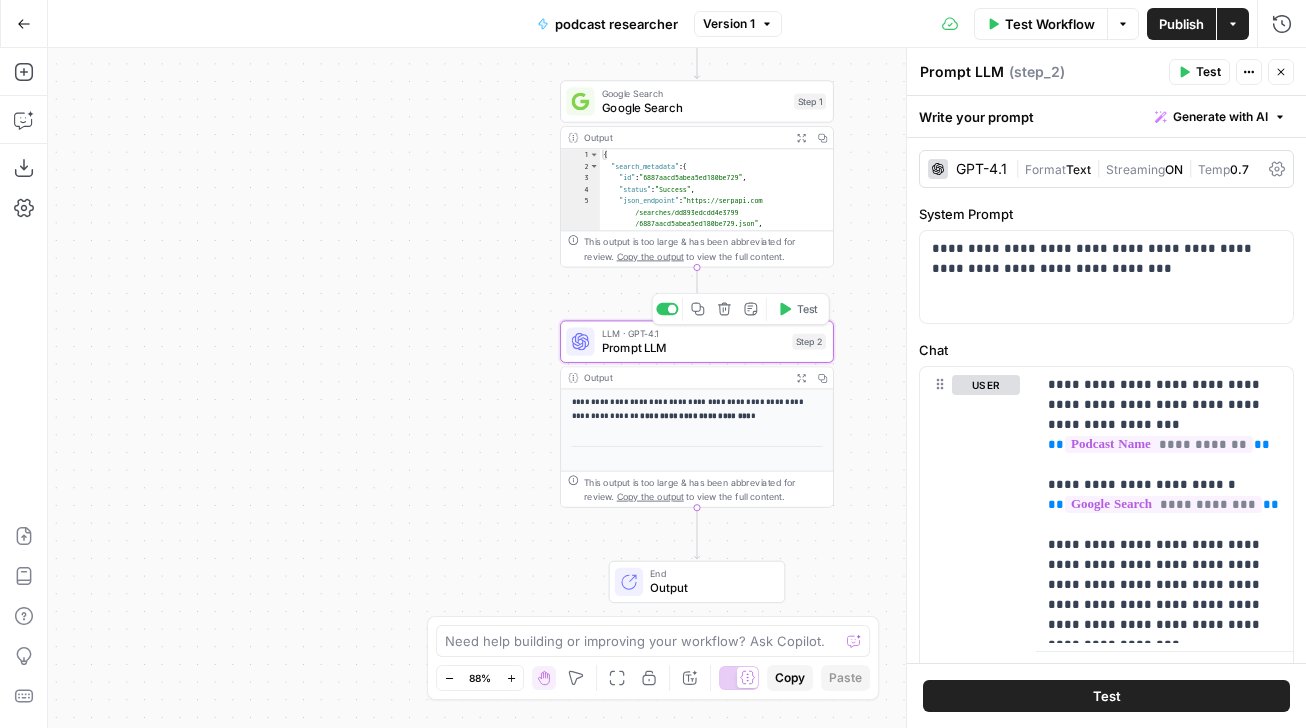 click on "**********" at bounding box center [677, 388] 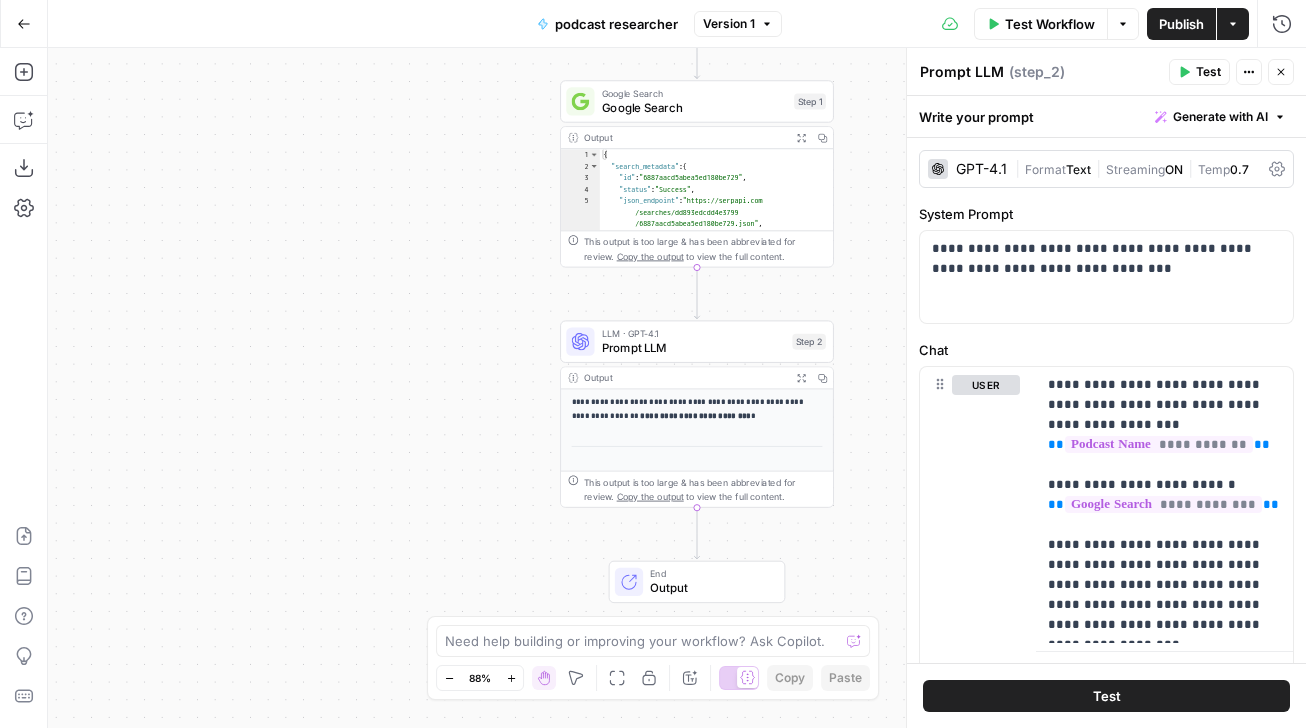 click 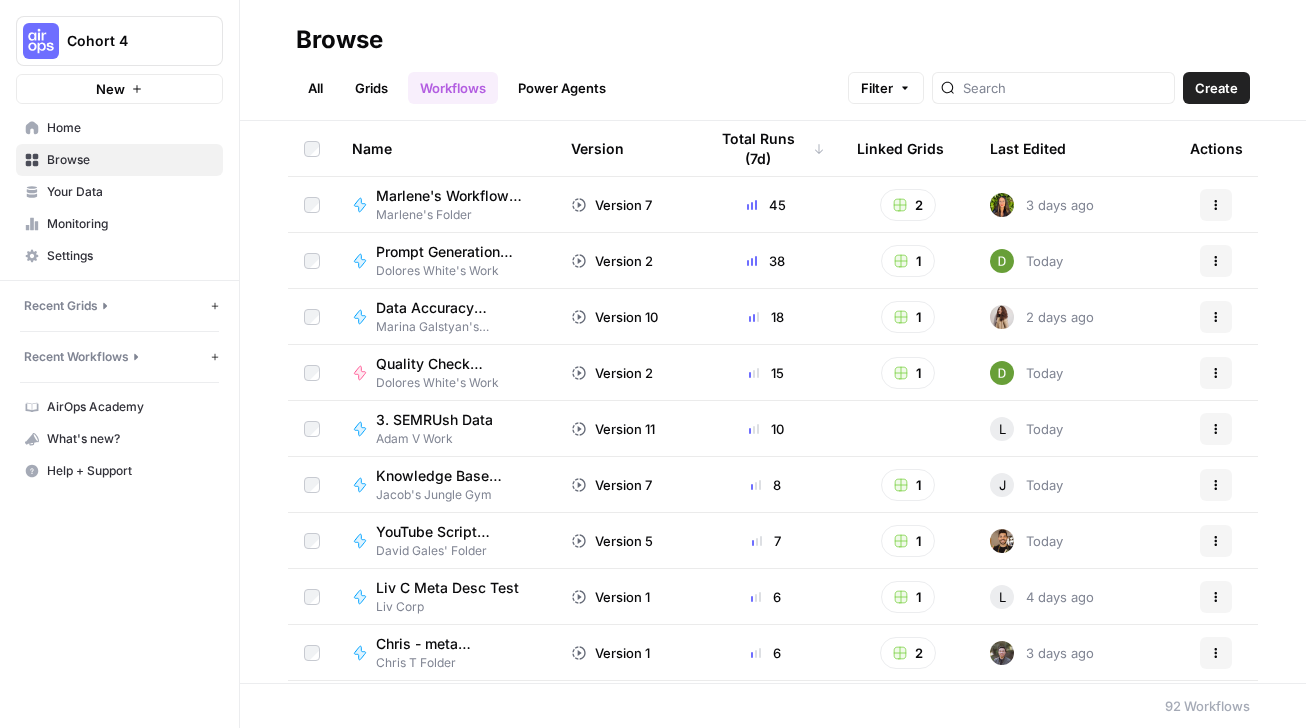 click on "All" at bounding box center (315, 88) 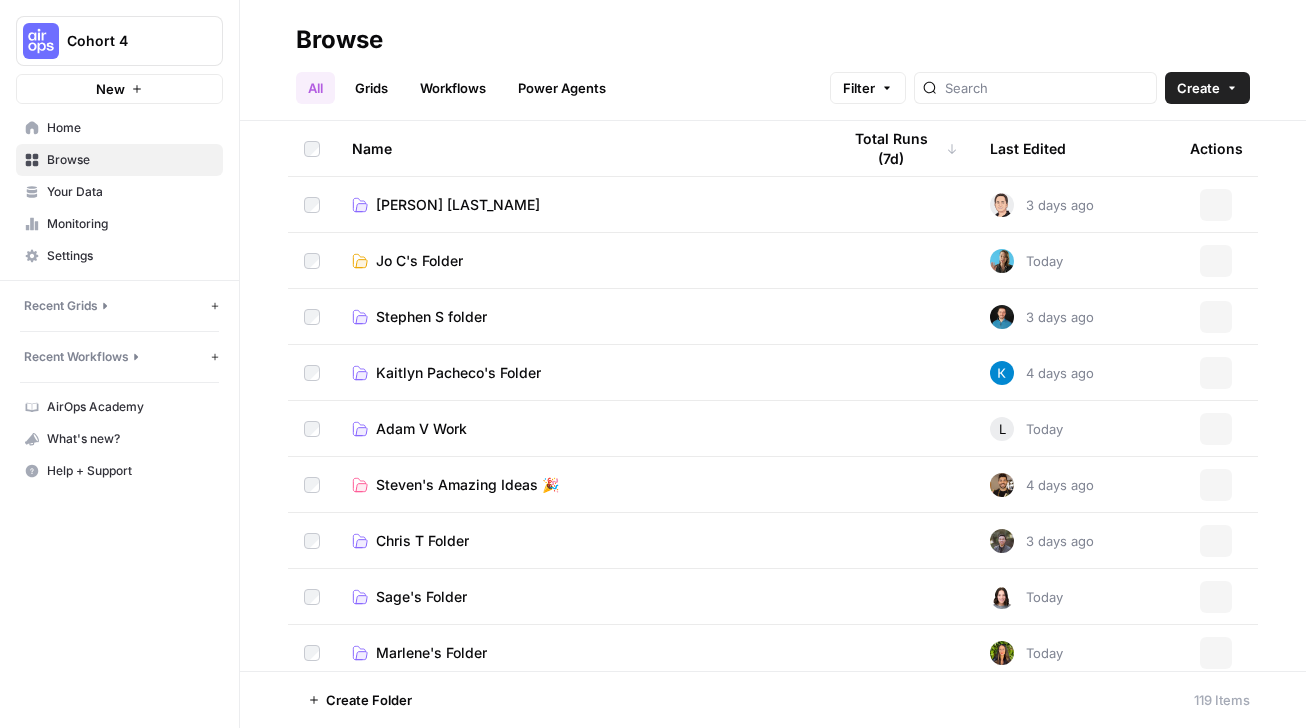 click on "Workflows" at bounding box center [453, 88] 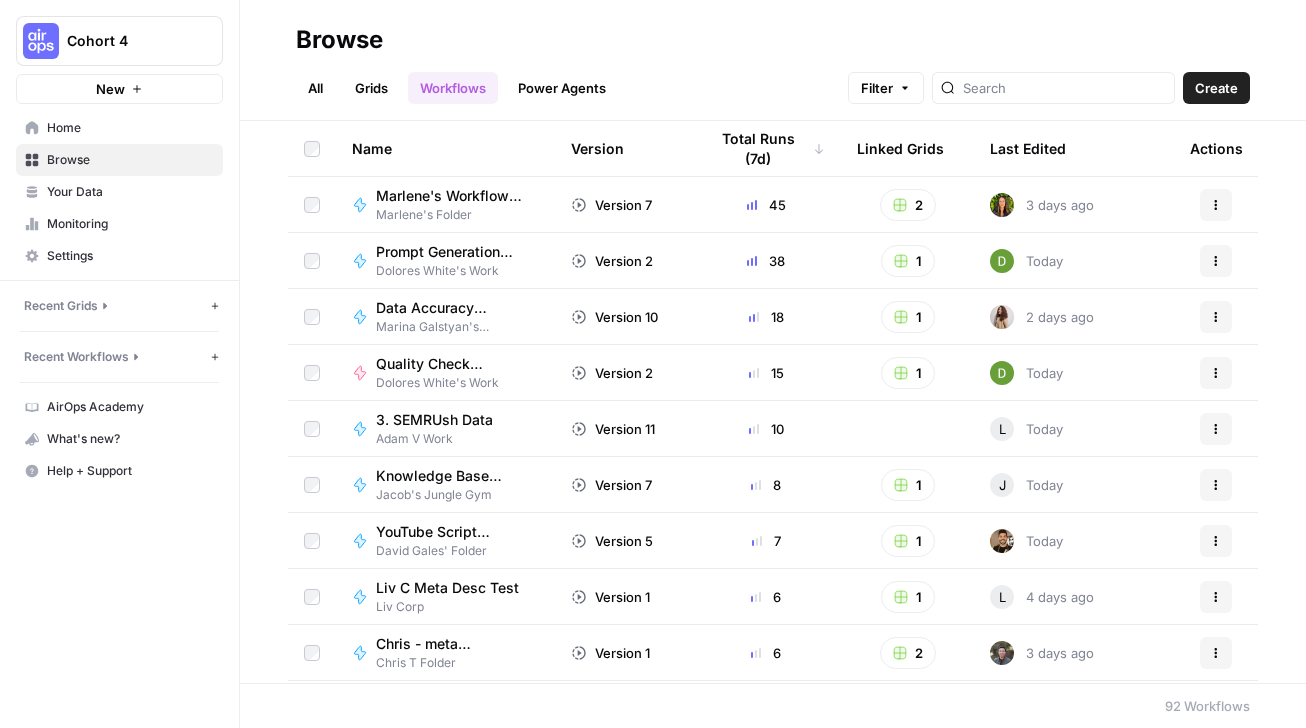 click on "Last Edited" at bounding box center [1028, 148] 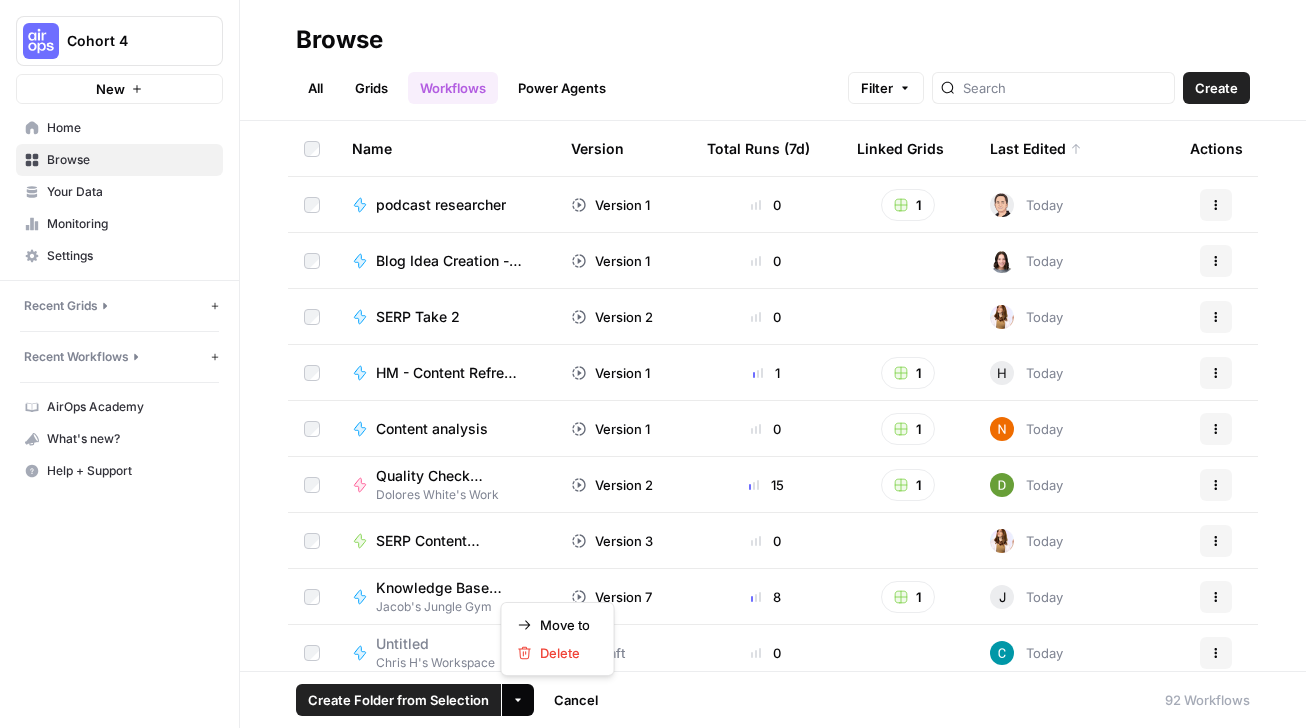 click 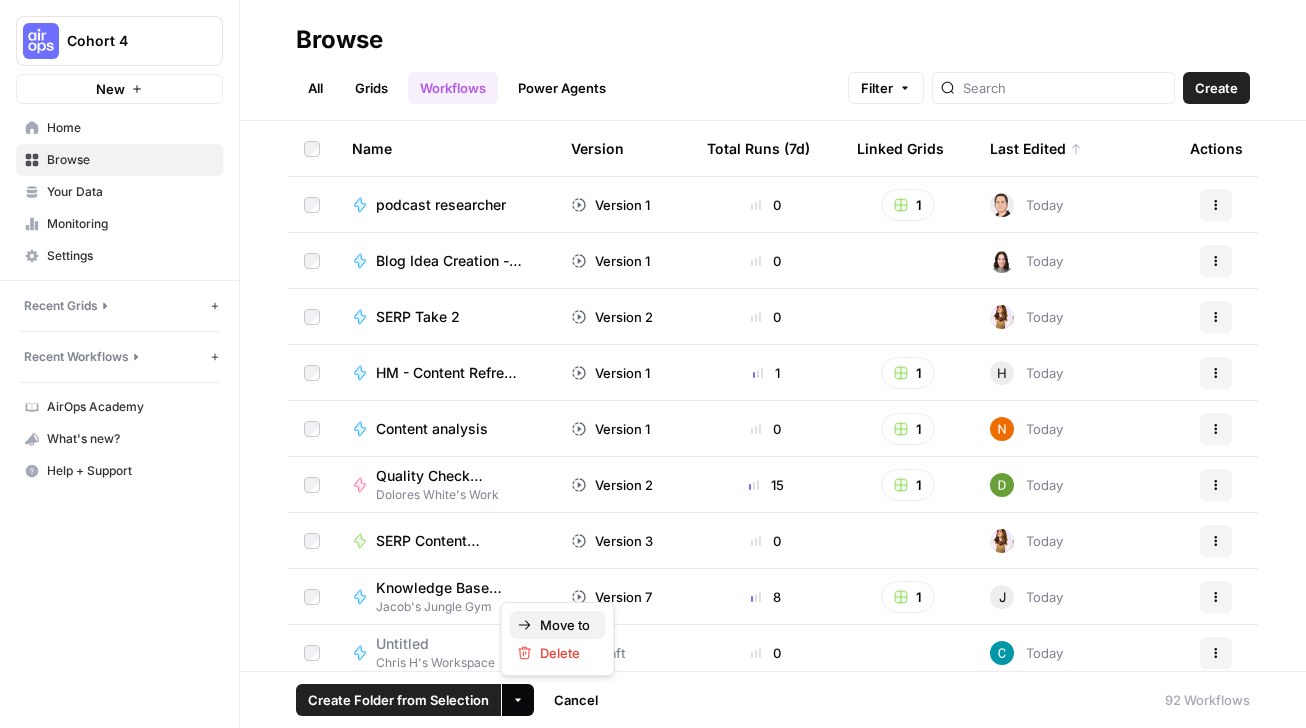 click on "Move to" at bounding box center [558, 625] 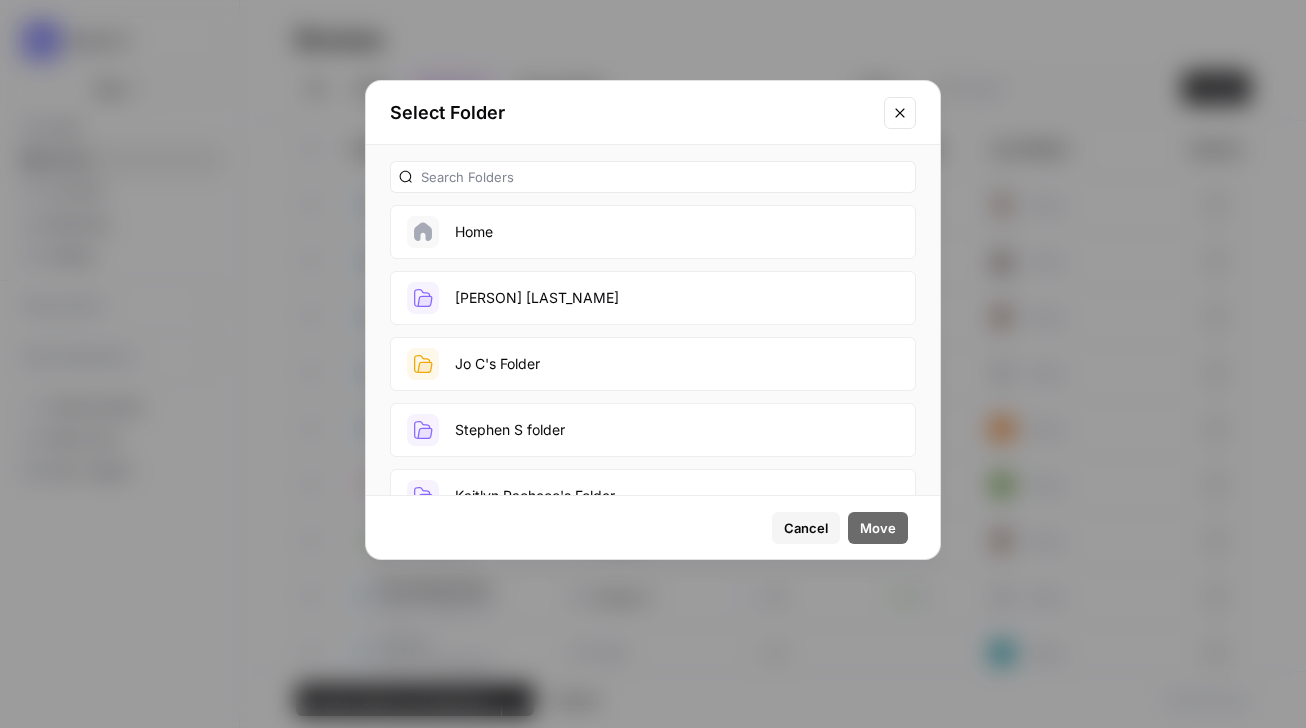 click on "[NAME] Folder" at bounding box center [653, 298] 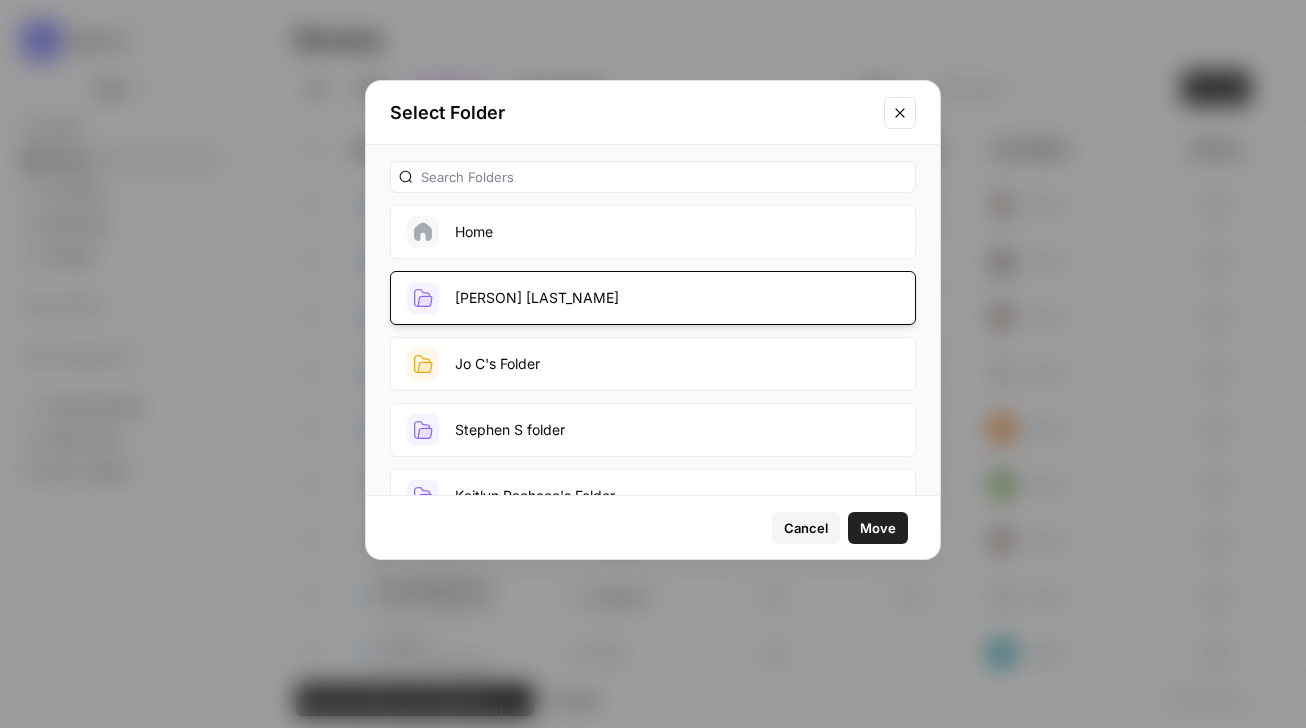 click on "Move" at bounding box center [878, 528] 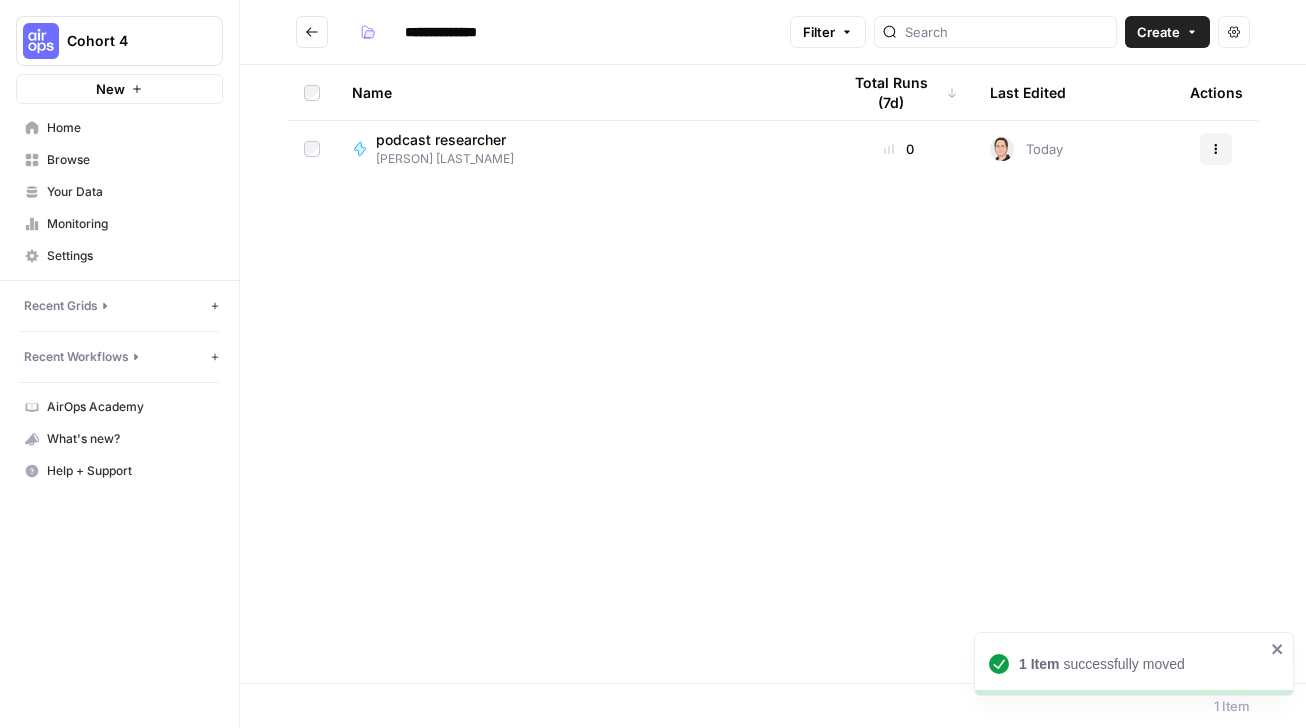 click on "Home" at bounding box center [130, 128] 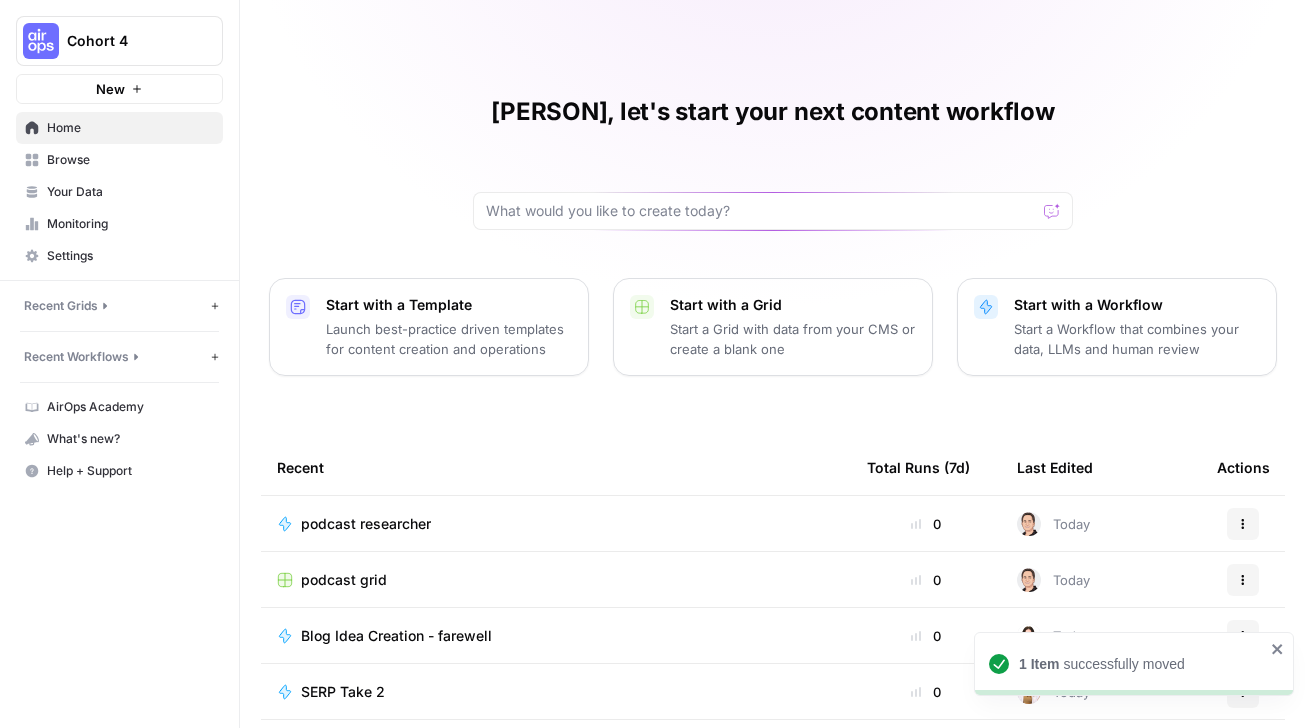 click on "Browse" at bounding box center [119, 160] 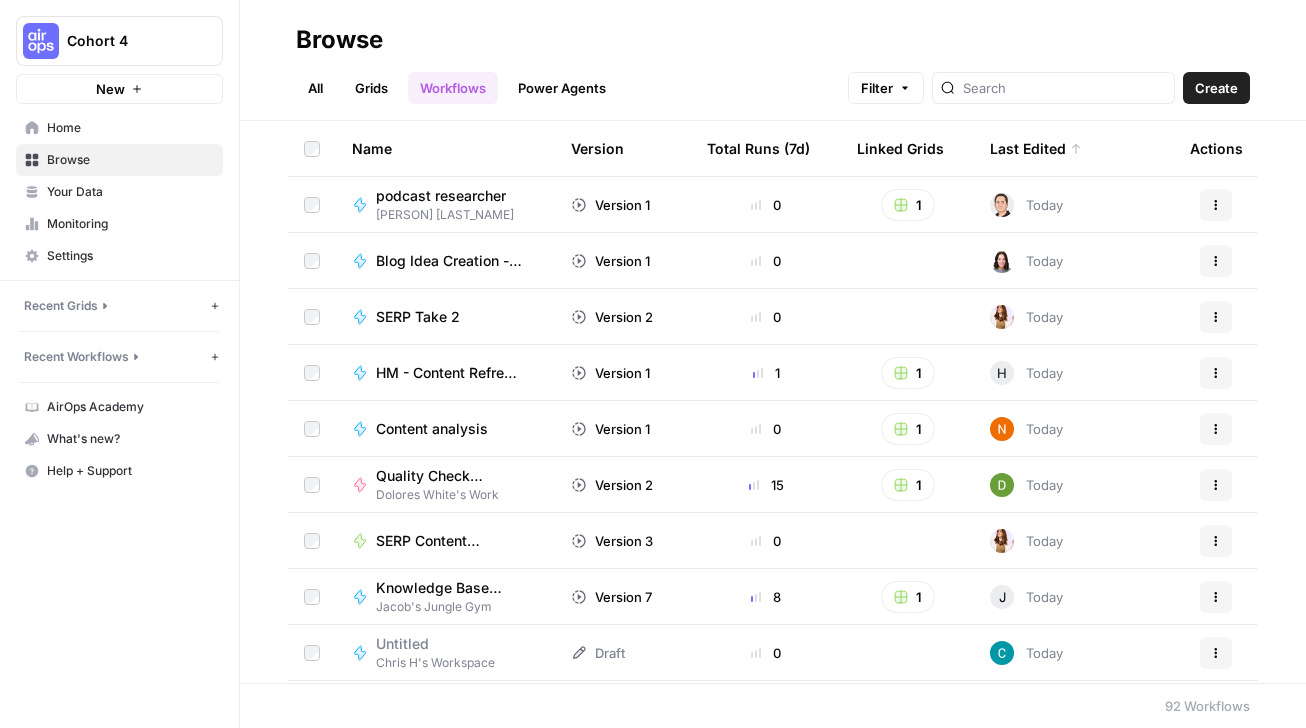 click on "Grids" at bounding box center (371, 88) 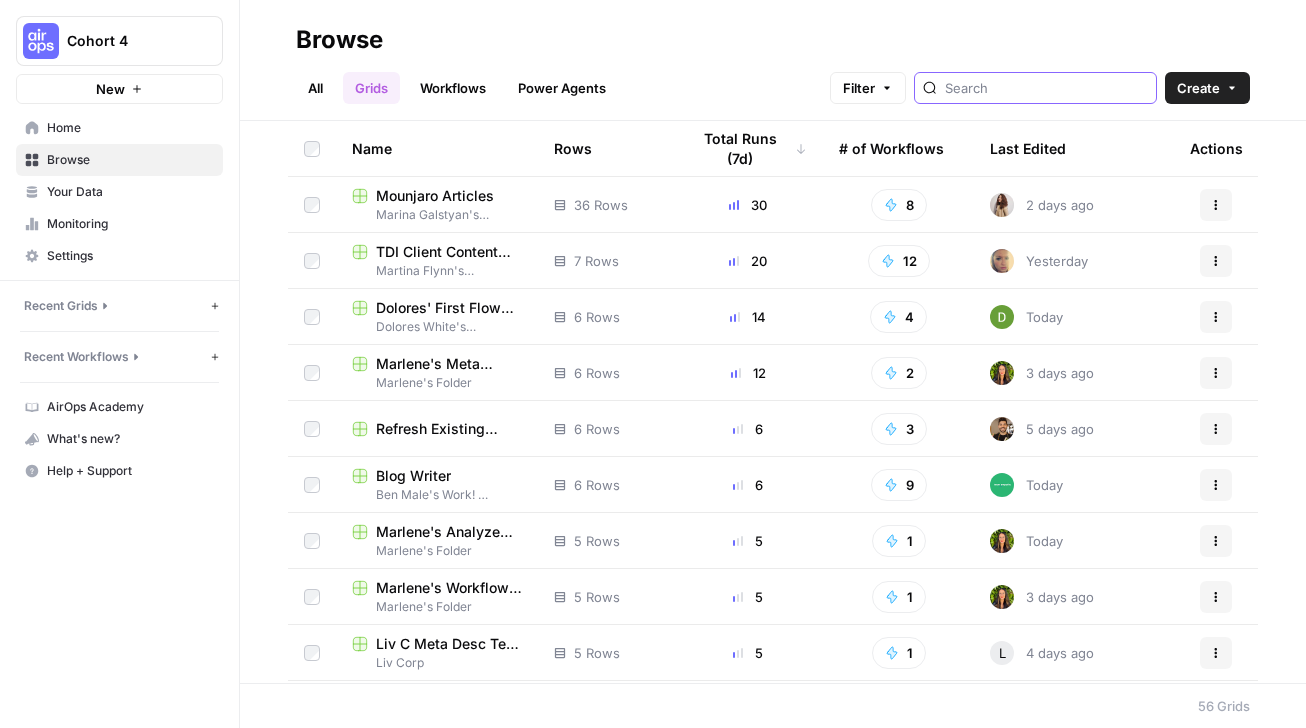 click at bounding box center [1046, 88] 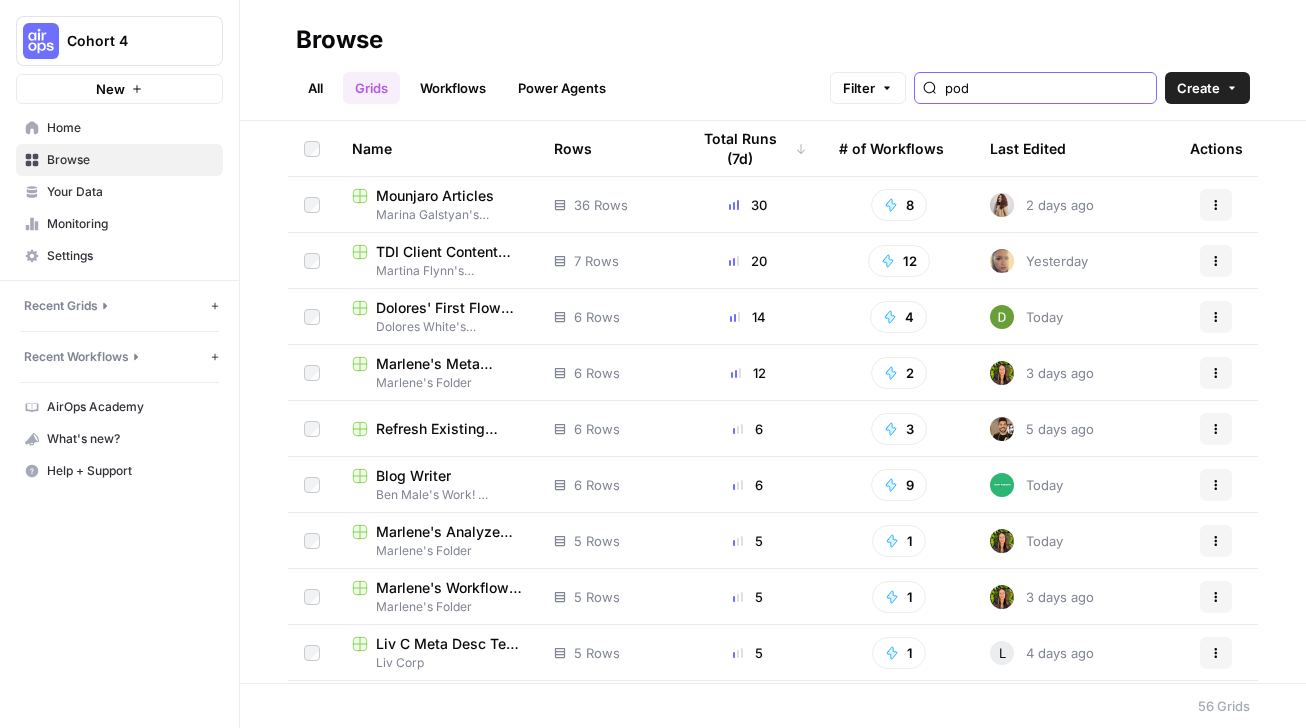 type on "pod" 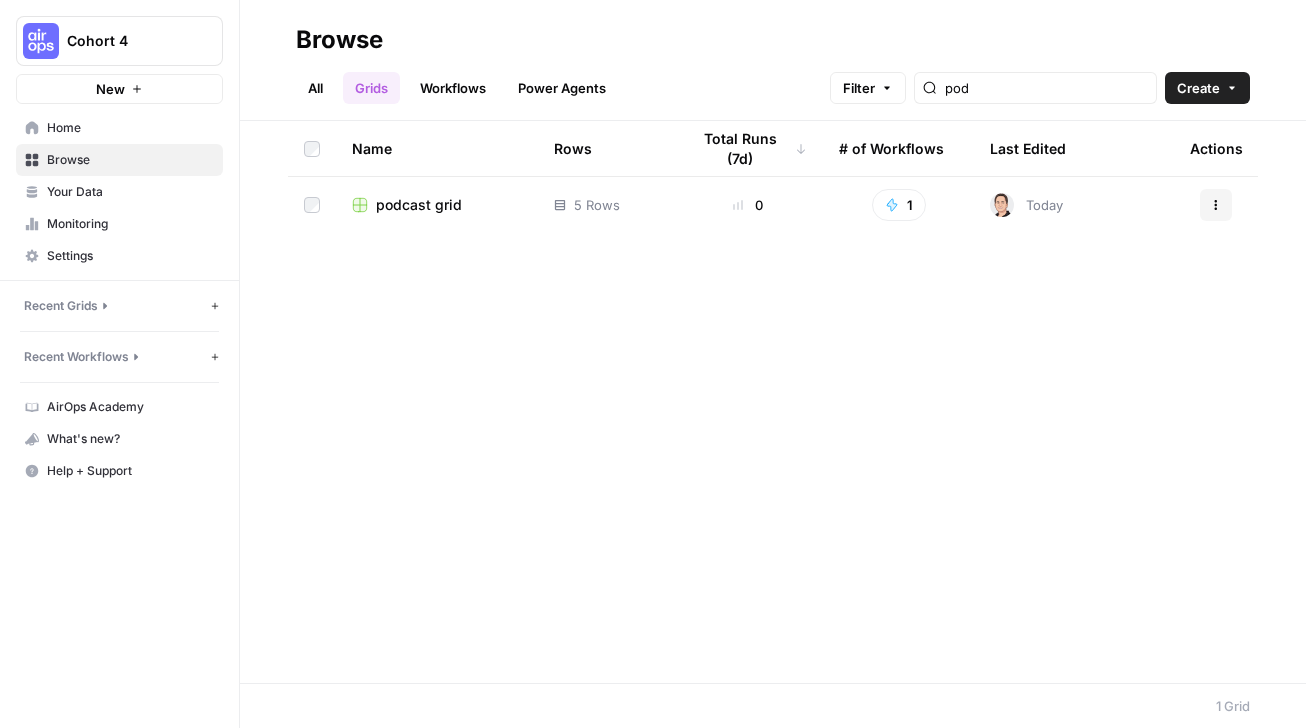 click at bounding box center [312, 205] 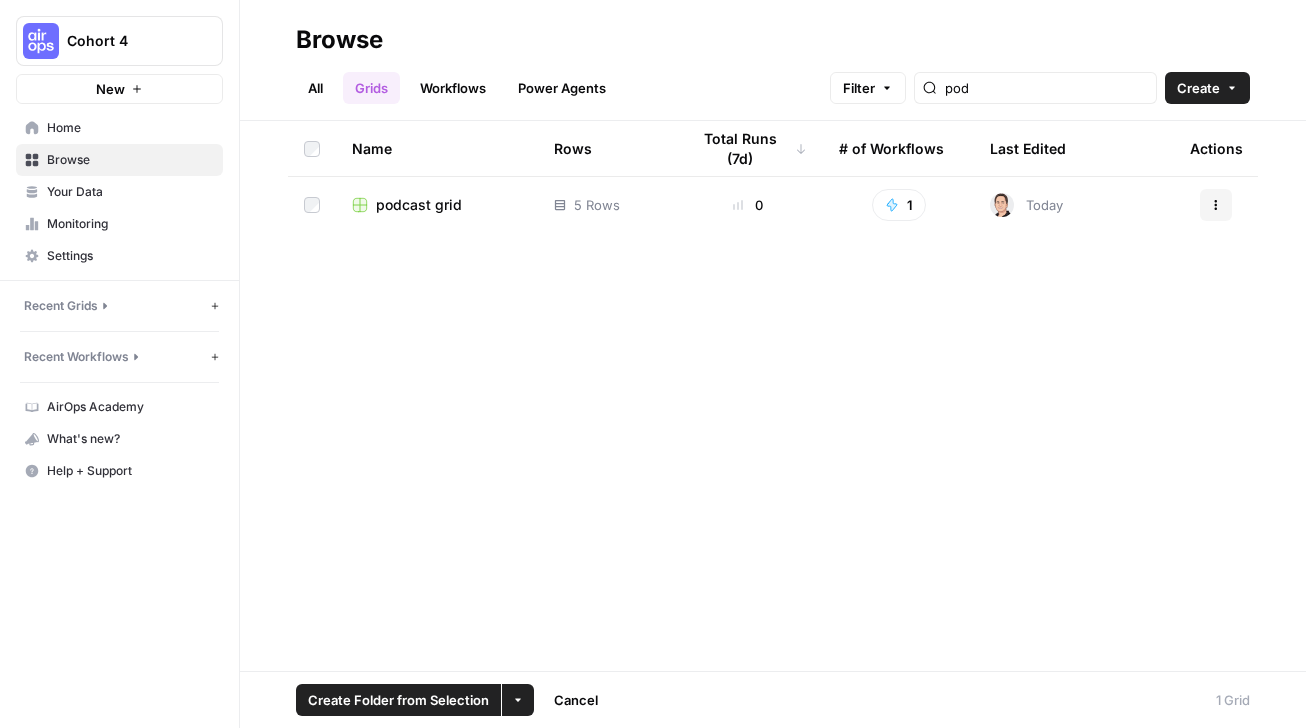 click on "More Options" at bounding box center (518, 700) 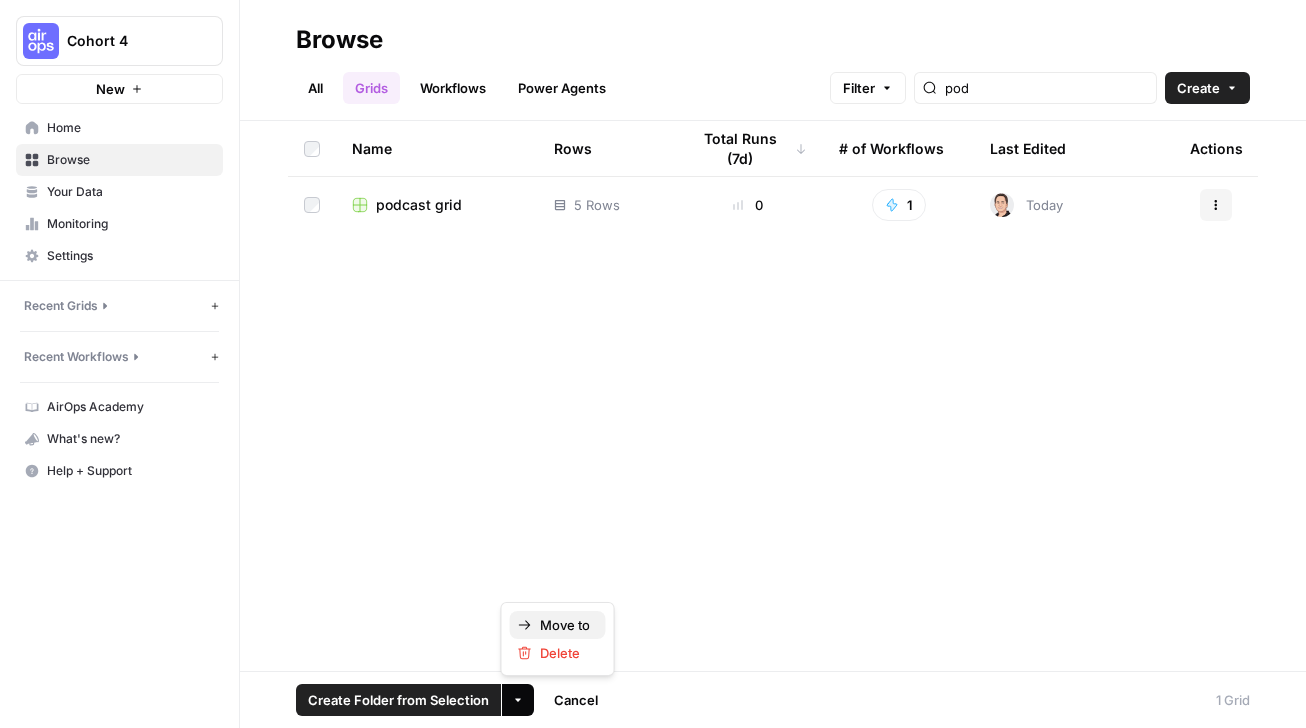 click on "Move to" at bounding box center [565, 625] 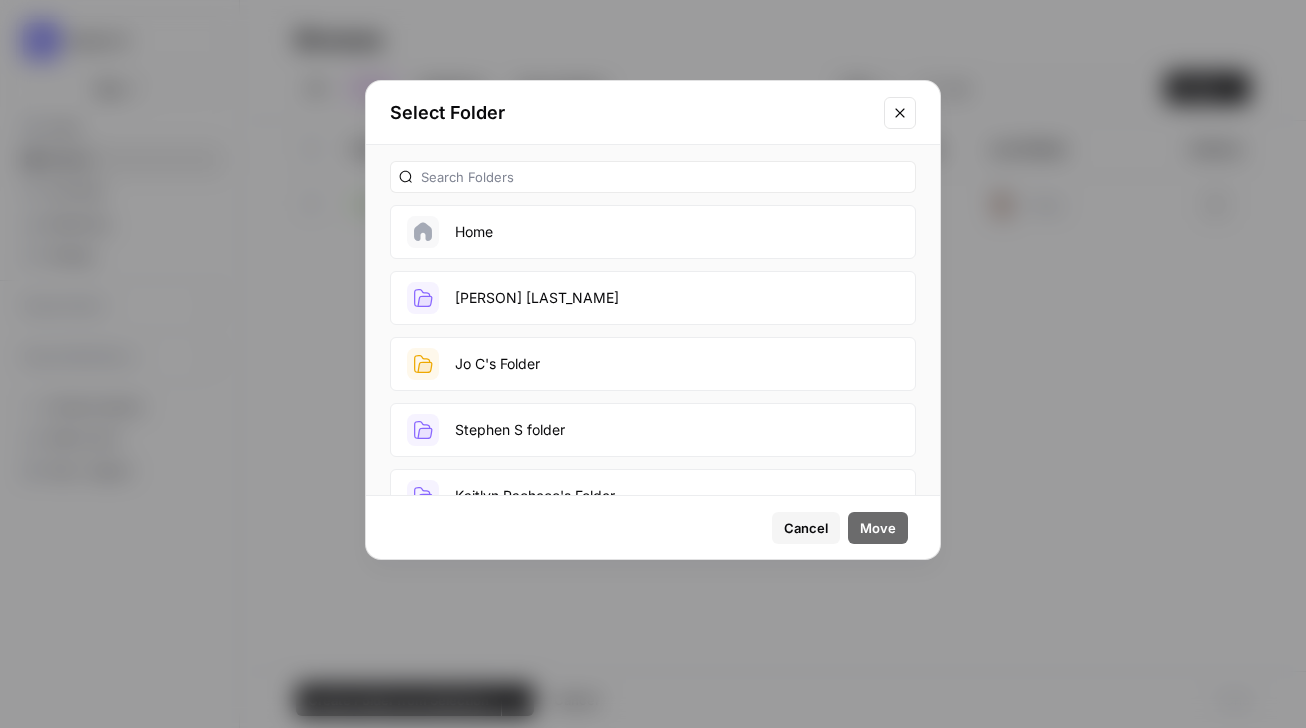 click on "[NAME] Folder" at bounding box center [653, 298] 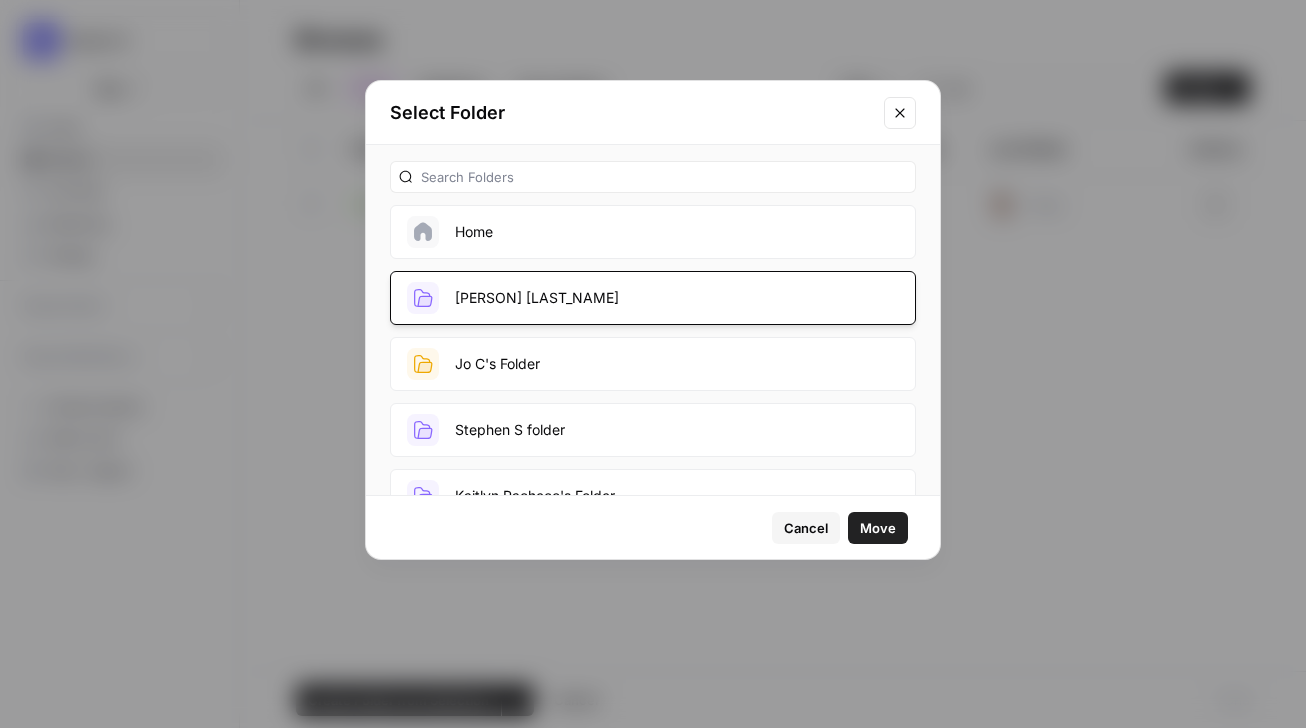 click on "Move" at bounding box center [878, 528] 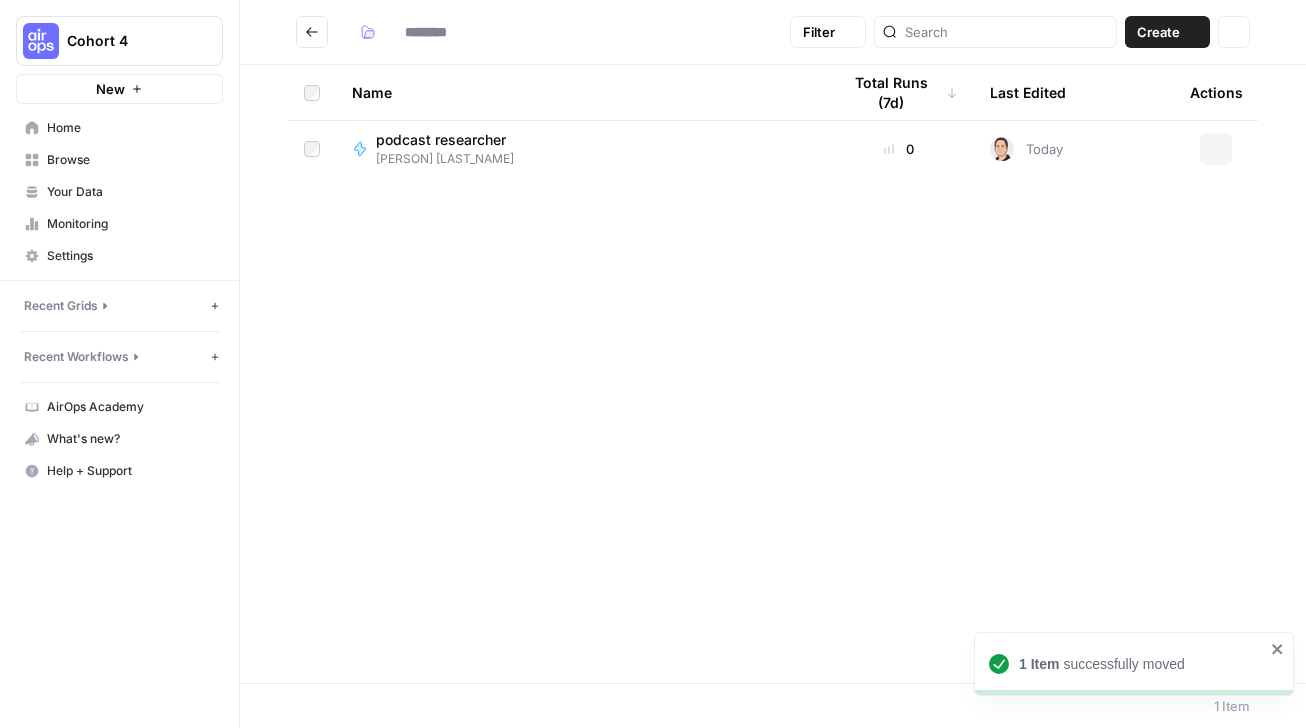 type on "**********" 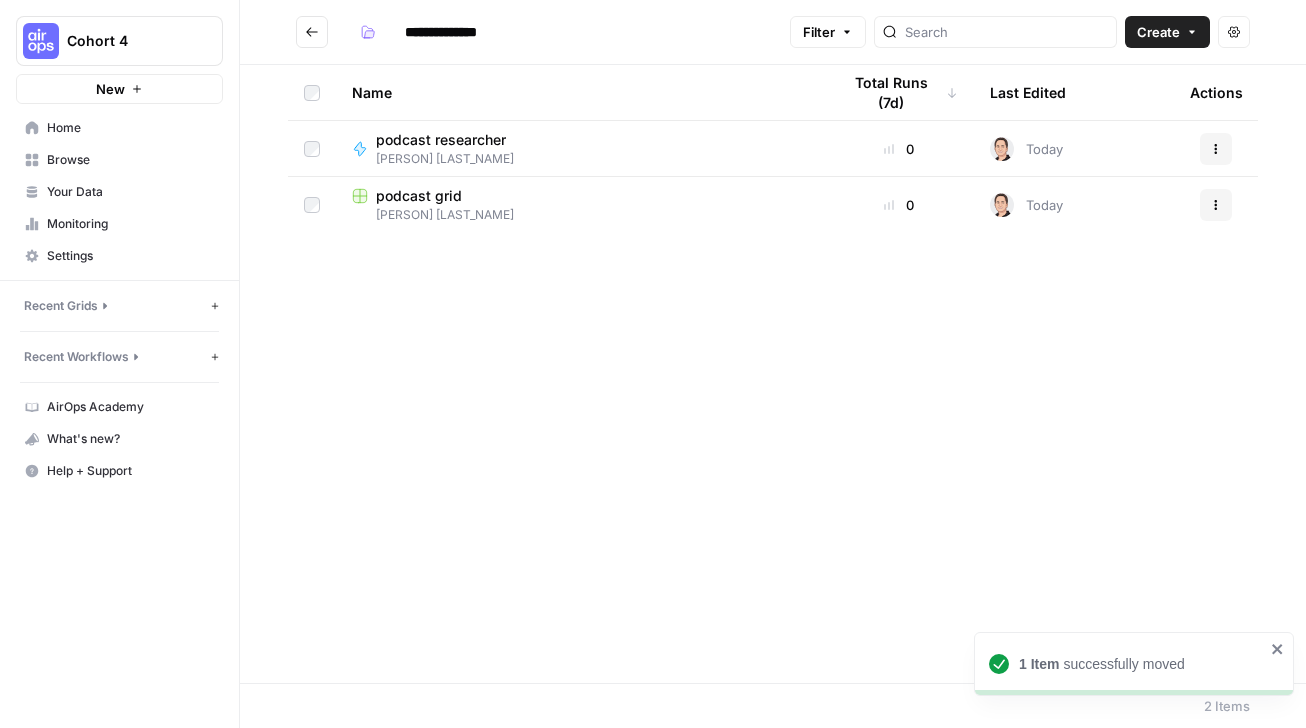 click on "Home" at bounding box center (130, 128) 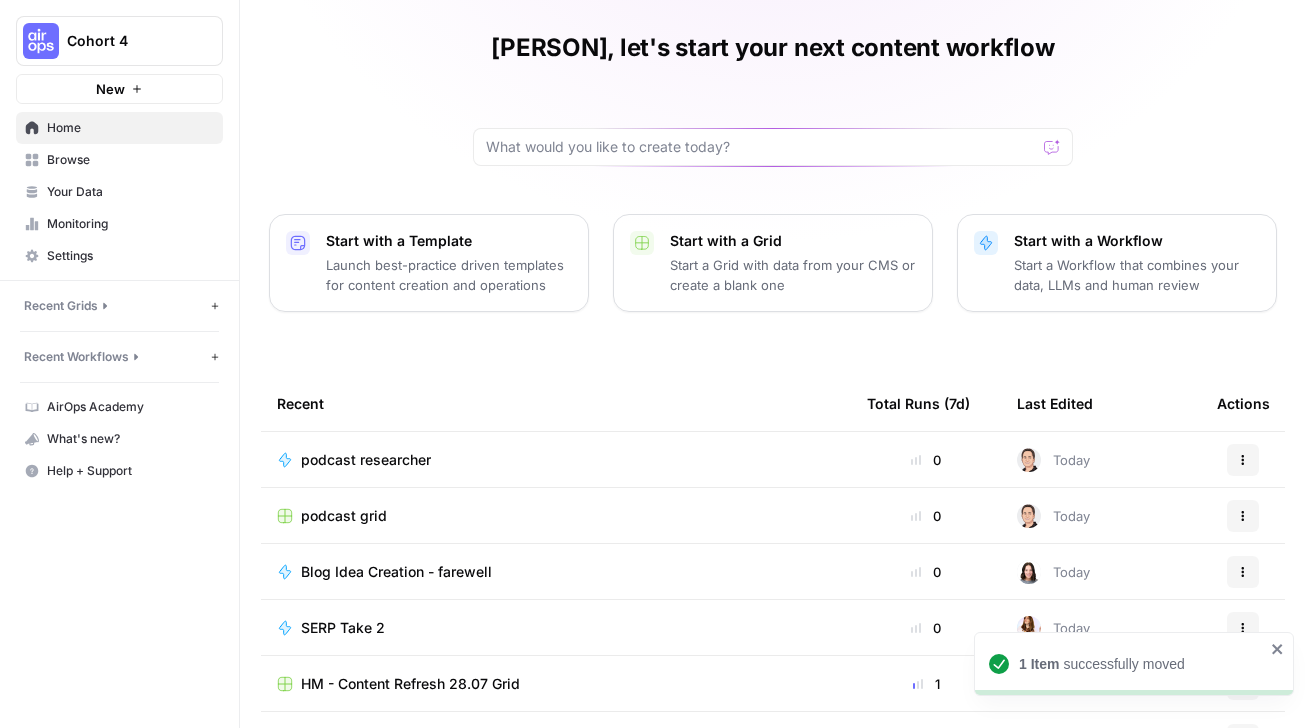 scroll, scrollTop: 65, scrollLeft: 0, axis: vertical 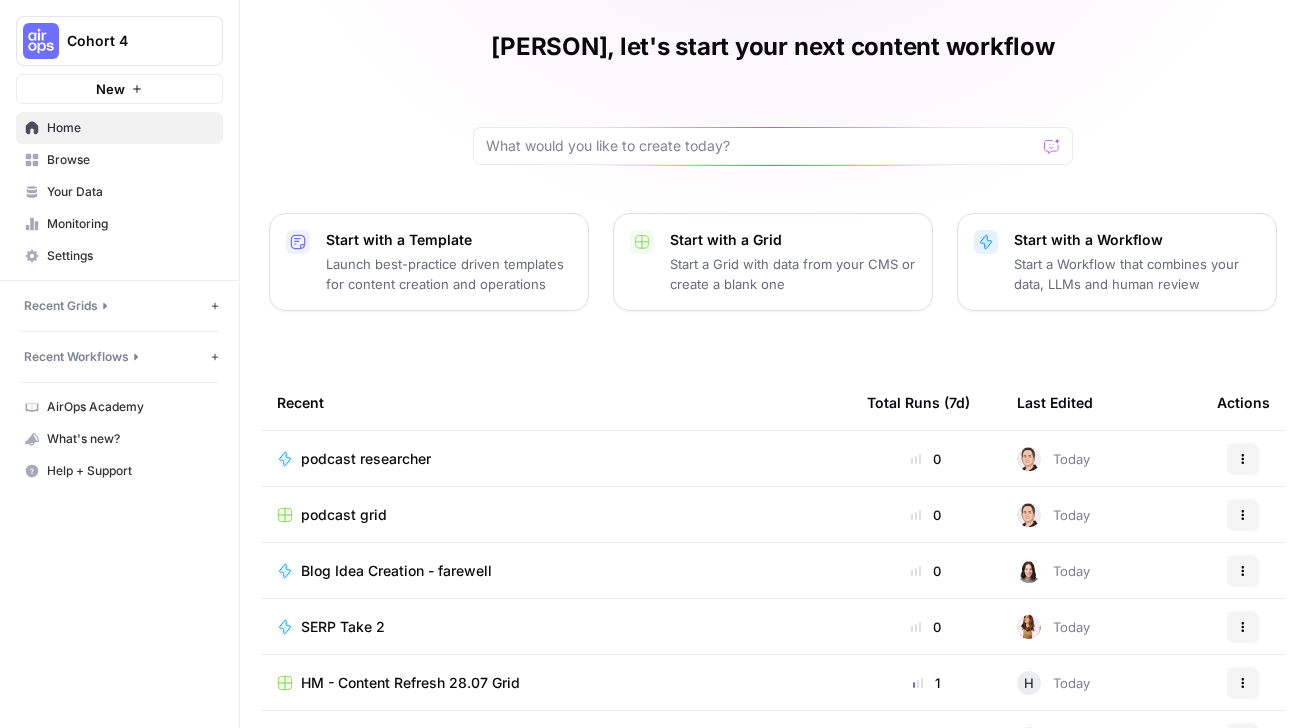 click on "Browse" at bounding box center (119, 160) 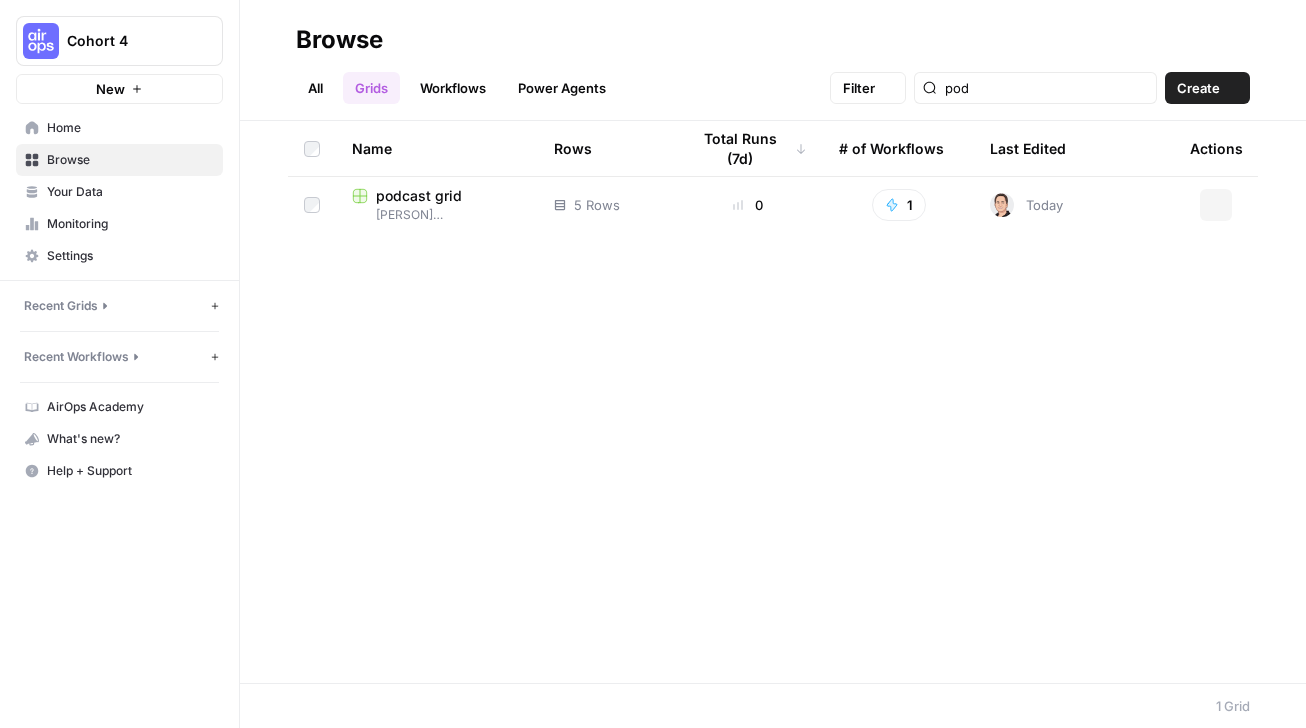 scroll, scrollTop: 0, scrollLeft: 0, axis: both 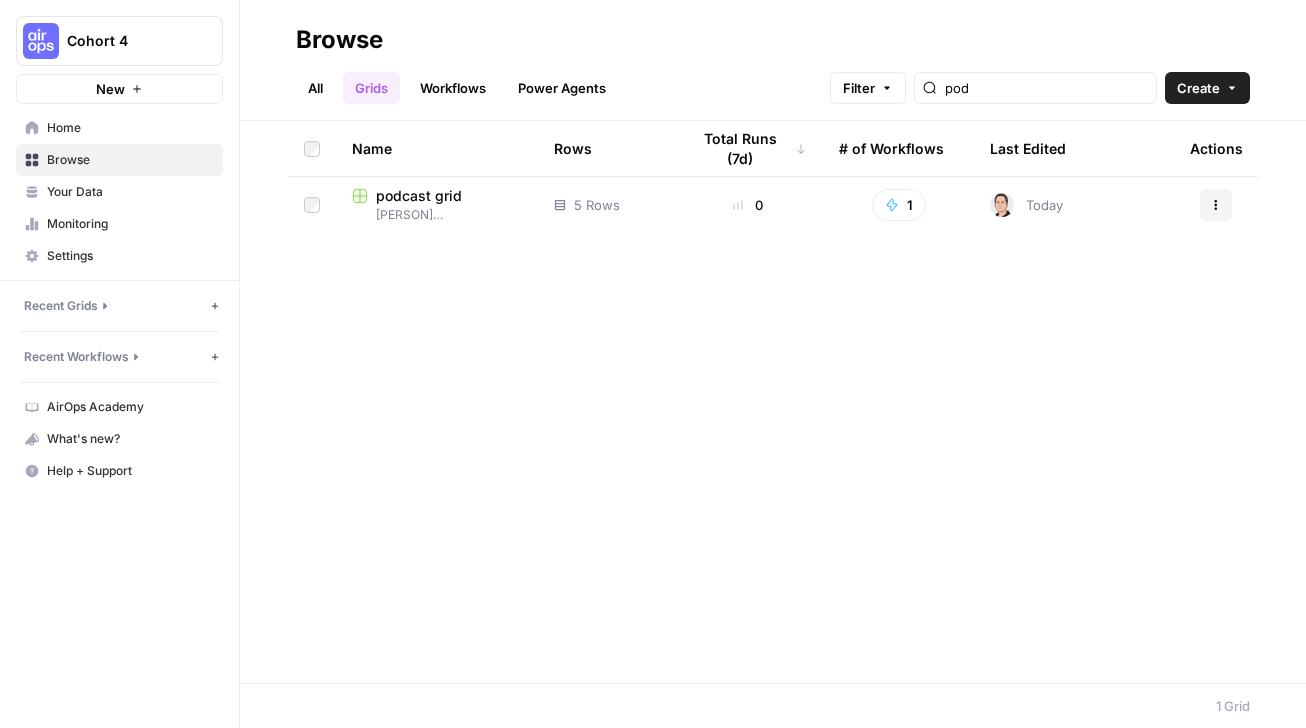 click on "Home" at bounding box center [130, 128] 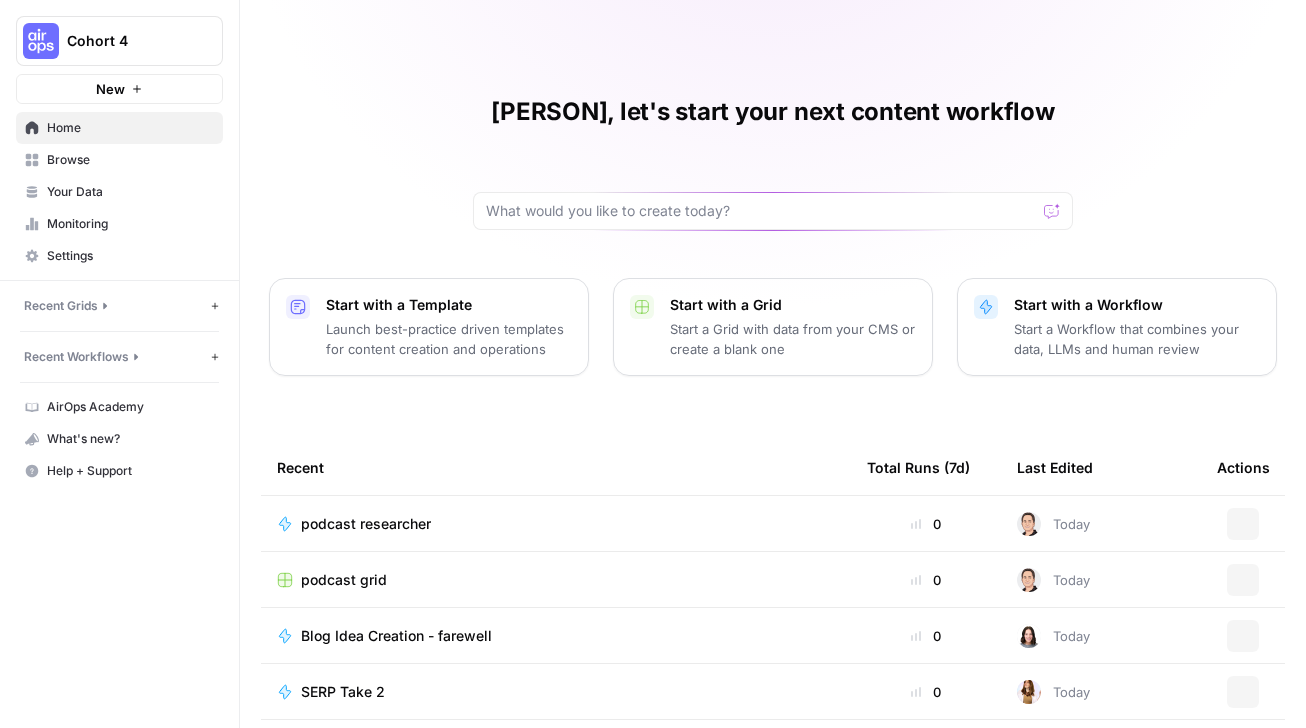click on "Your Data" at bounding box center (130, 192) 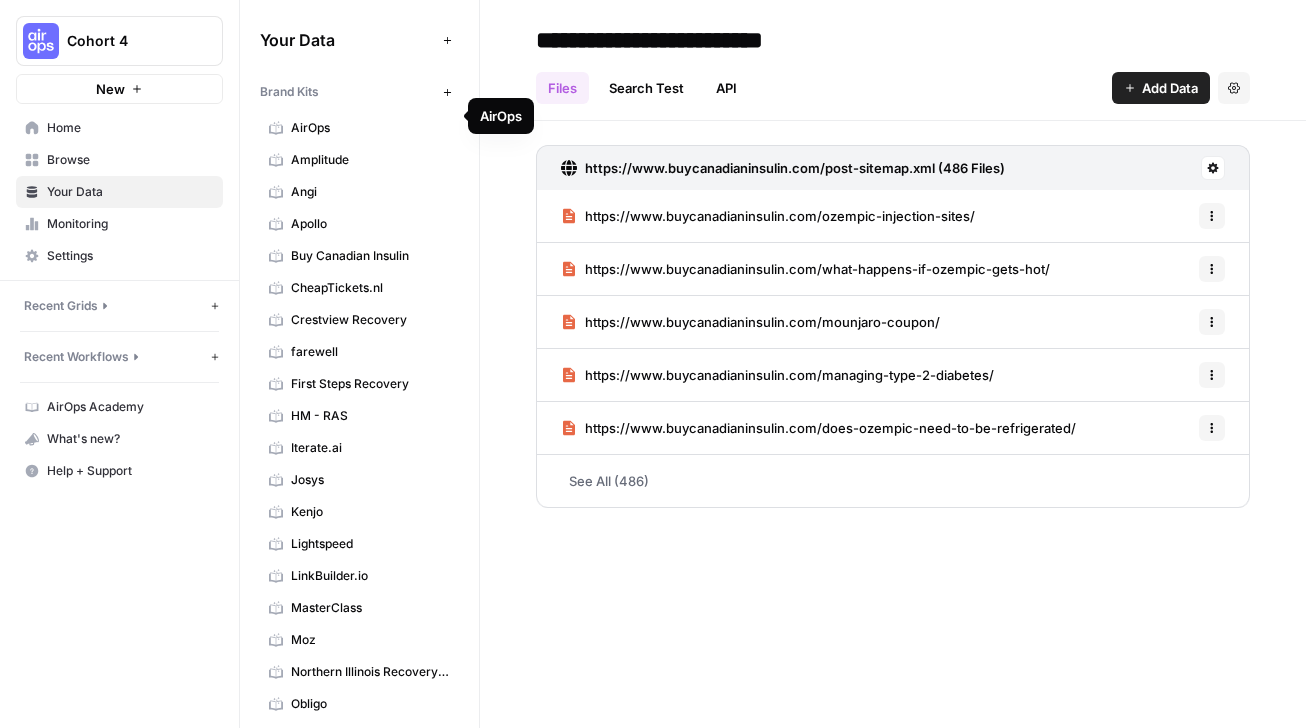 scroll, scrollTop: 40, scrollLeft: 0, axis: vertical 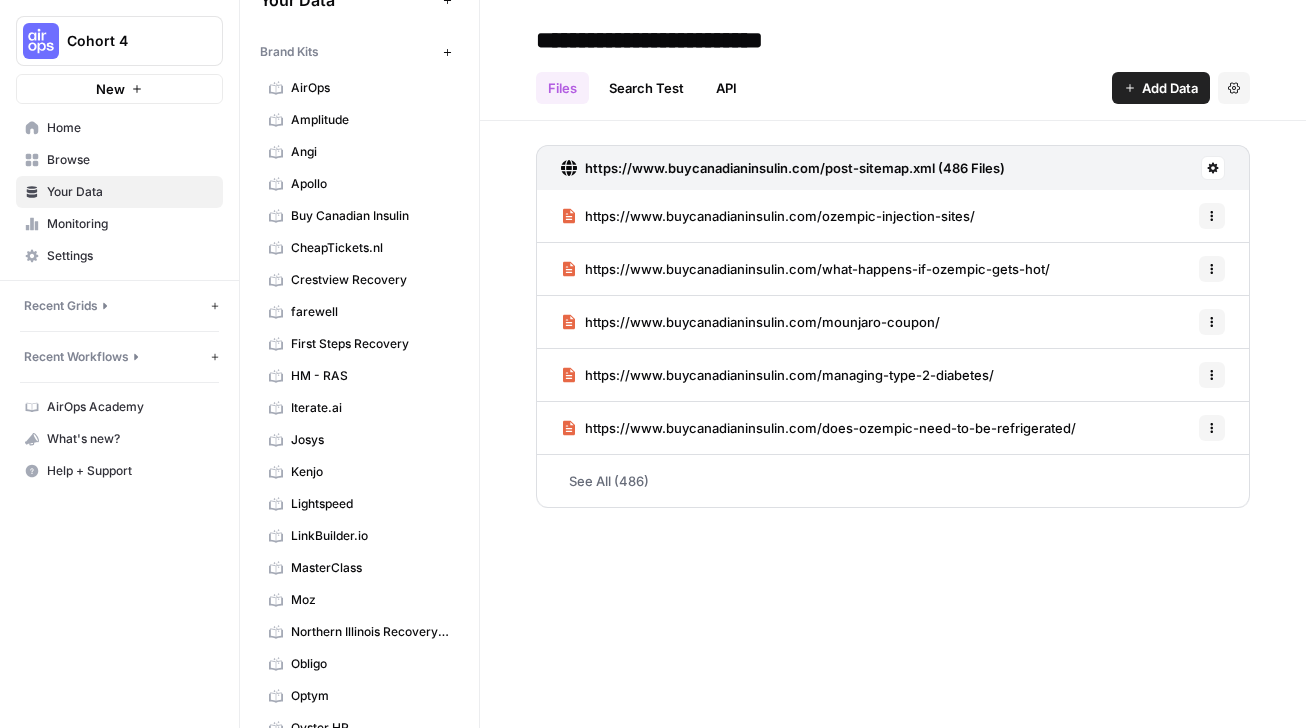 click on "Apollo" at bounding box center [370, 184] 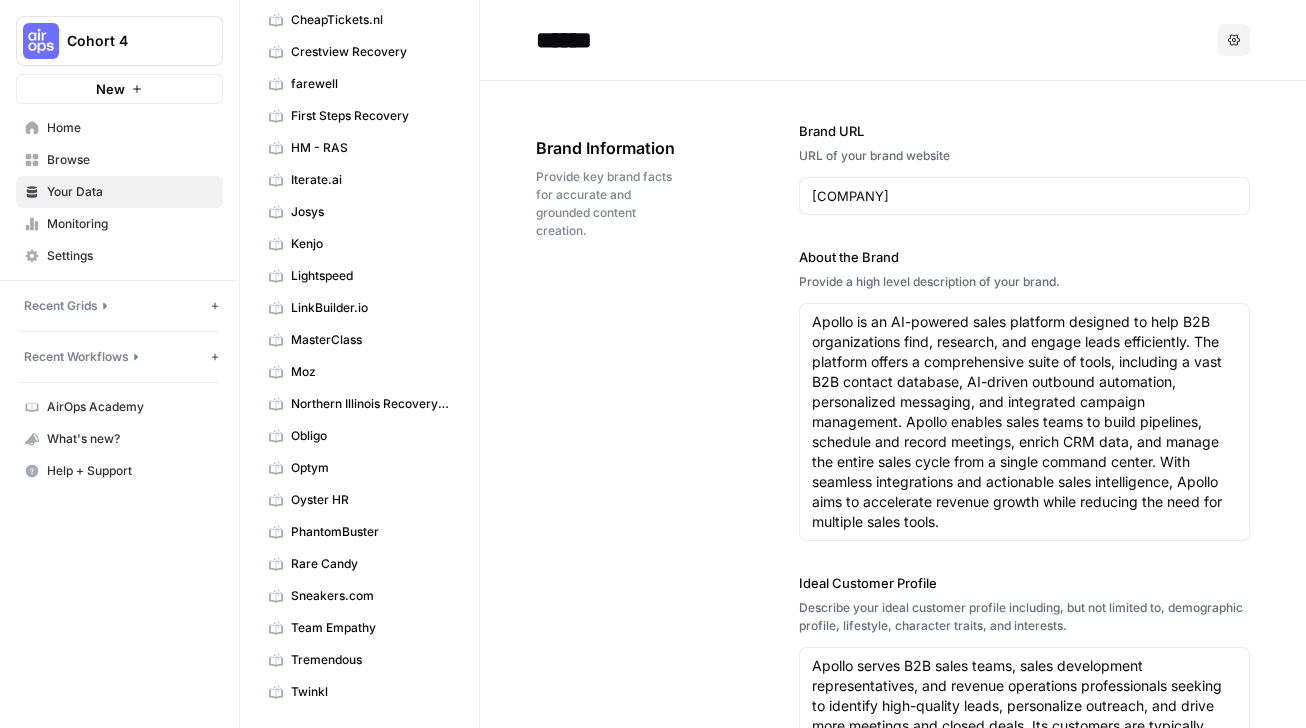 scroll, scrollTop: 380, scrollLeft: 0, axis: vertical 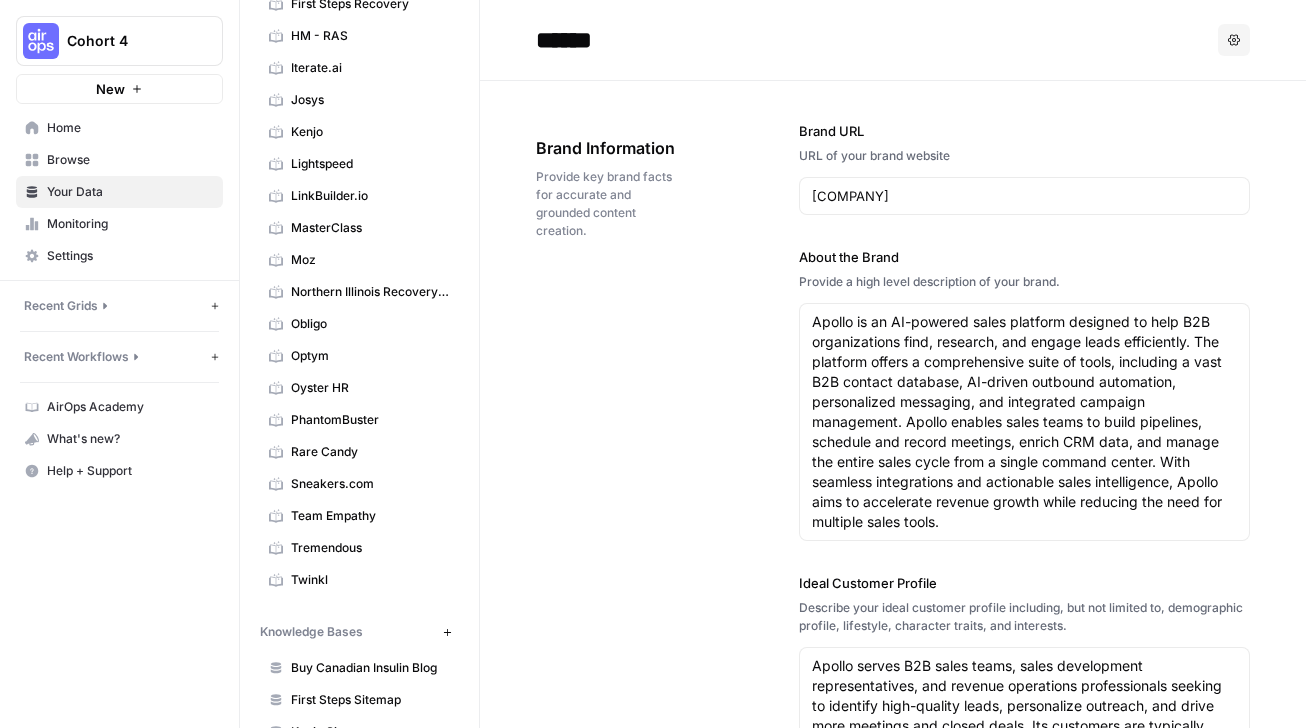 click on "Obligo" at bounding box center [359, 324] 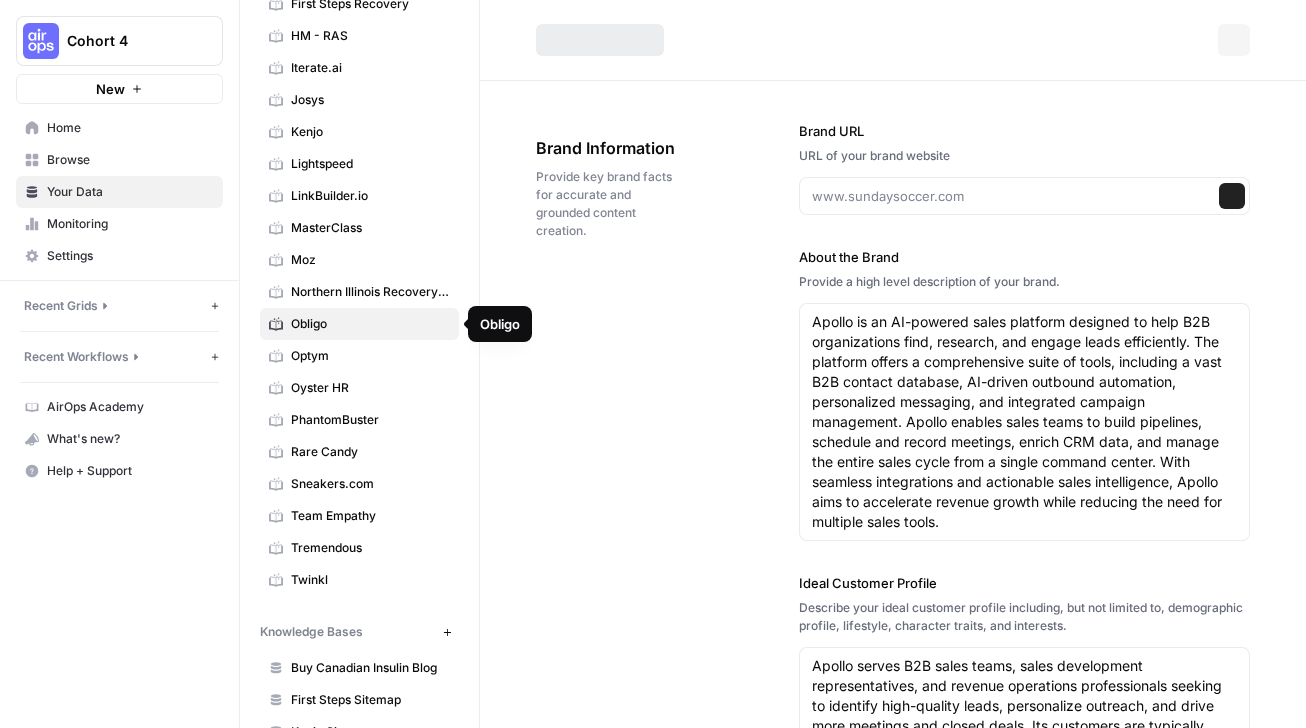 type 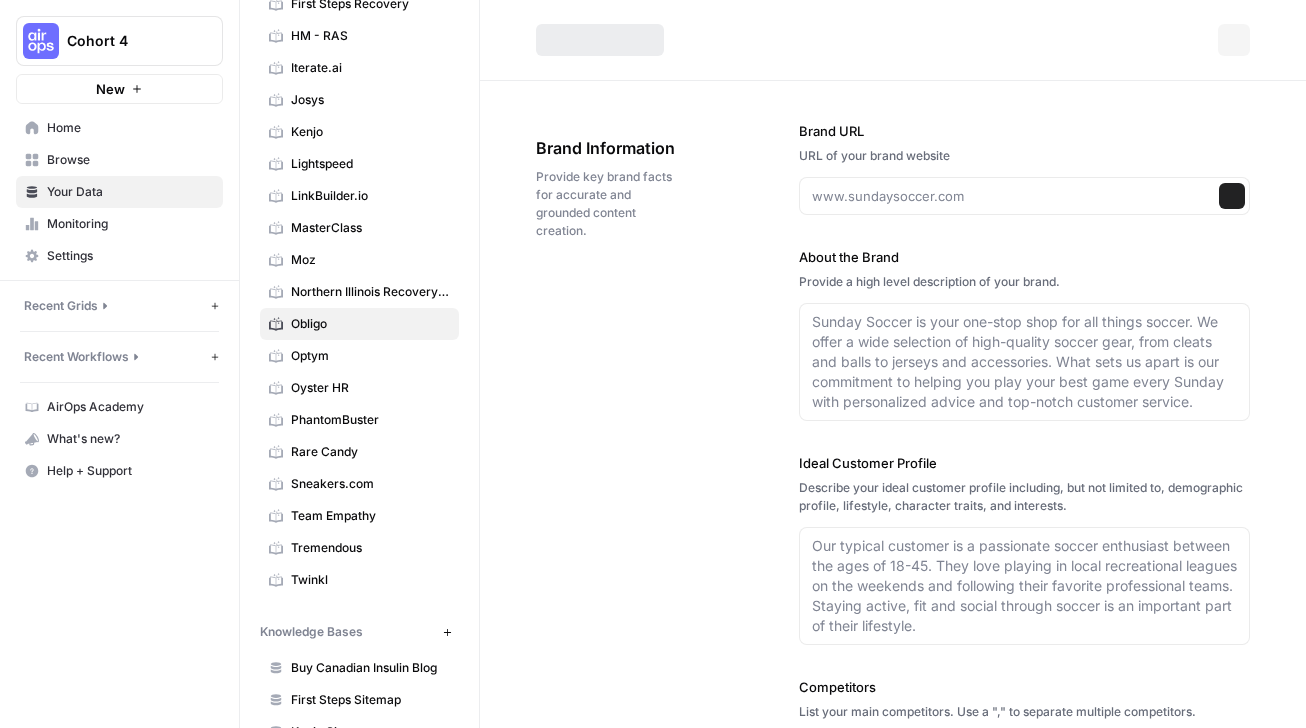 type on "https://www.obligo.com/" 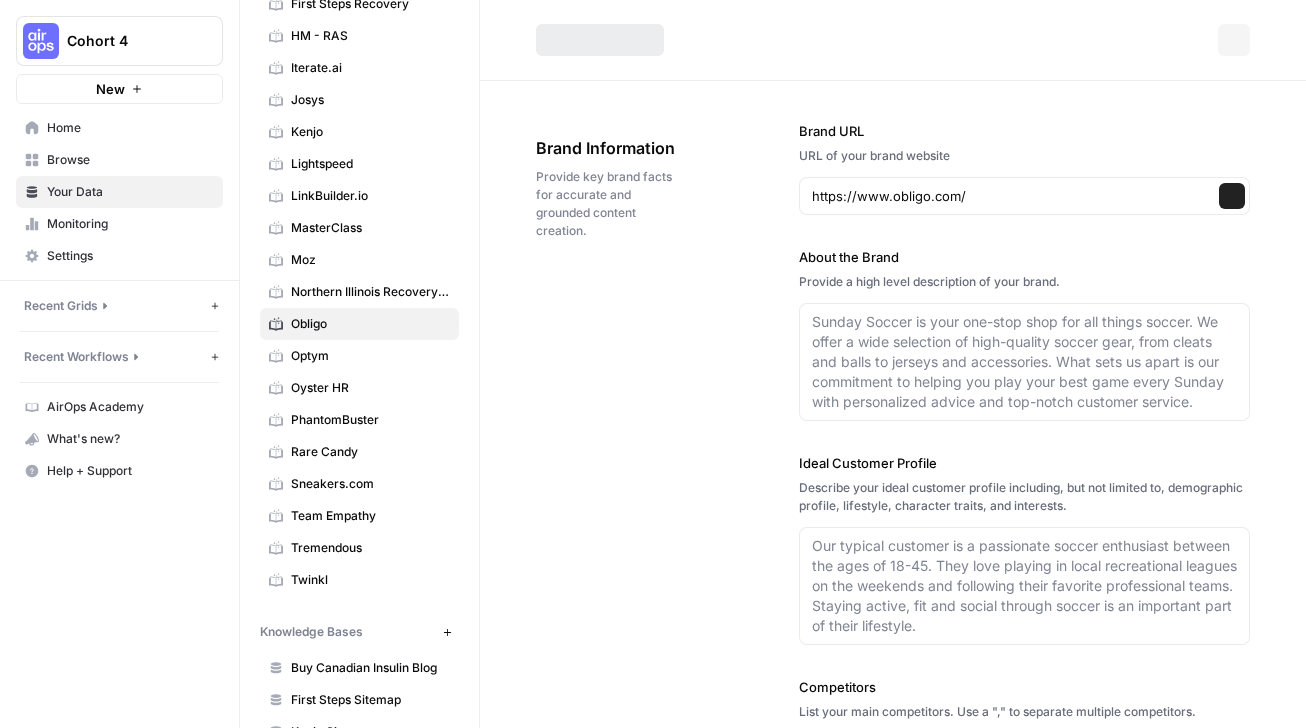 type on "Obligo offers innovative no-deposit rental solutions designed to simplify the renting process for both renters and property managers. By leveraging open-banking technology, Obligo provides flexible alternatives to traditional security deposits, including options like no deposit, reduced deposit, and installment plans. The platform aims to increase financial flexibility for renters while giving property owners a secure and efficient way to maintain security and compliance with less headache. Trusted by over a million homes, Obligo is committed to creating a more transparent and trustworthy rental experience for all parties involved." 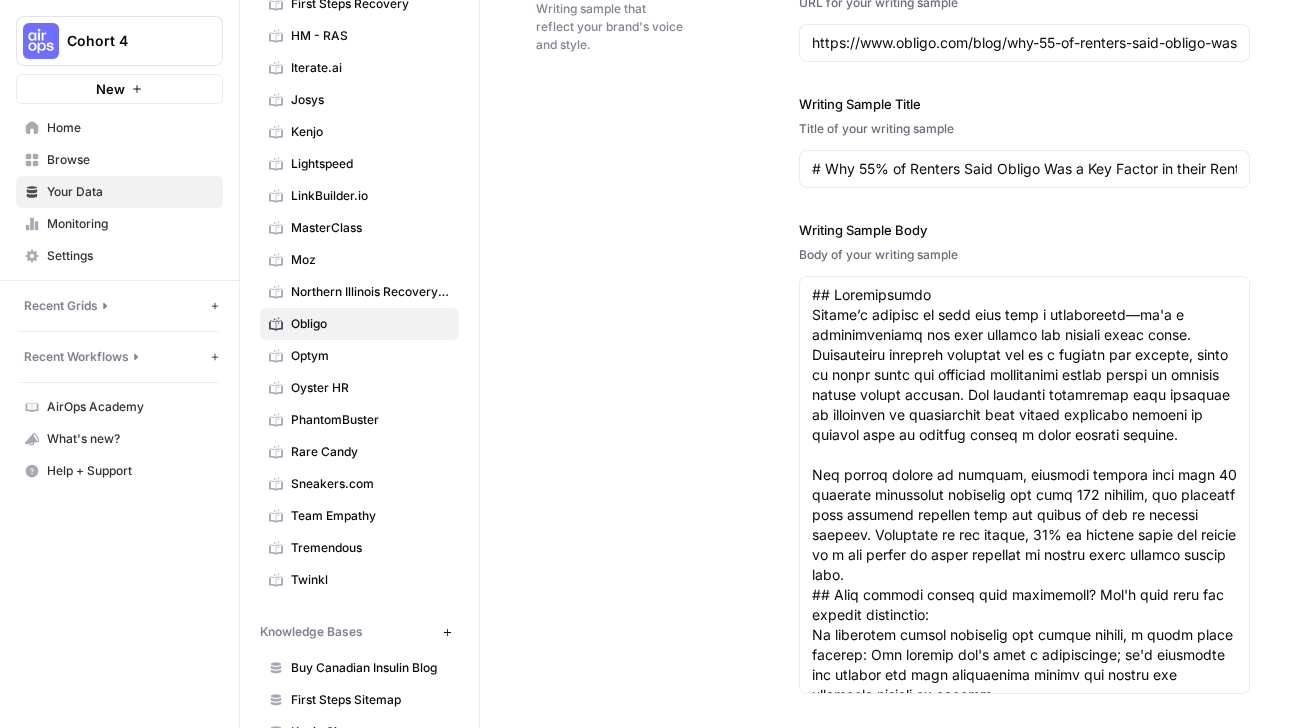 scroll, scrollTop: 2458, scrollLeft: 0, axis: vertical 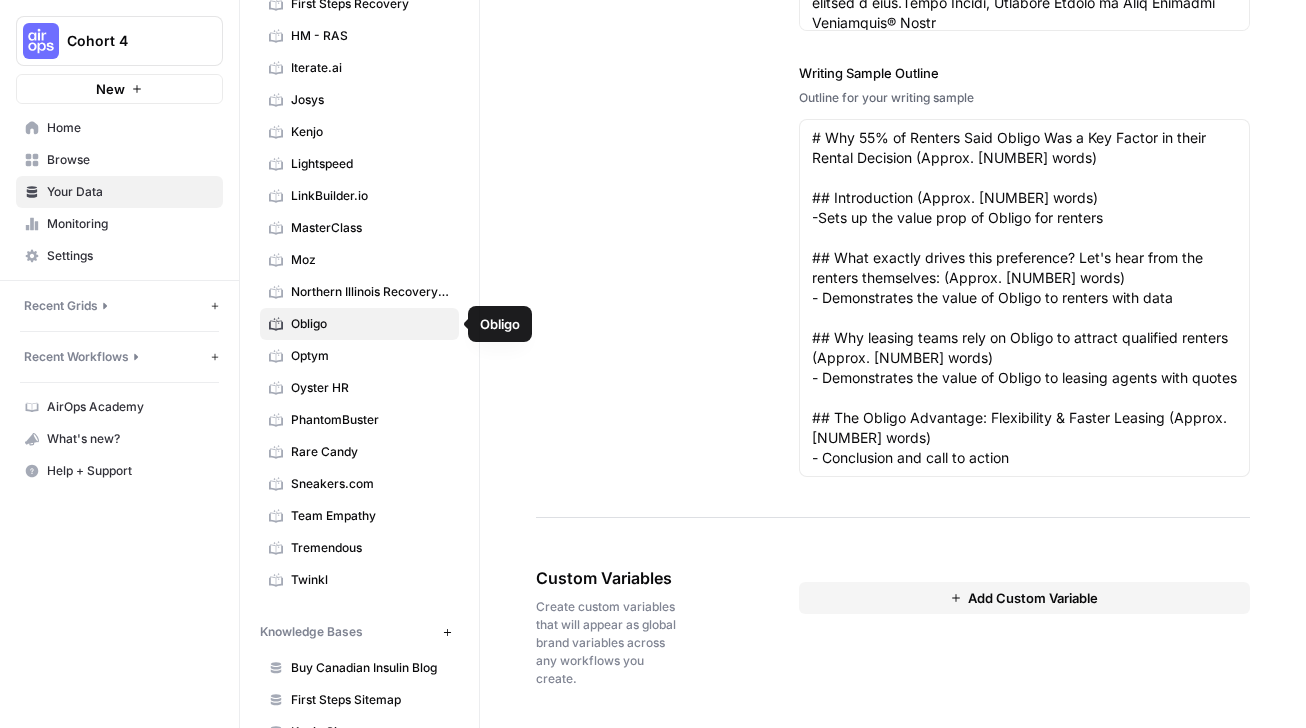 click on "Optym" at bounding box center [359, 356] 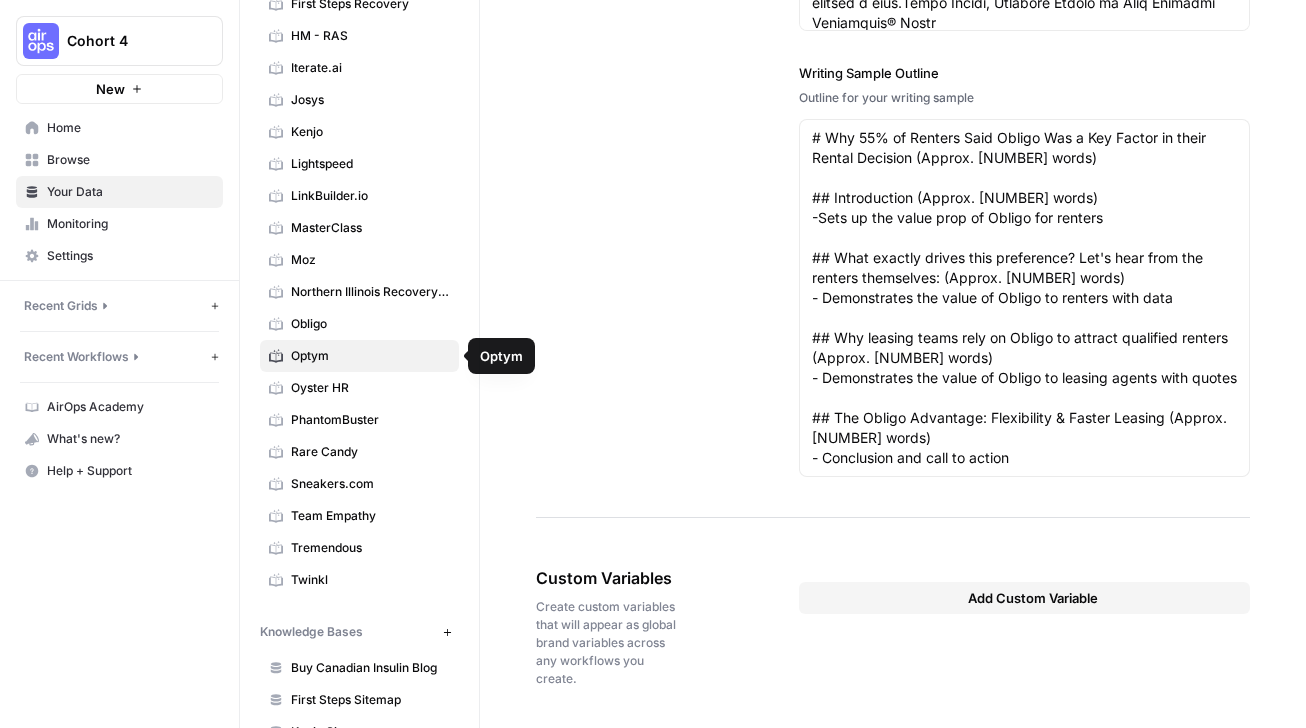 type 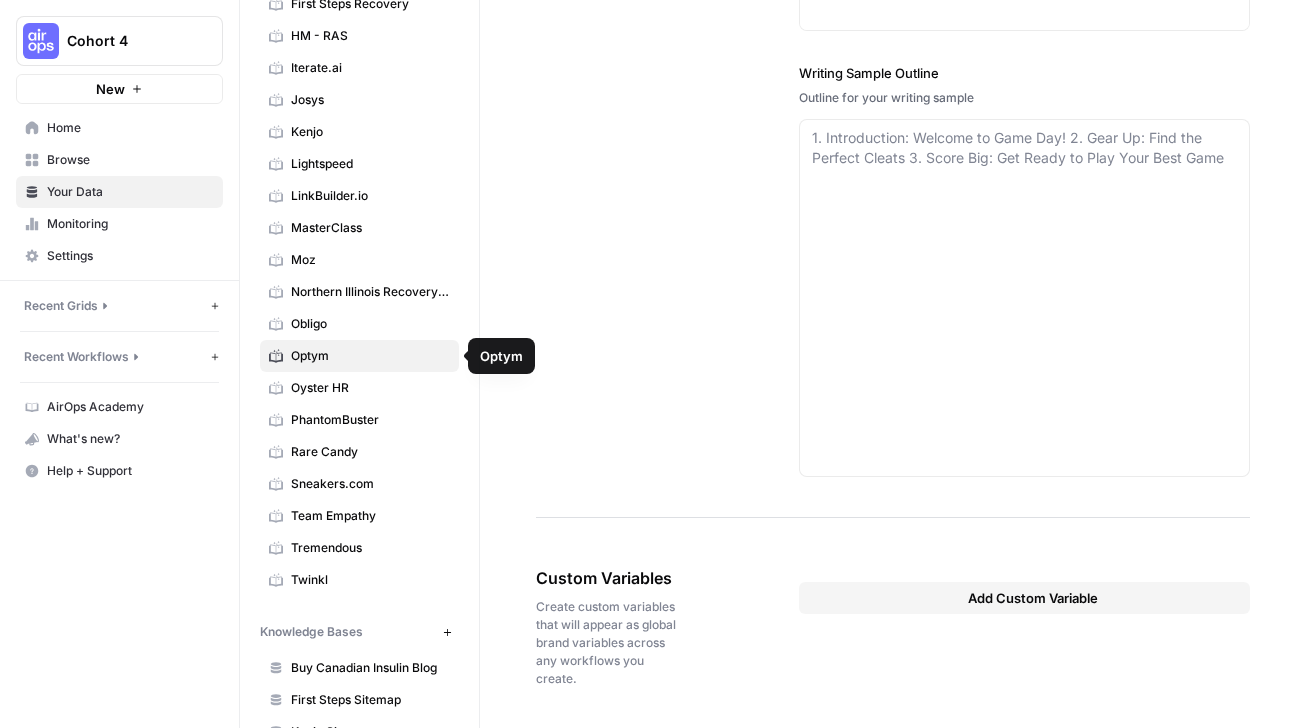 scroll, scrollTop: 0, scrollLeft: 0, axis: both 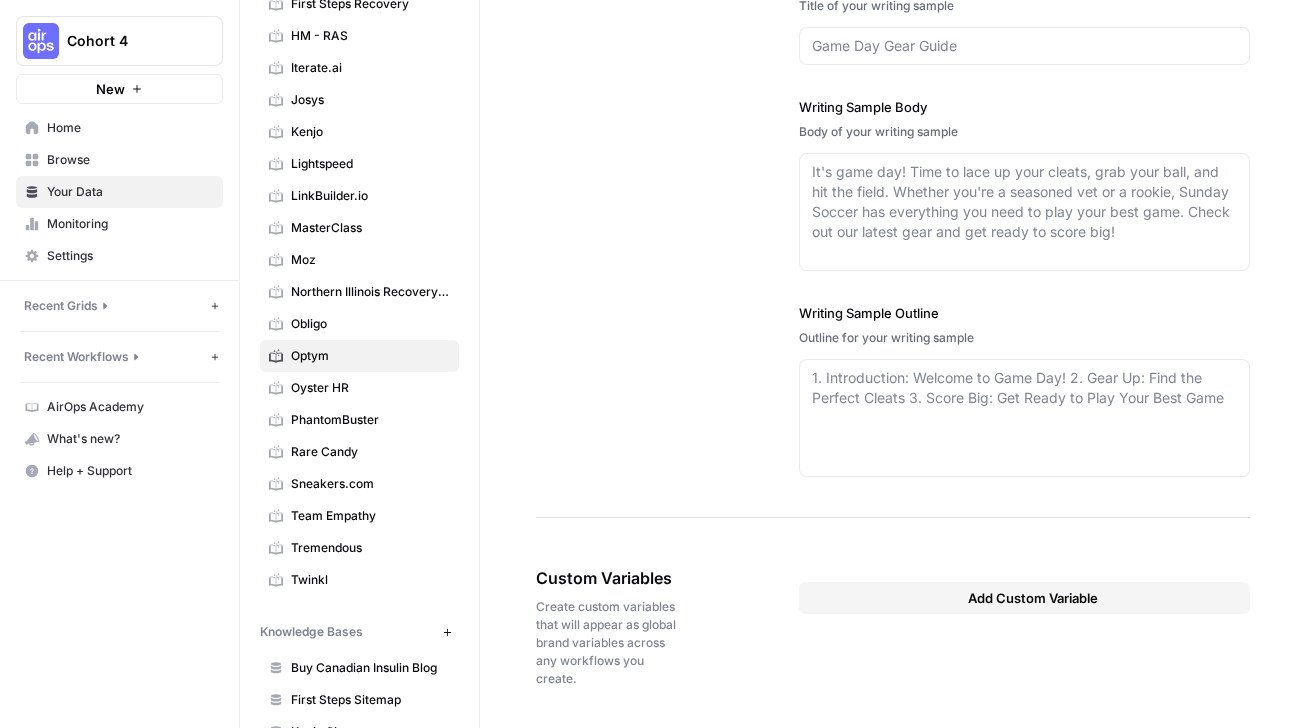 type on "Optym.com" 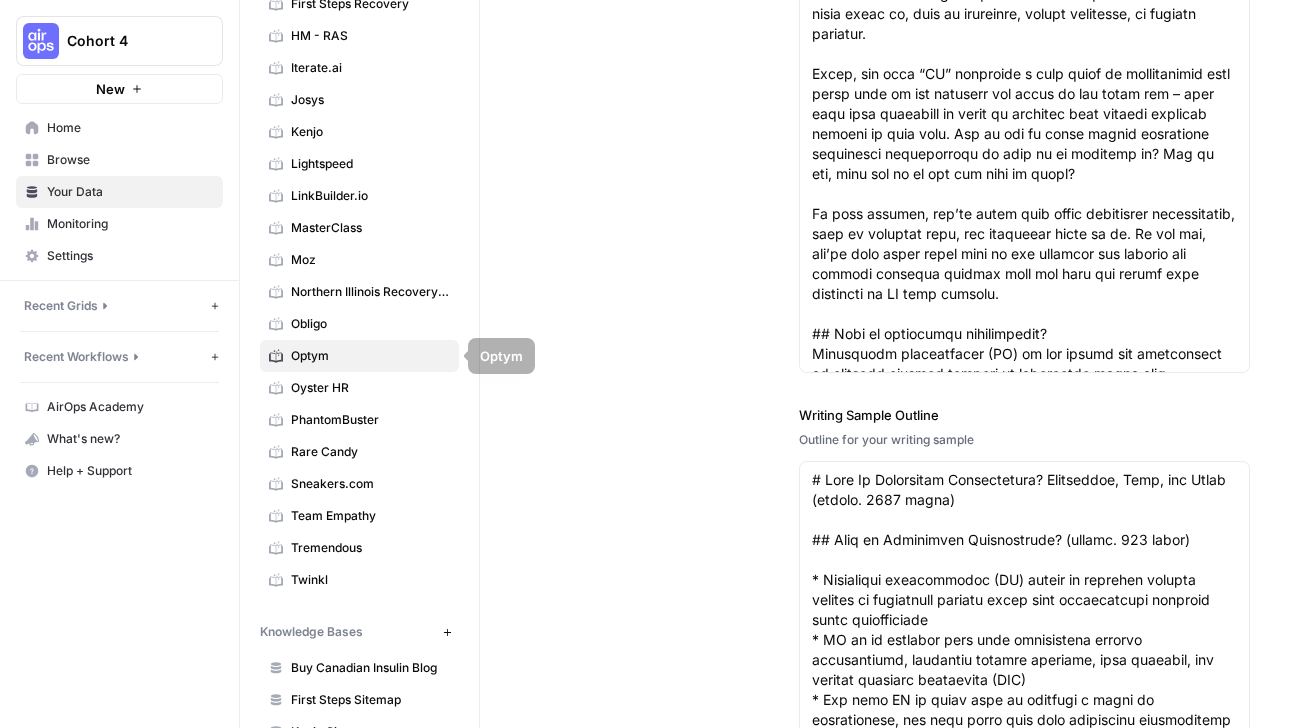 click on "Oyster HR" at bounding box center [370, 388] 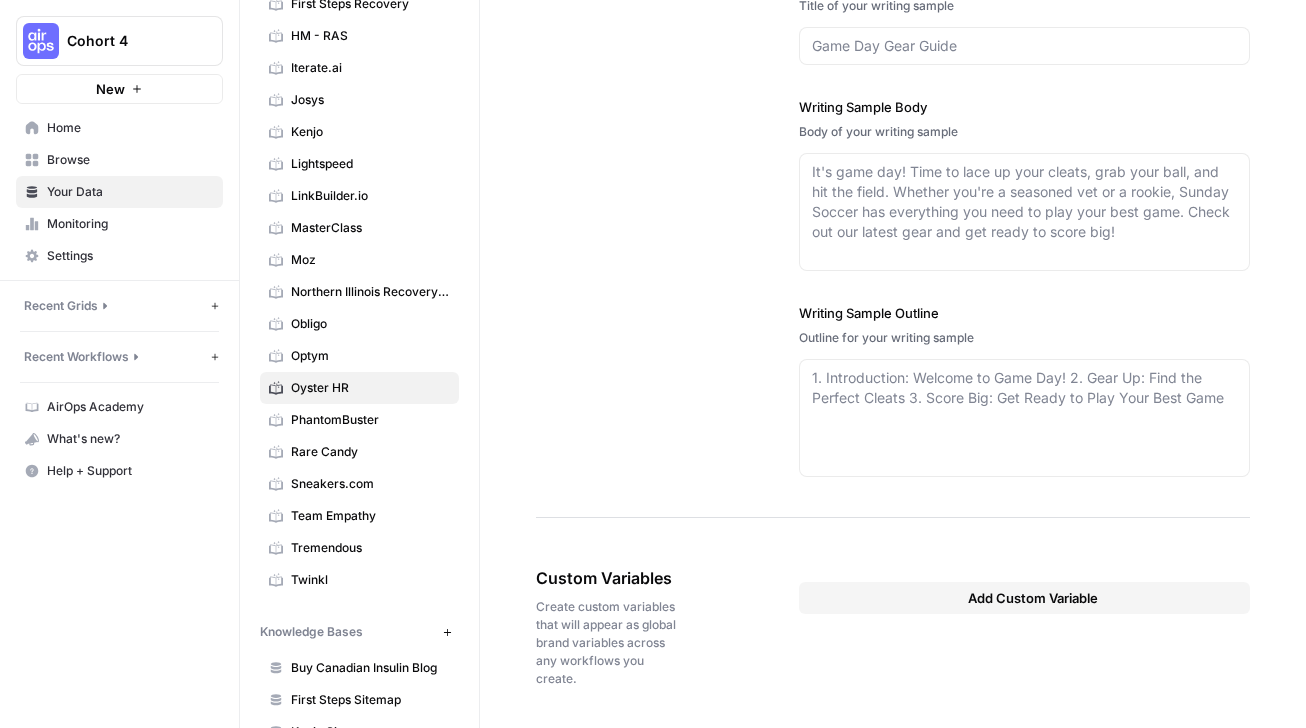 type on "https://www.oysterhr.com/" 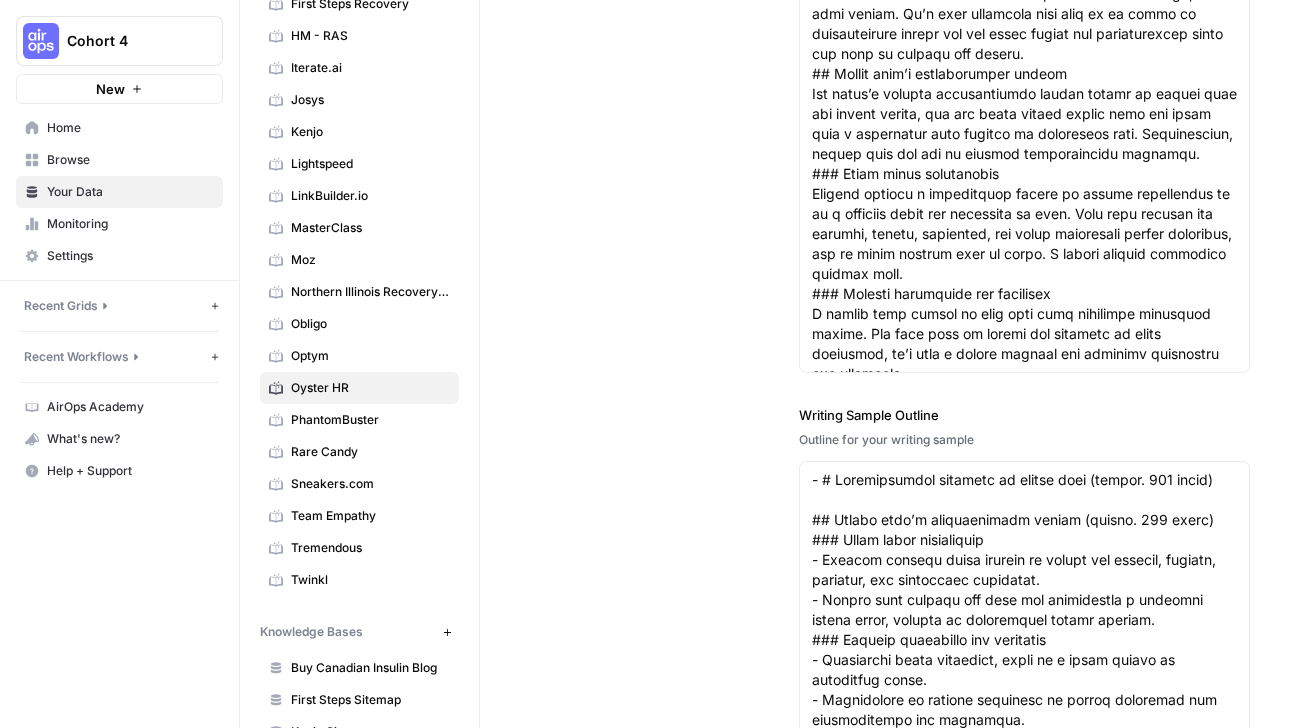 scroll, scrollTop: 4766, scrollLeft: 0, axis: vertical 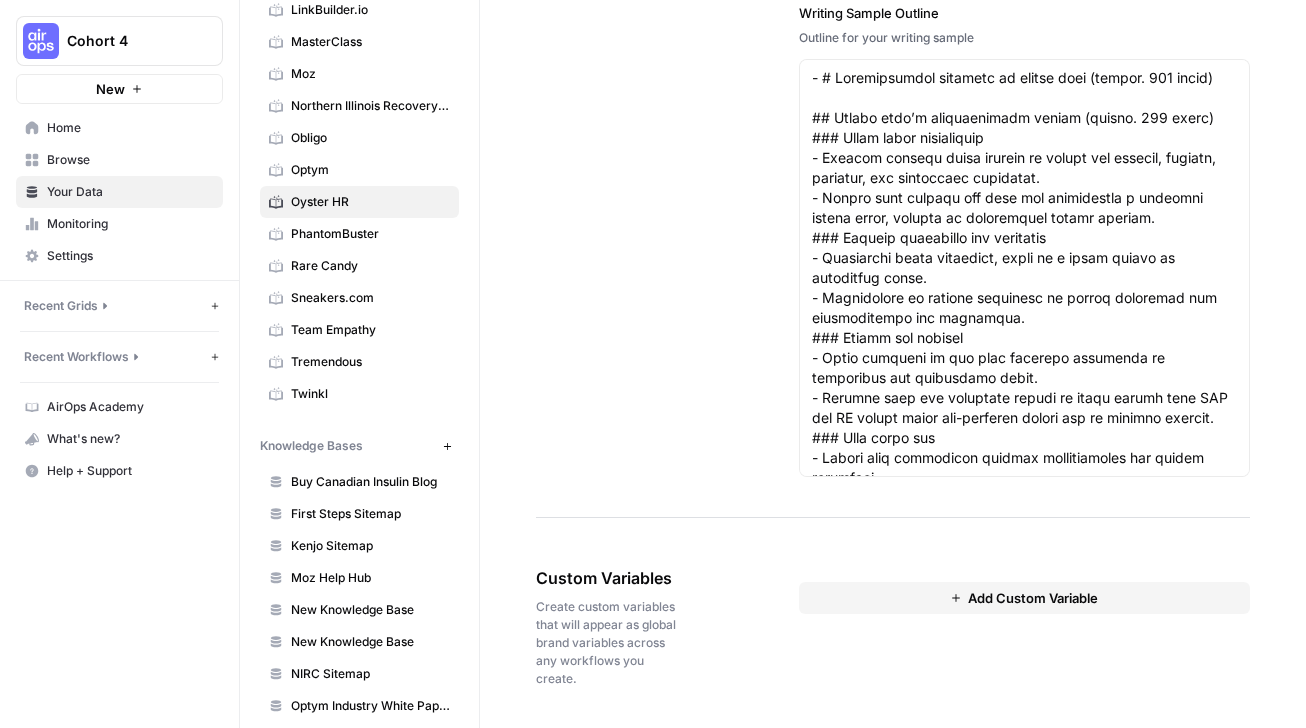 click on "PhantomBuster" at bounding box center [370, 234] 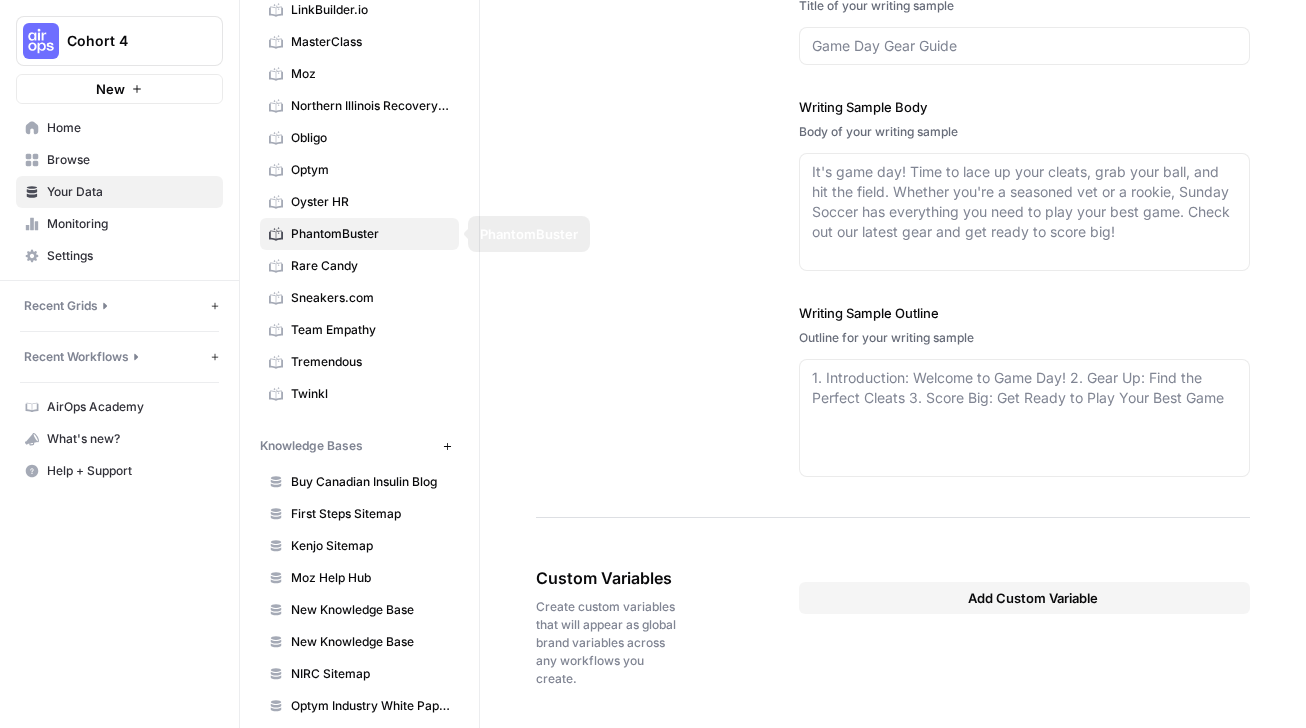 type on "phantombuster.com" 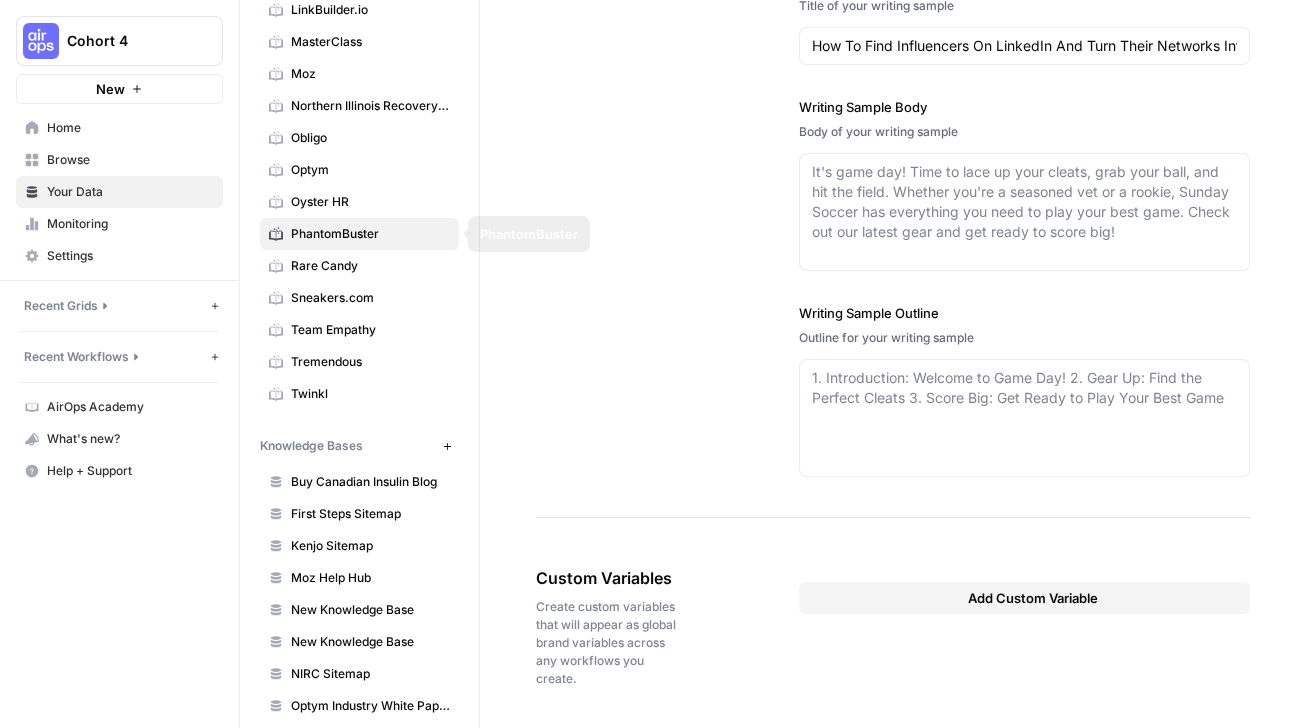 type on "PhantomBuster is a sales prospecting automation platform that helps sales professionals automate their prospecting and pipeline building with real-time, fresh prospect data. We provide tools to automate finding, qualifying, connecting with, and engaging target audiences efficiently and effectively.
Our brand embodies two core archetypes: The Empowering Coach and The Knowledgeable Guide. We're not just providing tools but empowering users to achieve their goals. We're on their side, providing support, strategies, and resources they need to succeed while sharing expertise generously as a trusted source of information.
We promote ethical and responsible automation, emphasizing personalization, targeting, and respecting platform guidelines. We never advocate for spammy or intrusive tactics. Our content aims to be actionable and practical—we don't just tell readers what to do, we show them how to do it with step-by-step instructions and real-world examples.
Our communication style is confident yet approachab..." 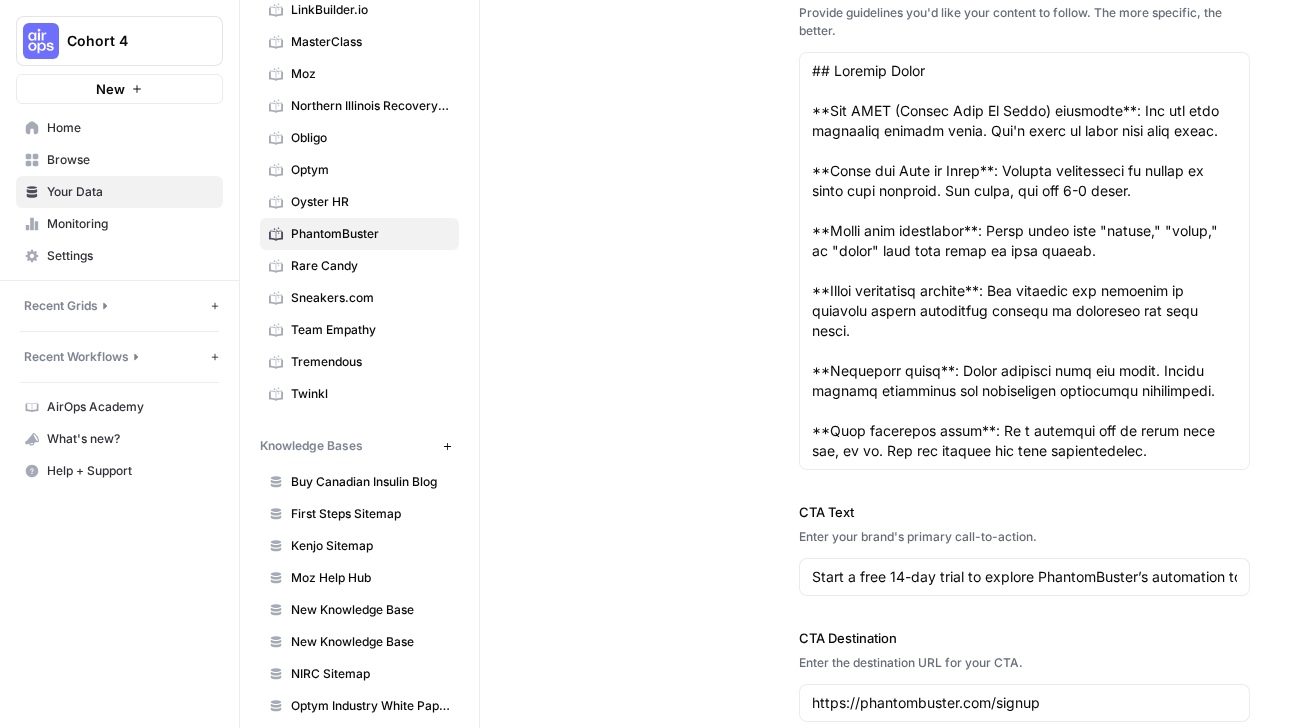 scroll, scrollTop: 2673, scrollLeft: 0, axis: vertical 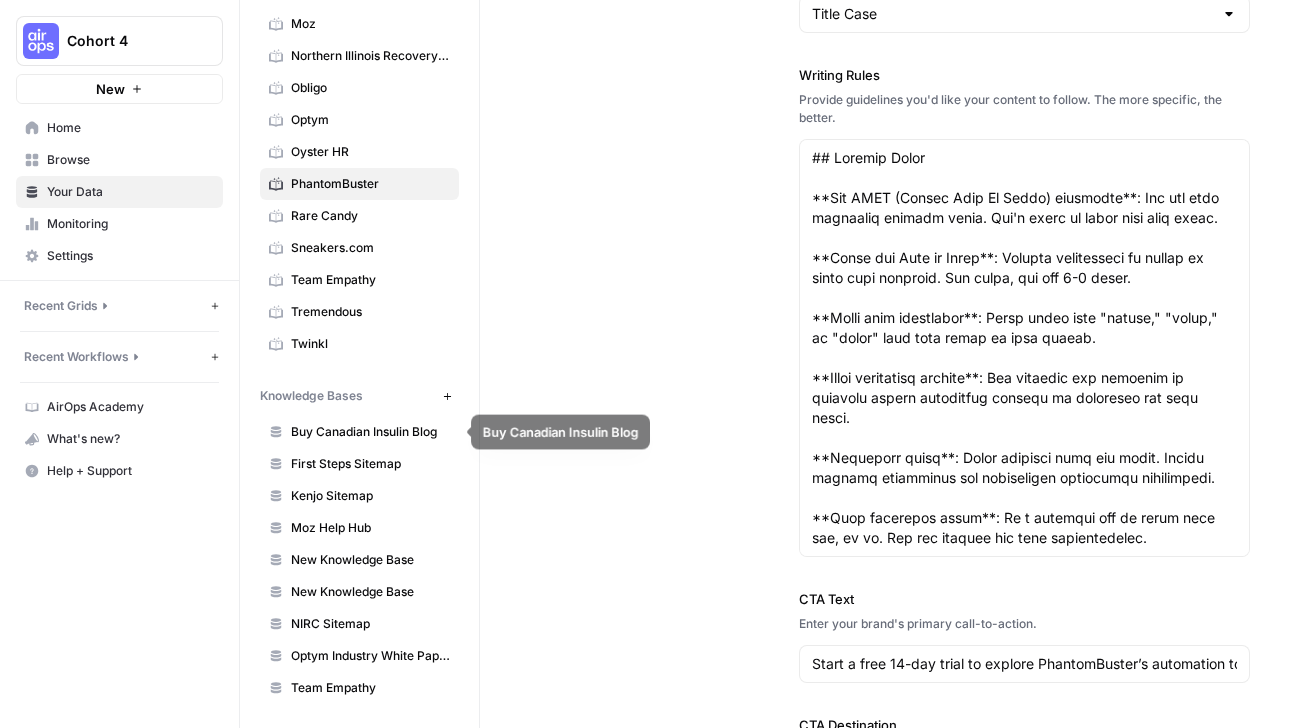 click on "Buy Canadian Insulin Blog" at bounding box center (370, 432) 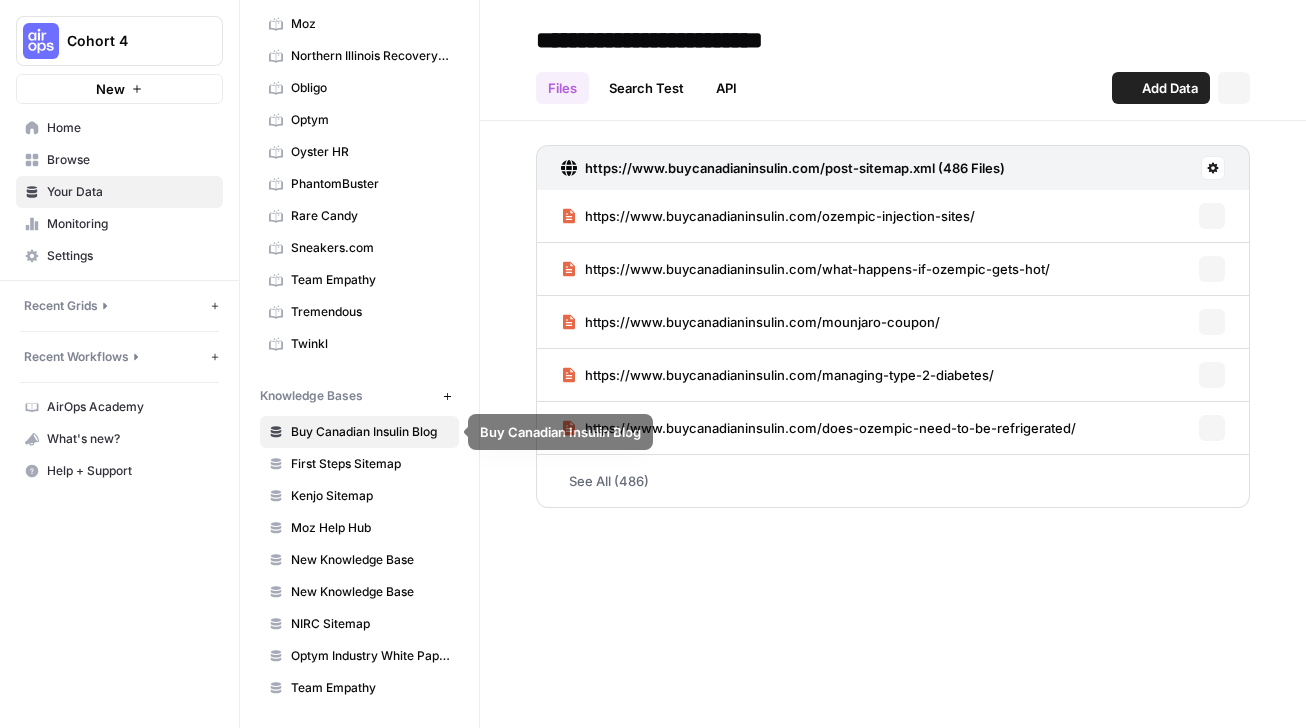 scroll, scrollTop: 0, scrollLeft: 0, axis: both 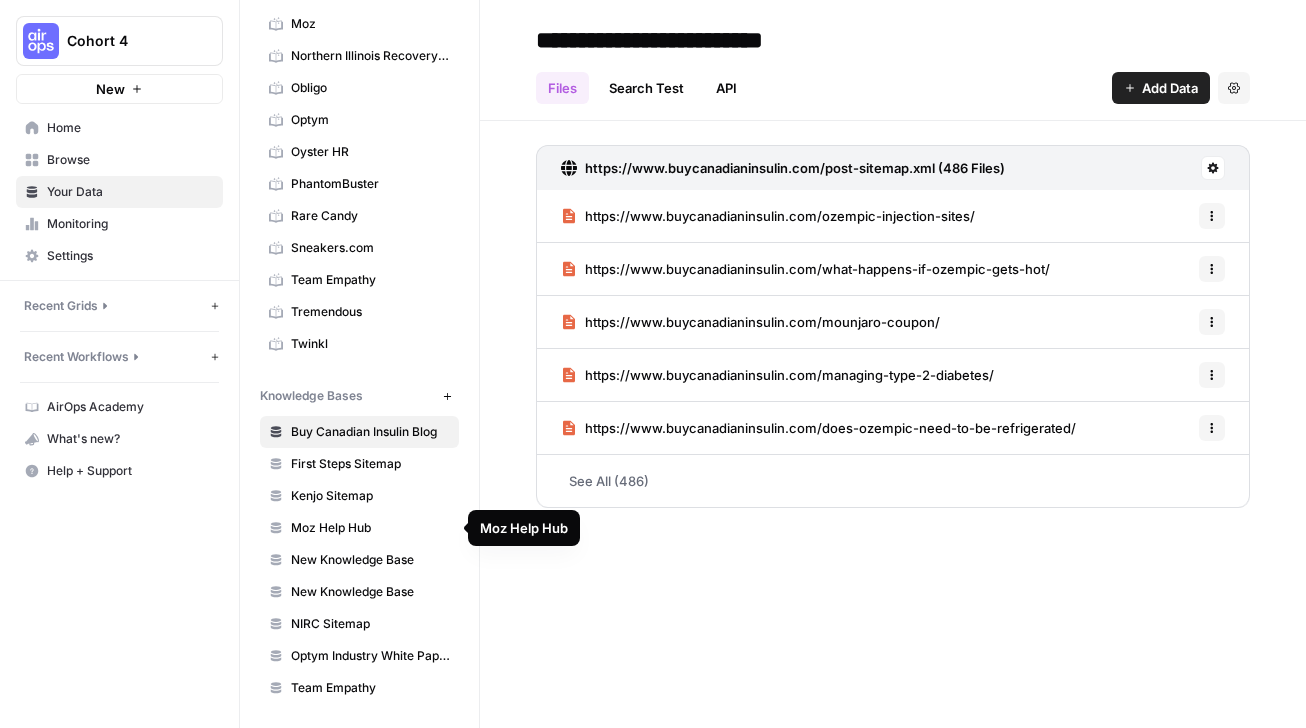 click on "Moz Help Hub" at bounding box center [370, 528] 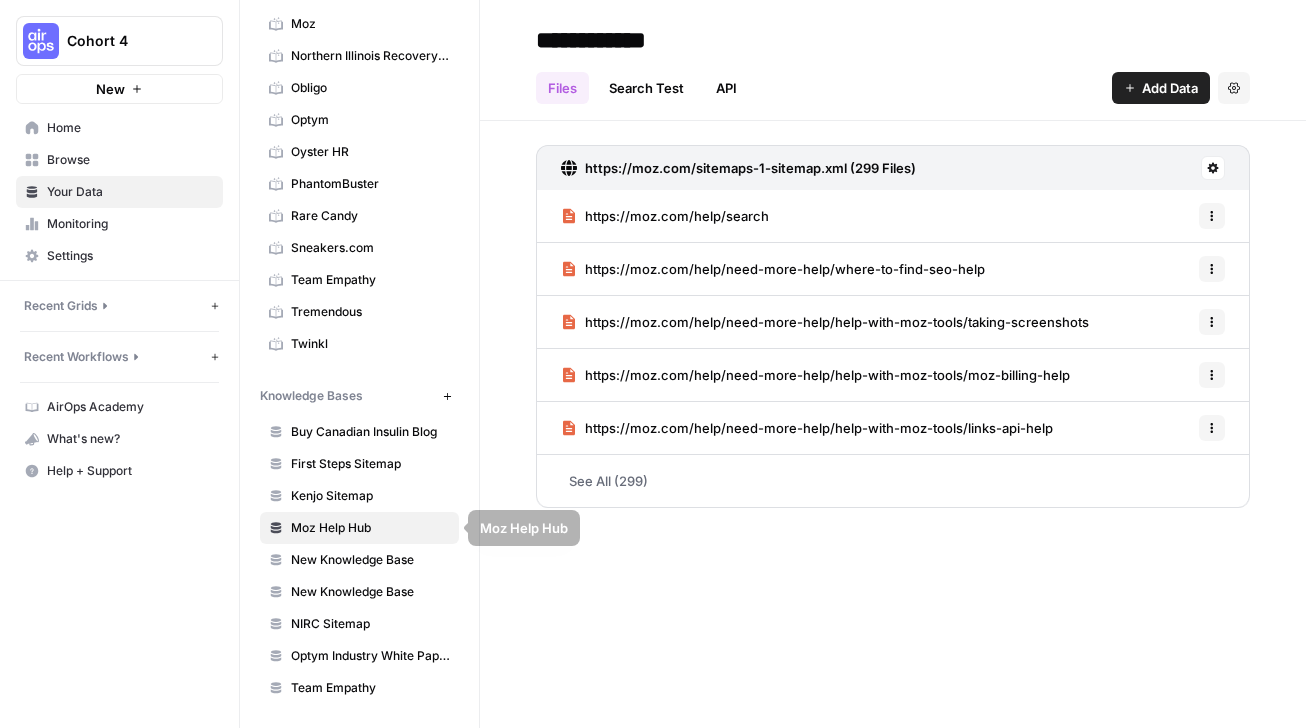 click on "First Steps Sitemap" at bounding box center [359, 464] 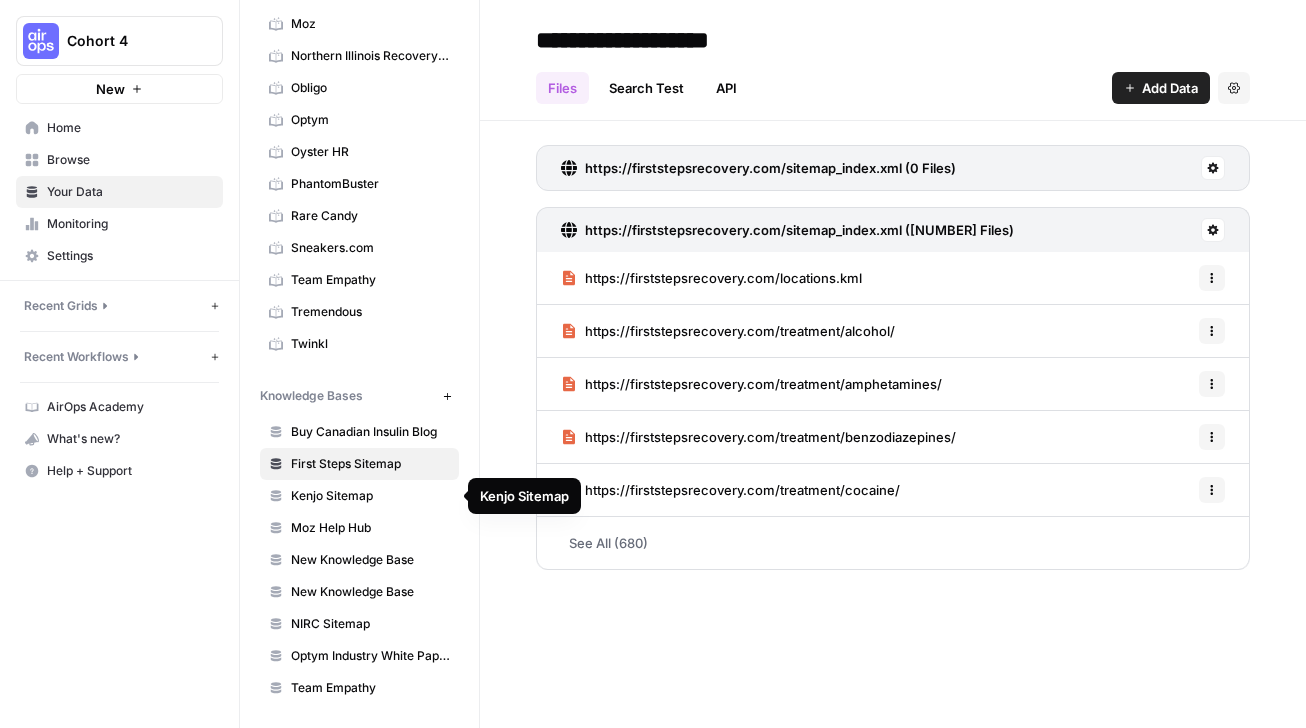 click on "Kenjo Sitemap" at bounding box center [359, 496] 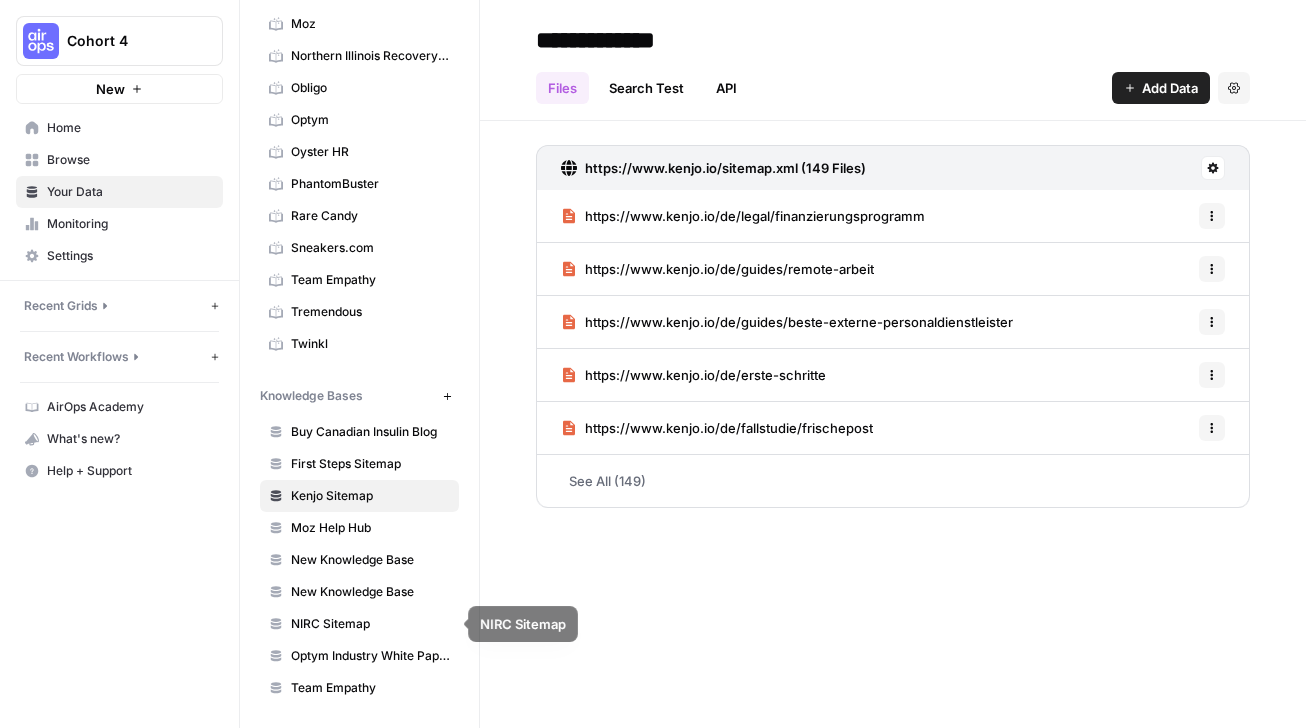 click on "NIRC Sitemap" at bounding box center (370, 624) 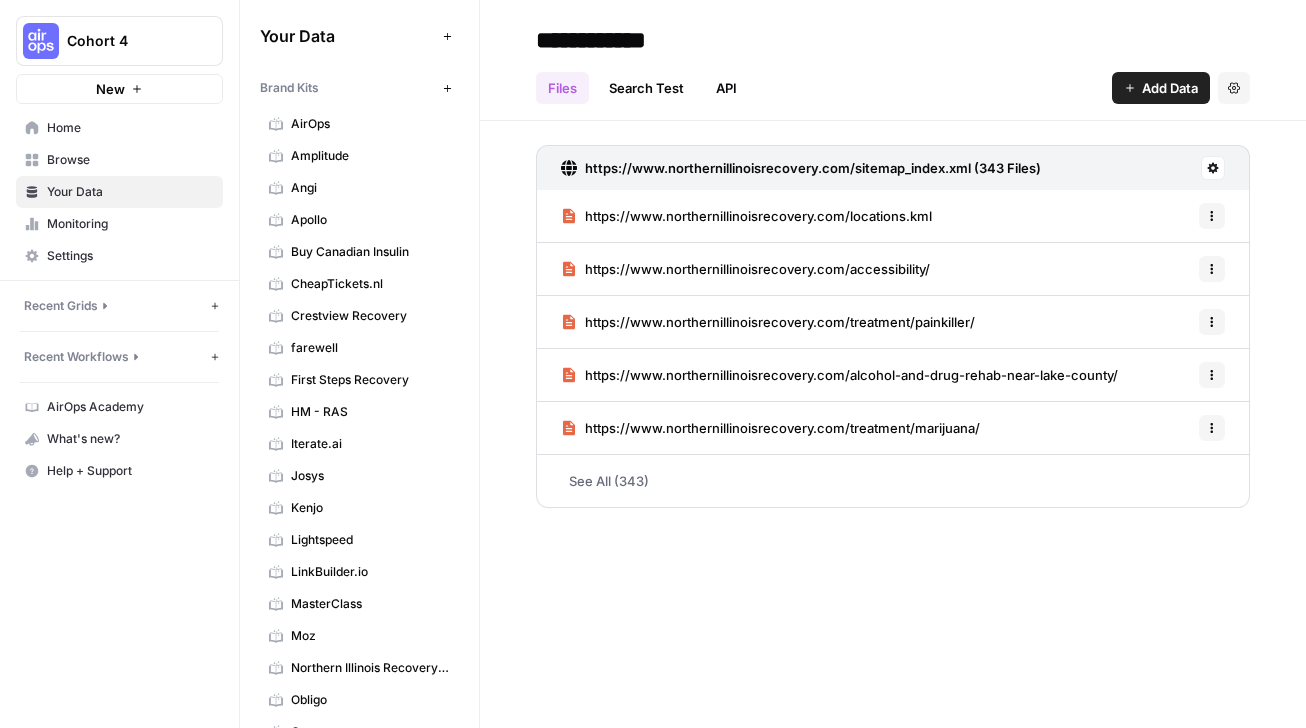 scroll, scrollTop: 0, scrollLeft: 0, axis: both 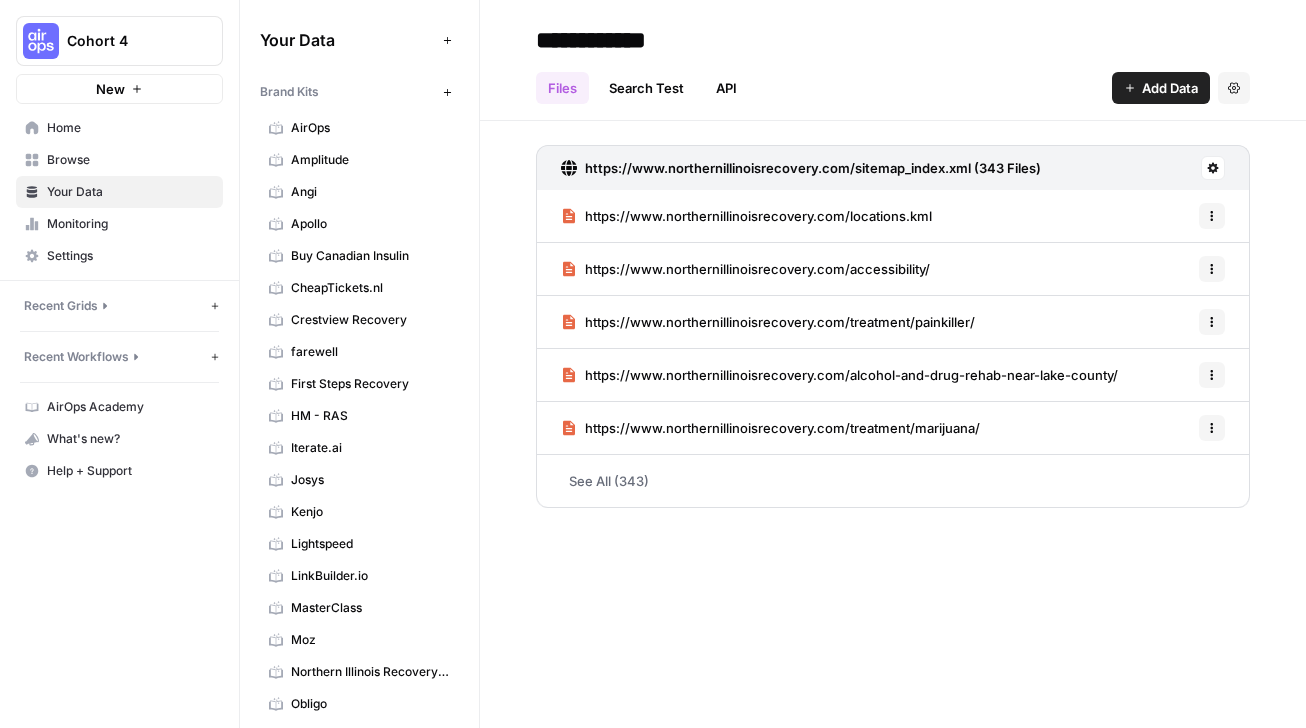 click 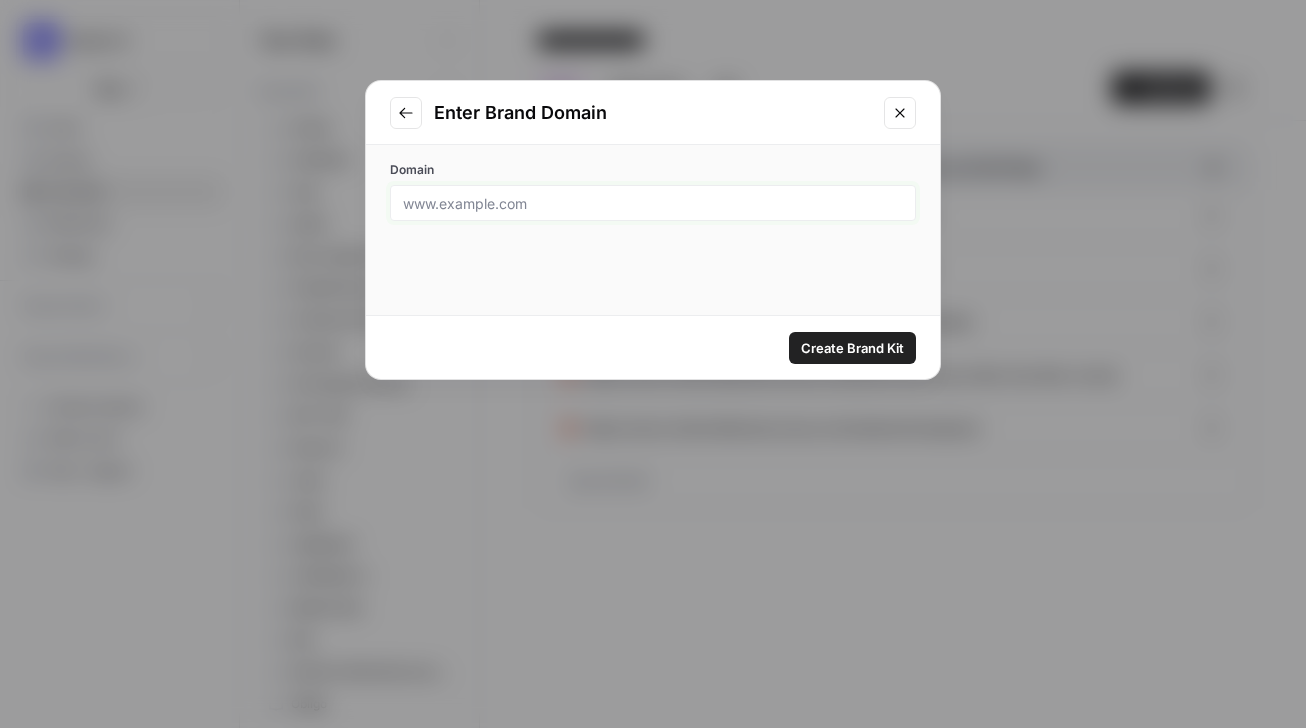 click on "Domain" at bounding box center [653, 203] 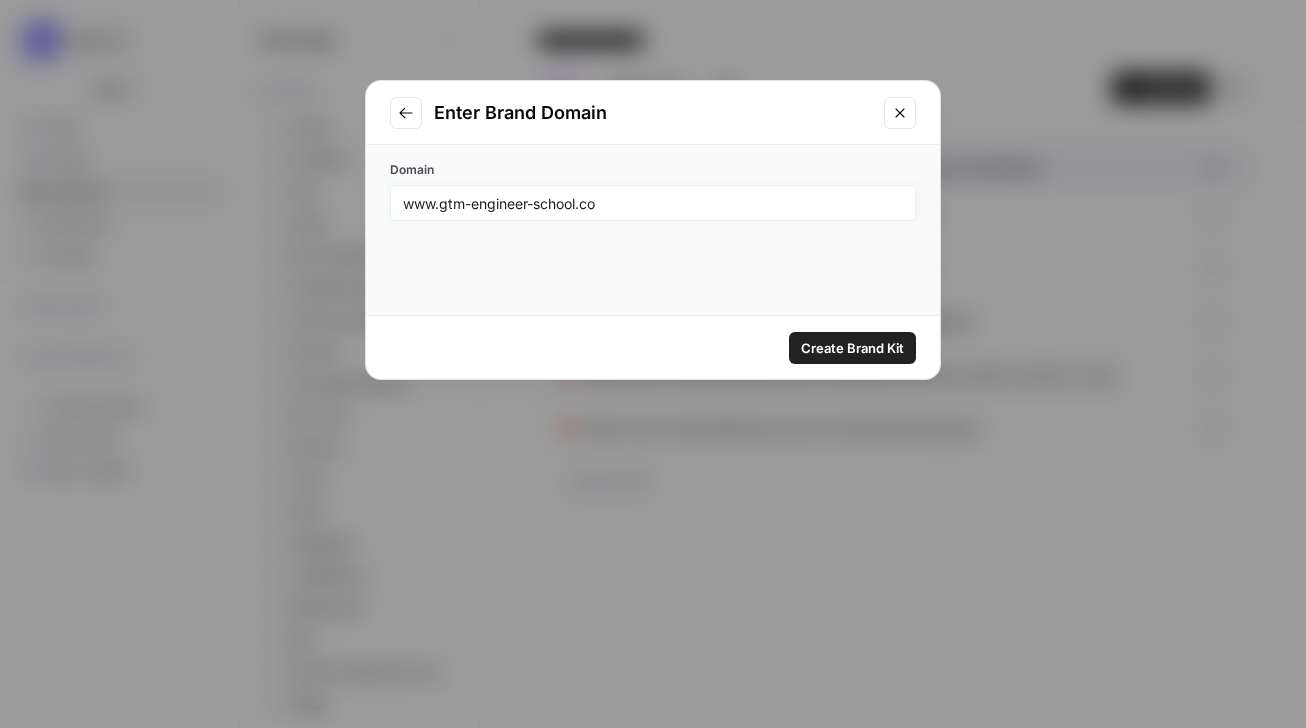 type on "www.gtm-engineer-school.com" 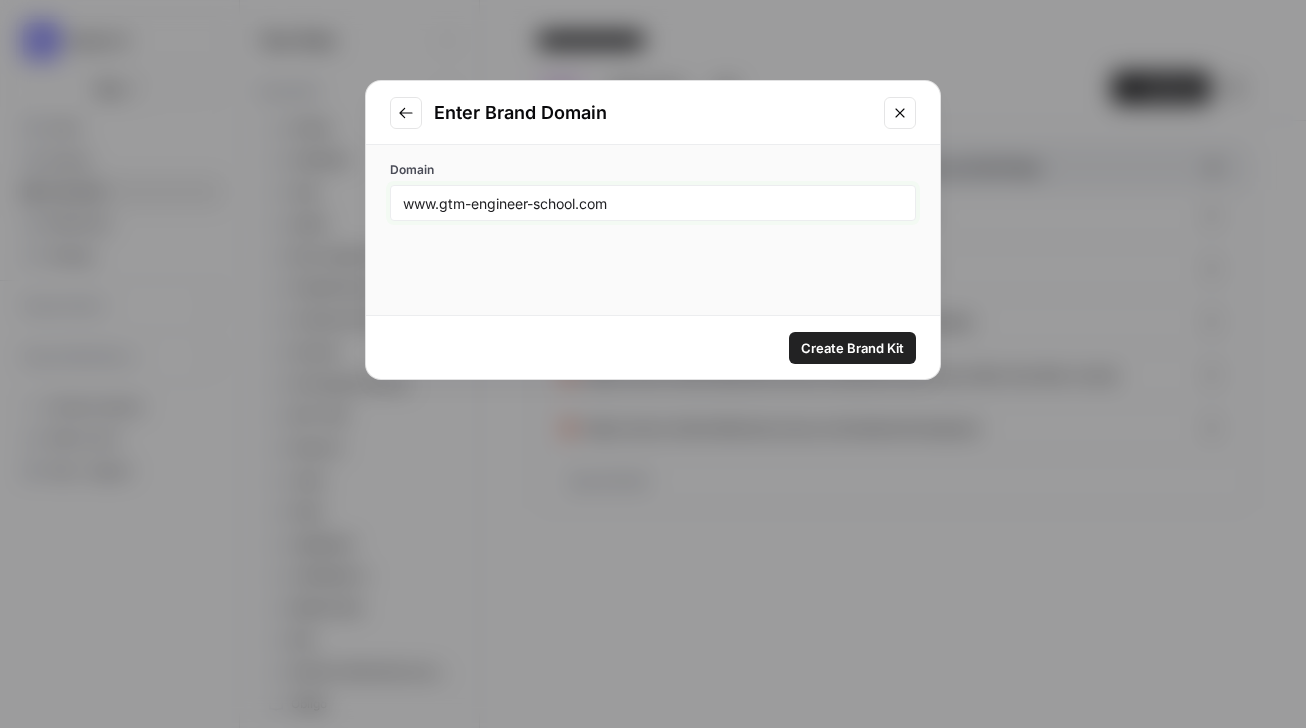 click on "Create Brand Kit" at bounding box center [852, 348] 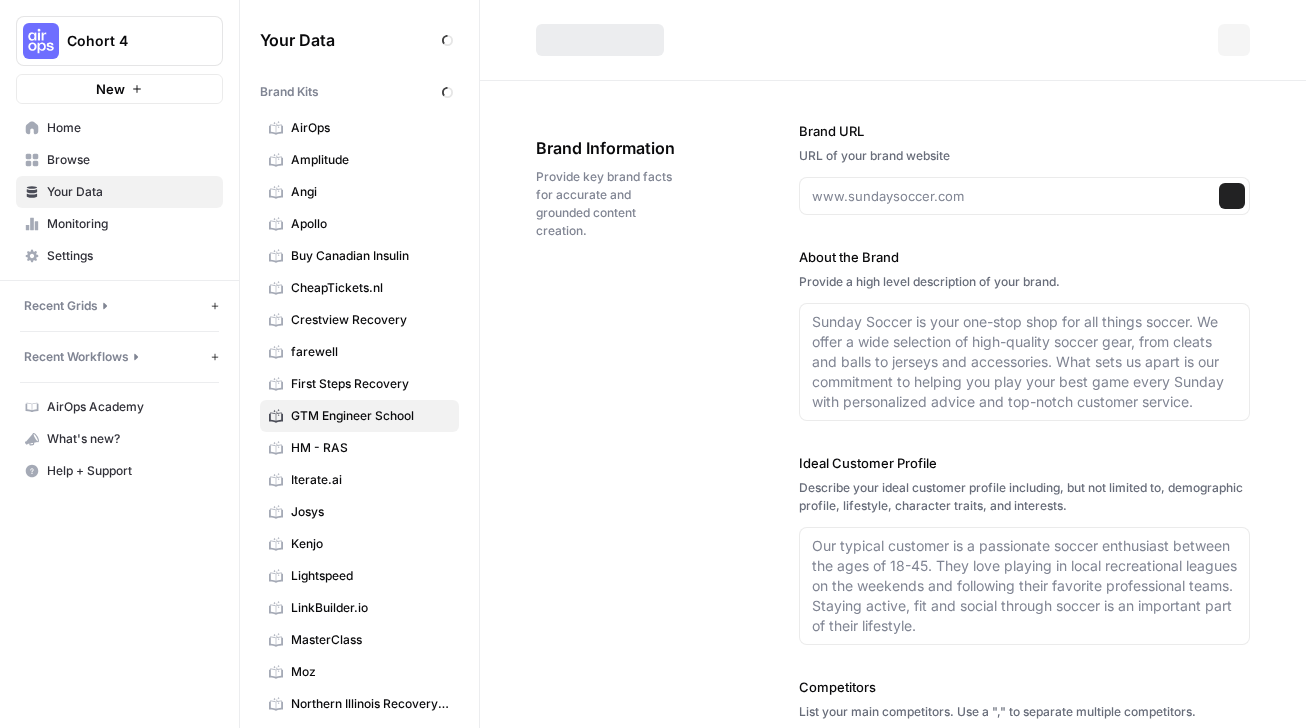 type on "www.gtm-engineer-school.com" 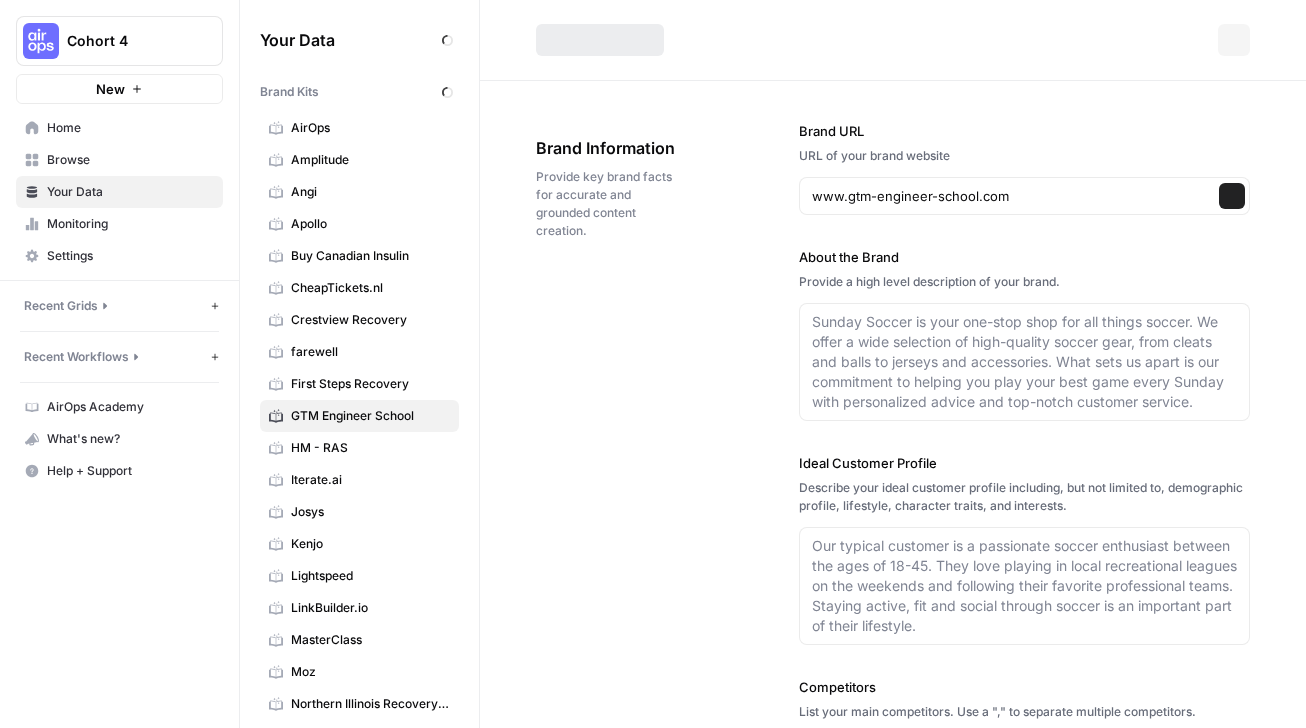 type on "GTM Engineer School offers a four-week, live, cohort-based program designed to teach professionals the fundamentals of Go-To-Market (GTM) Engineering. The curriculum focuses on building real GTM workflows through hands-on, project-based sessions led by experienced instructors from leading B2B SaaS companies. Participants gain access to vetted tools, exclusive prompt libraries, and a supportive peer community, ensuring practical learning and immediate application. The program is tailored for those looking to master modern GTM strategies, including AI-driven outreach and content creation, and is suitable for beginners and those transitioning into cross-functional GTM roles." 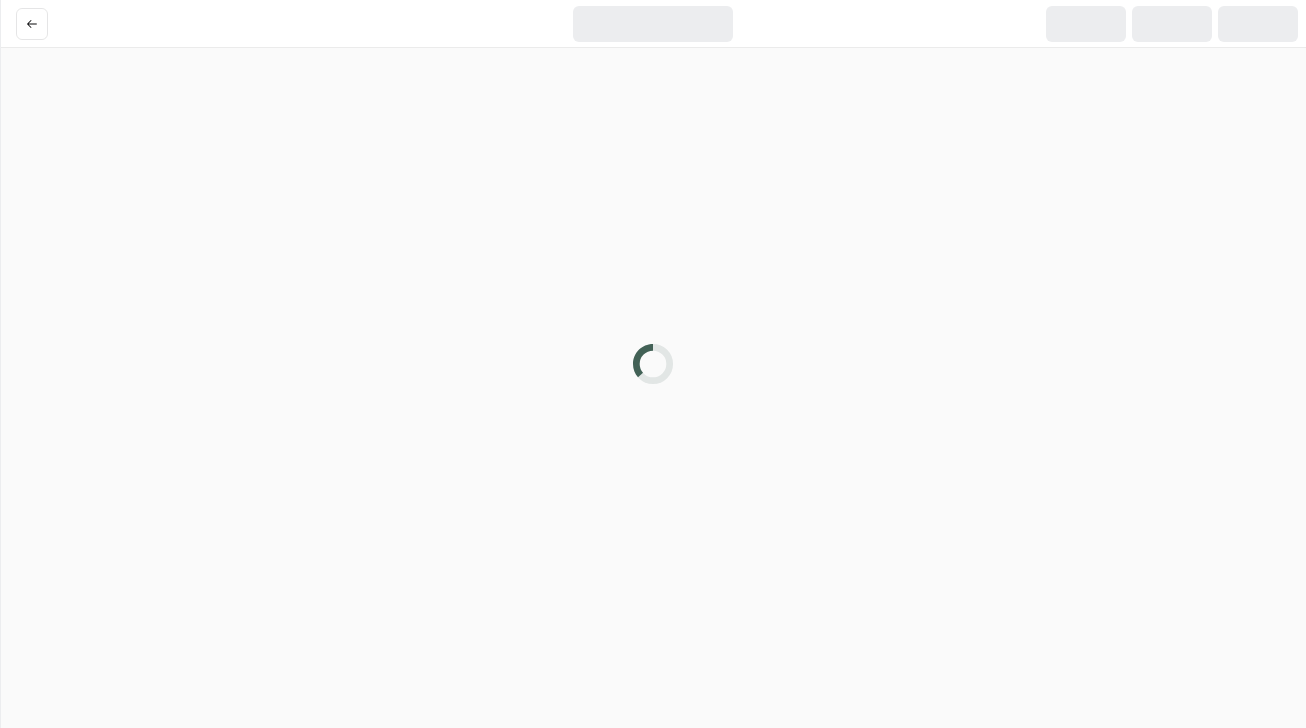 scroll, scrollTop: 0, scrollLeft: 0, axis: both 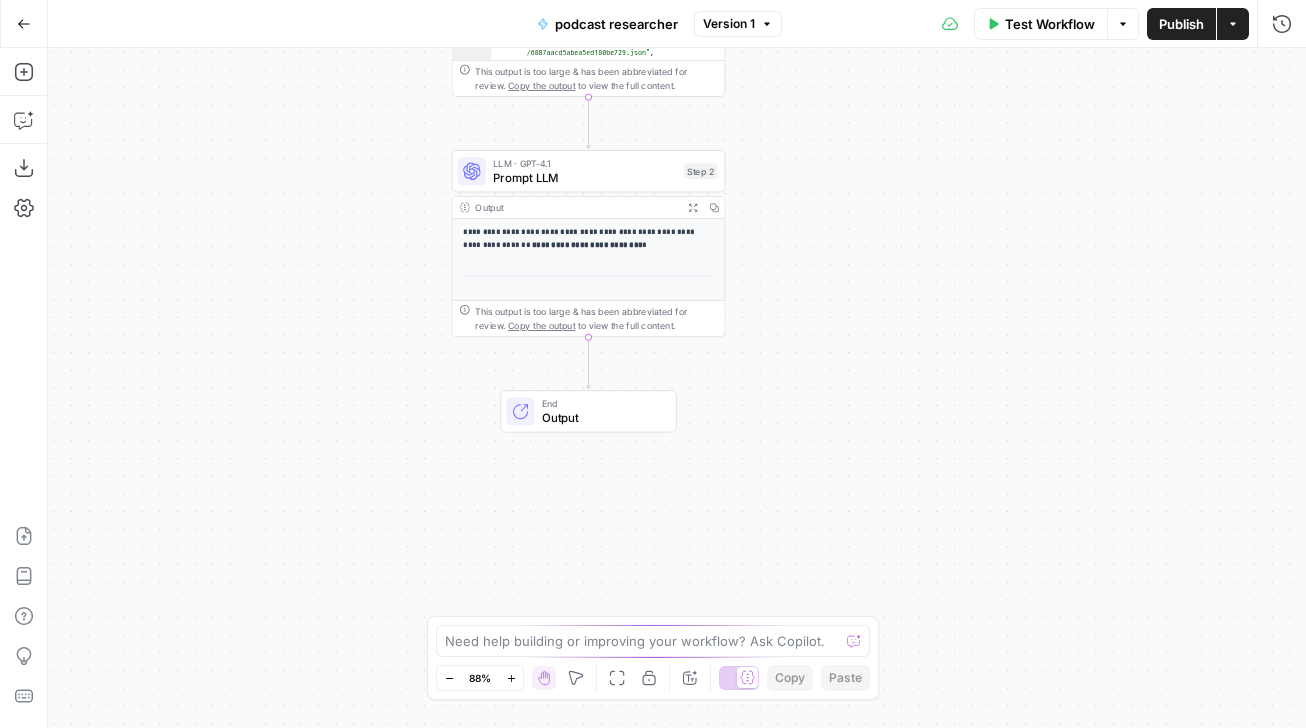 drag, startPoint x: 1153, startPoint y: 547, endPoint x: 1060, endPoint y: 325, distance: 240.69275 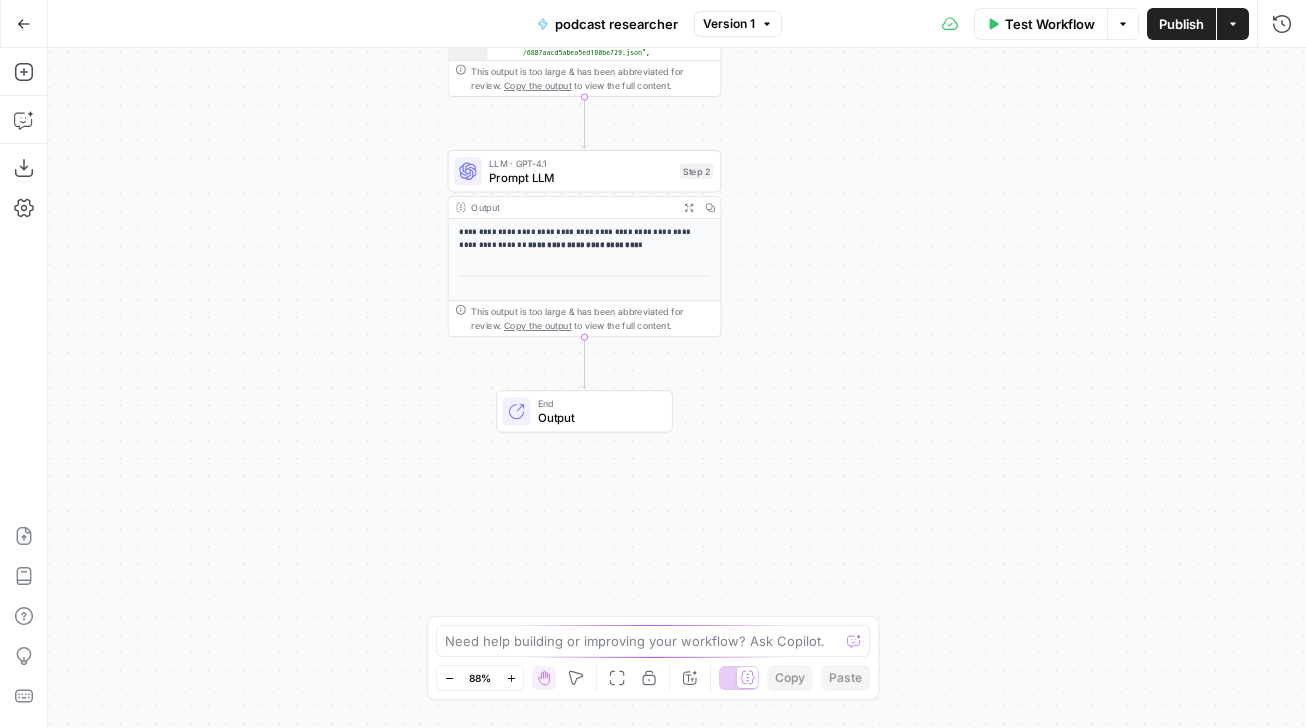 click on "Output" at bounding box center [598, 418] 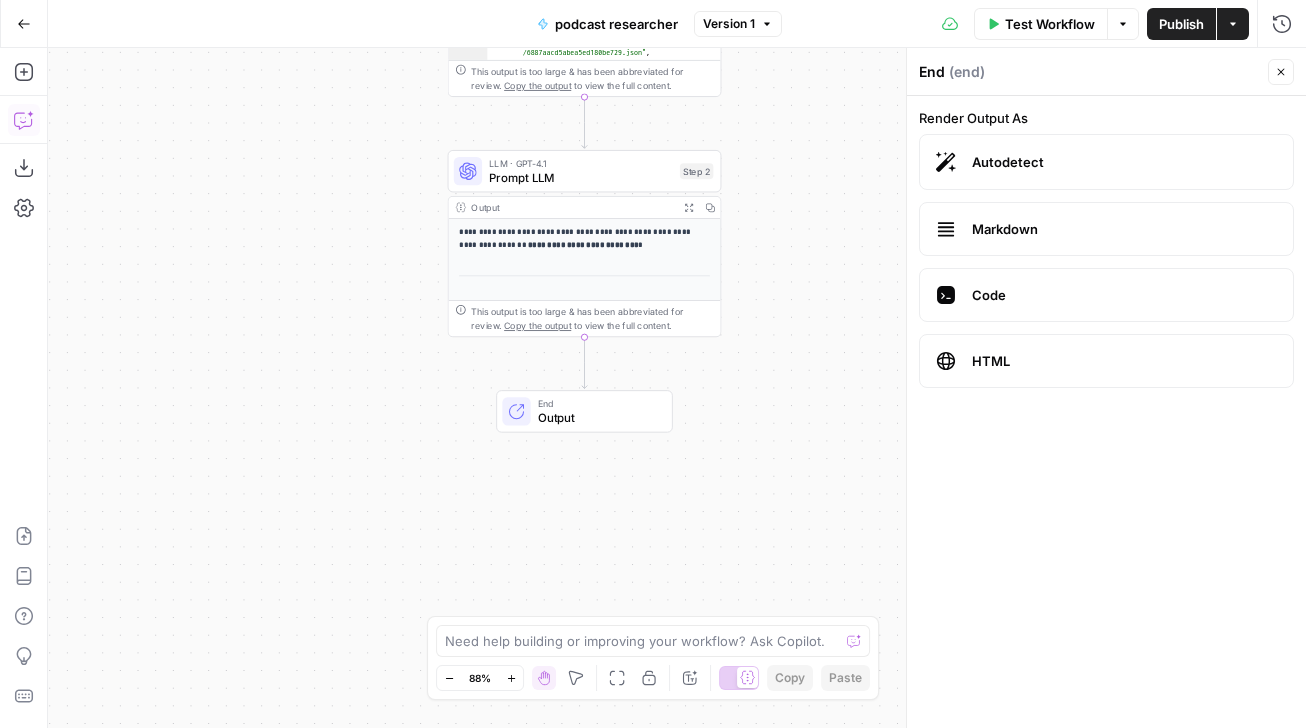 click 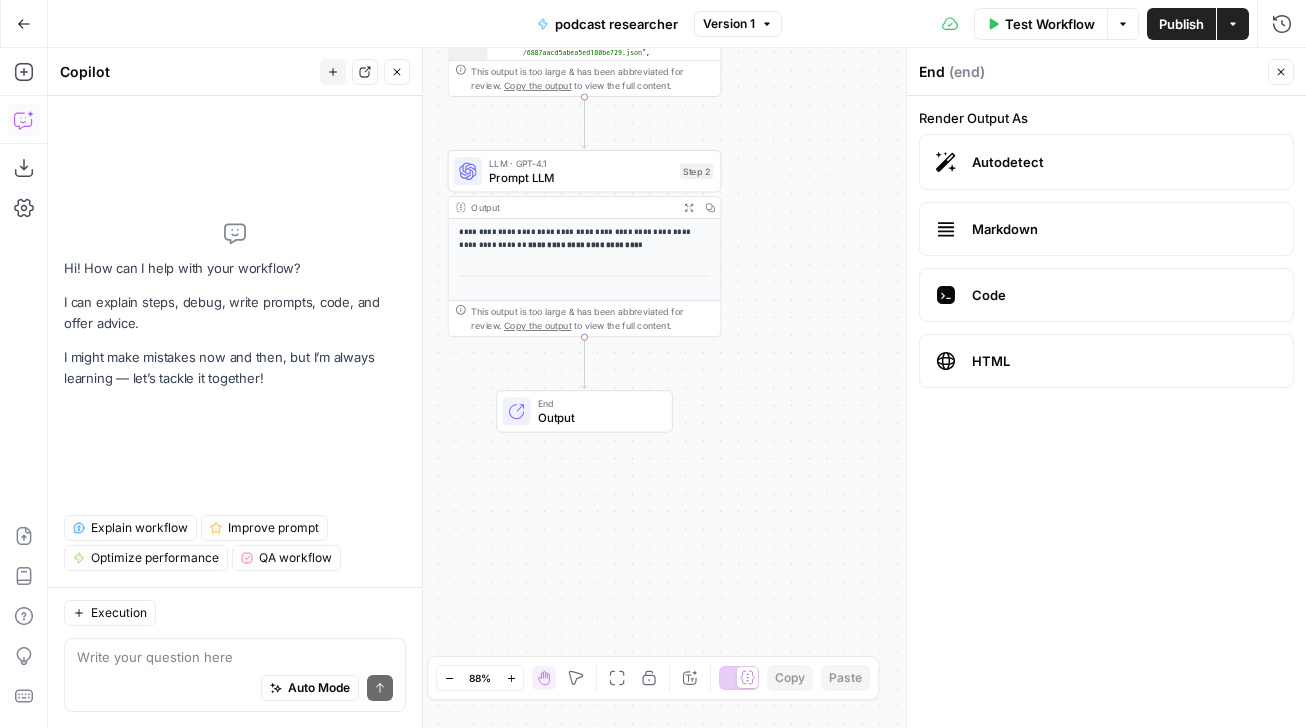 click on "Auto Mode Send" at bounding box center (235, 689) 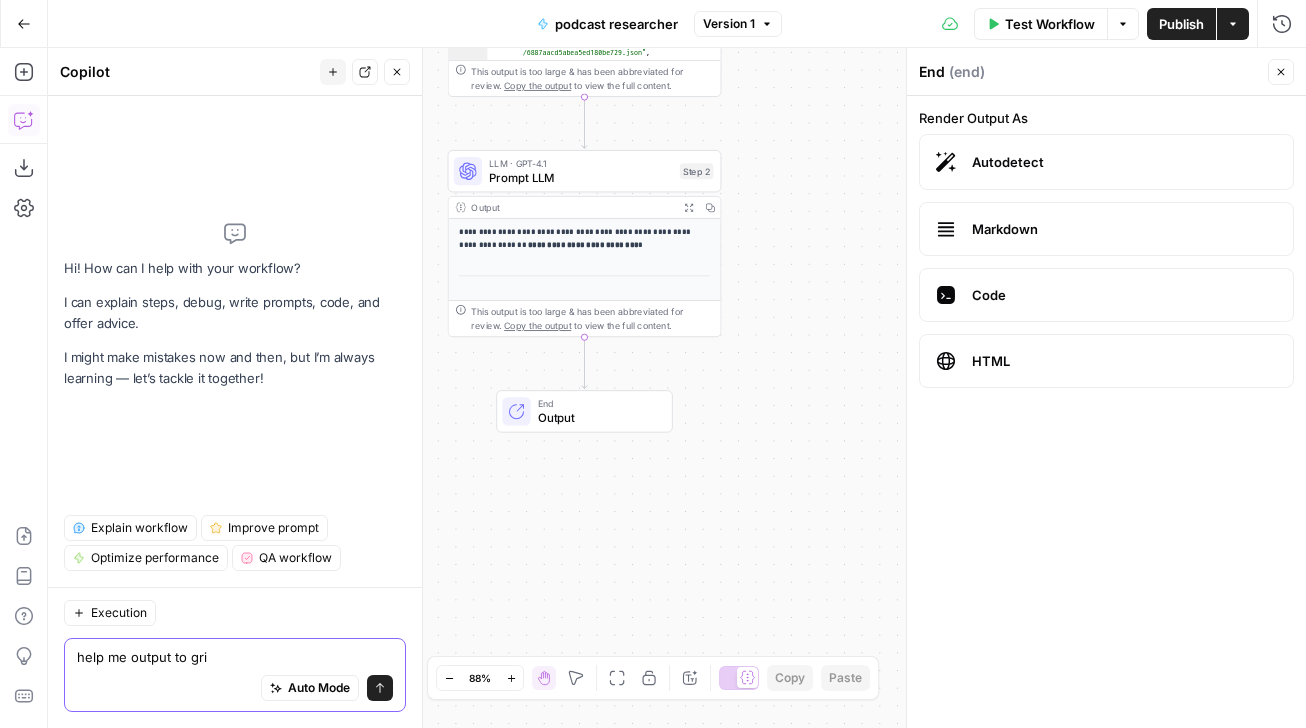 type on "help me output to grid" 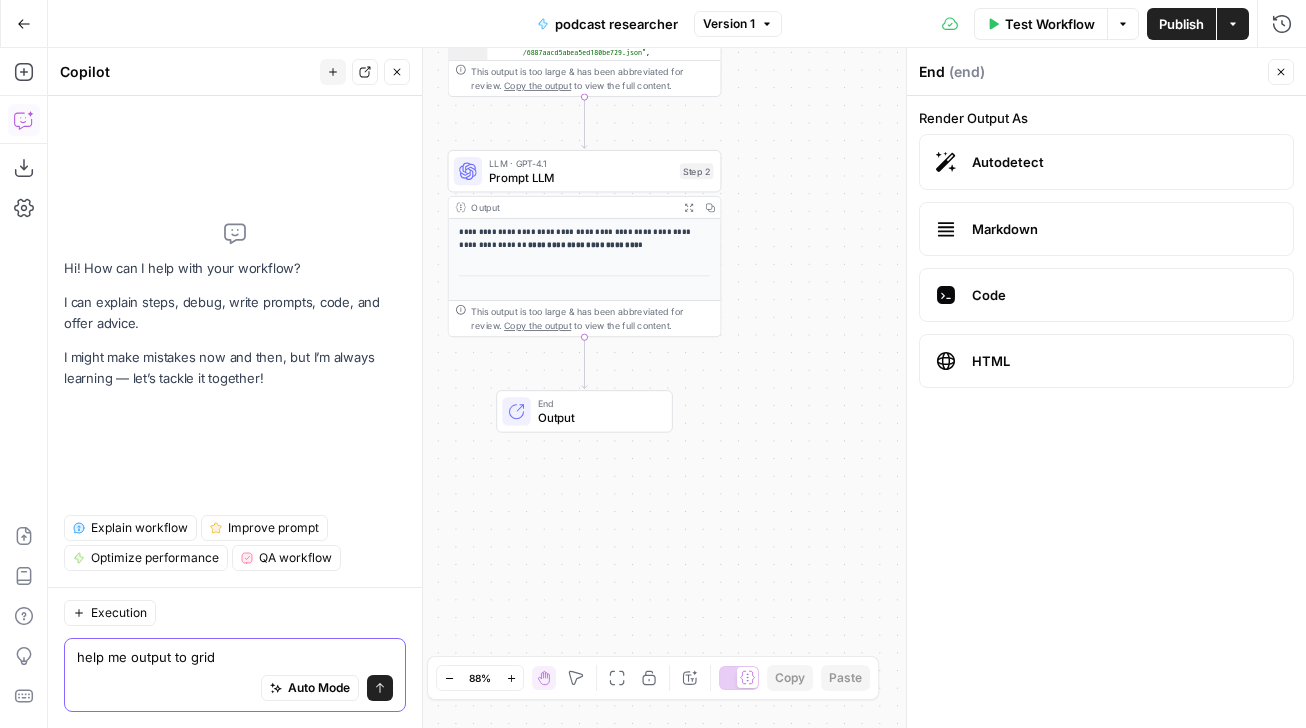type 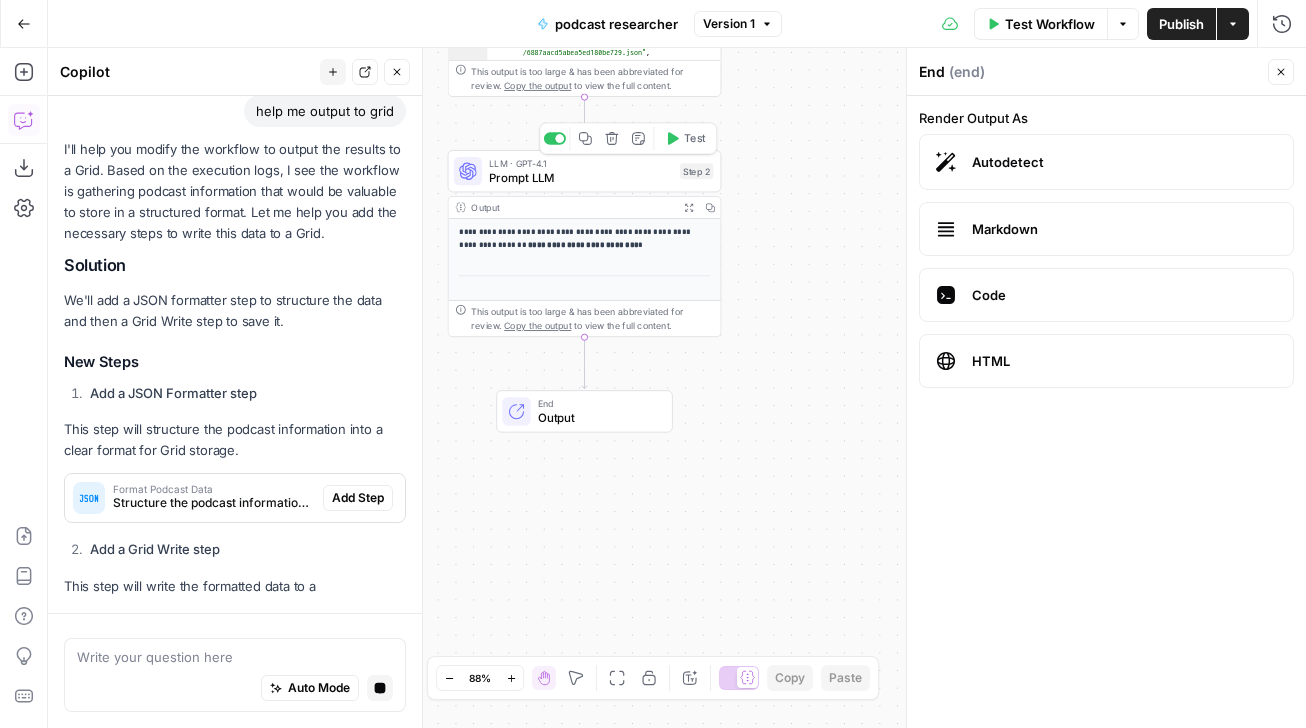 click on "Prompt LLM" at bounding box center (581, 178) 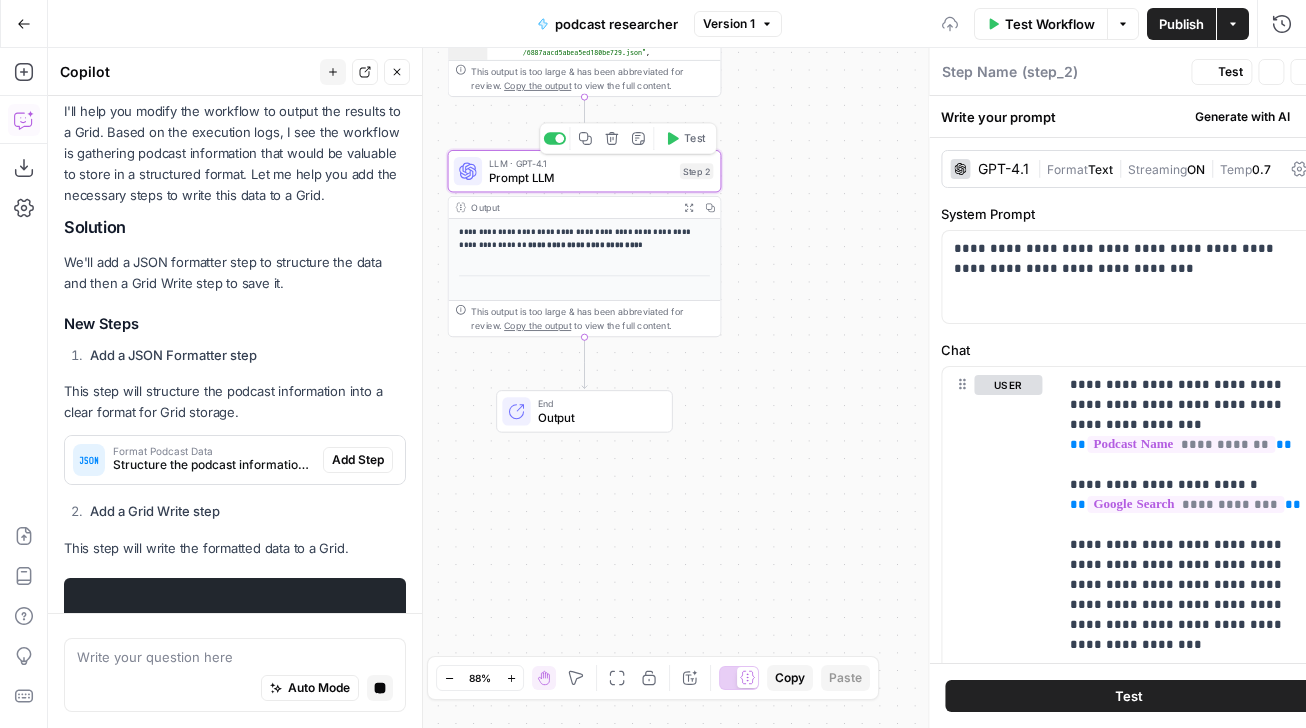 type on "Prompt LLM" 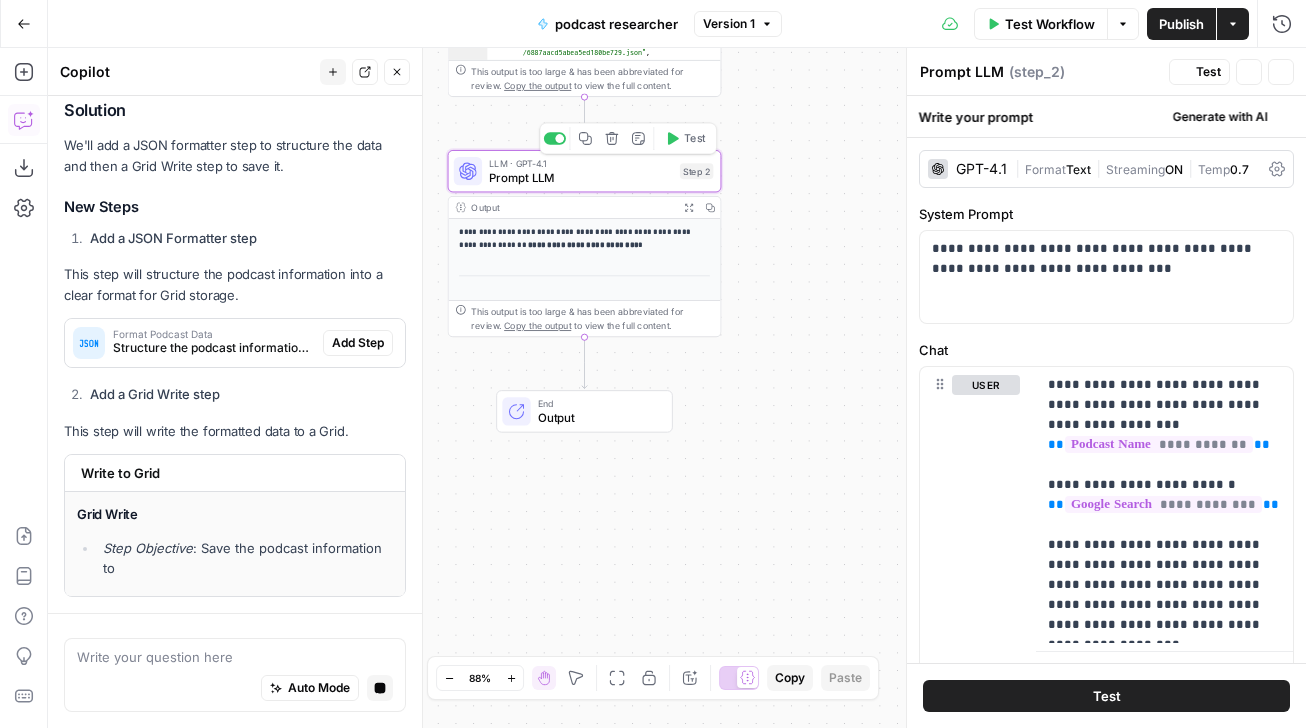 click on "Output" at bounding box center (571, 207) 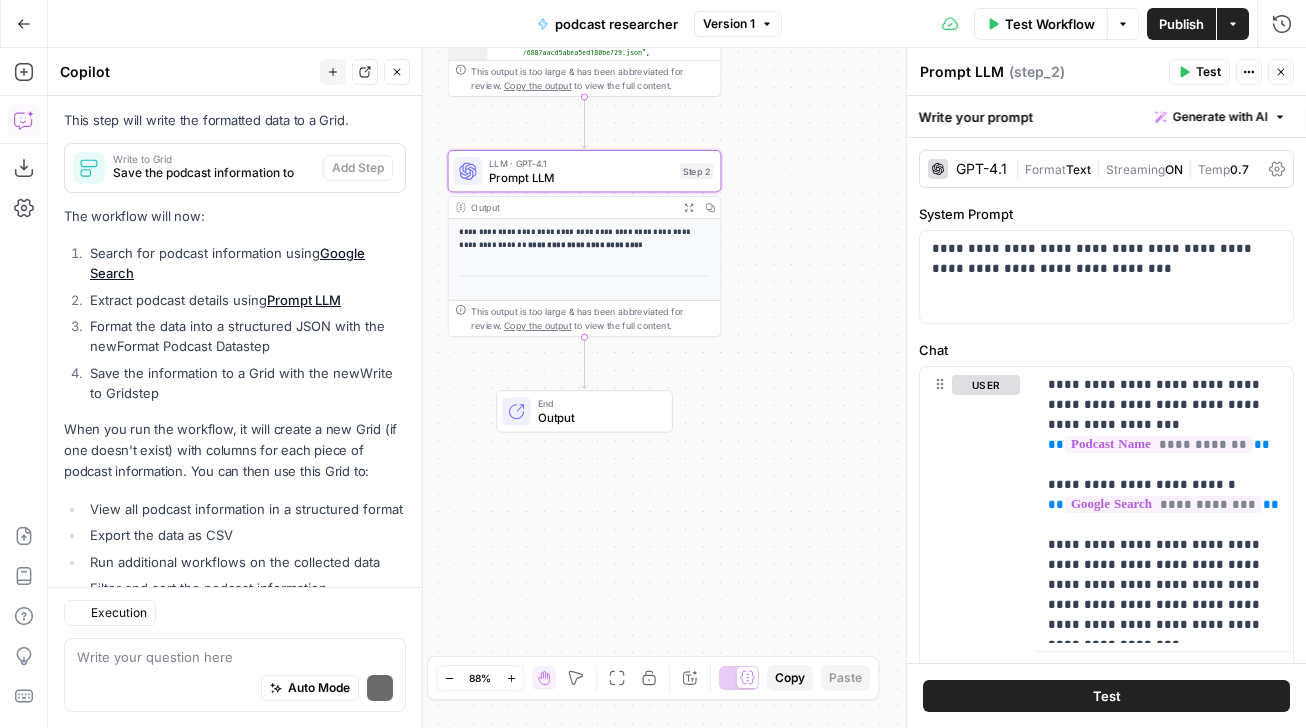 scroll, scrollTop: 700, scrollLeft: 0, axis: vertical 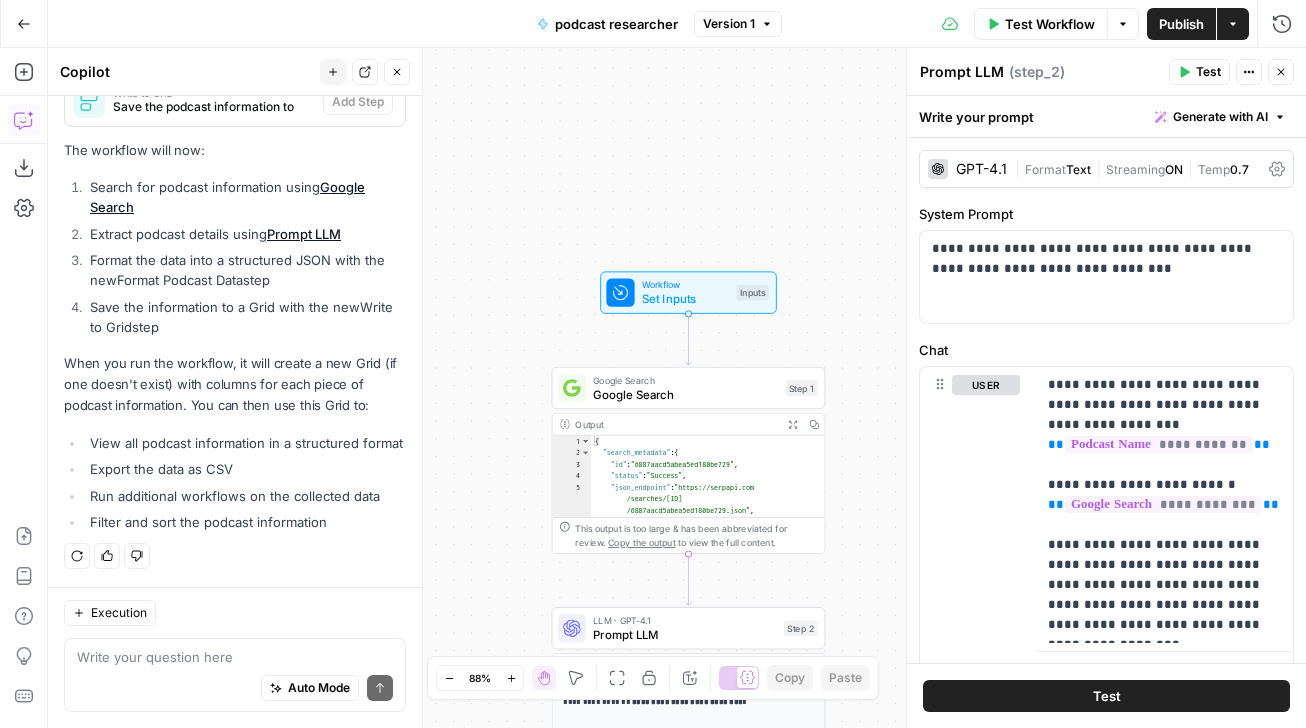 click 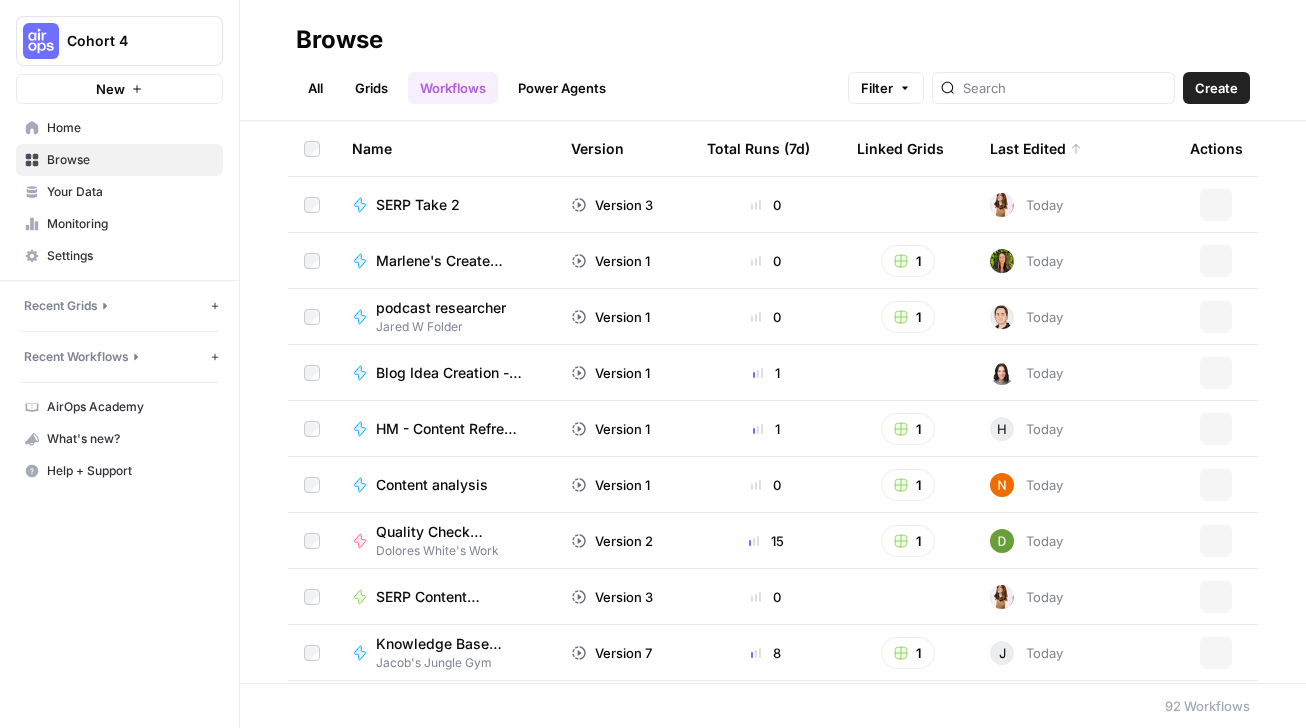 click on "Browse" at bounding box center (130, 160) 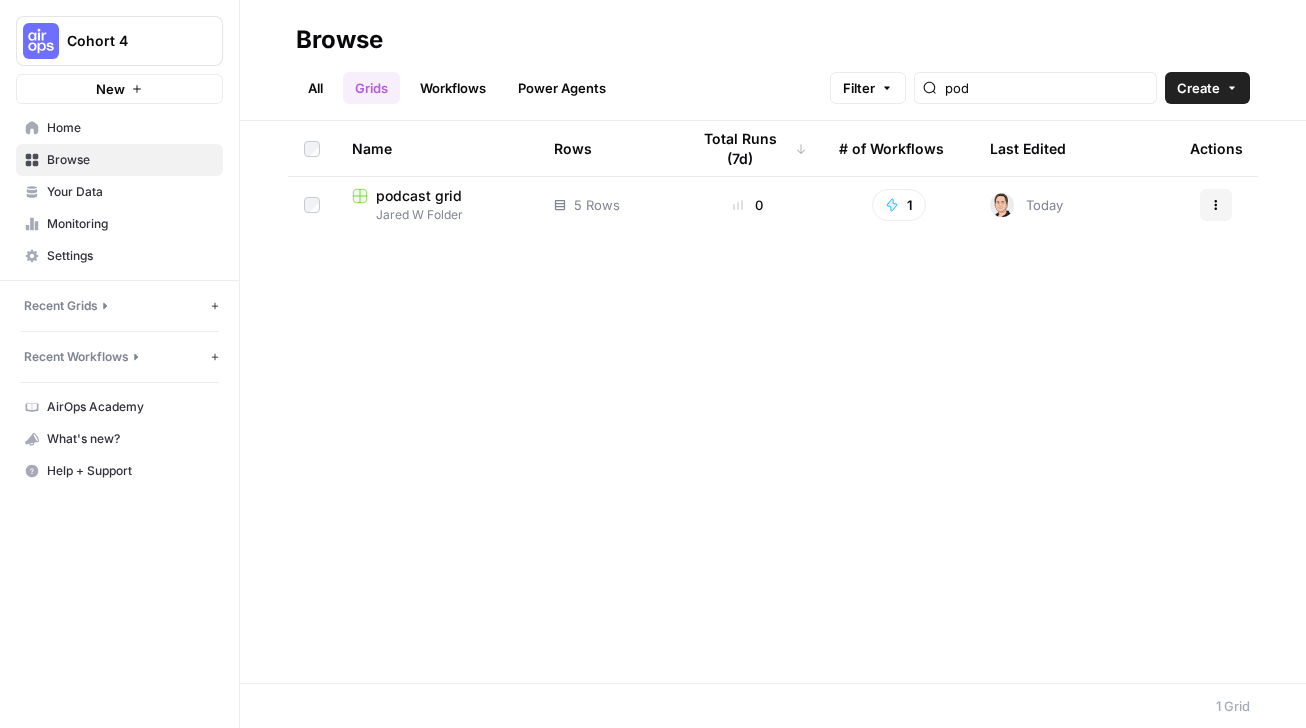 click on "Home" at bounding box center [130, 128] 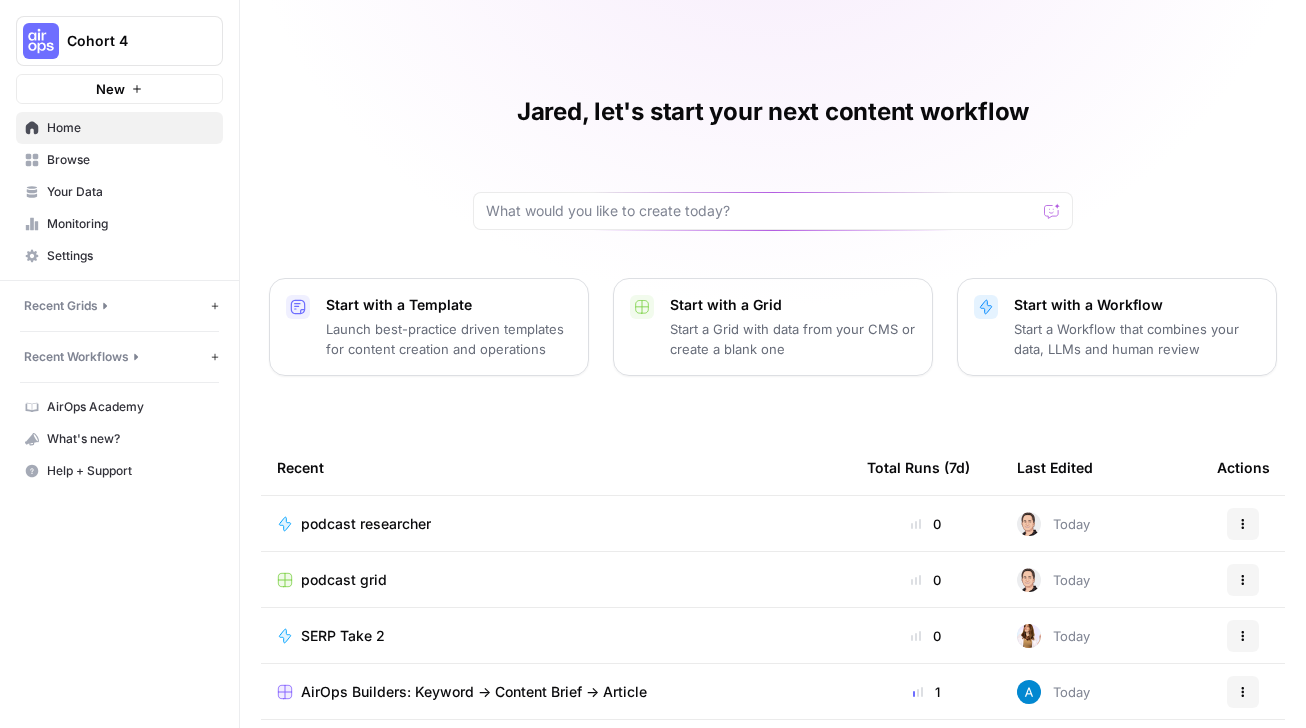 click on "Browse" at bounding box center (130, 160) 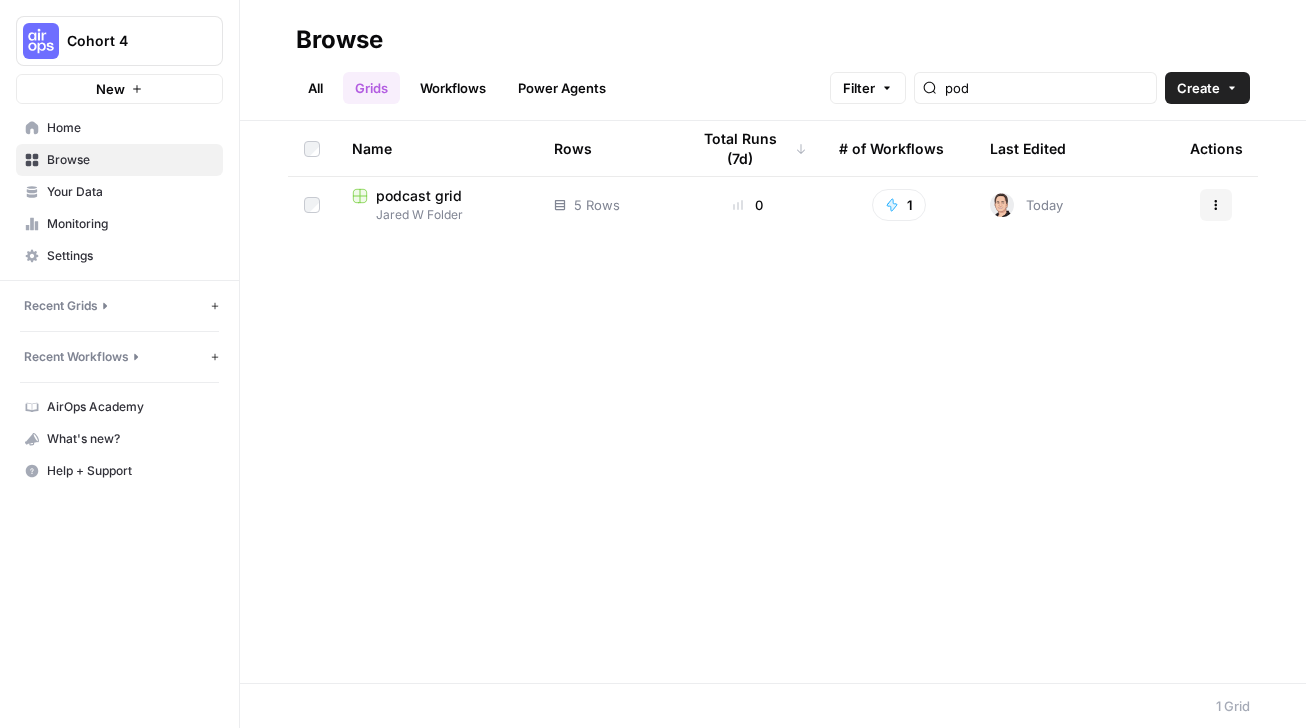 click on "All" at bounding box center [315, 88] 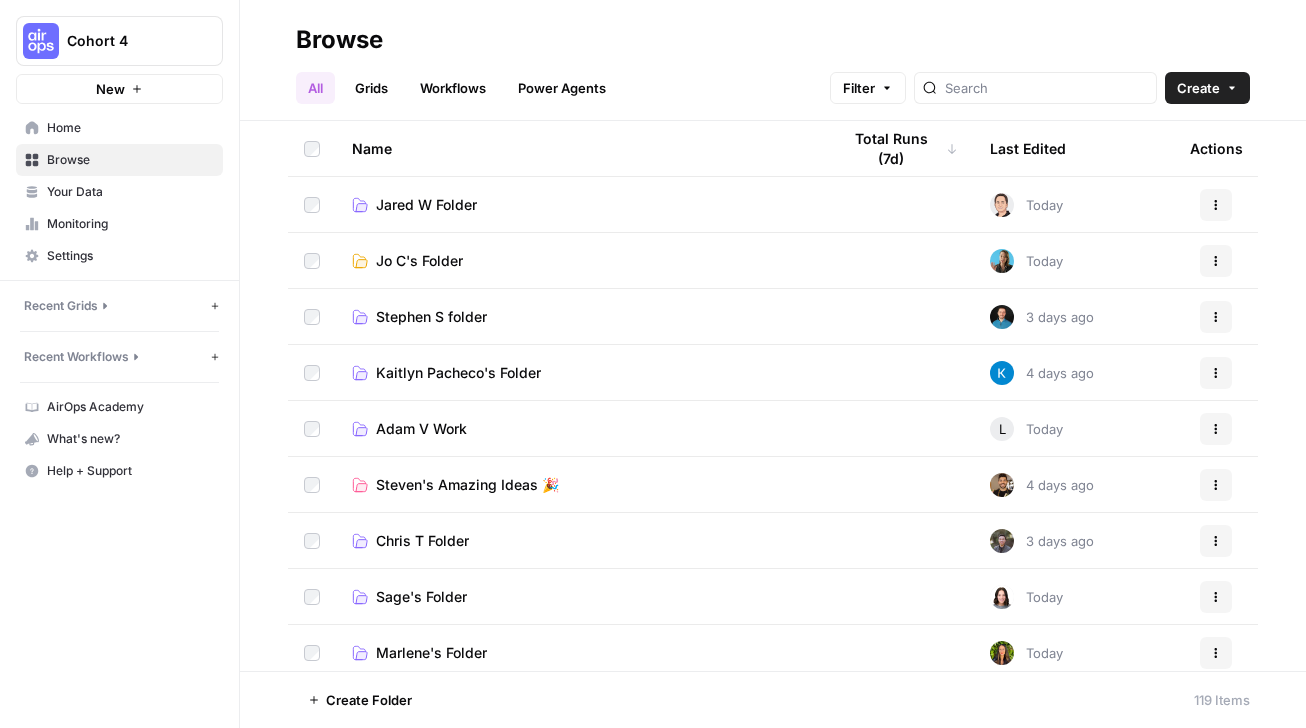 click on "[NAME] Folder" at bounding box center [426, 205] 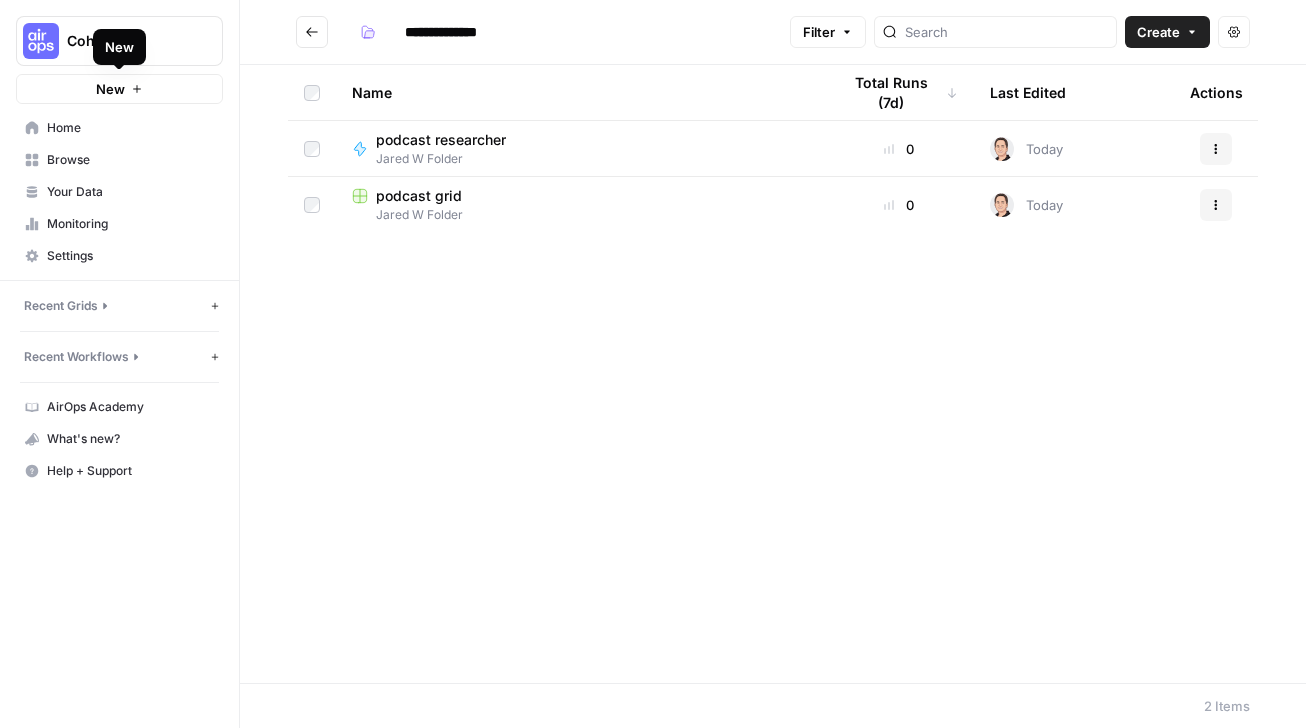 click 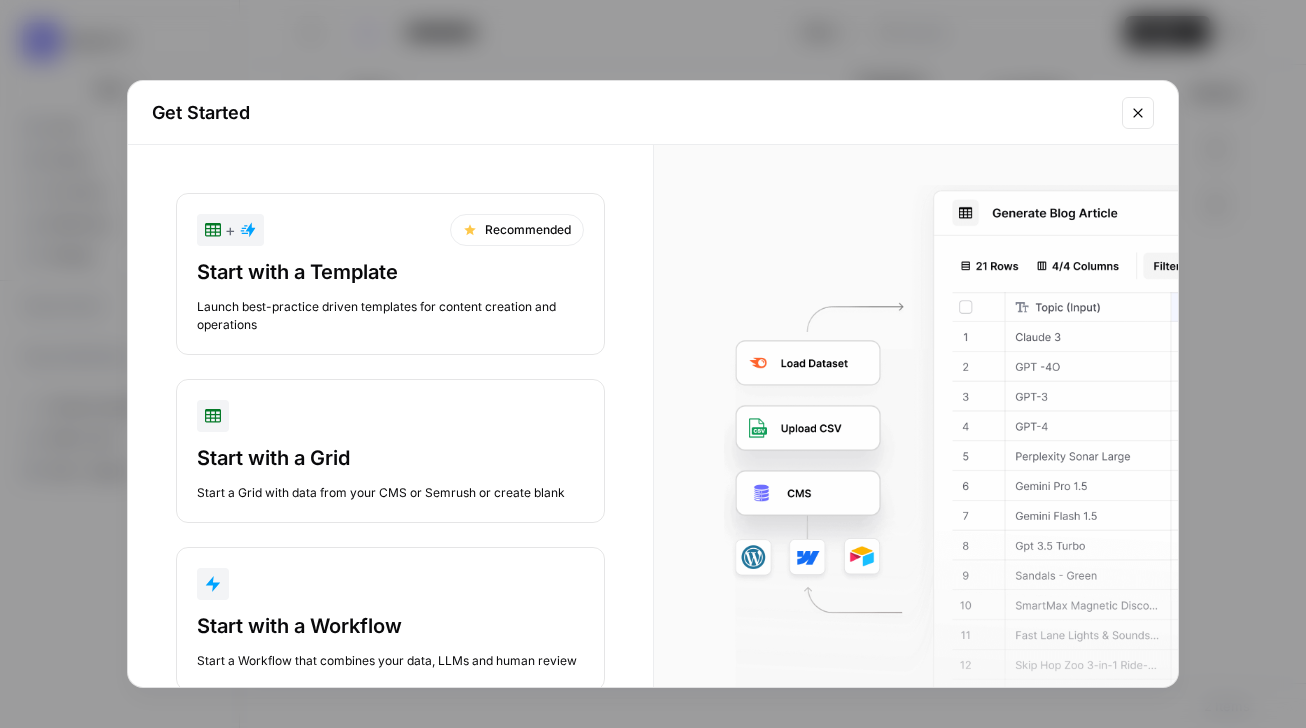 scroll, scrollTop: 52, scrollLeft: 0, axis: vertical 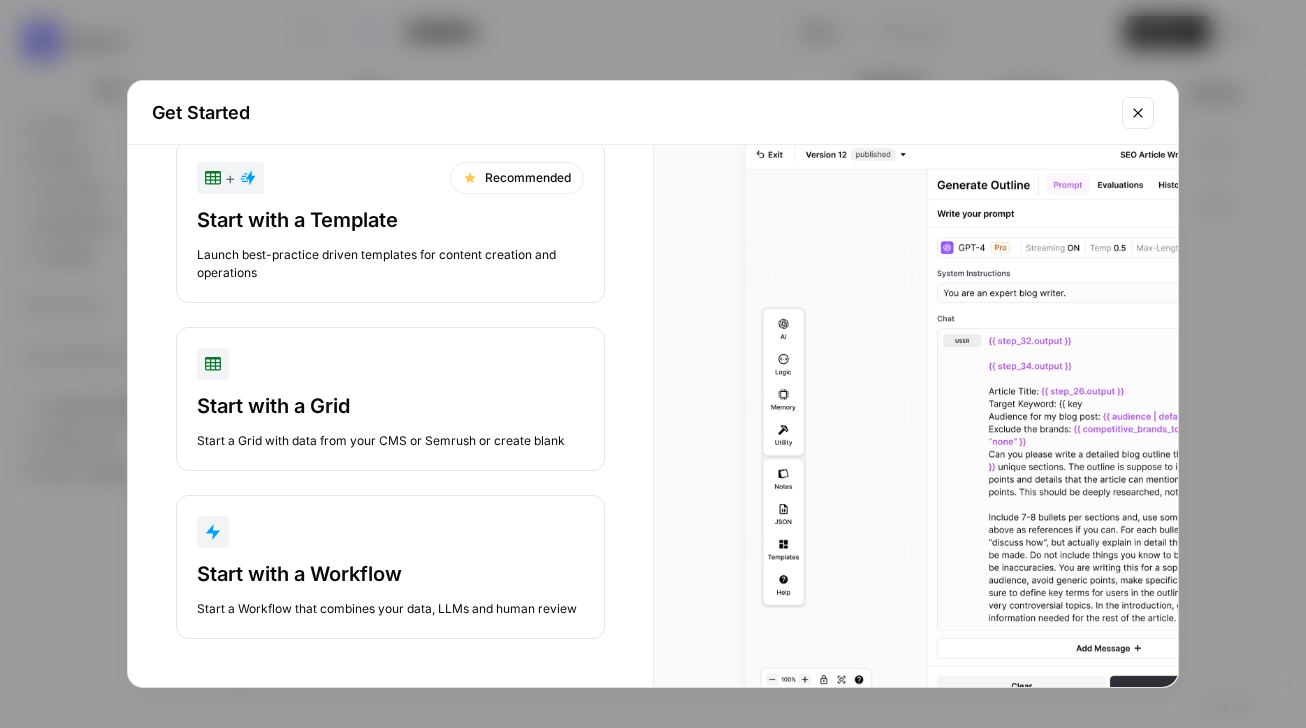 click on "Start with a Workflow" at bounding box center (390, 574) 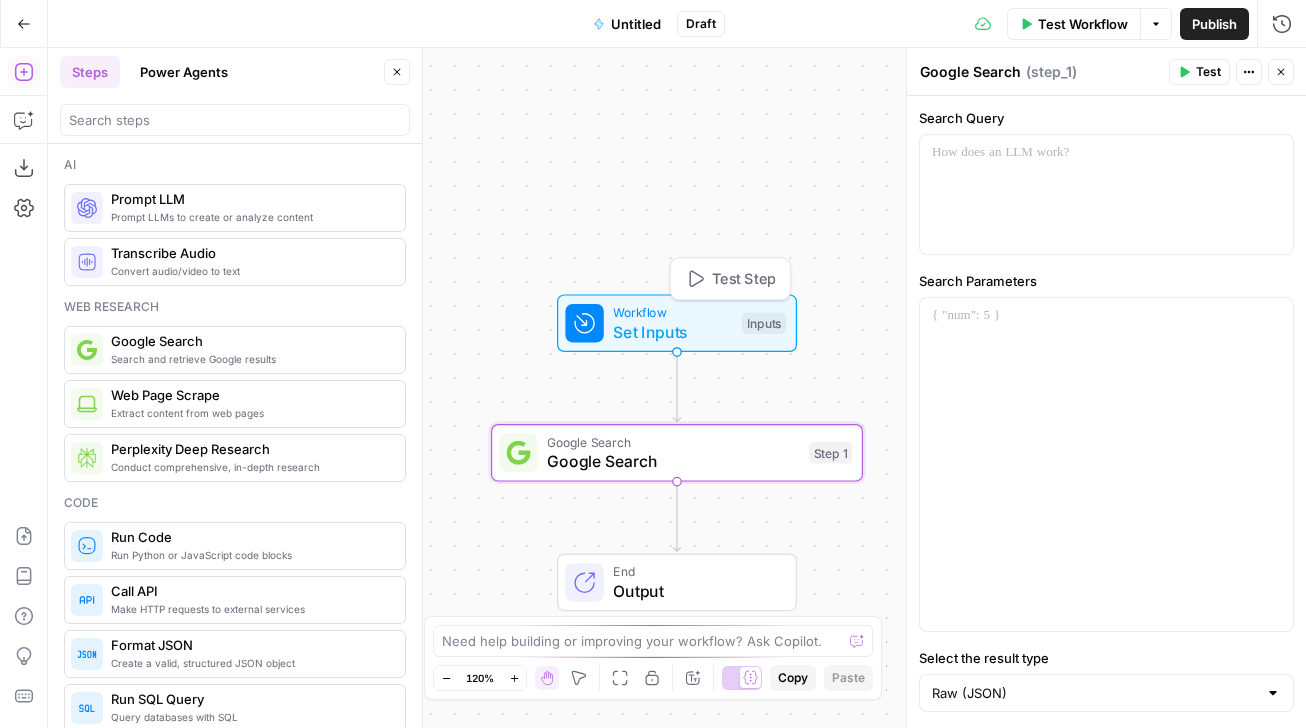click on "Set Inputs" at bounding box center [672, 332] 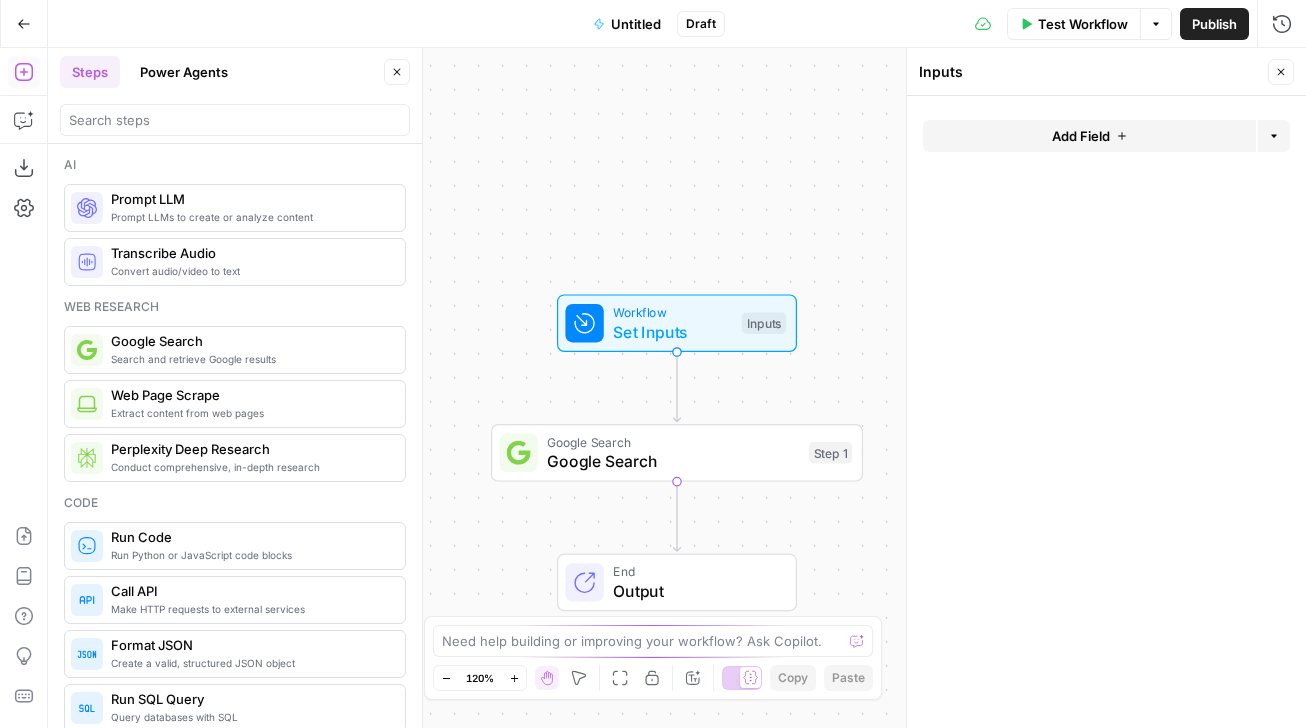 click on "Add Field" at bounding box center (1081, 136) 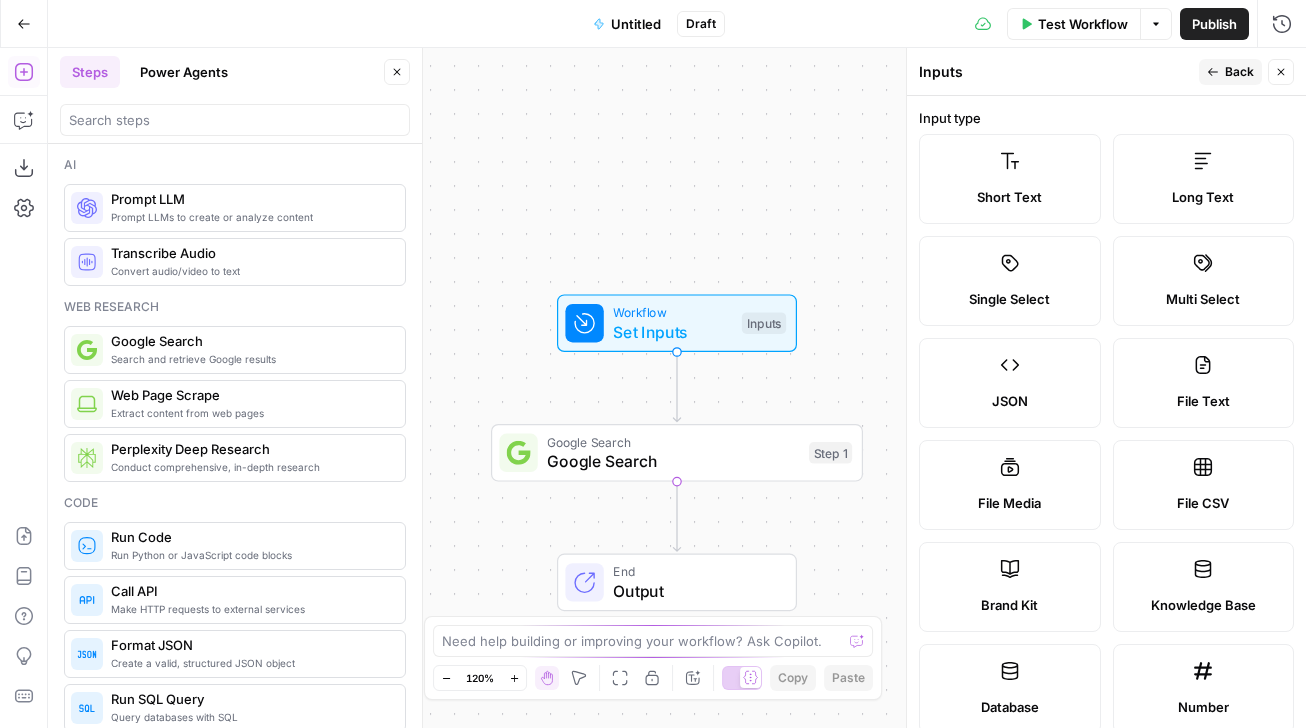 click on "Short Text" at bounding box center [1010, 179] 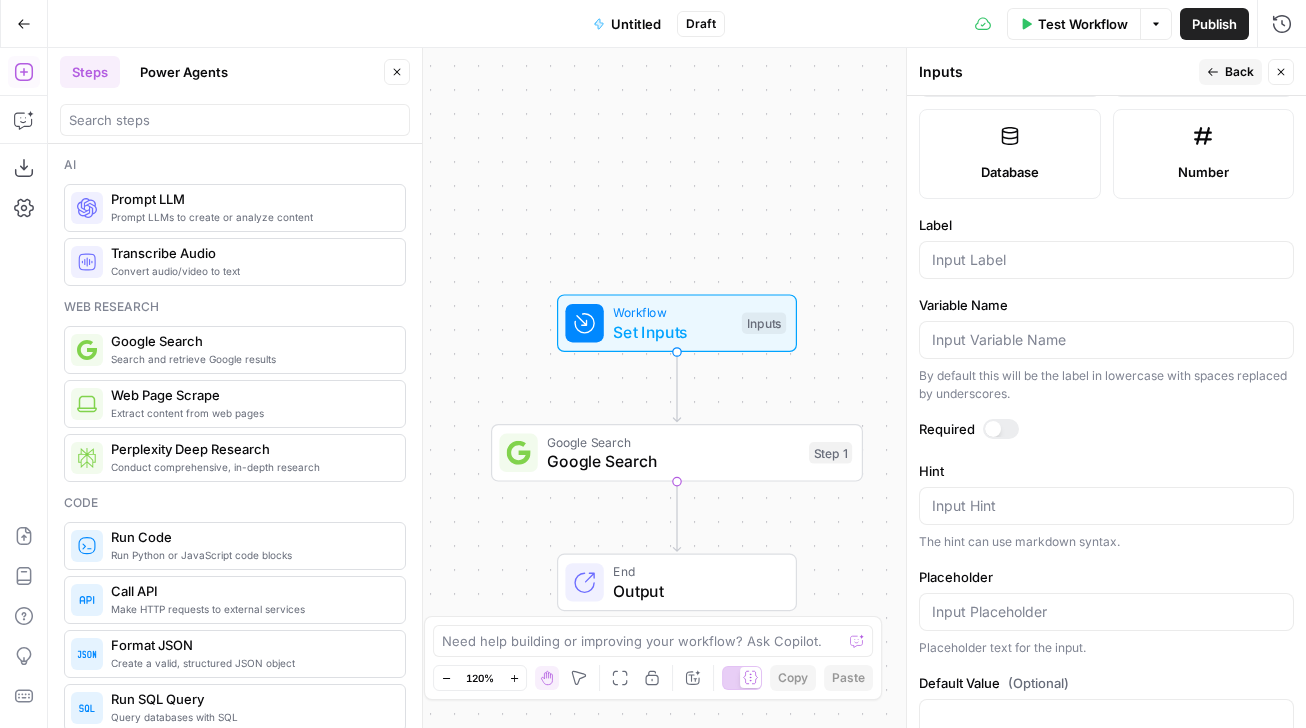 scroll, scrollTop: 583, scrollLeft: 0, axis: vertical 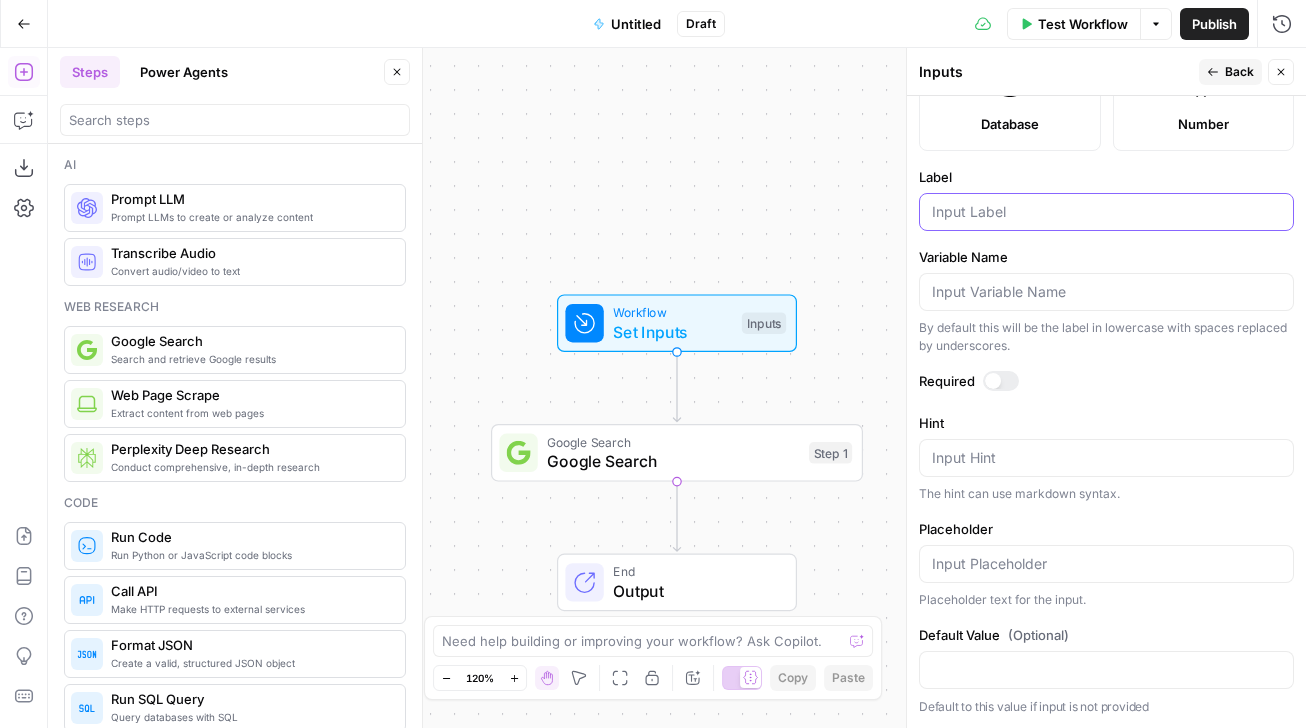 click on "Label" at bounding box center [1106, 212] 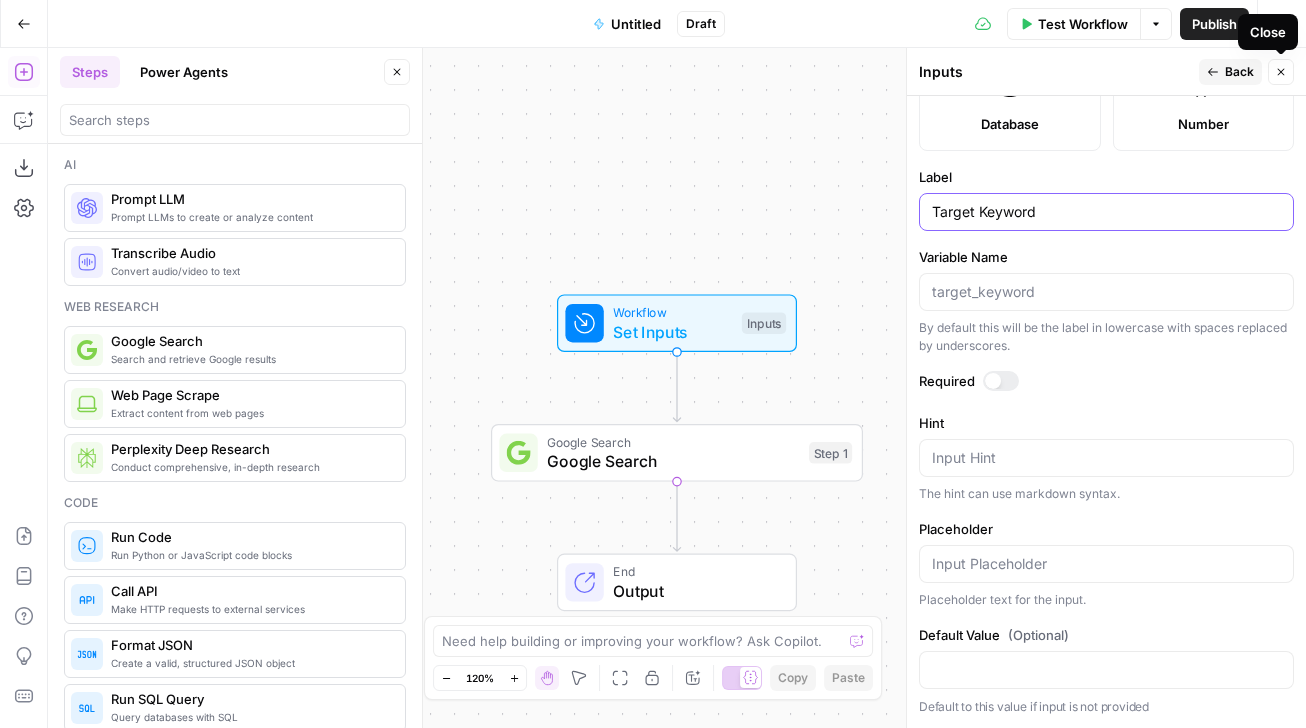 type on "Target Keyword" 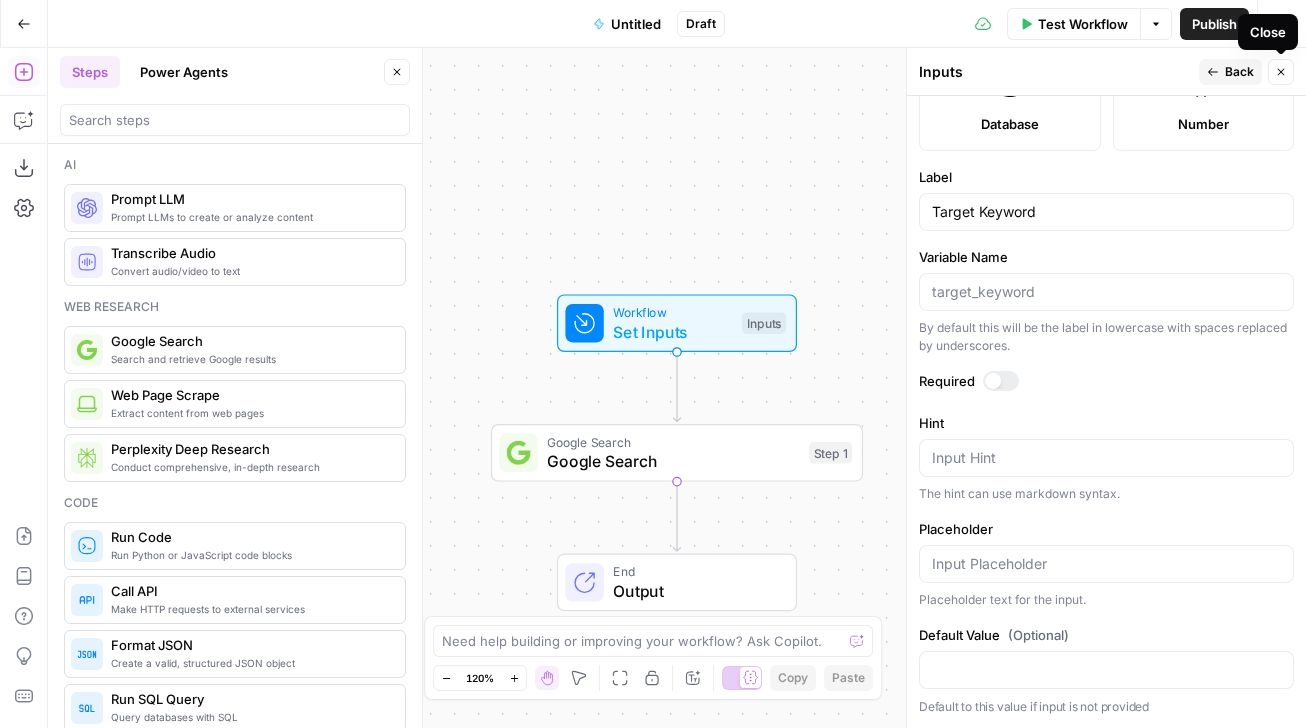 click 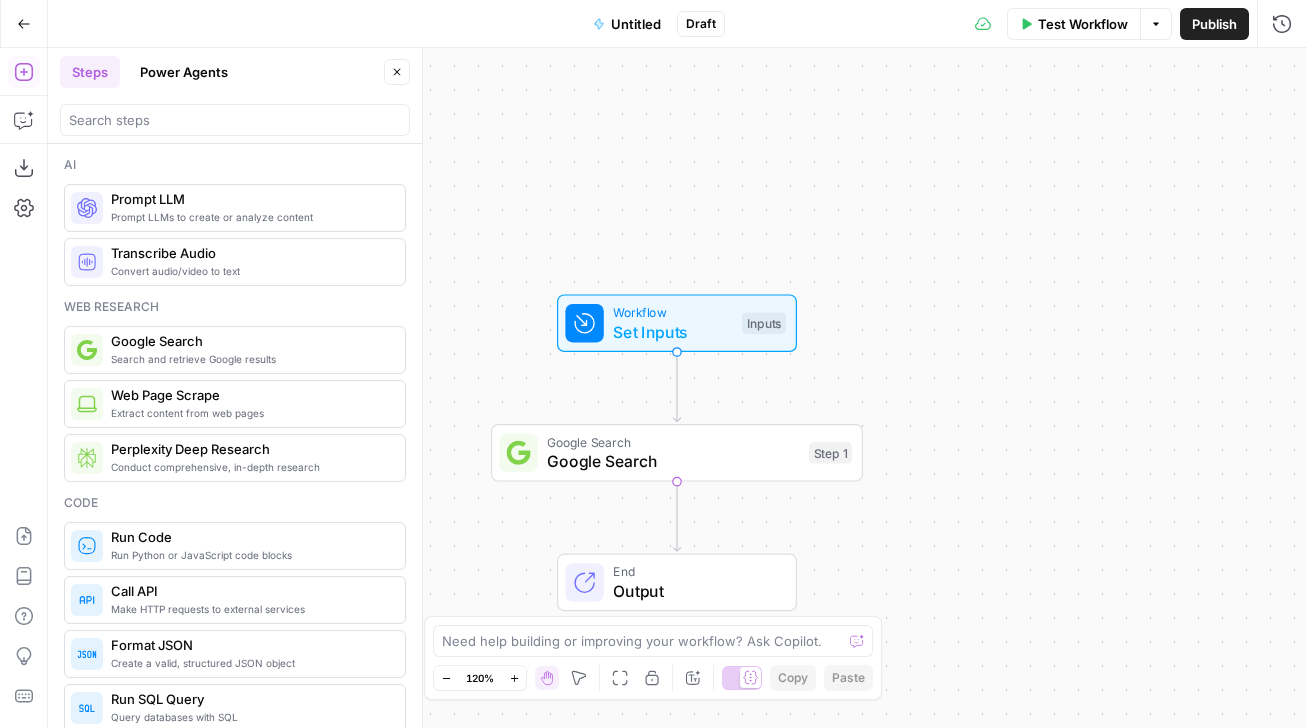 click on "Power Agents" at bounding box center [184, 72] 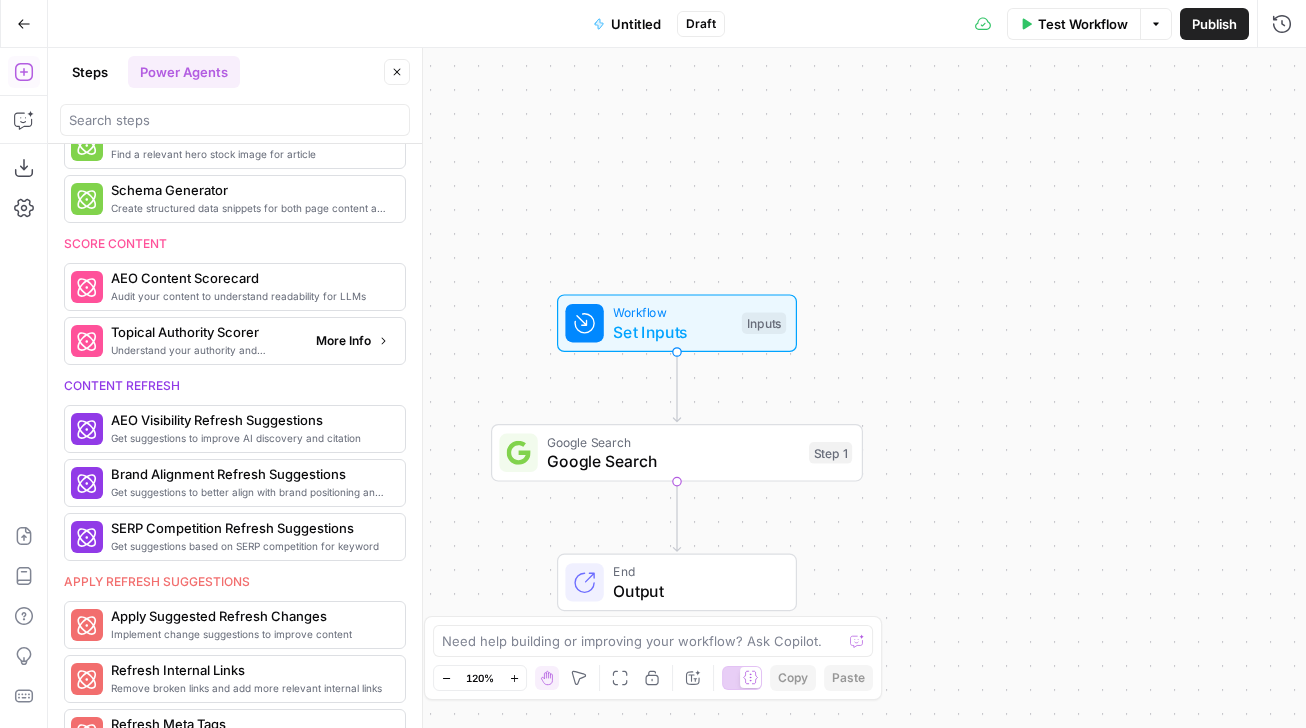 scroll, scrollTop: 620, scrollLeft: 0, axis: vertical 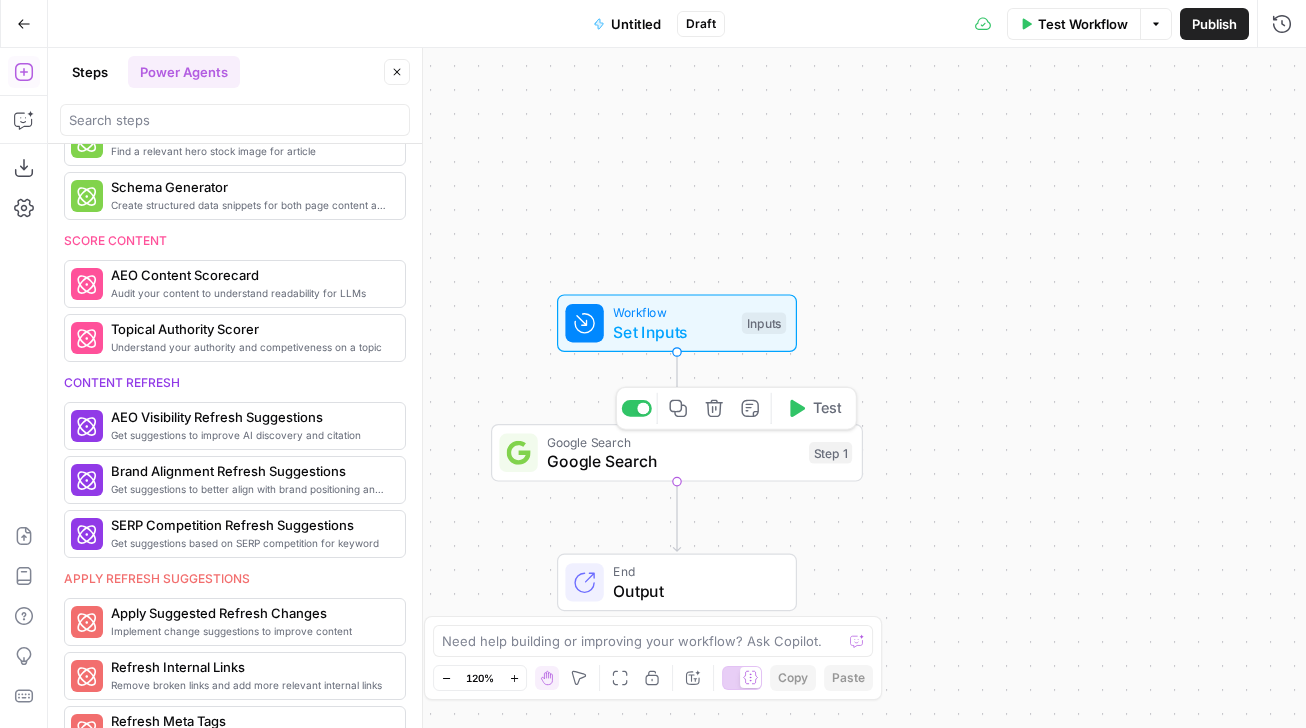 click on "Google Search" at bounding box center [673, 461] 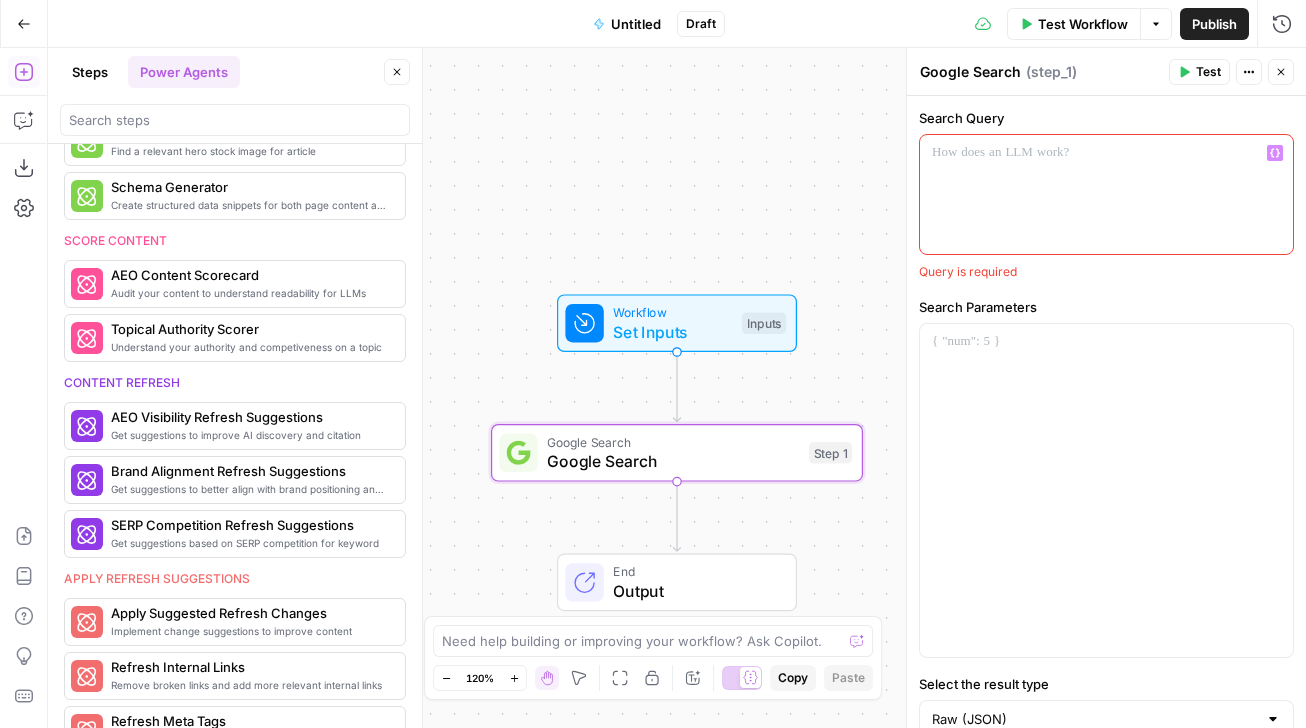click at bounding box center [1106, 194] 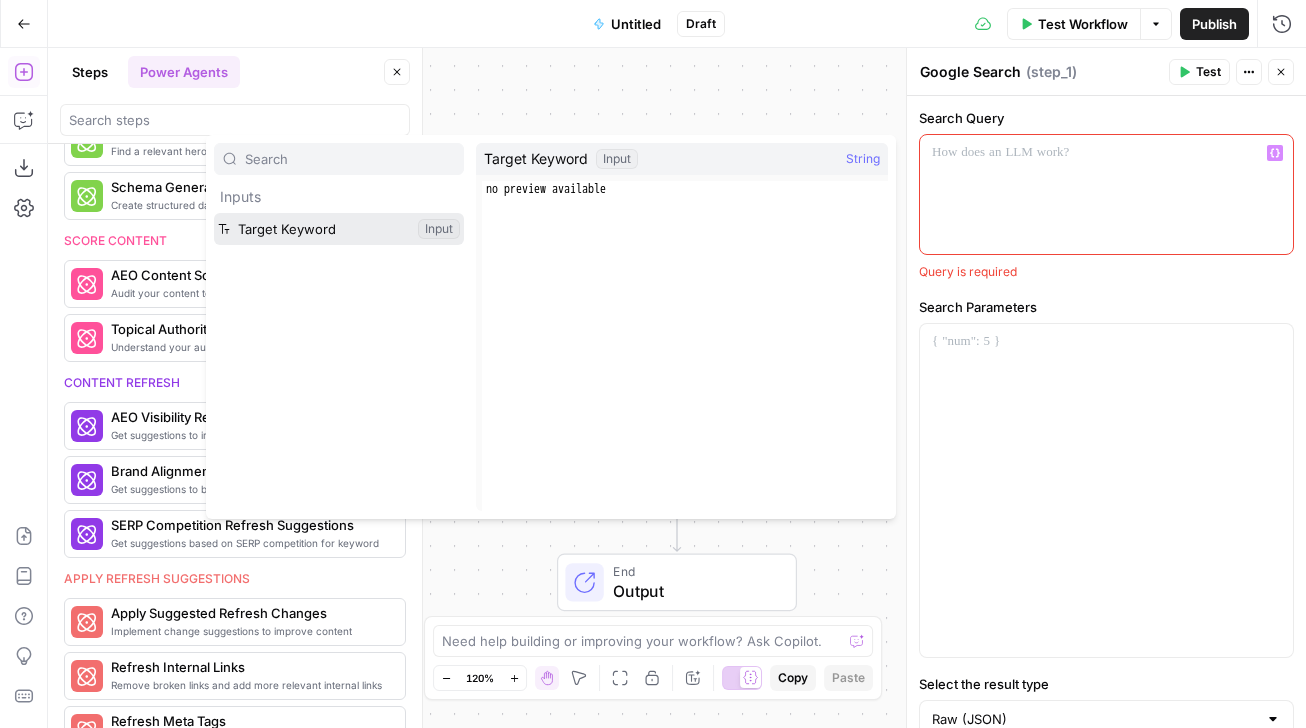 click at bounding box center (339, 229) 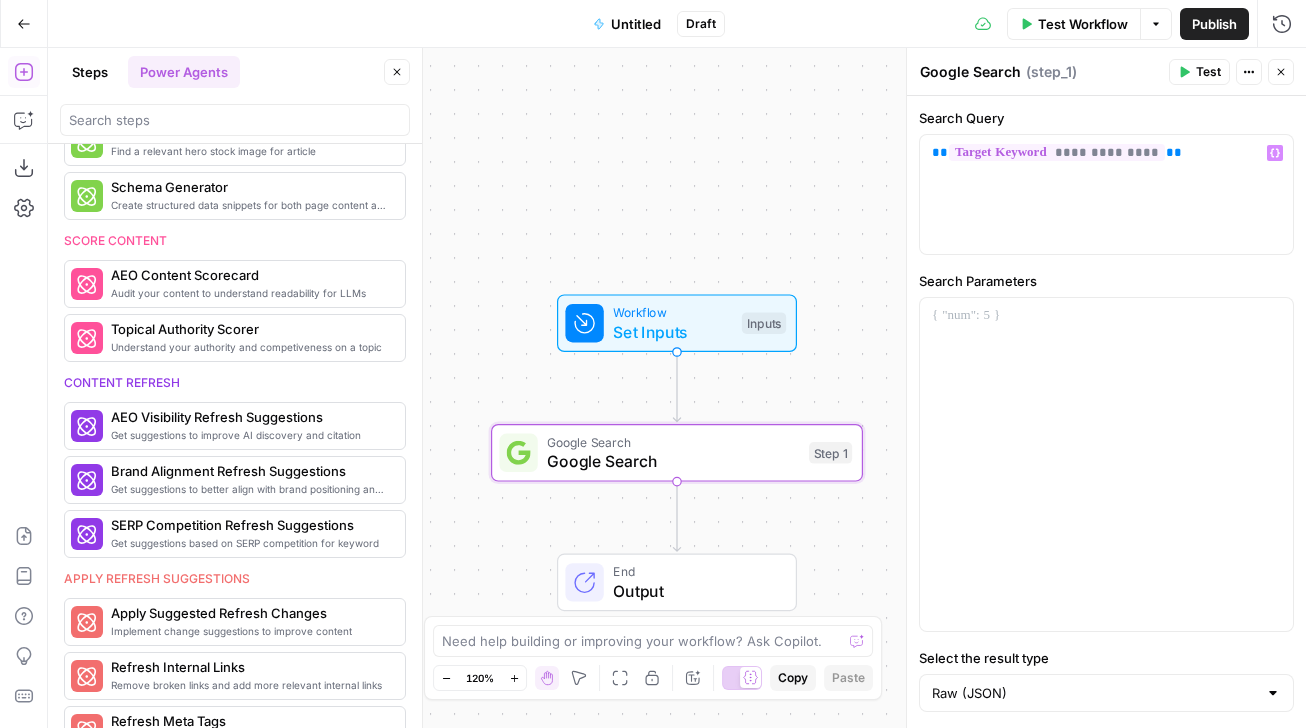 click on "Close" at bounding box center [1281, 72] 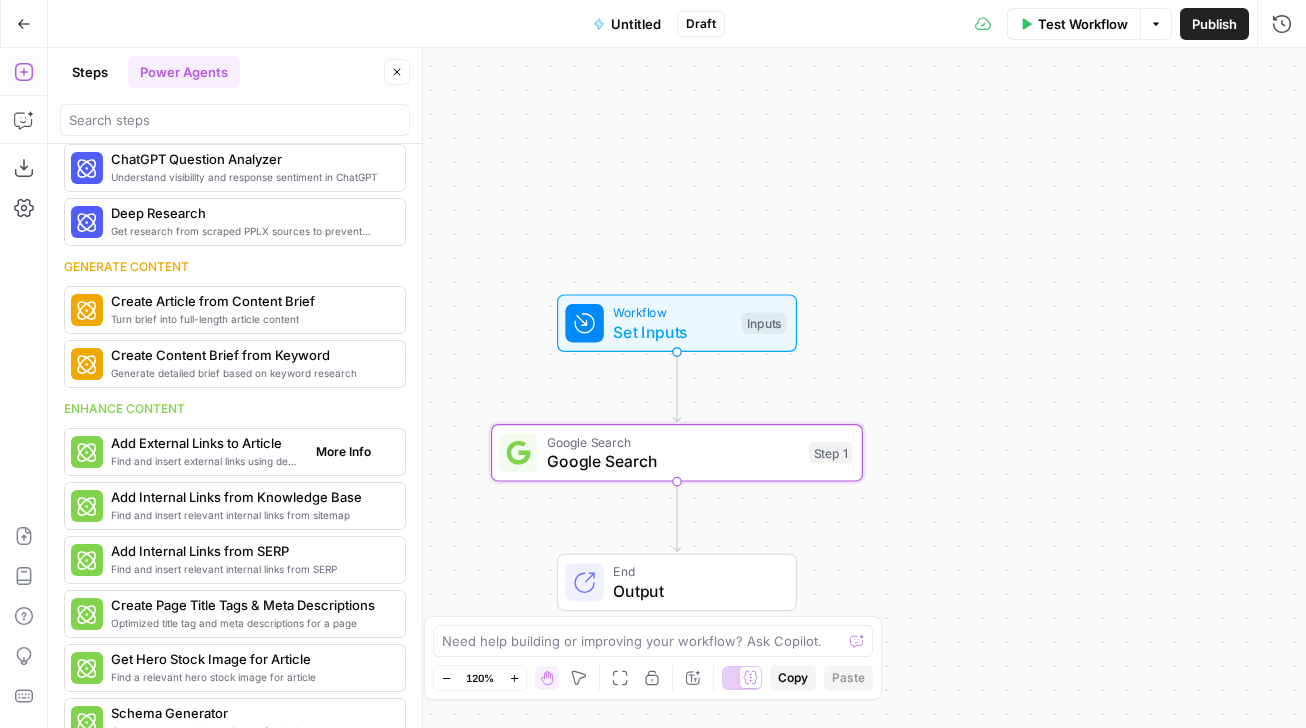 scroll, scrollTop: 0, scrollLeft: 0, axis: both 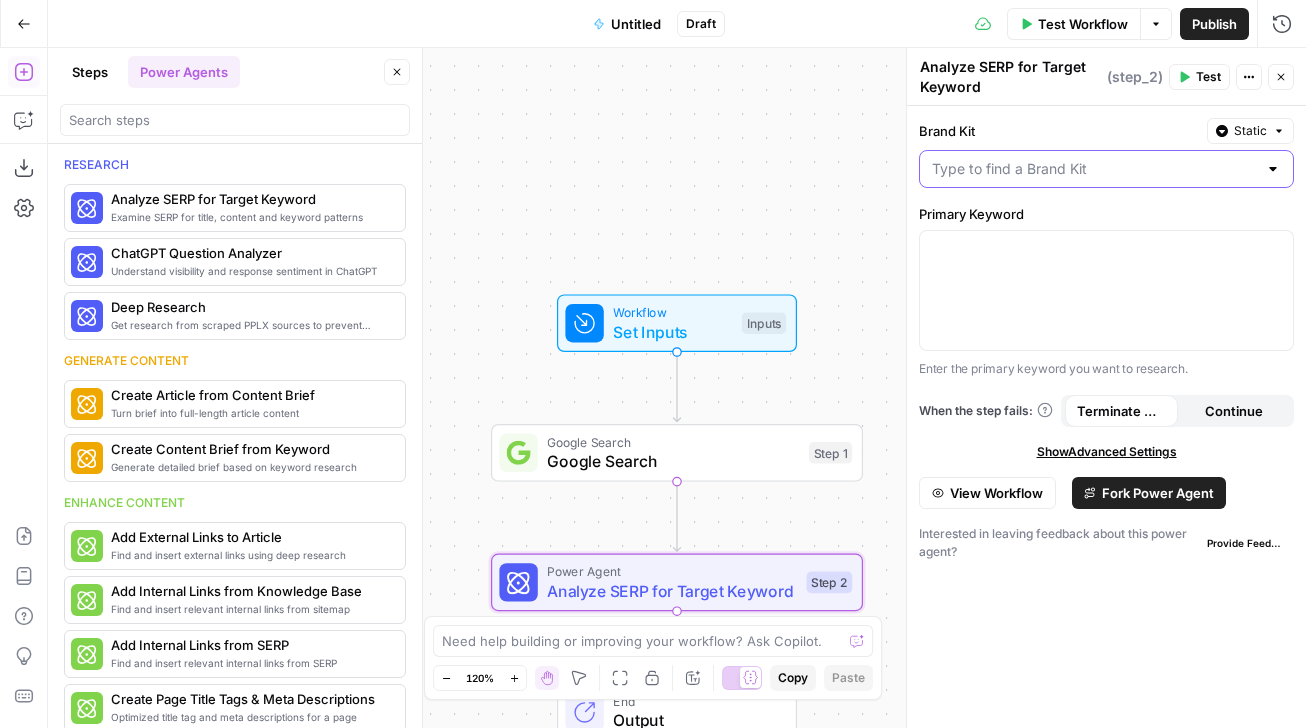 click on "Brand Kit" at bounding box center [1094, 169] 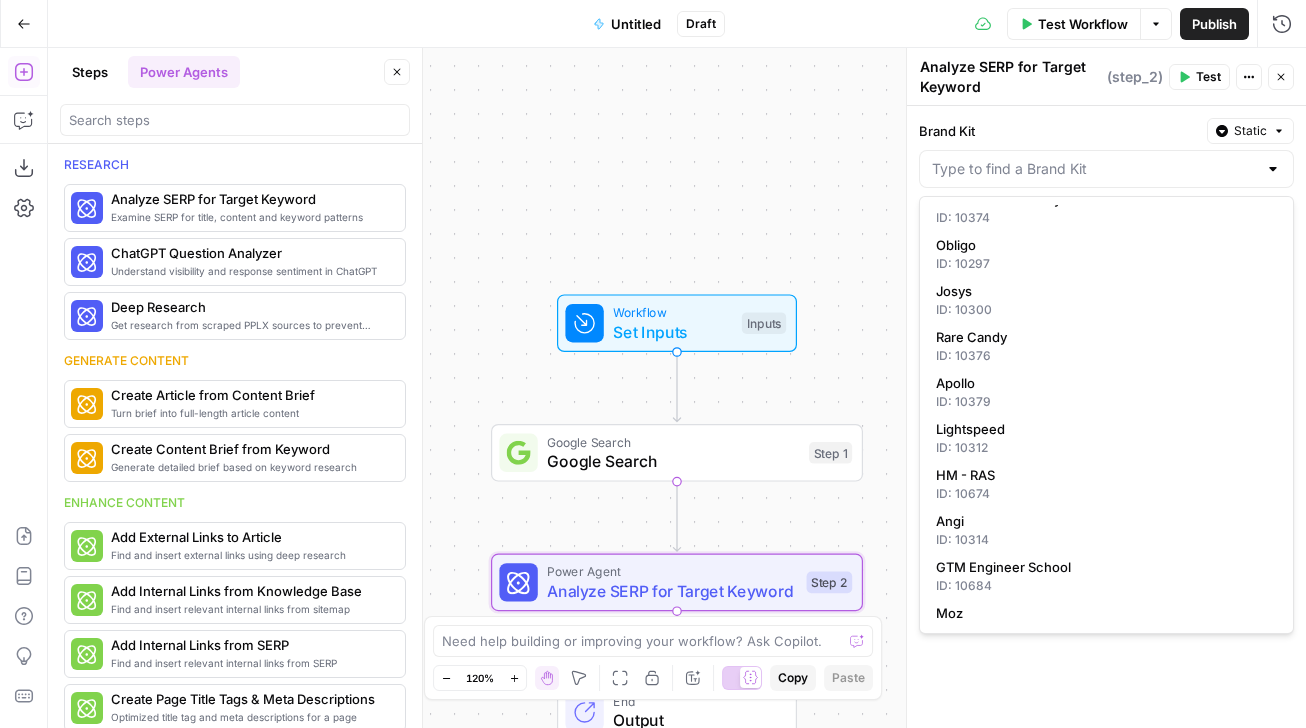 scroll, scrollTop: 868, scrollLeft: 0, axis: vertical 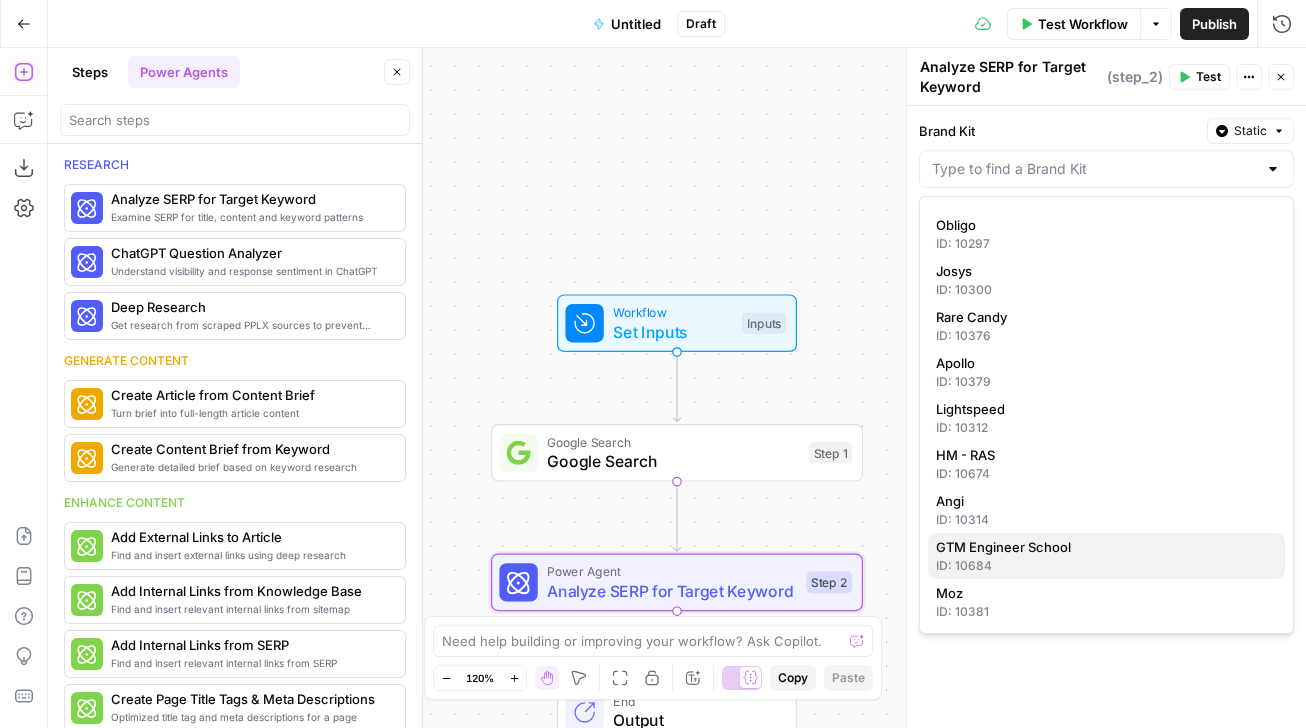 click on "GTM Engineer School" at bounding box center (1102, 547) 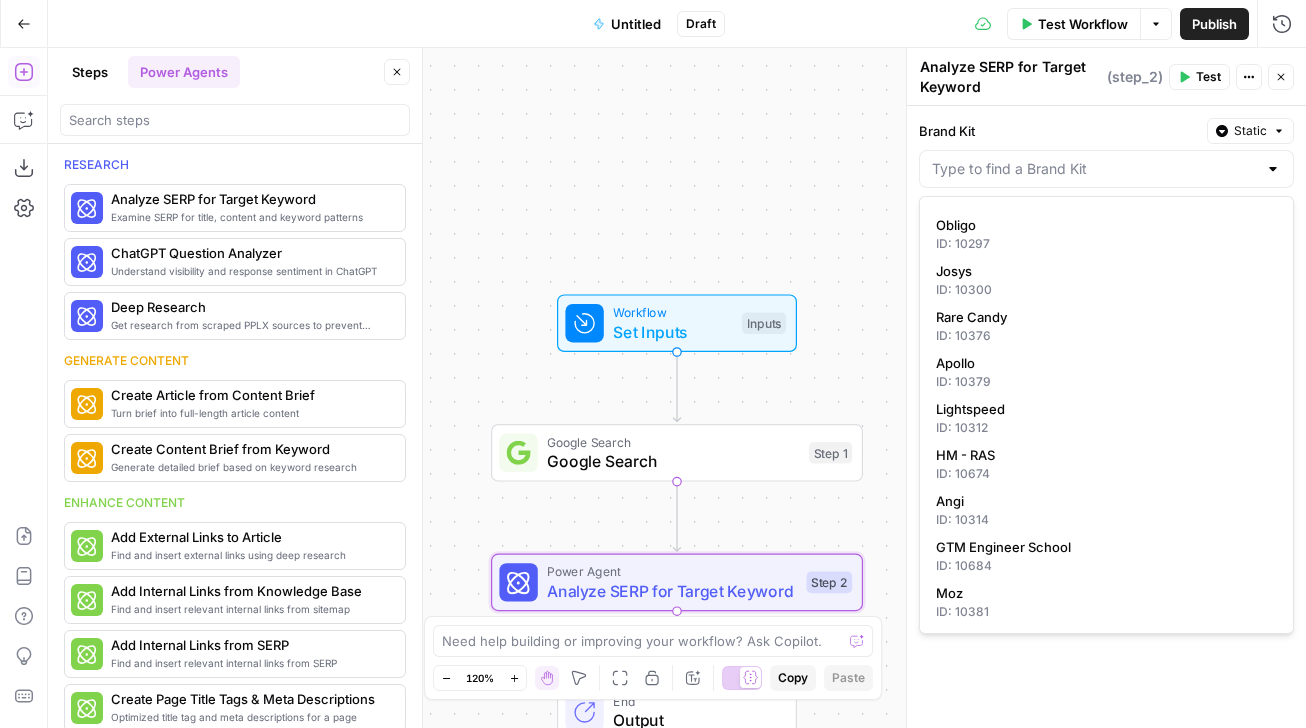 type on "GTM Engineer School" 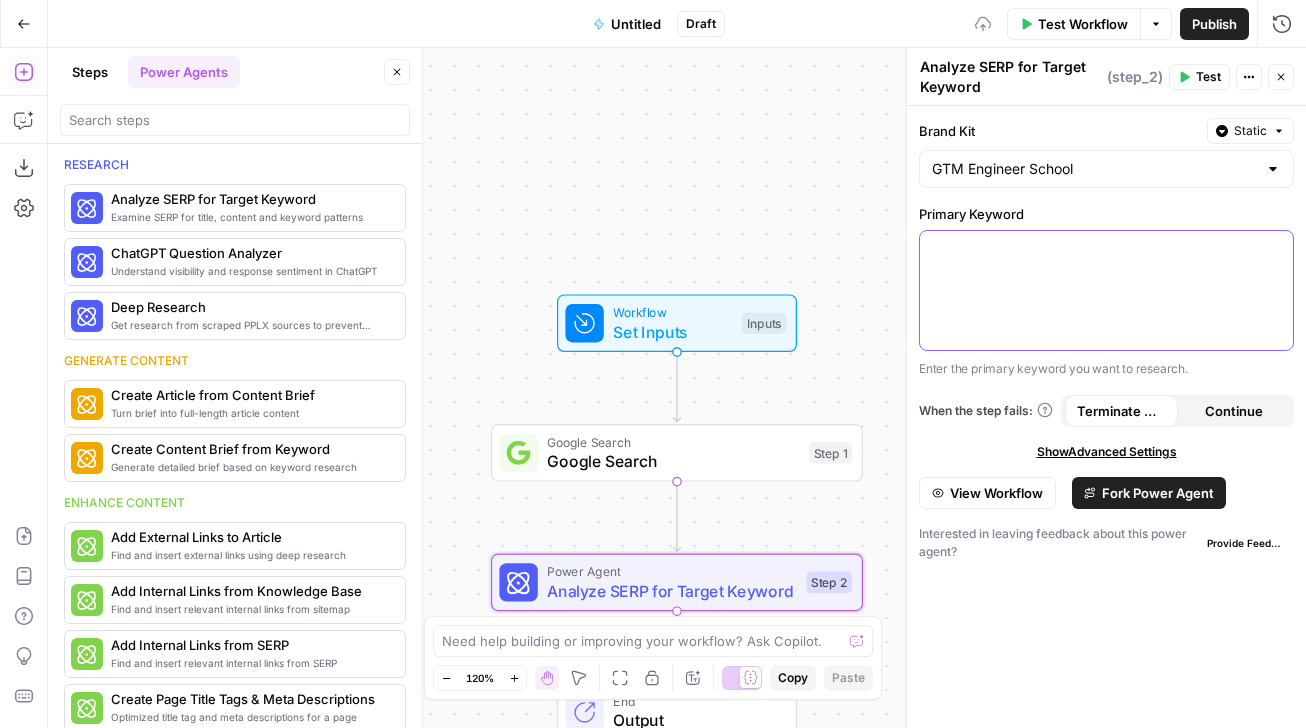 click at bounding box center (1106, 290) 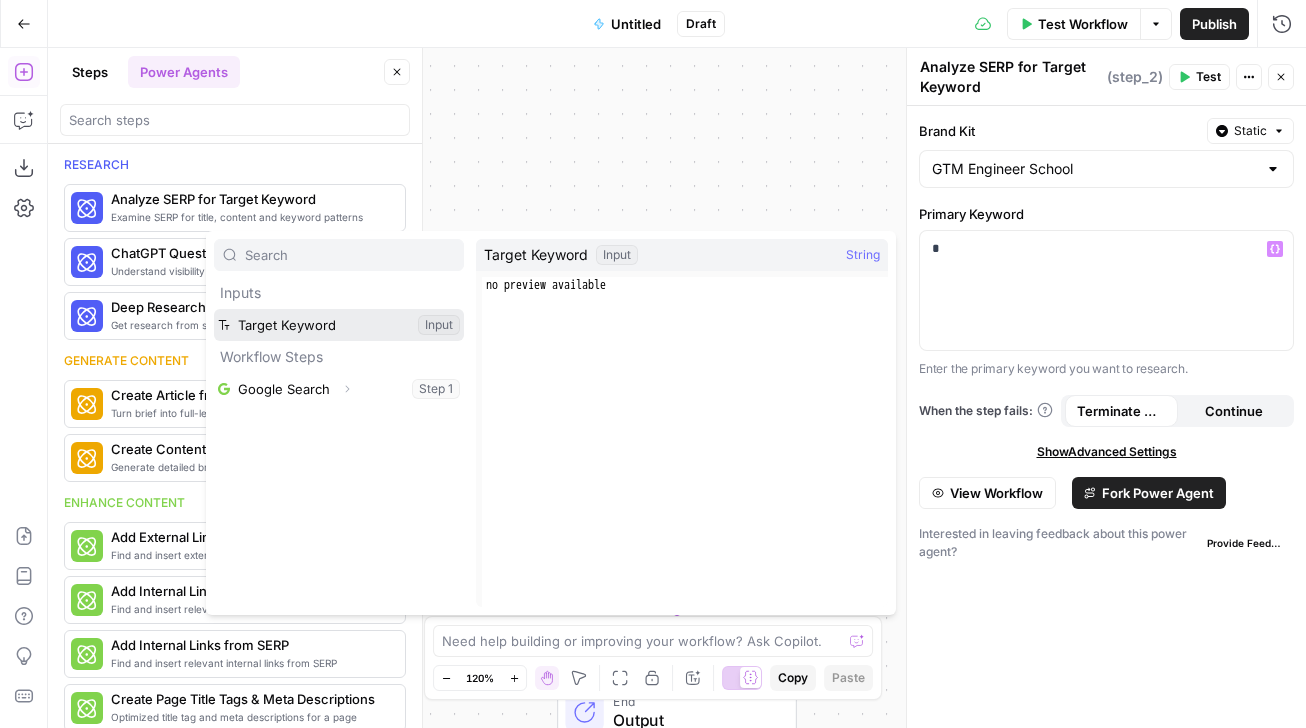 click at bounding box center [339, 325] 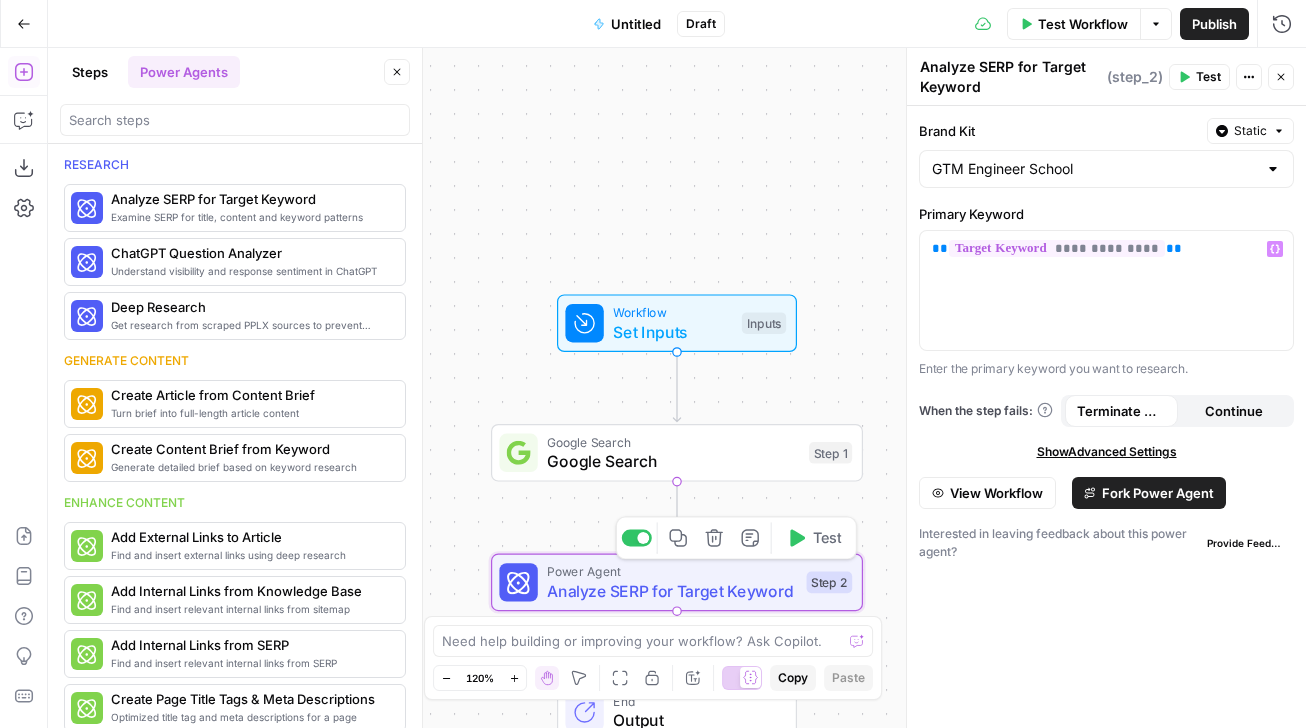 click on "Analyze SERP for Target Keyword" at bounding box center (672, 591) 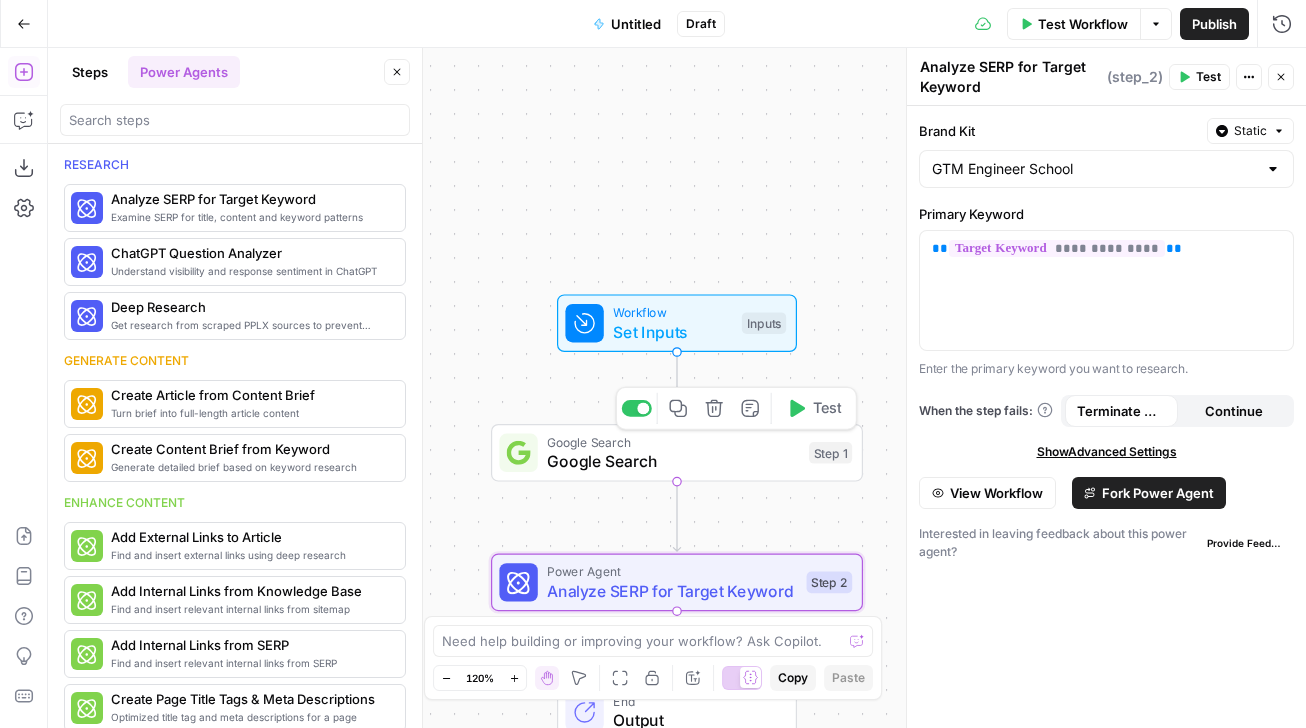 click on "Google Search Google Search Step 1 Copy step Delete step Add Note Test" at bounding box center (677, 453) 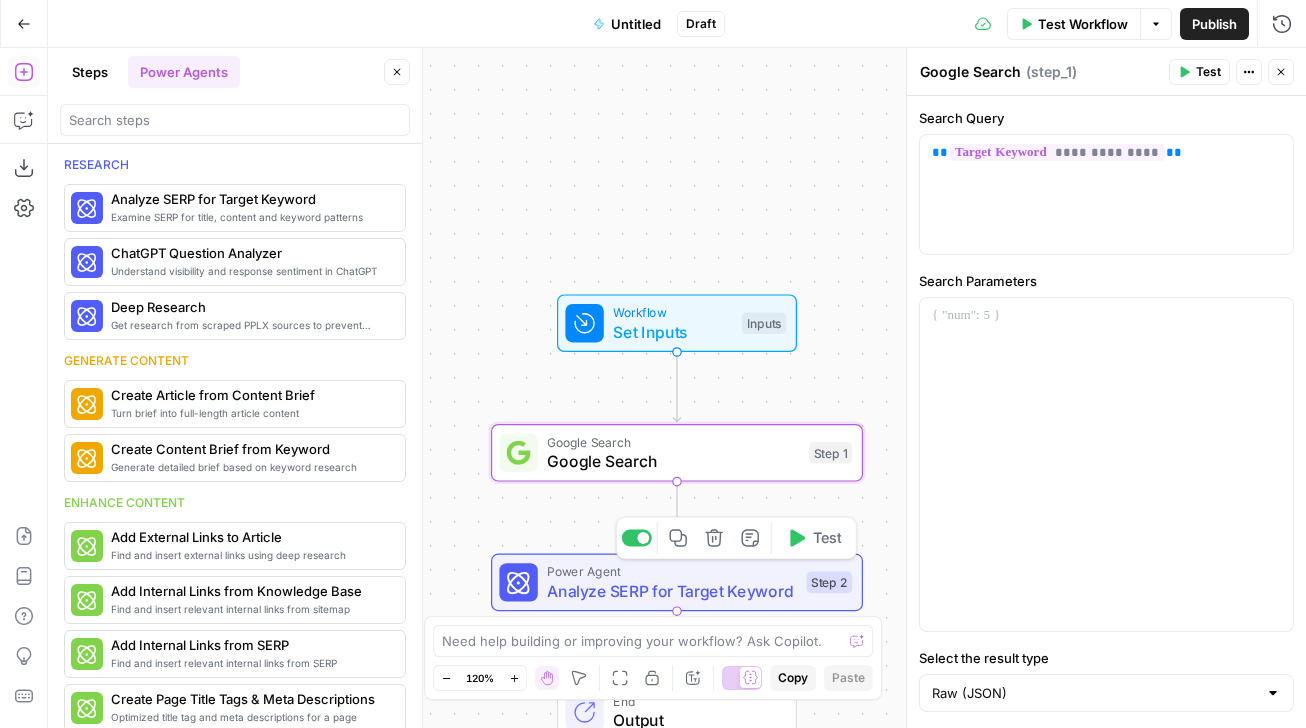 click on "Power Agent" at bounding box center [672, 571] 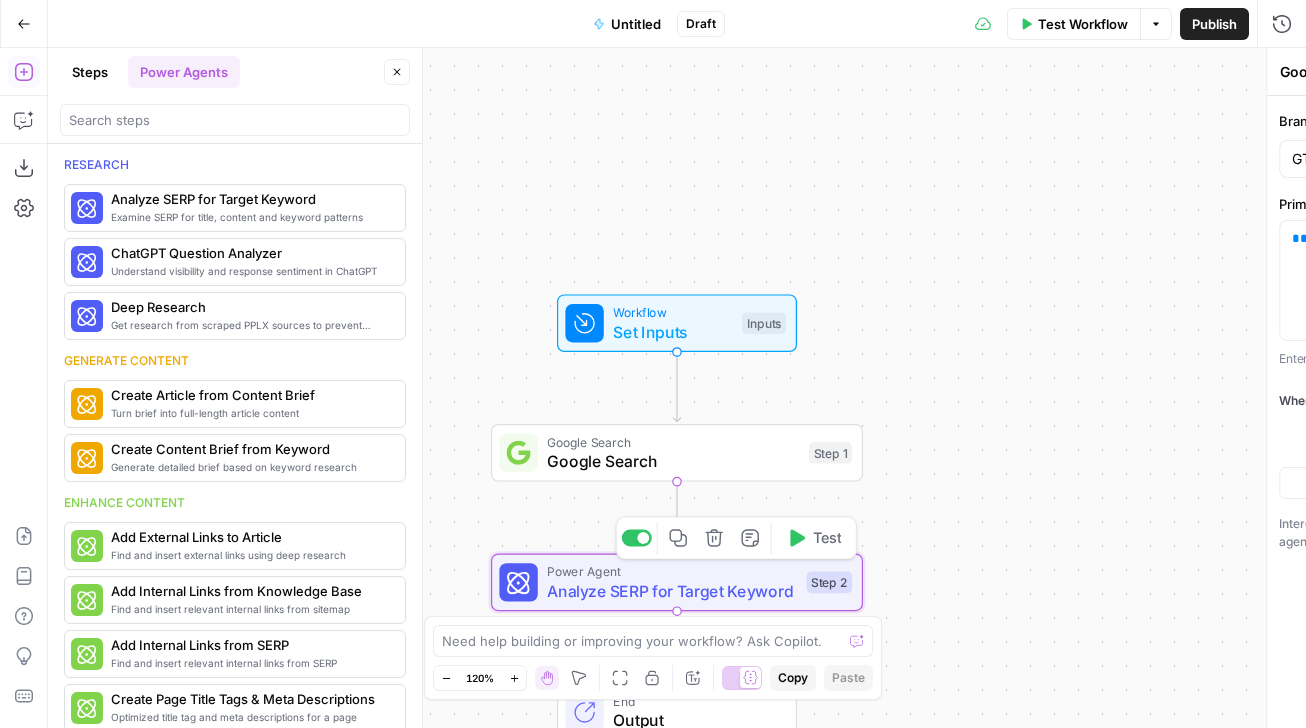 type on "Analyze SERP for Target Keyword" 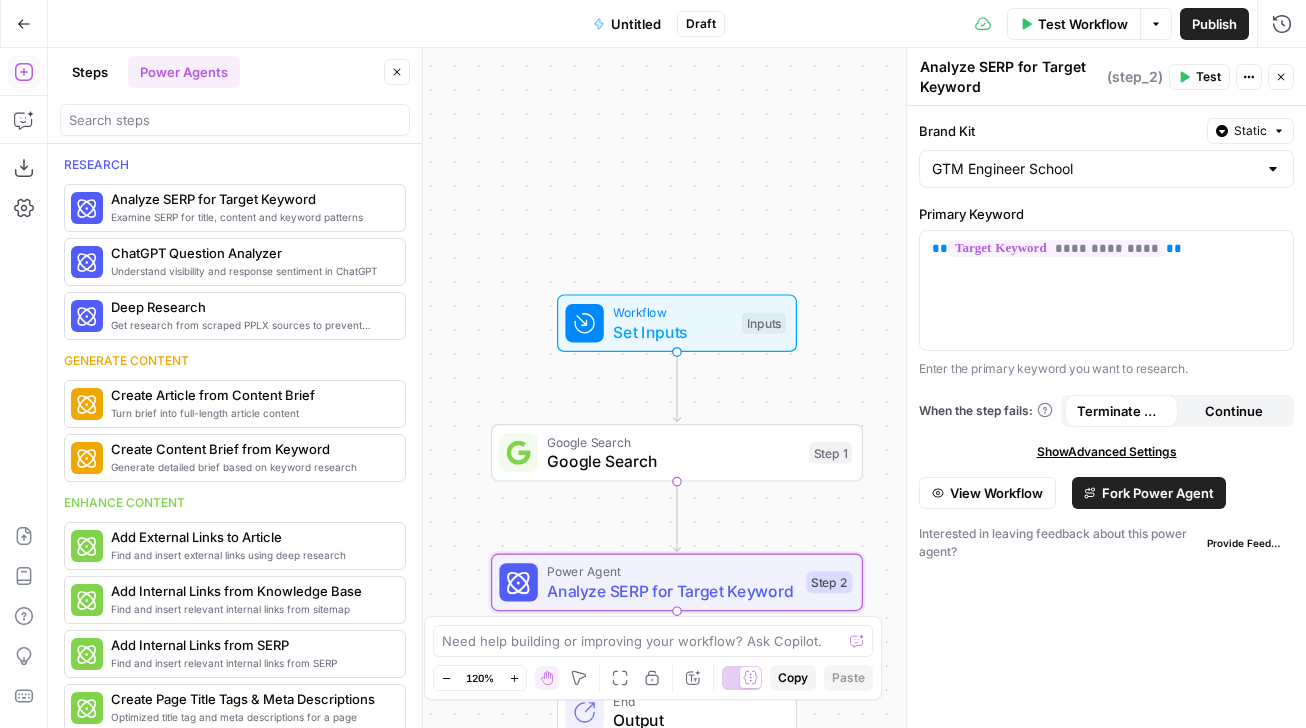 click on "Fork Power Agent" at bounding box center (1158, 493) 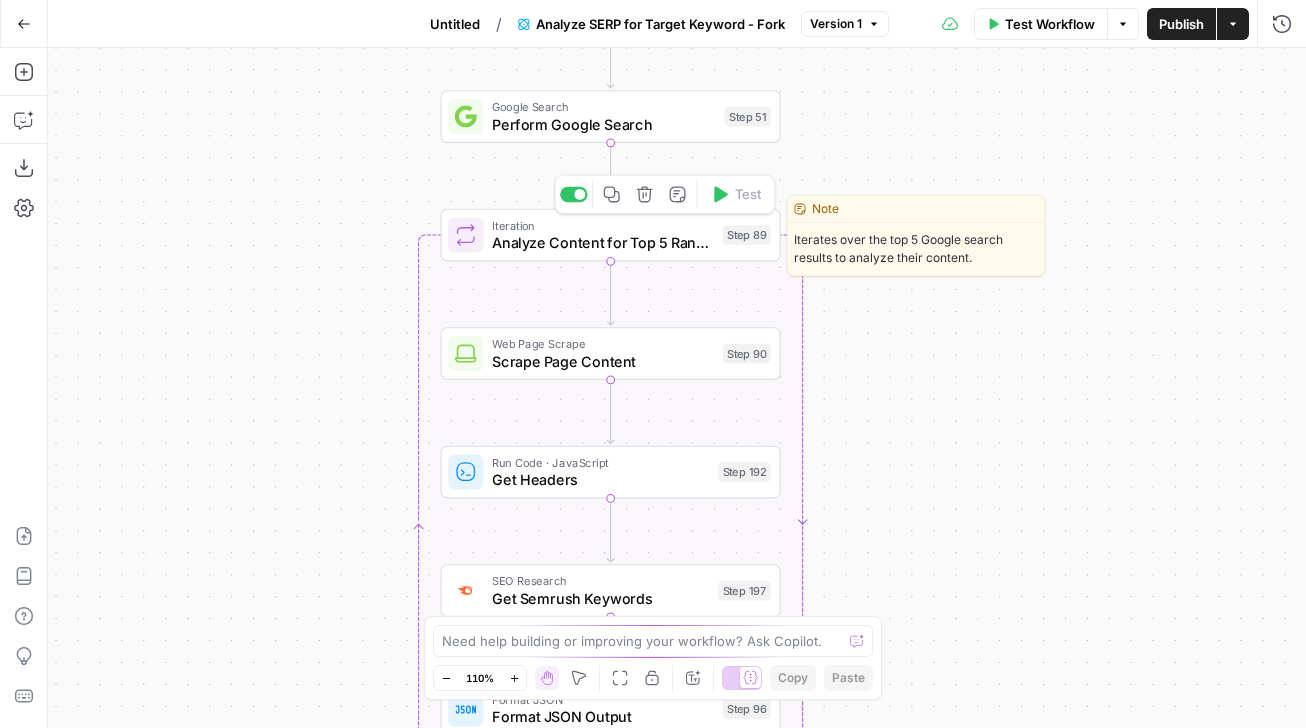 click on "Analyze Content for Top 5 Ranking Pages" at bounding box center (603, 243) 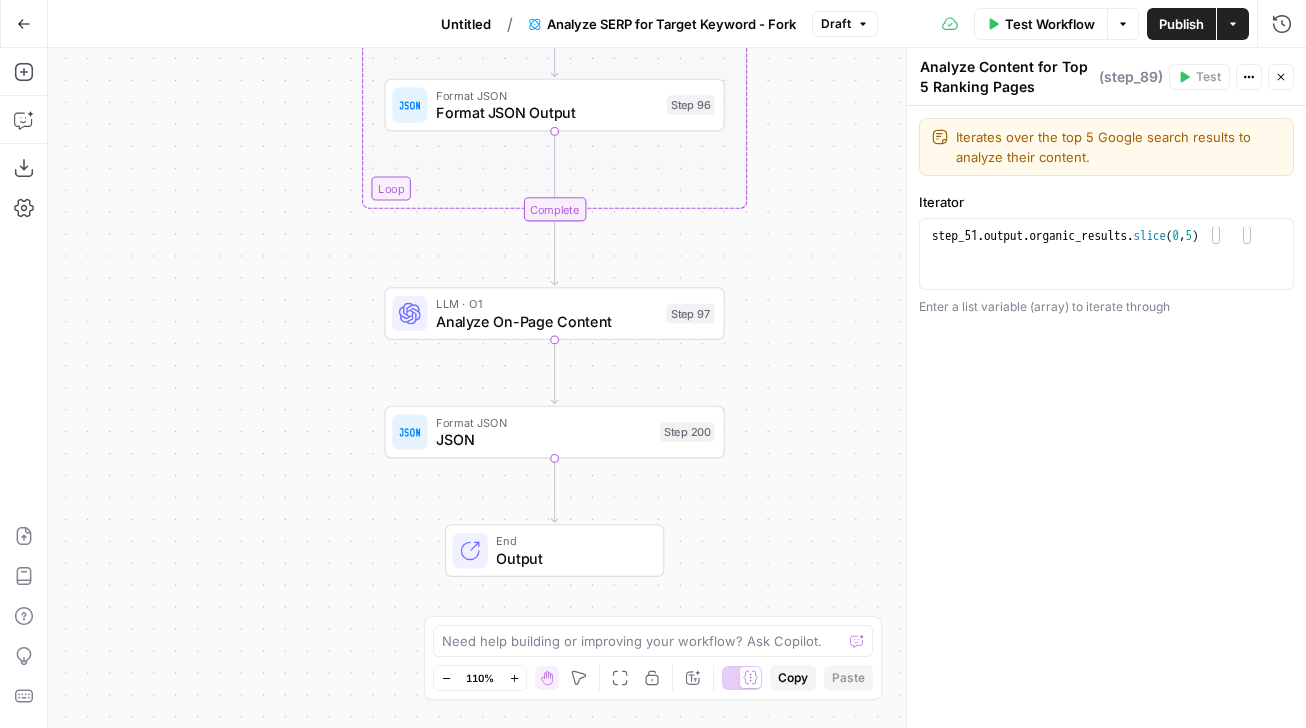 click on "Test Workflow" at bounding box center (1050, 24) 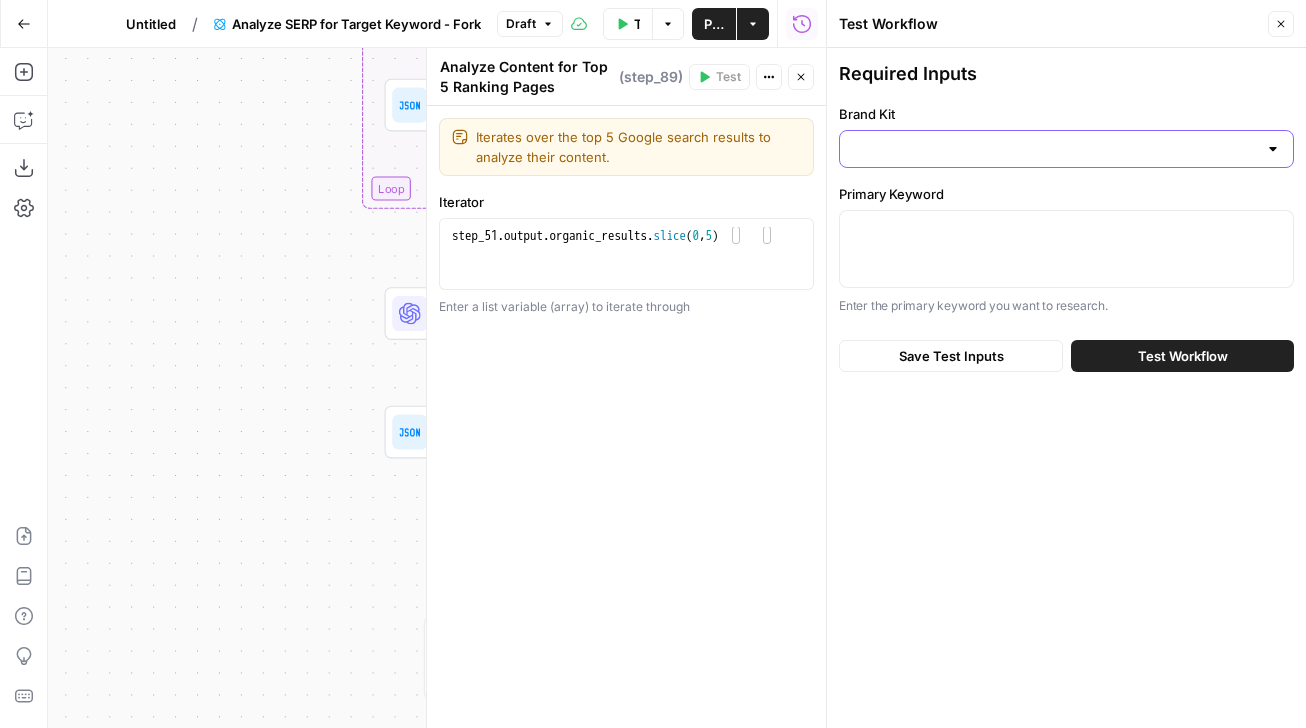 click on "Brand Kit" at bounding box center [1054, 149] 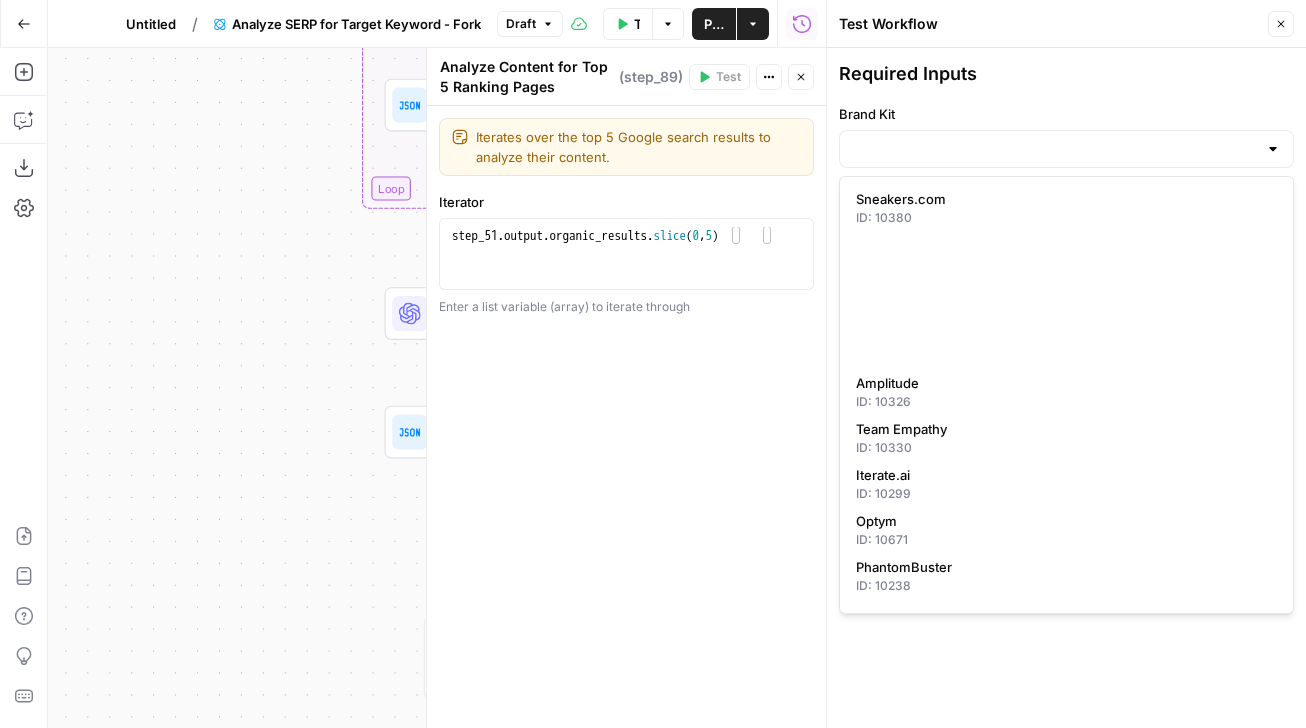scroll, scrollTop: 868, scrollLeft: 0, axis: vertical 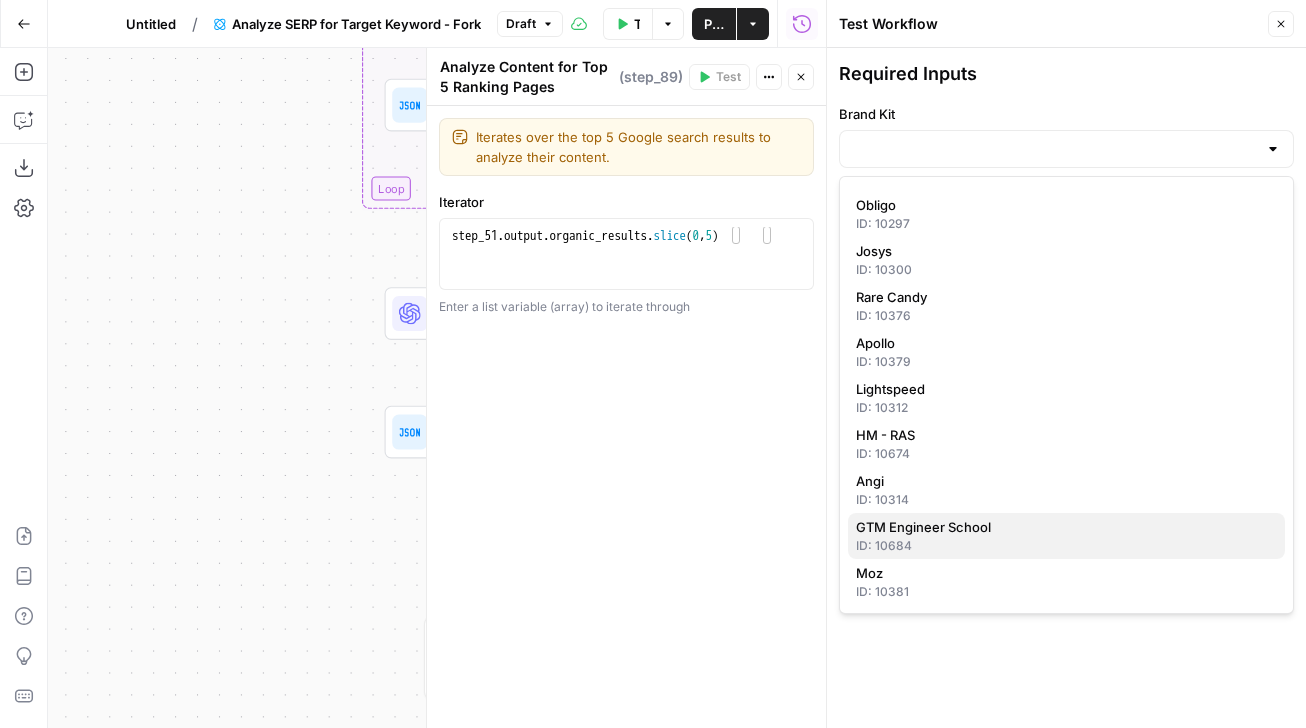 click on "GTM Engineer School" at bounding box center (1062, 527) 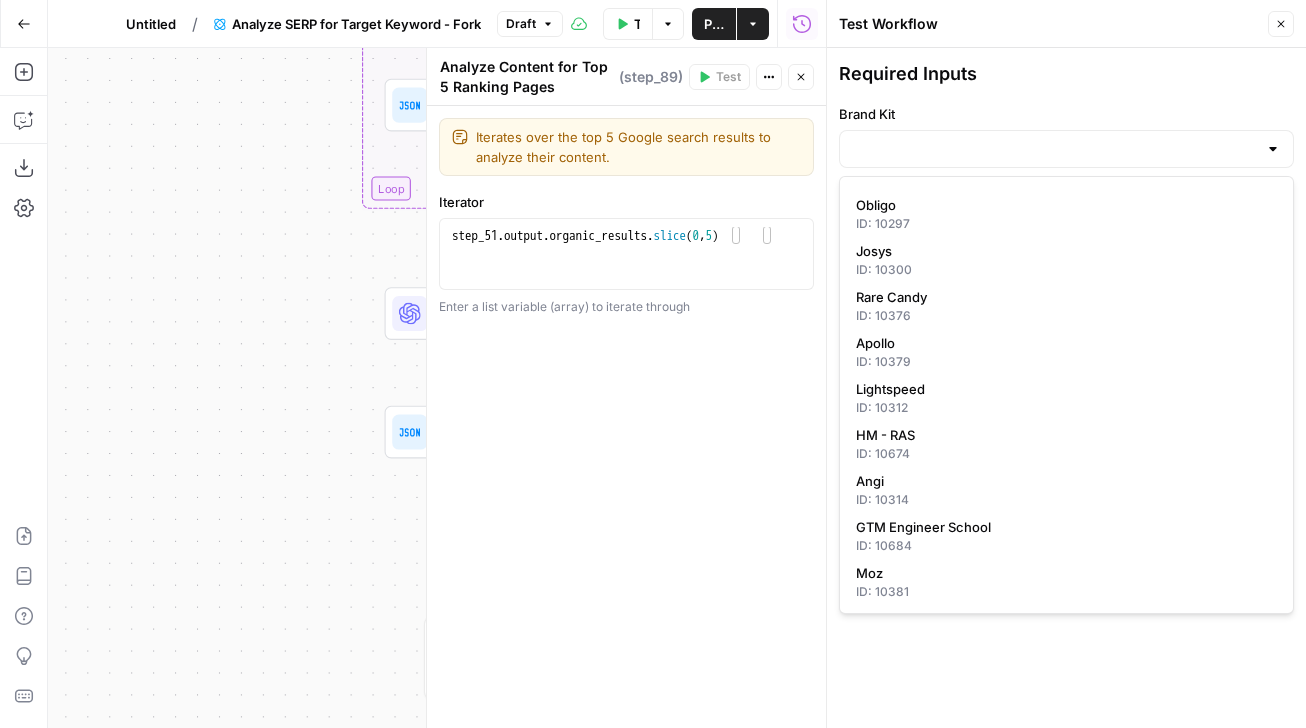 type on "GTM Engineer School" 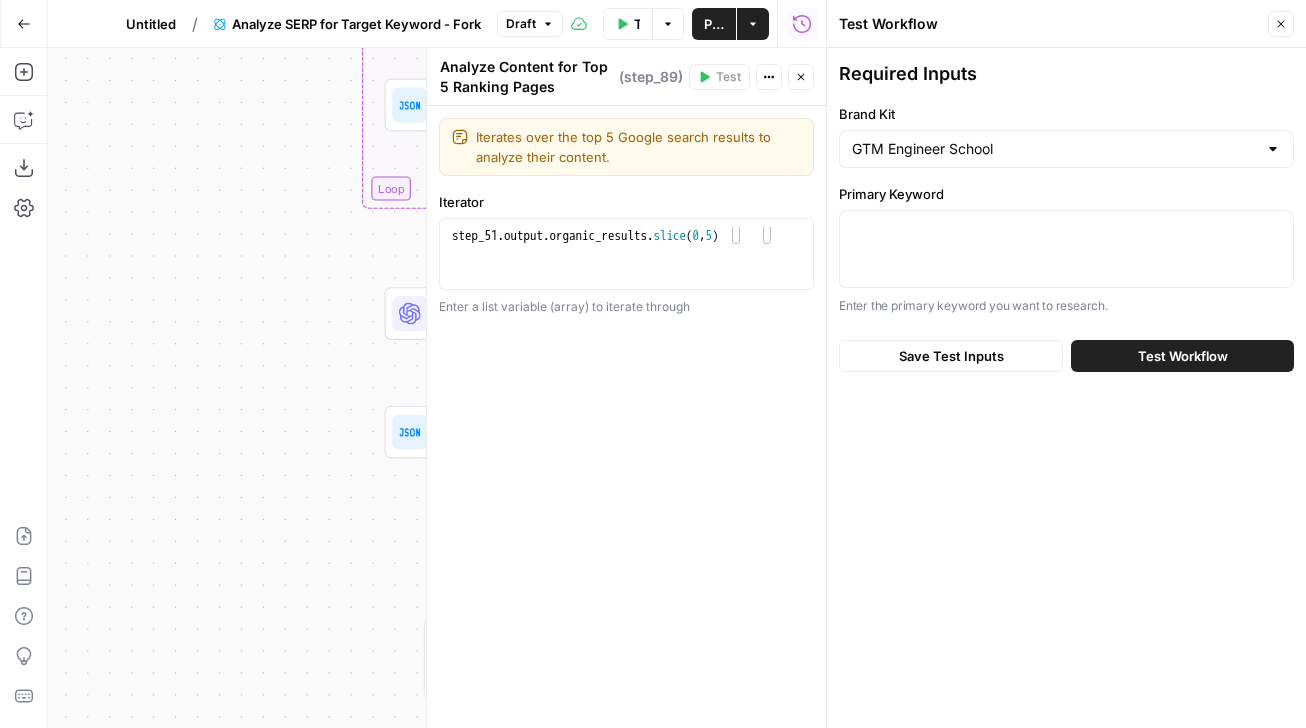 click at bounding box center (1066, 249) 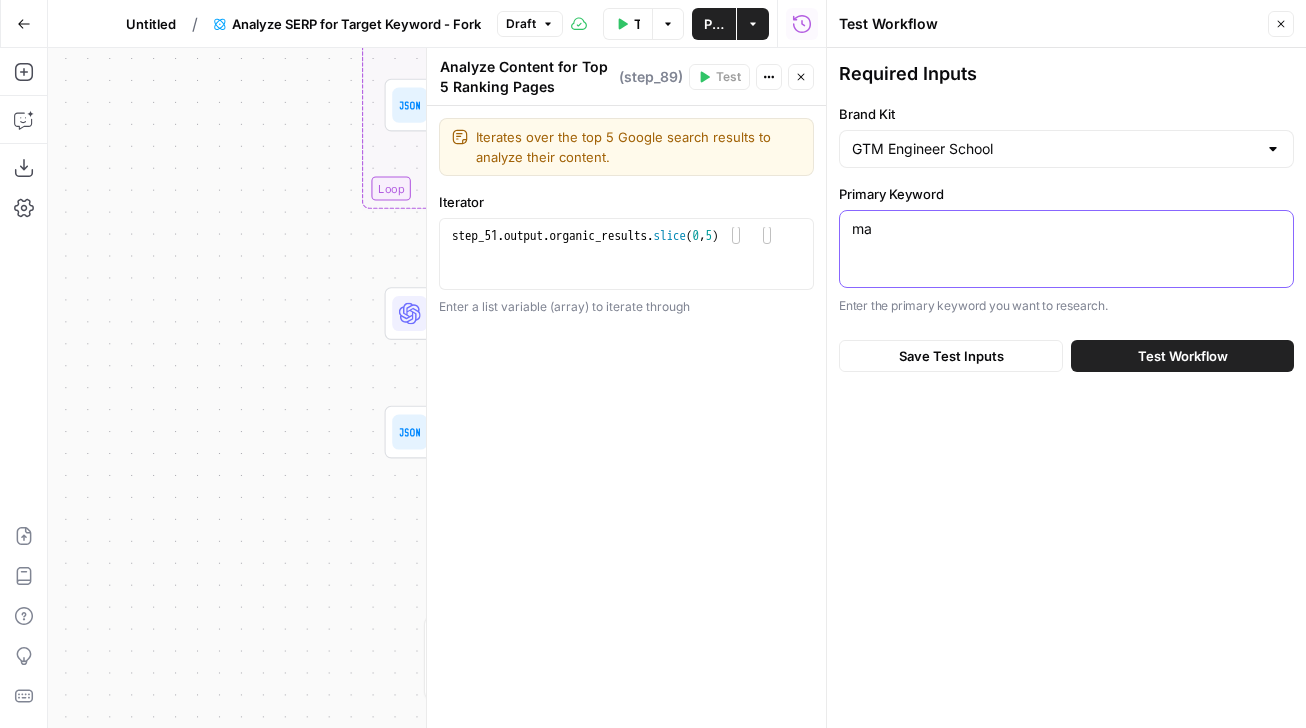 type on "m" 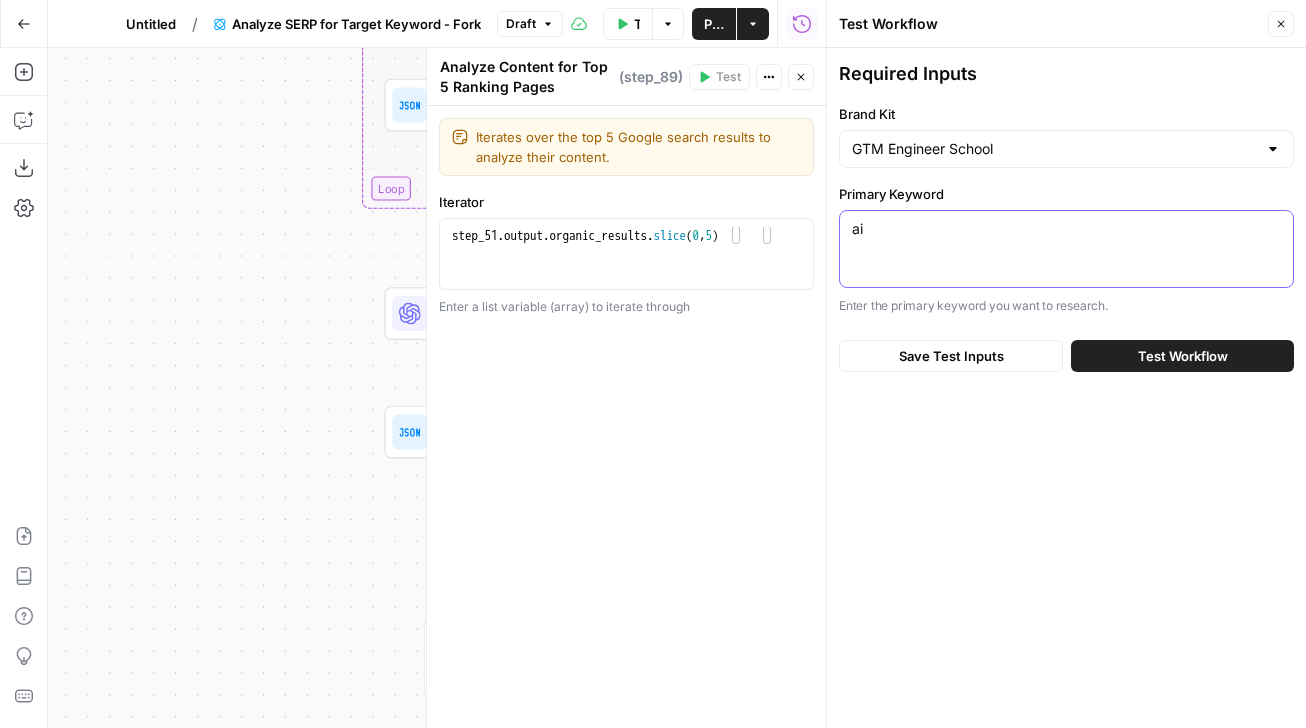 type on "a" 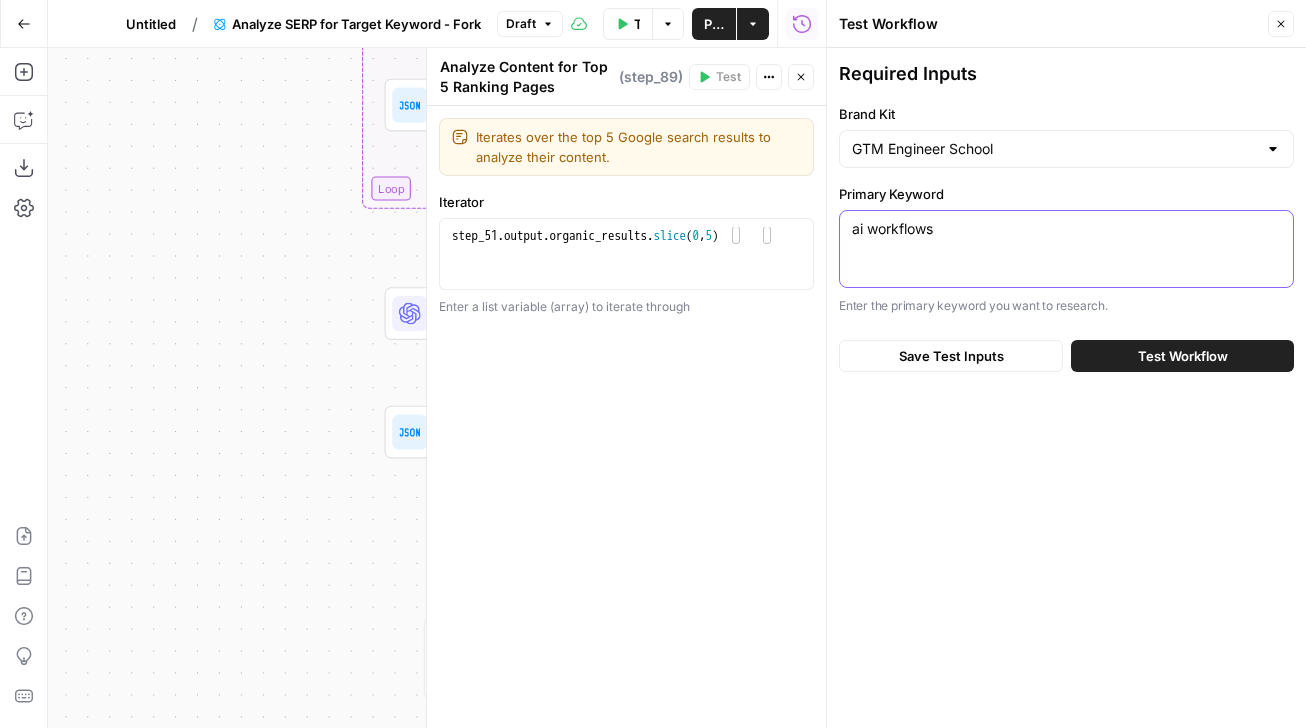 type on "ai workflows" 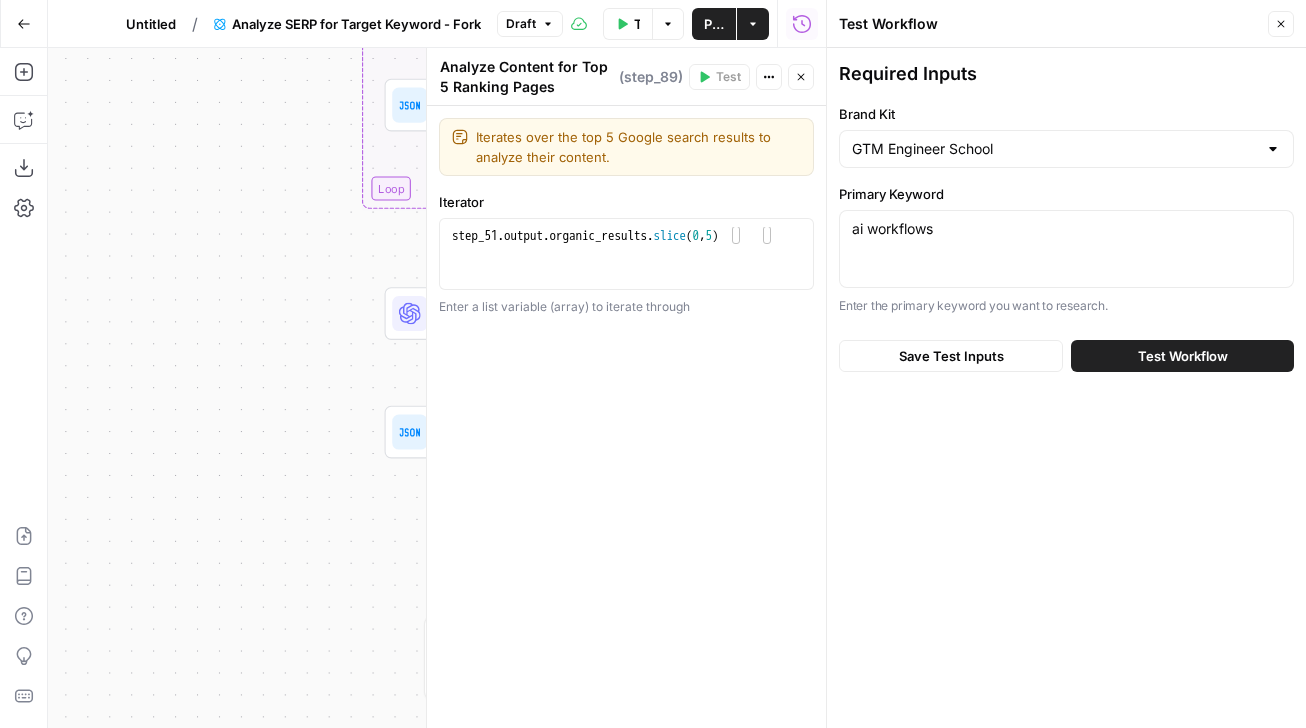 click on "Test Workflow" at bounding box center [1182, 356] 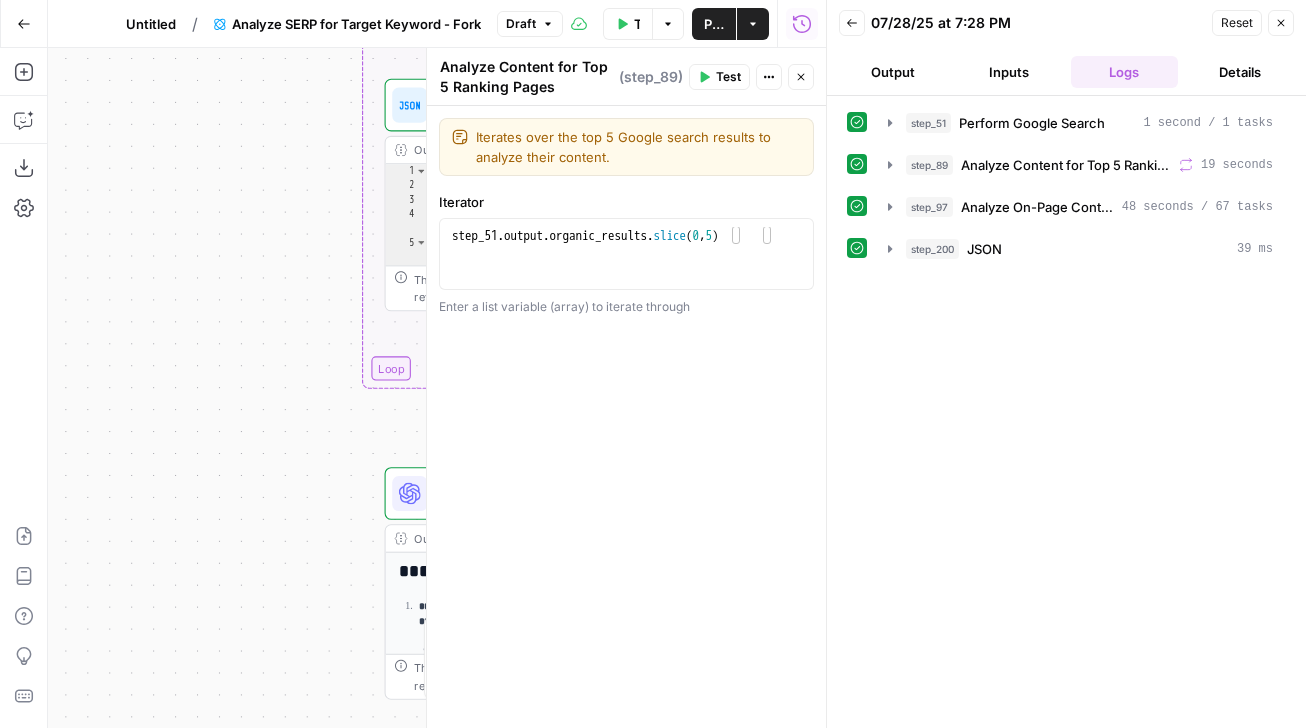 click on "Output" at bounding box center [893, 72] 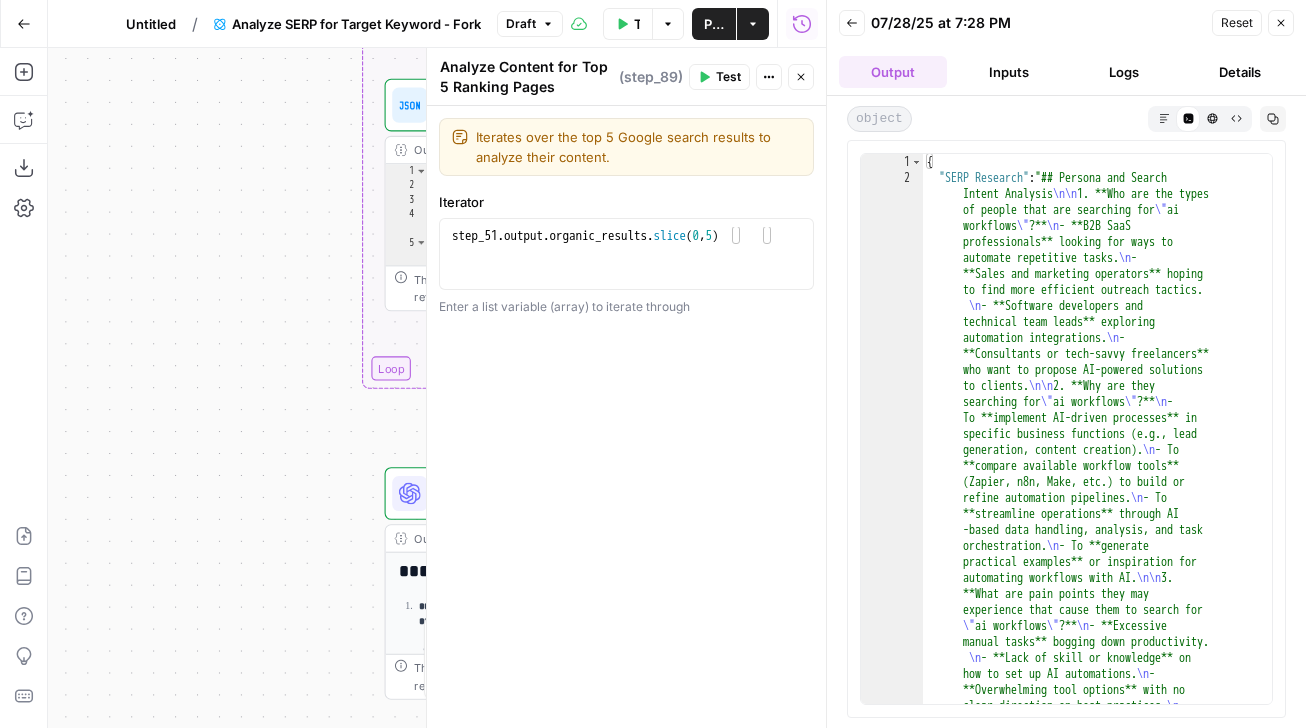 click 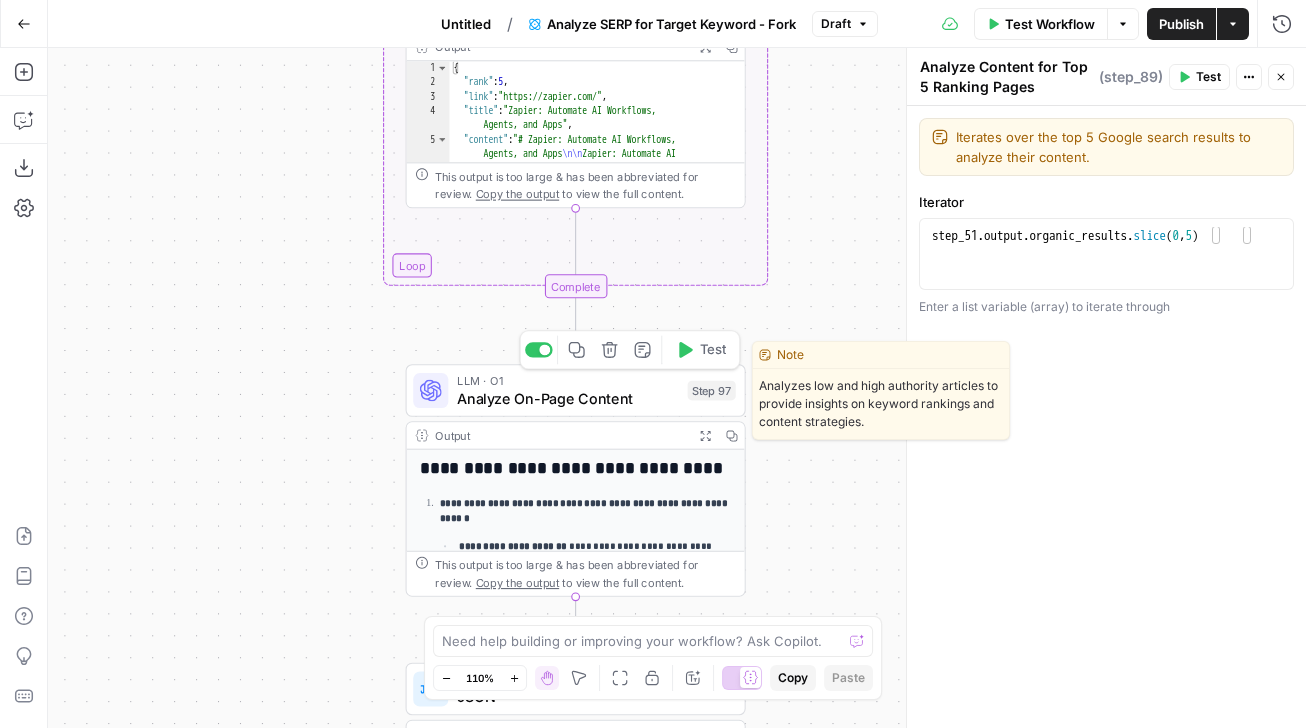 click on "Analyze On-Page Content" at bounding box center [568, 398] 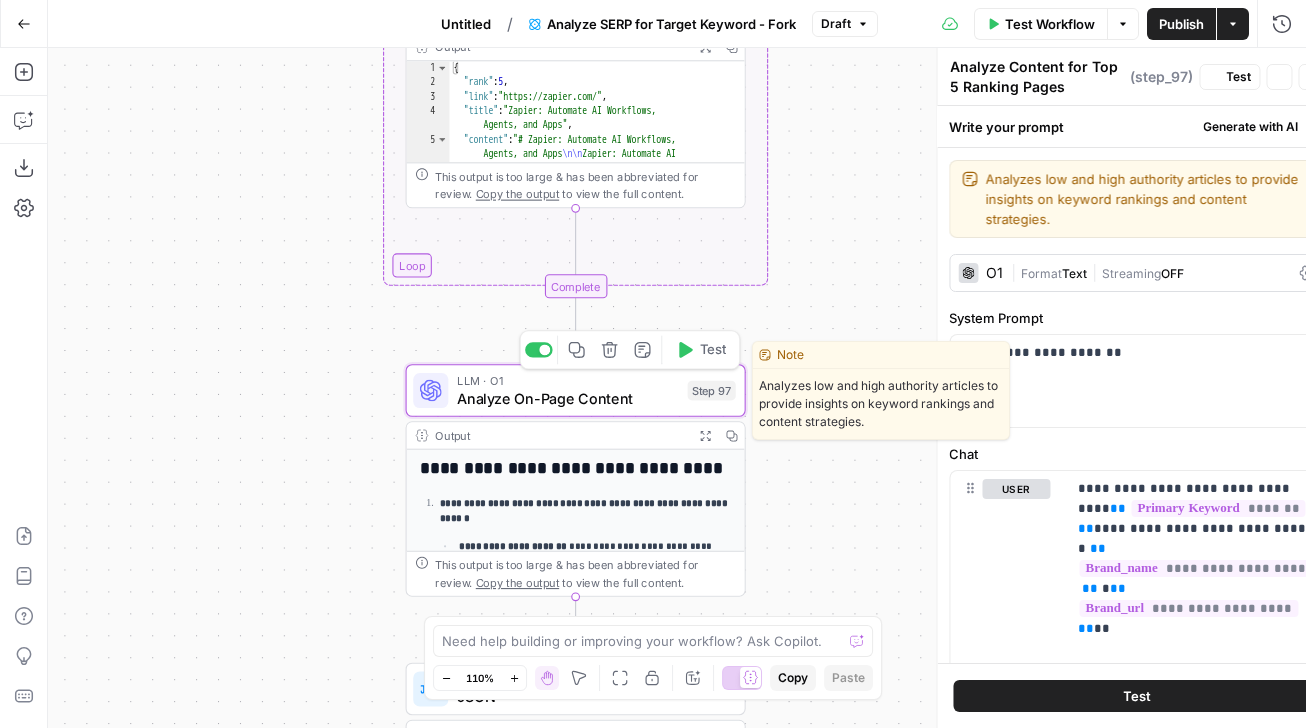 type on "Analyze On-Page Content" 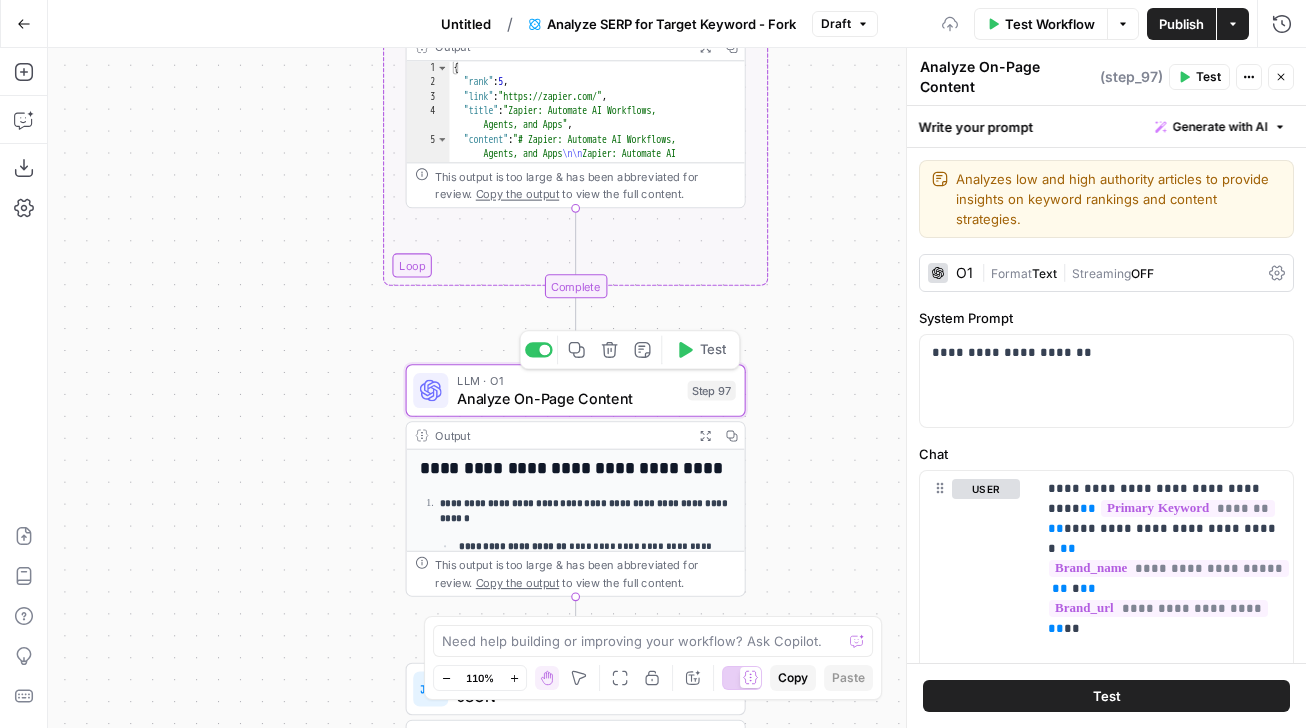click on "**********" at bounding box center [595, 555] 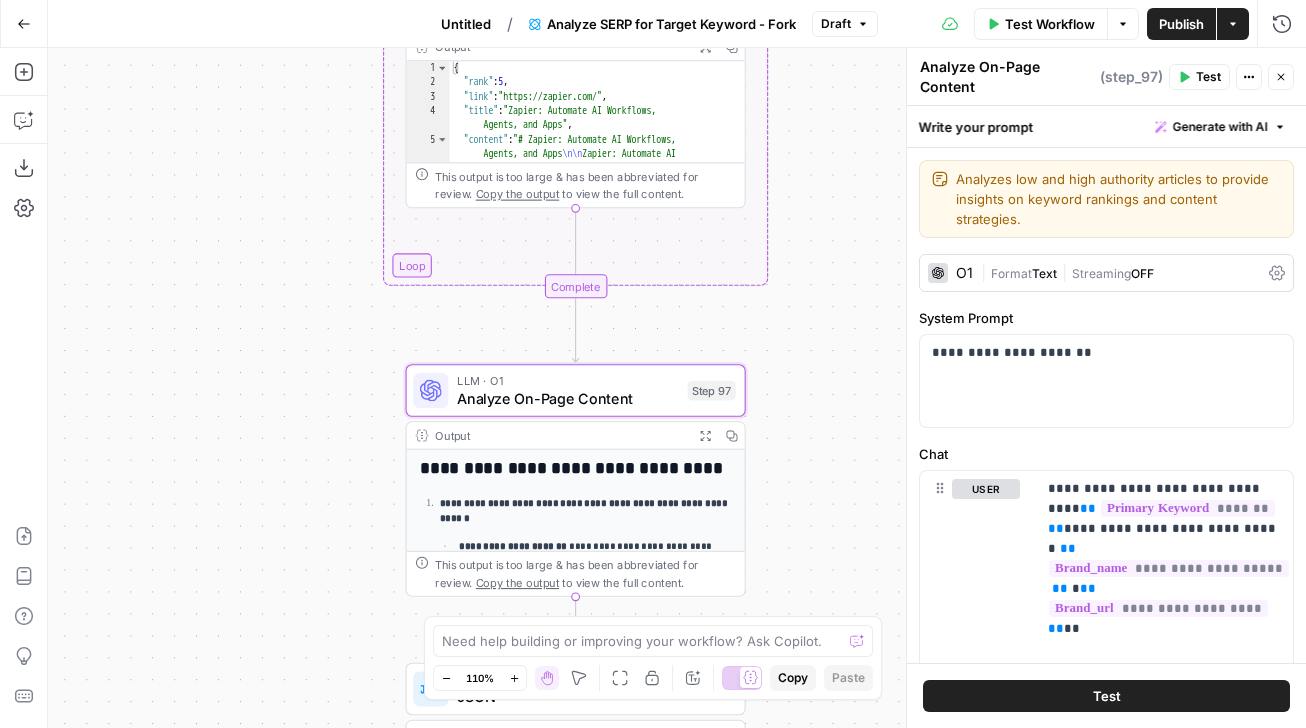 click on "**********" at bounding box center [586, 512] 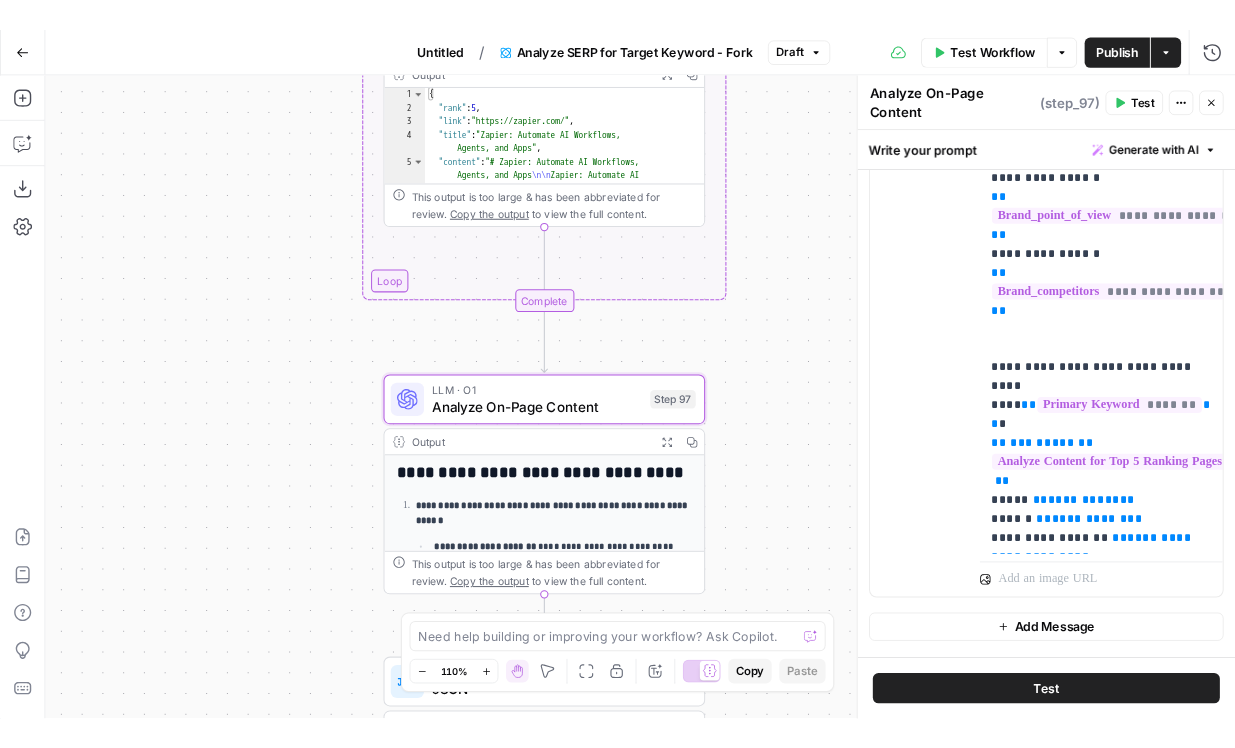 scroll, scrollTop: 755, scrollLeft: 0, axis: vertical 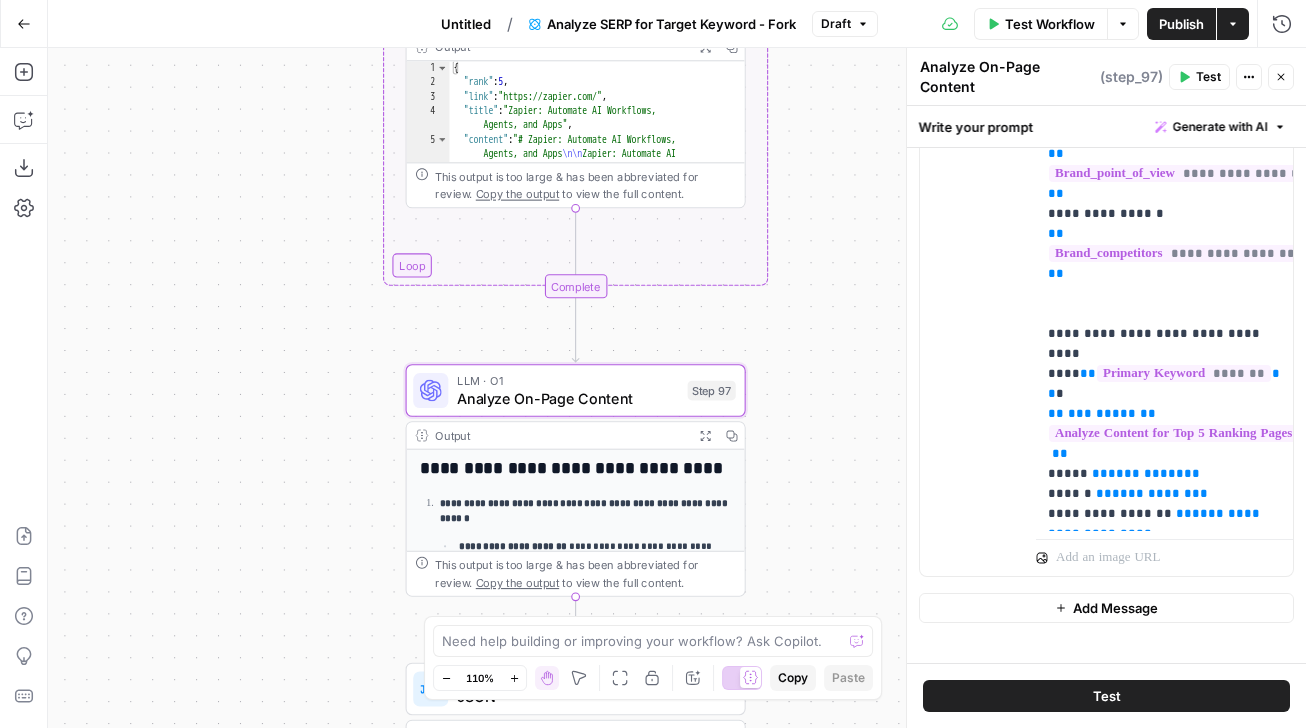 click on "**********" at bounding box center [576, 695] 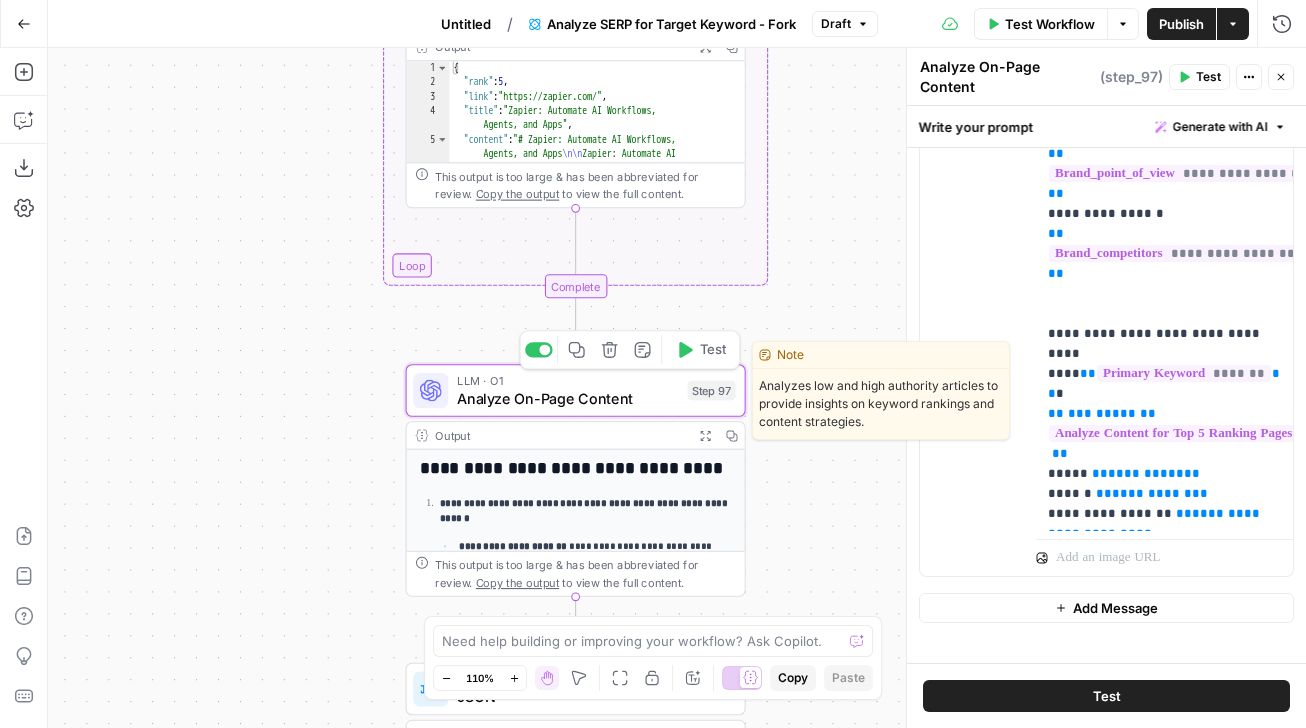 click on "Analyze On-Page Content" at bounding box center [568, 398] 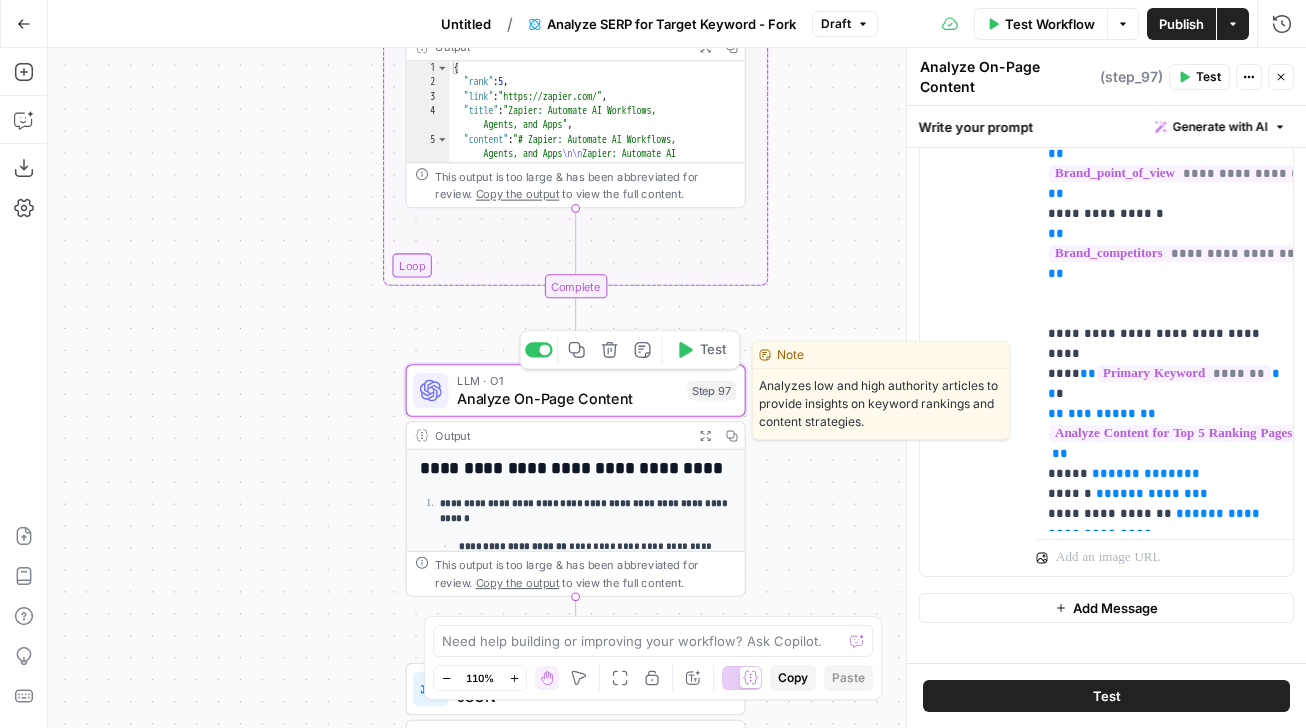 click on "Test" at bounding box center (713, 350) 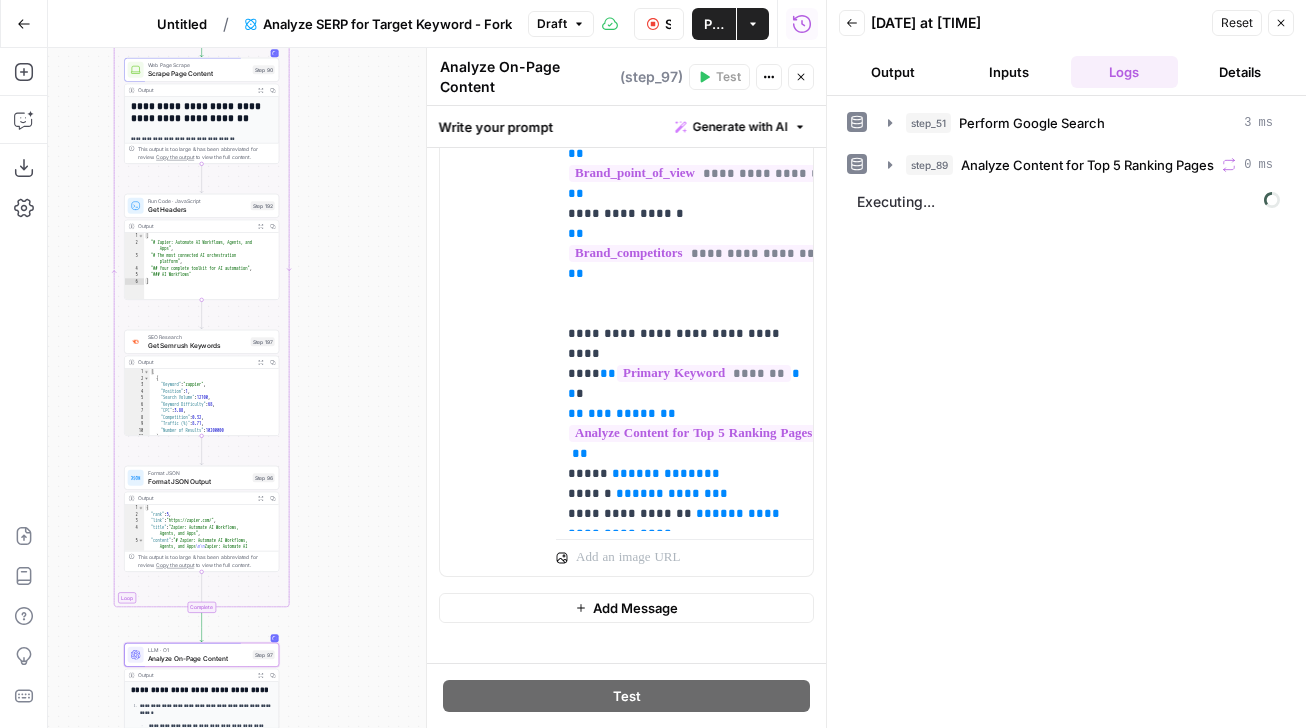 drag, startPoint x: 324, startPoint y: 269, endPoint x: 331, endPoint y: 559, distance: 290.08447 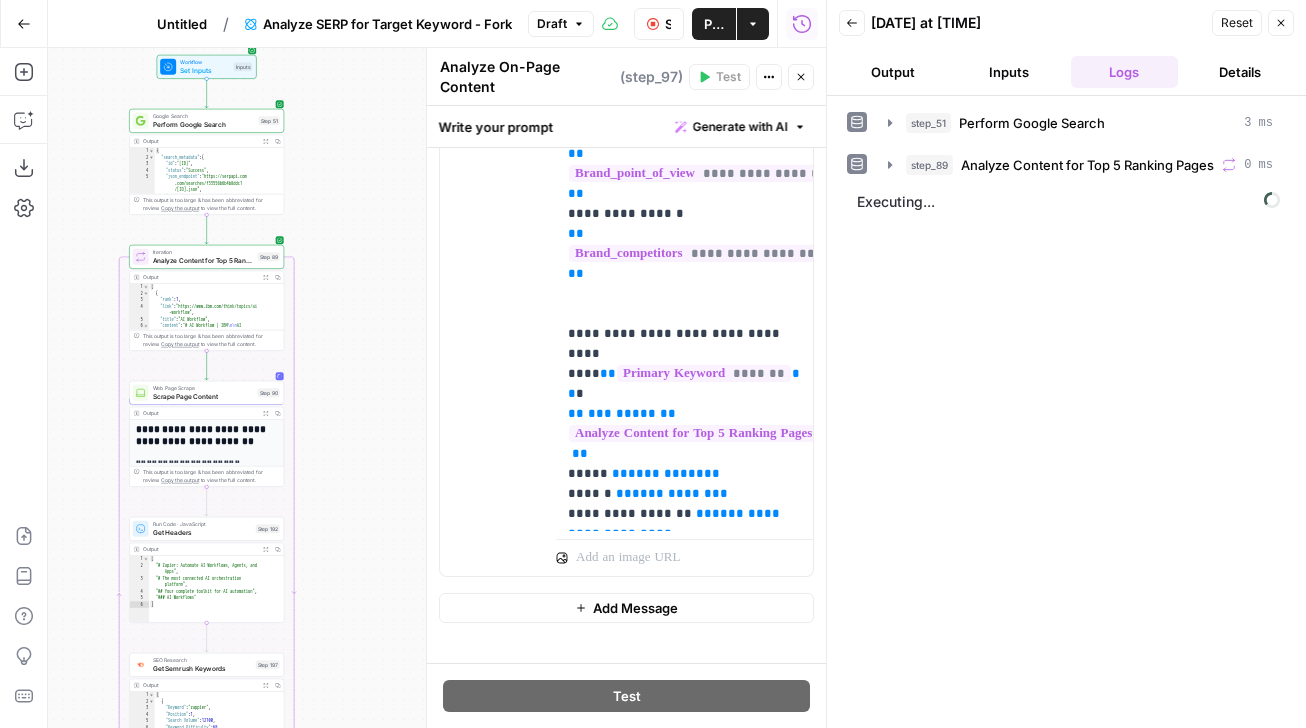drag, startPoint x: 366, startPoint y: 327, endPoint x: 366, endPoint y: 607, distance: 280 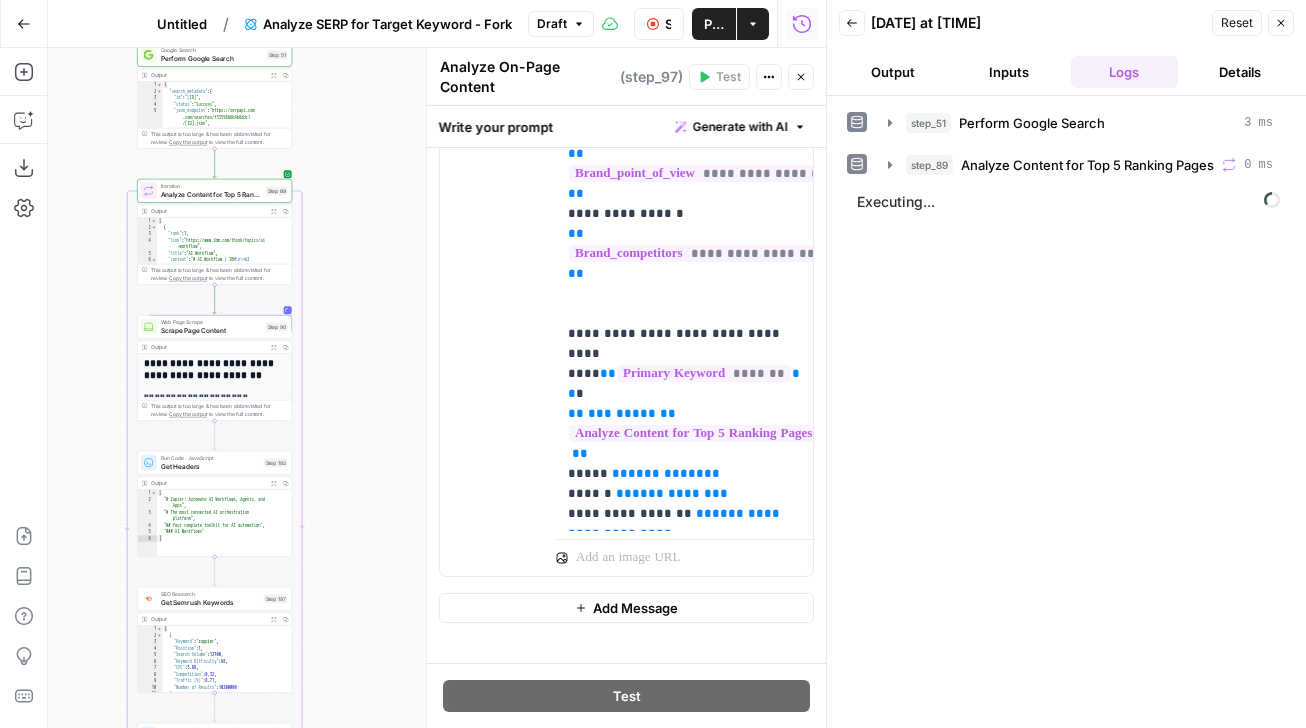 drag, startPoint x: 360, startPoint y: 540, endPoint x: 368, endPoint y: 474, distance: 66.48308 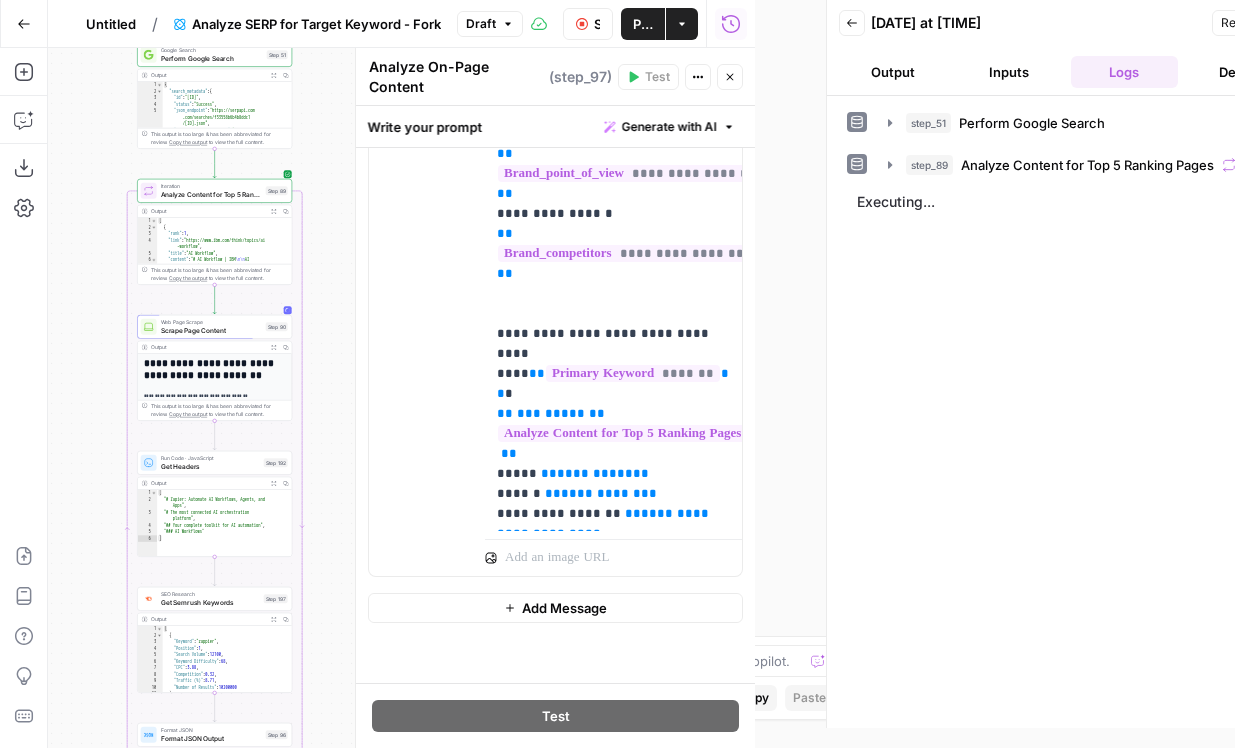 scroll, scrollTop: 735, scrollLeft: 0, axis: vertical 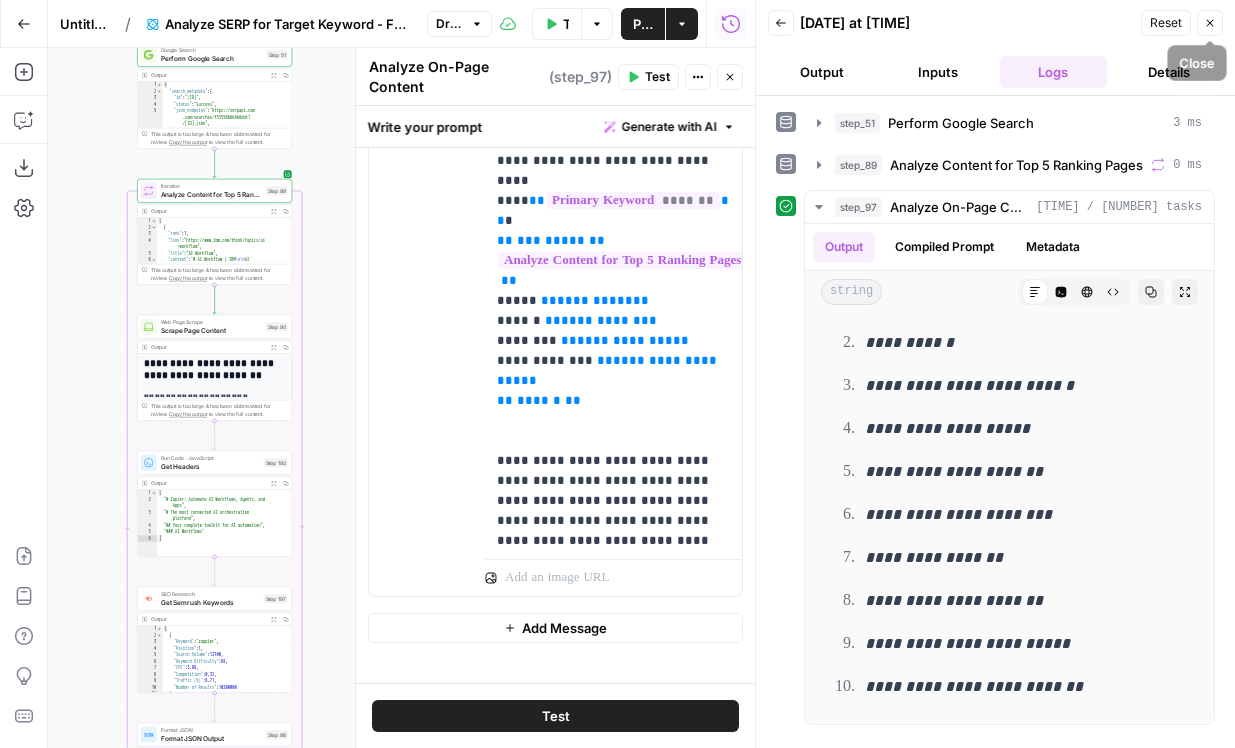 click on "Close" at bounding box center [1210, 23] 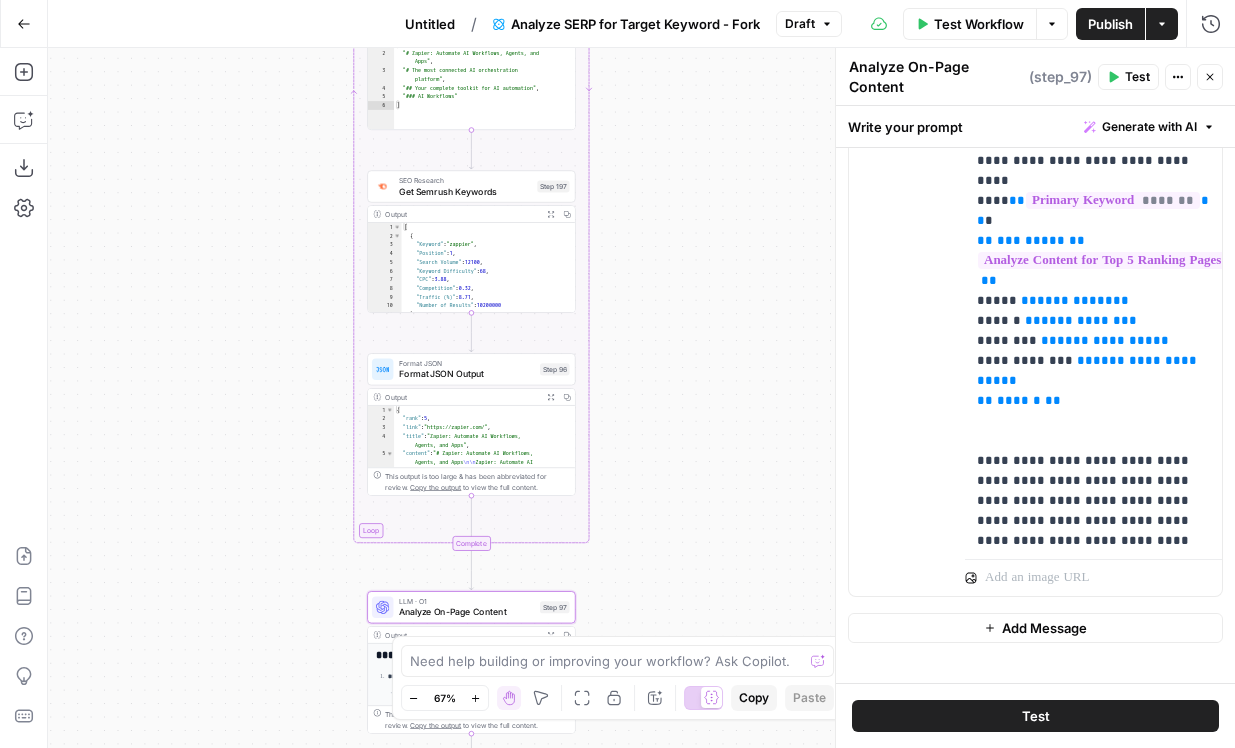 type on "**********" 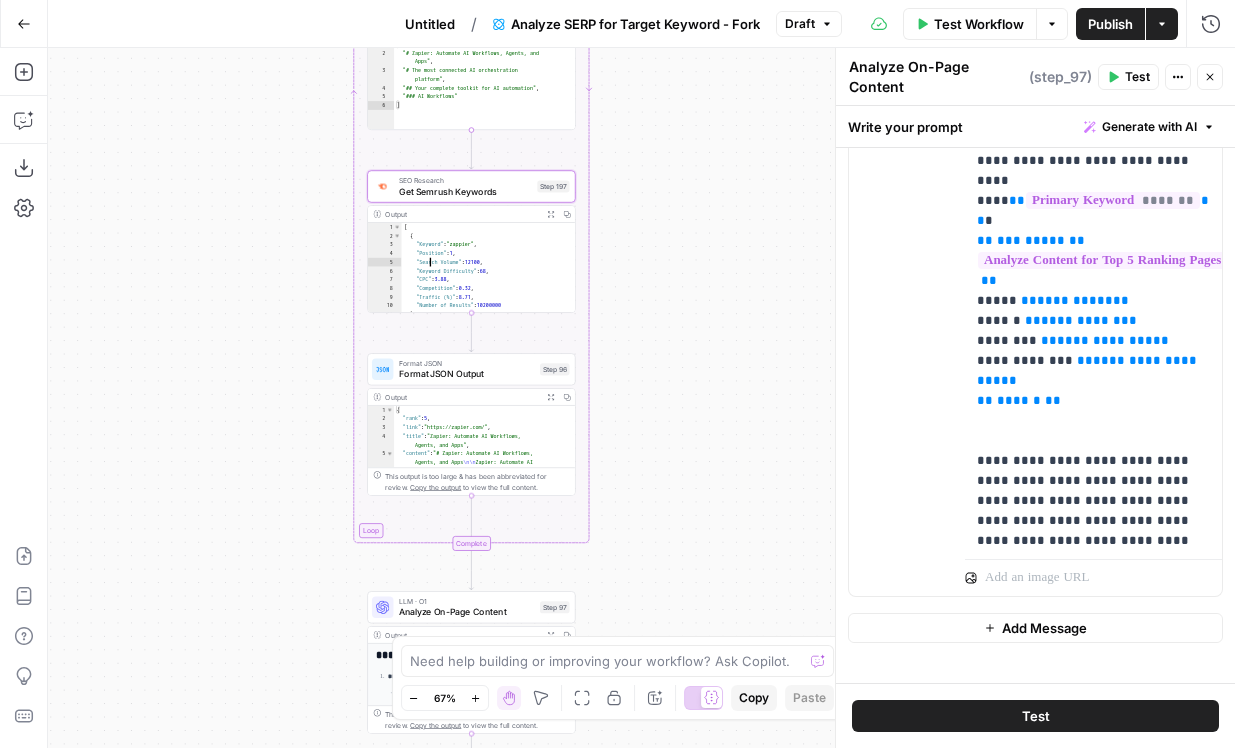 click on "SEO Research" at bounding box center (465, 180) 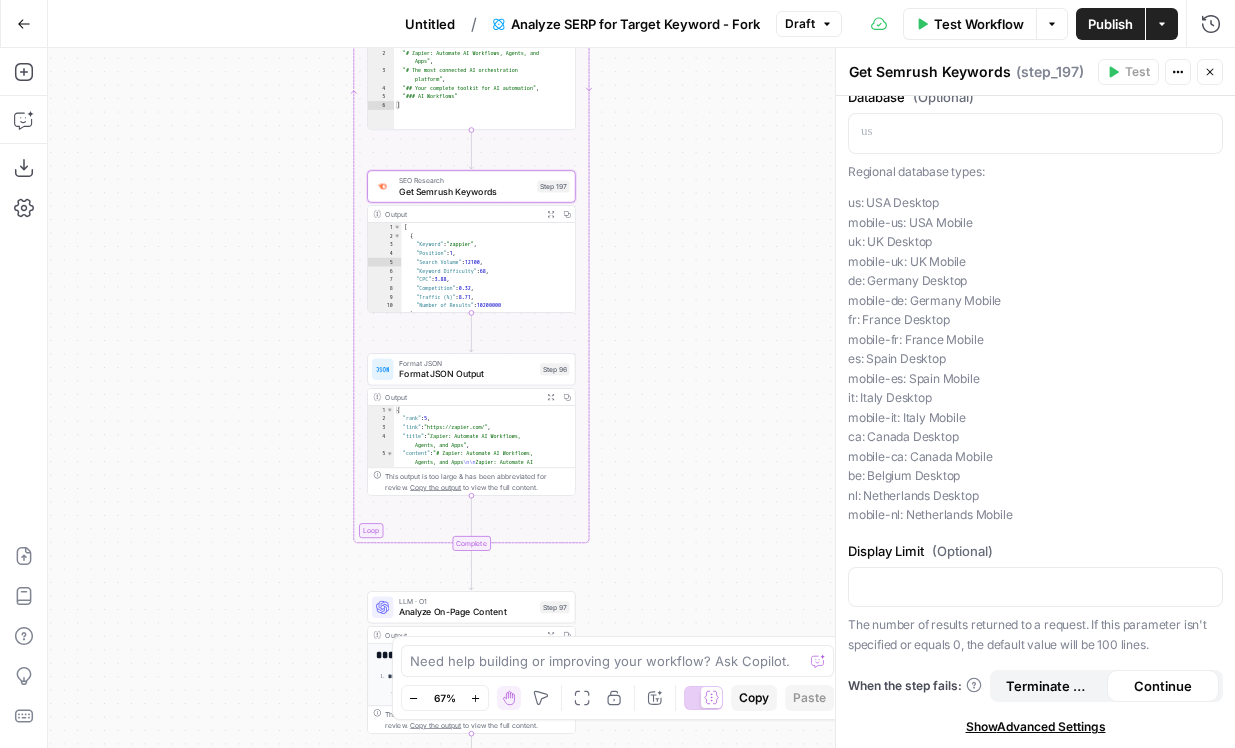 scroll, scrollTop: 0, scrollLeft: 0, axis: both 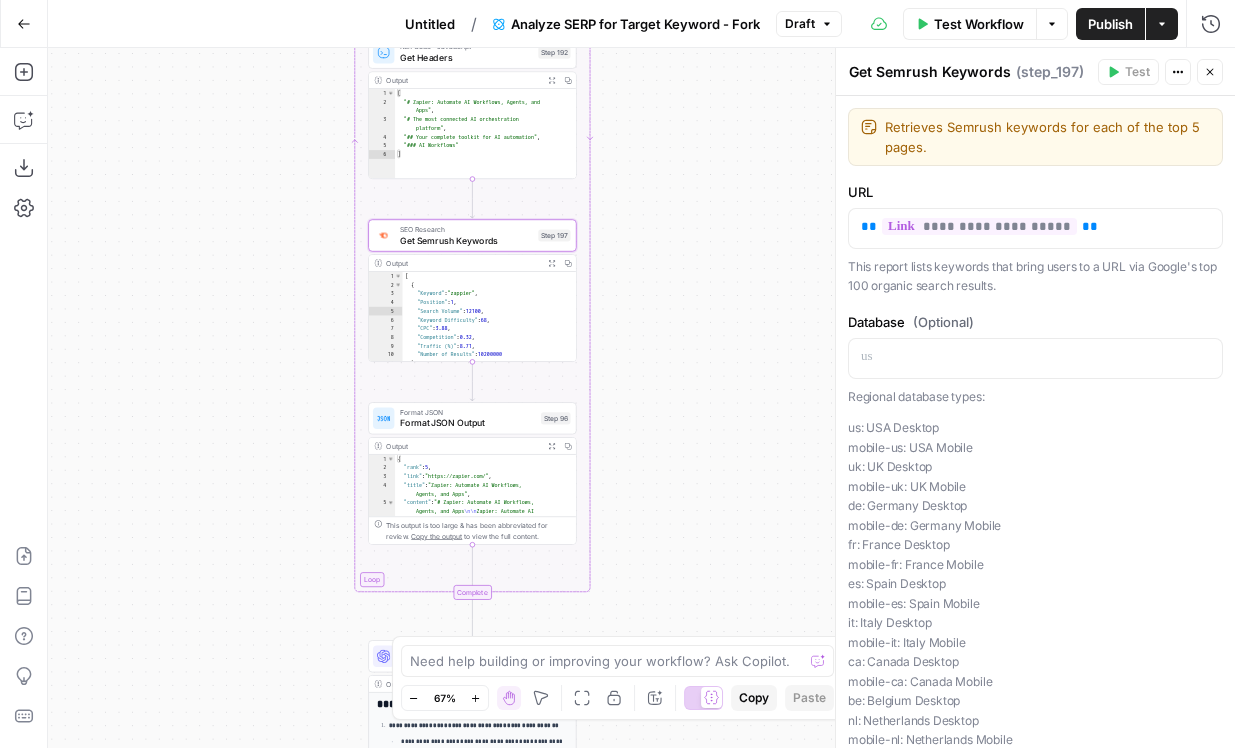 click on "Get Headers" at bounding box center (466, 57) 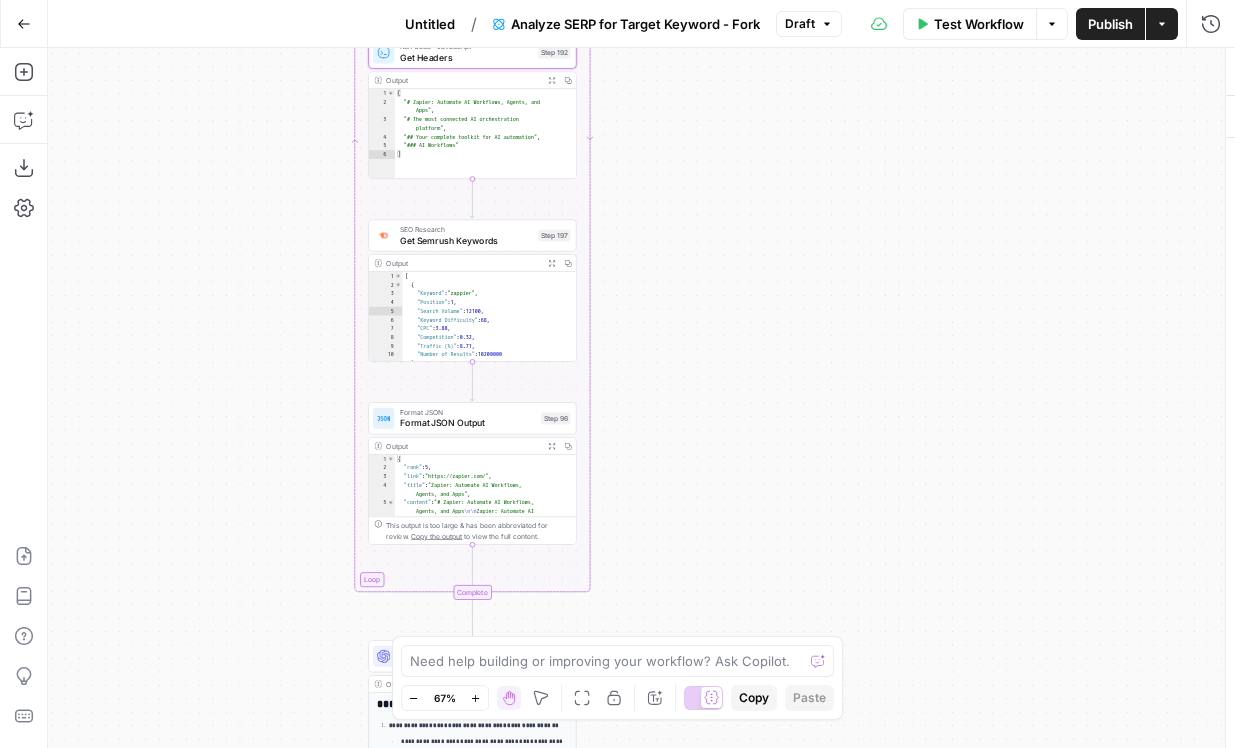 type on "Get Headers" 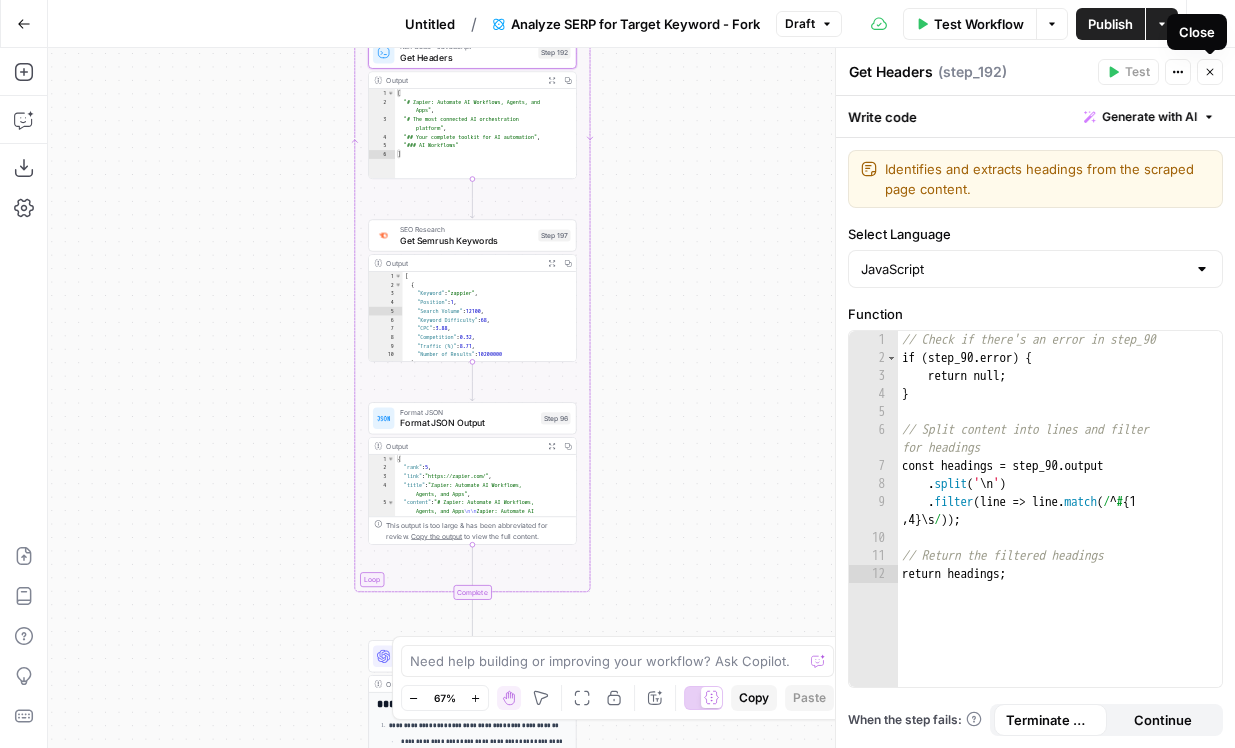 click 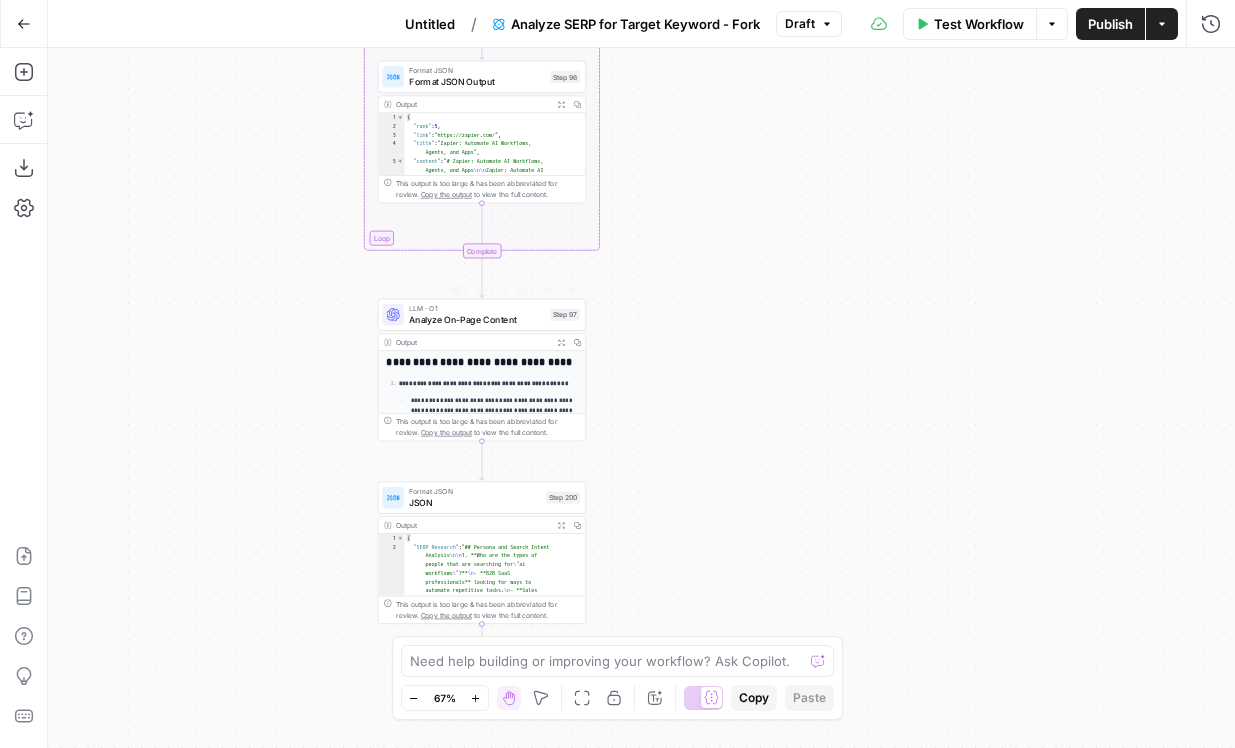 click on "Analyze On-Page Content" at bounding box center (477, 319) 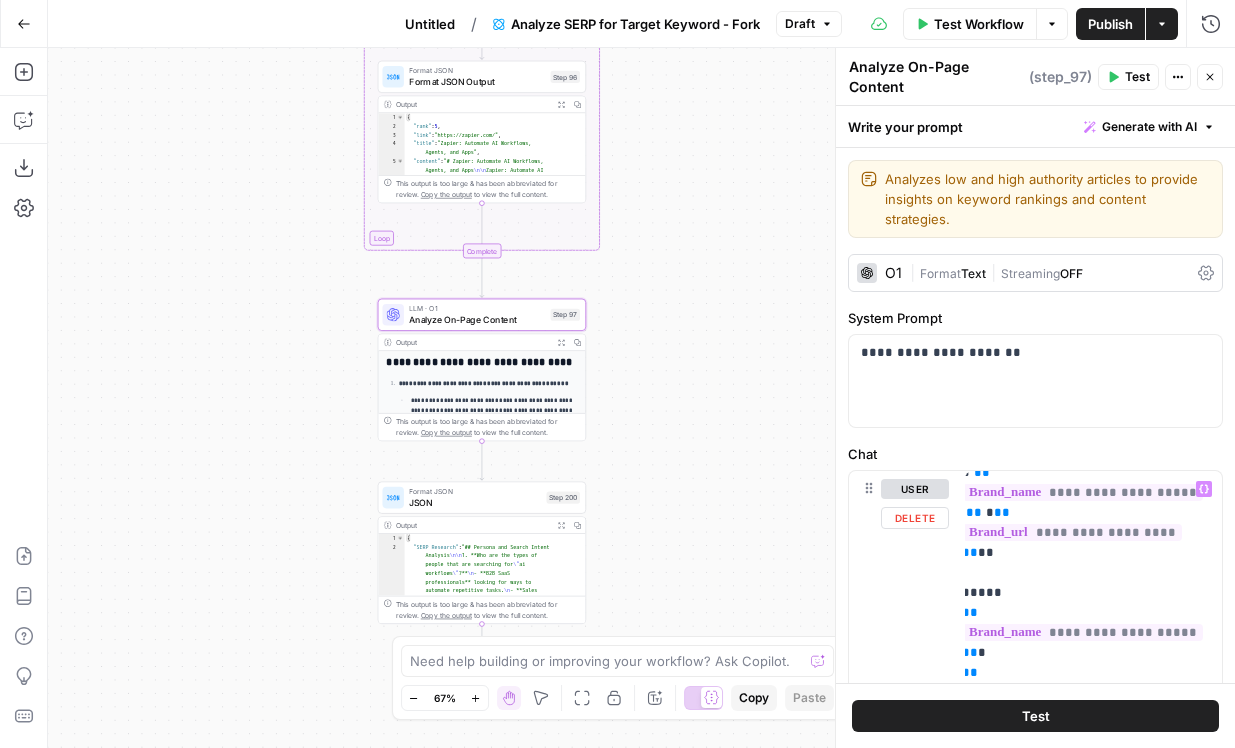 scroll, scrollTop: 0, scrollLeft: 15, axis: horizontal 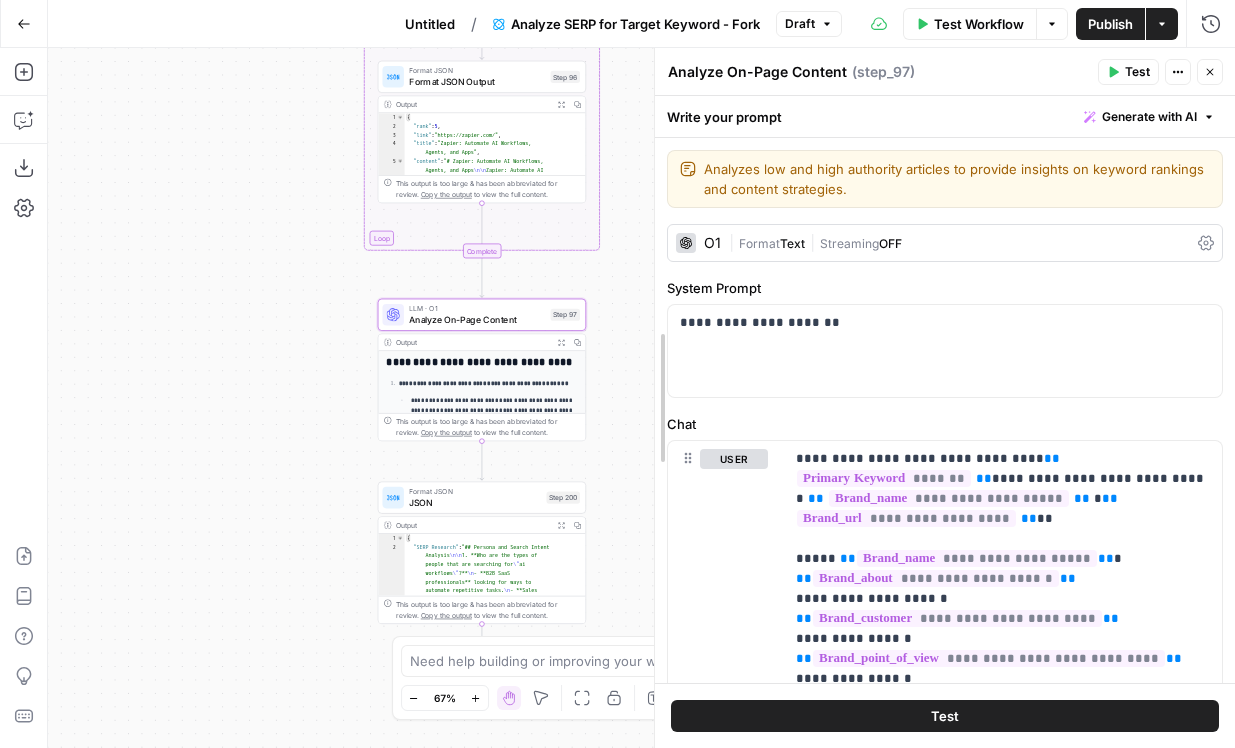drag, startPoint x: 829, startPoint y: 415, endPoint x: 648, endPoint y: 432, distance: 181.79659 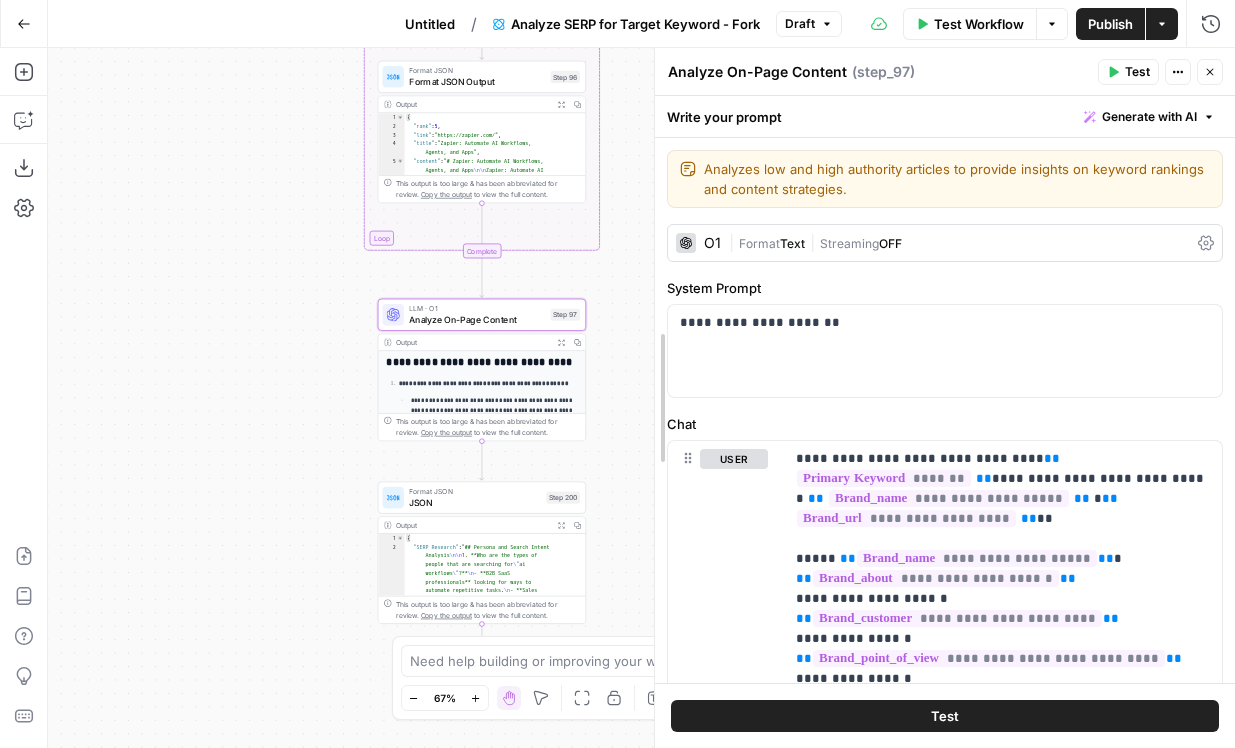 click at bounding box center [655, 398] 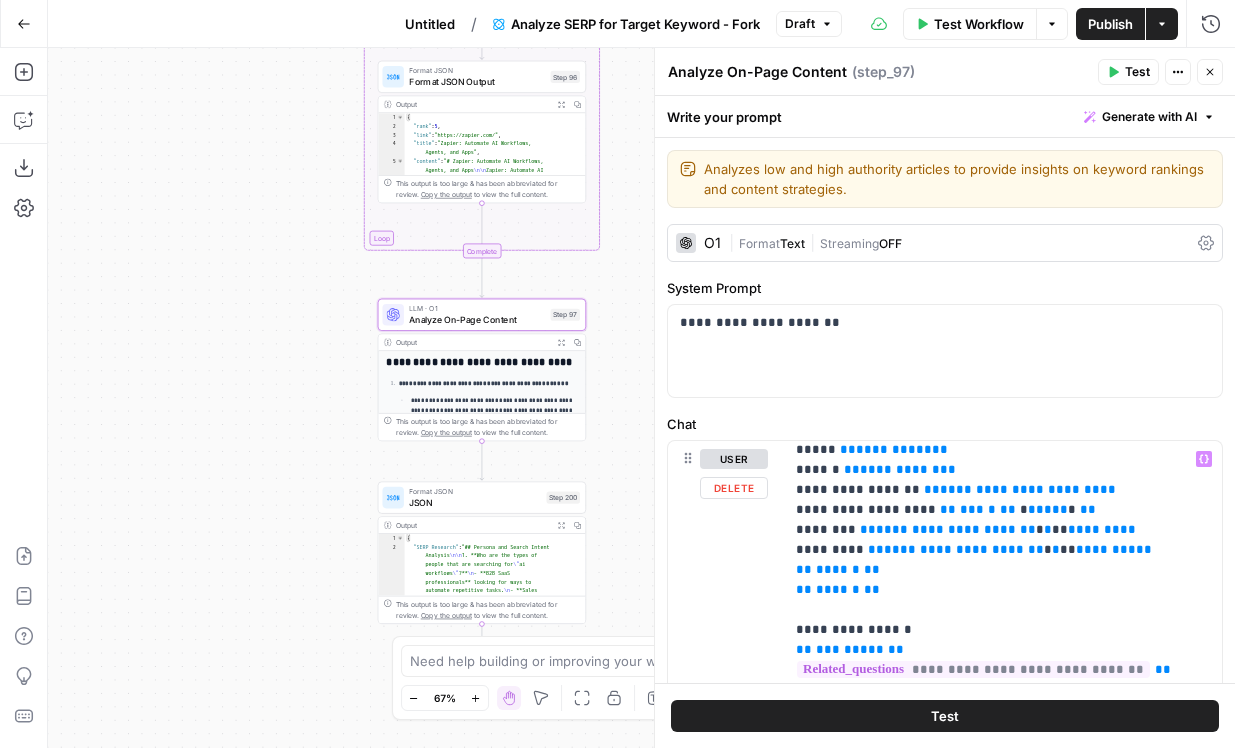 scroll, scrollTop: 419, scrollLeft: 0, axis: vertical 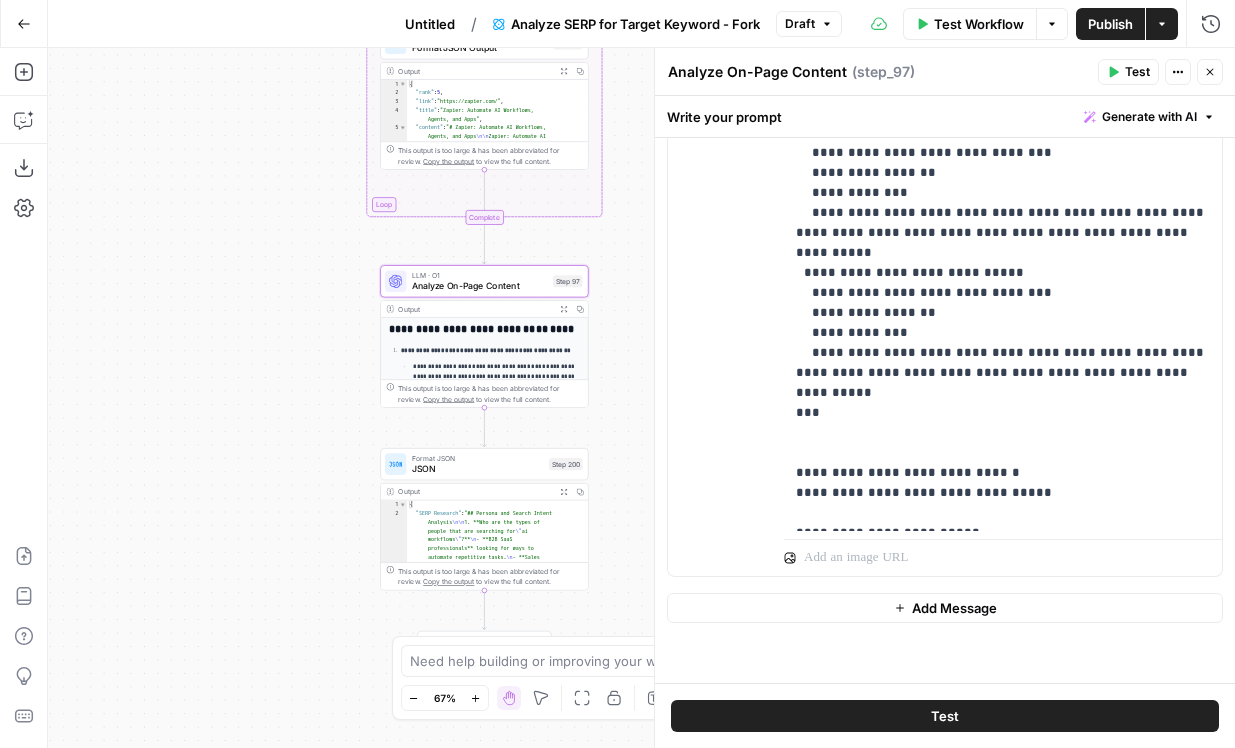 click on "**********" at bounding box center (496, 376) 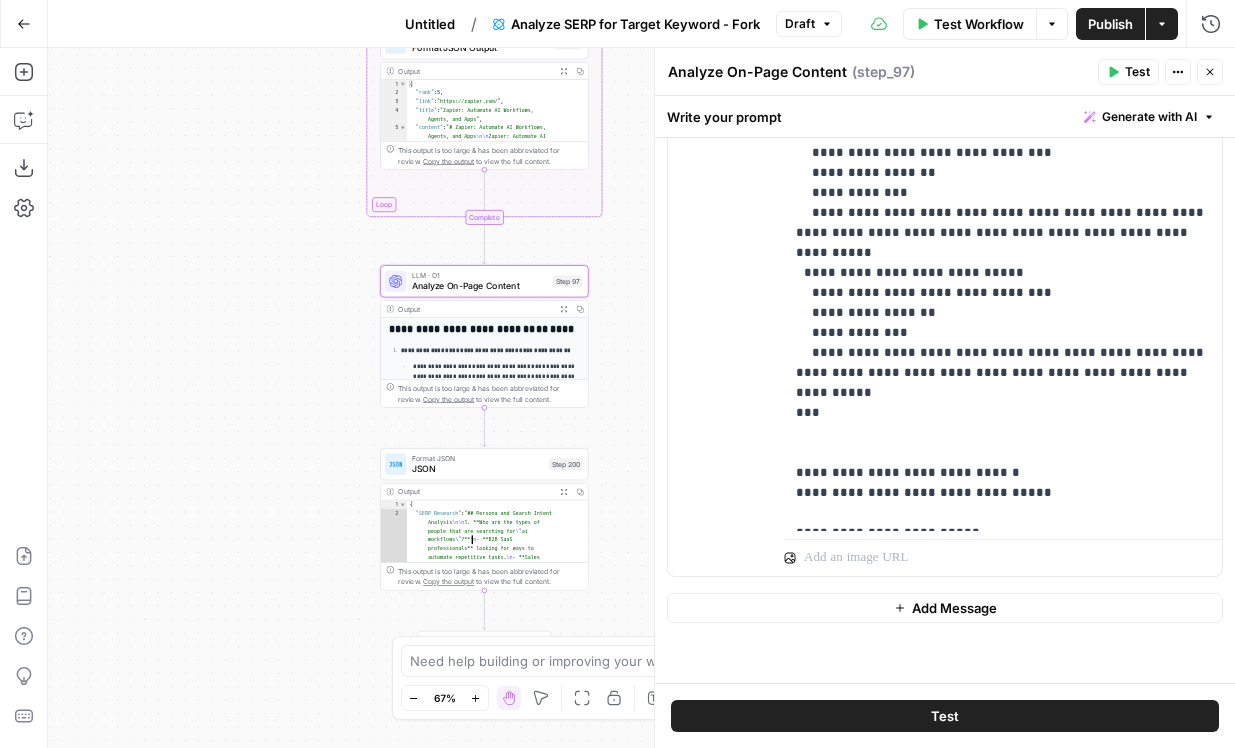 click on "{    "SERP Research" :  "## Persona and Search Intent         Analysis \n\n 1. **Who are the types of         people that are searching for  \" ai         workflows \" ?**   \n    - **B2B SaaS         professionals** looking for ways to         automate repetitive tasks.   \n    - **Sales         and marketing operators** hoping to find         more efficient outreach tactics.   \n    -         **Software developers and technical team         leads** exploring automation integrations.           \n    - **Consultants or tech-savvy         freelancers** who want to propose AI        -powered solutions to clients.   \n\n 2.         **Why are they searching for  \" ai         workflows \" ?**   \n    - To **implement AI        -driven processes** in specific business         functions (e.g., lead generation, content         creation).   \n    - To **compare available                       \n \n" at bounding box center (497, 1431) 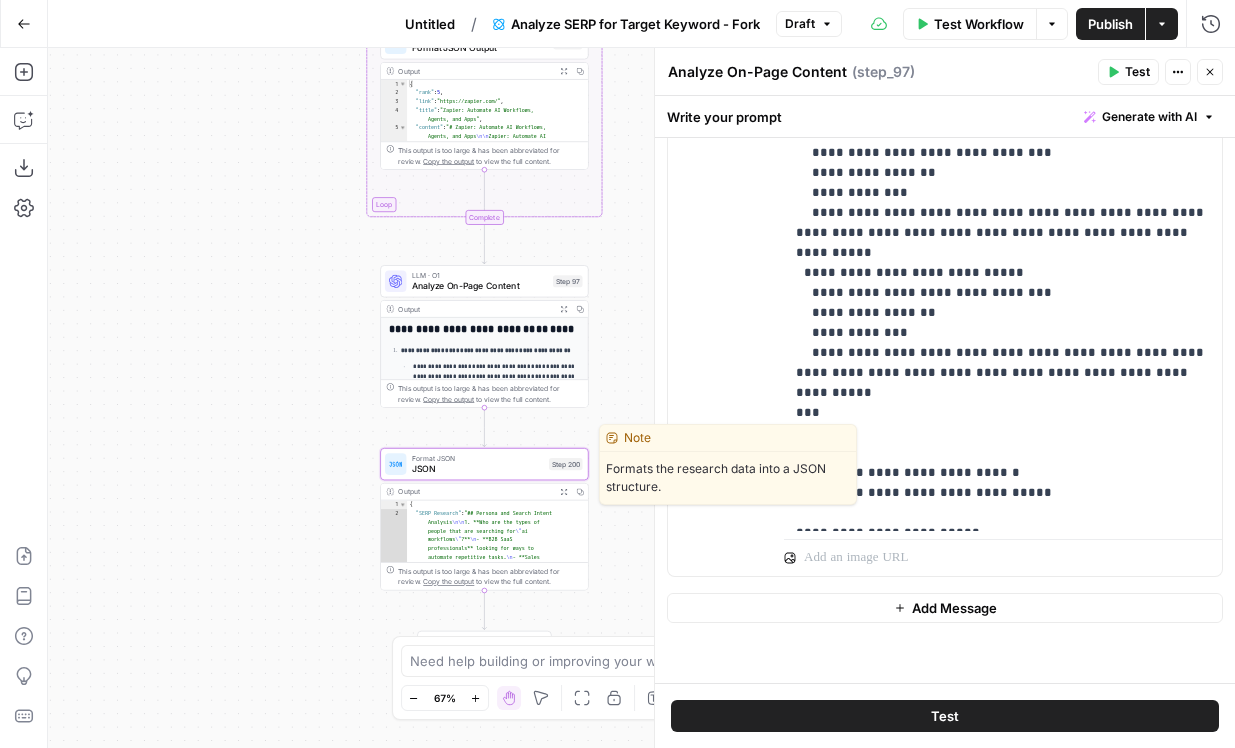 click on "JSON" at bounding box center [478, 468] 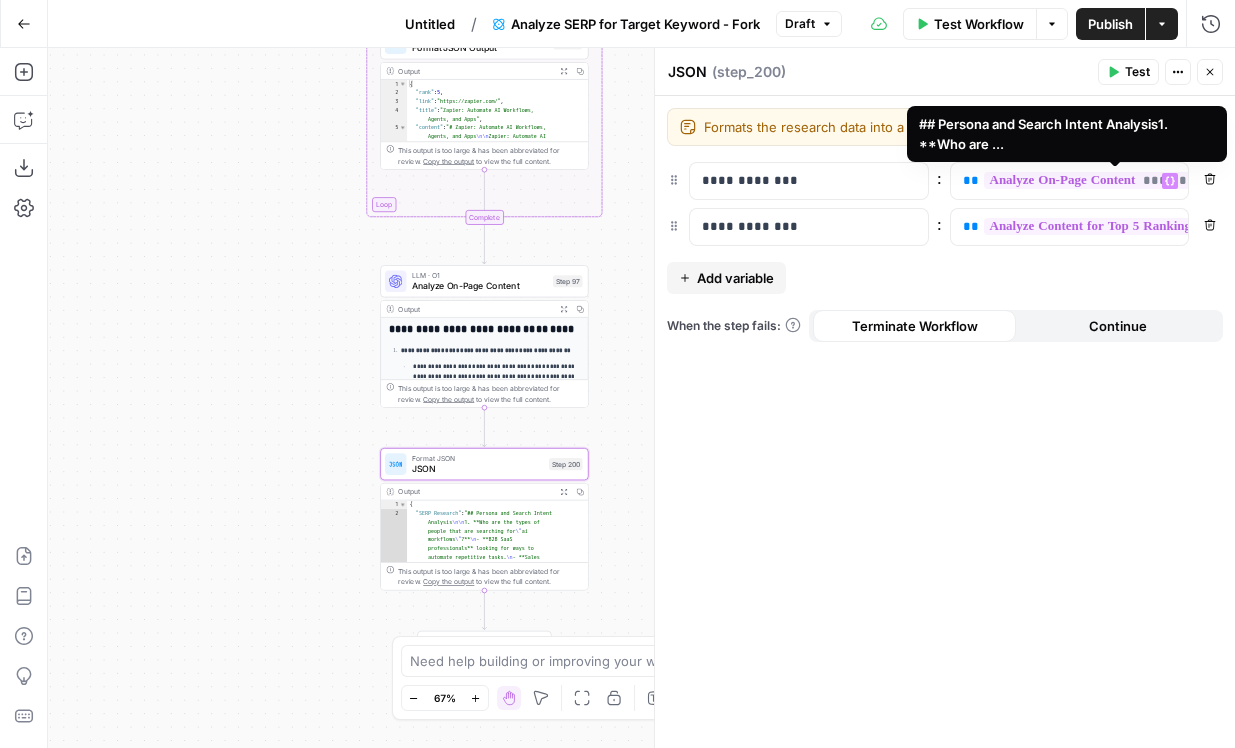 click on "**********" at bounding box center (1119, 180) 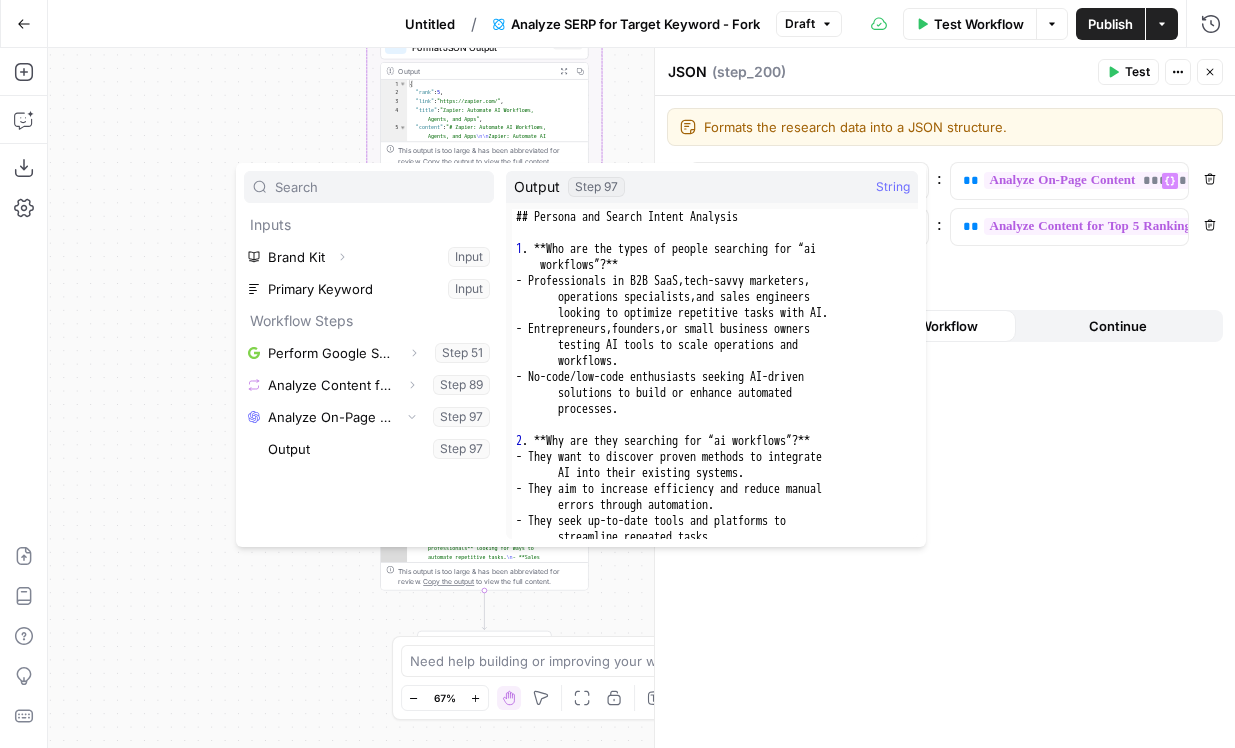 click on "**********" at bounding box center [945, 422] 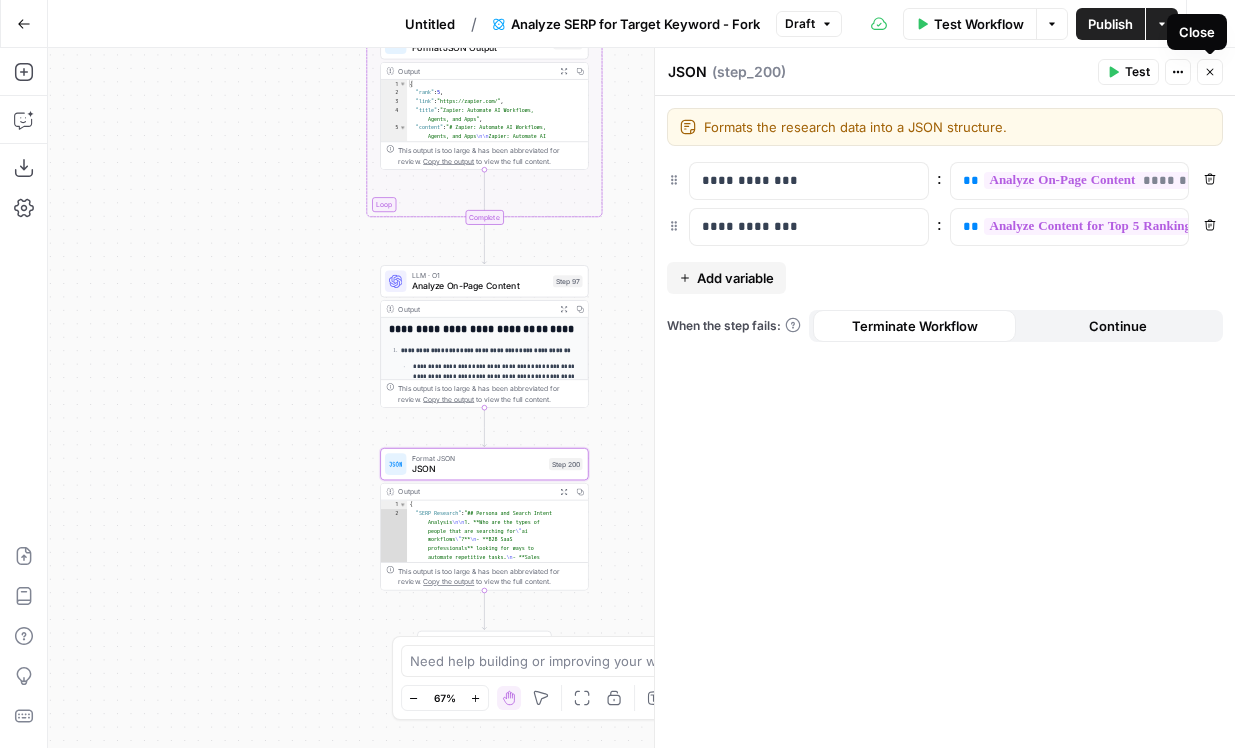 click 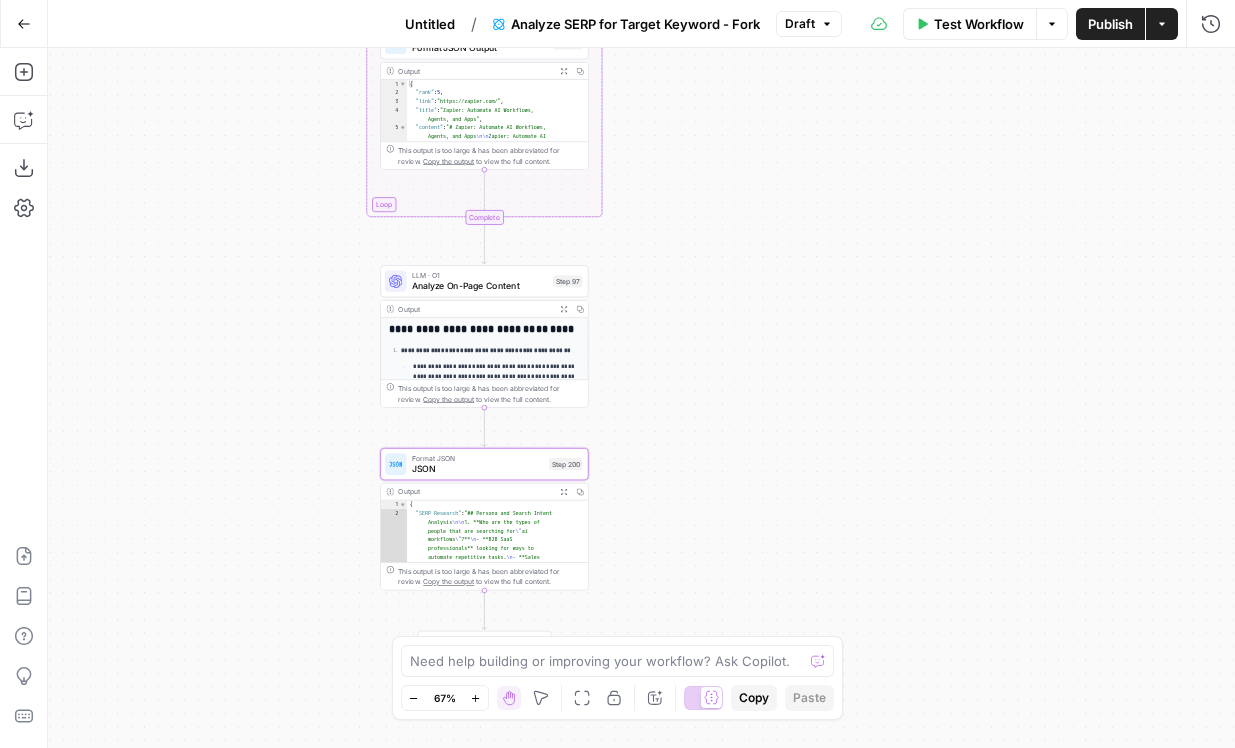 click on "This output is too large & has been abbreviated for review.   Copy the output   to view the full content." at bounding box center (490, 577) 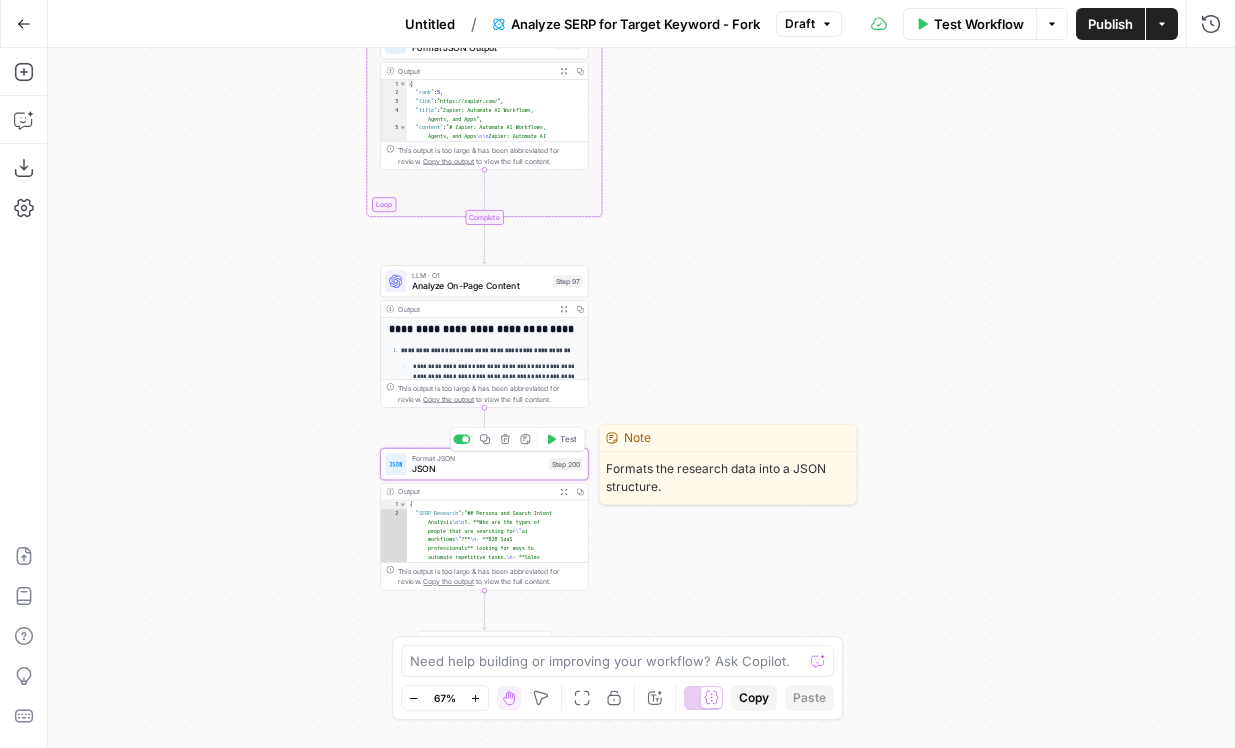 click on "JSON" at bounding box center (478, 468) 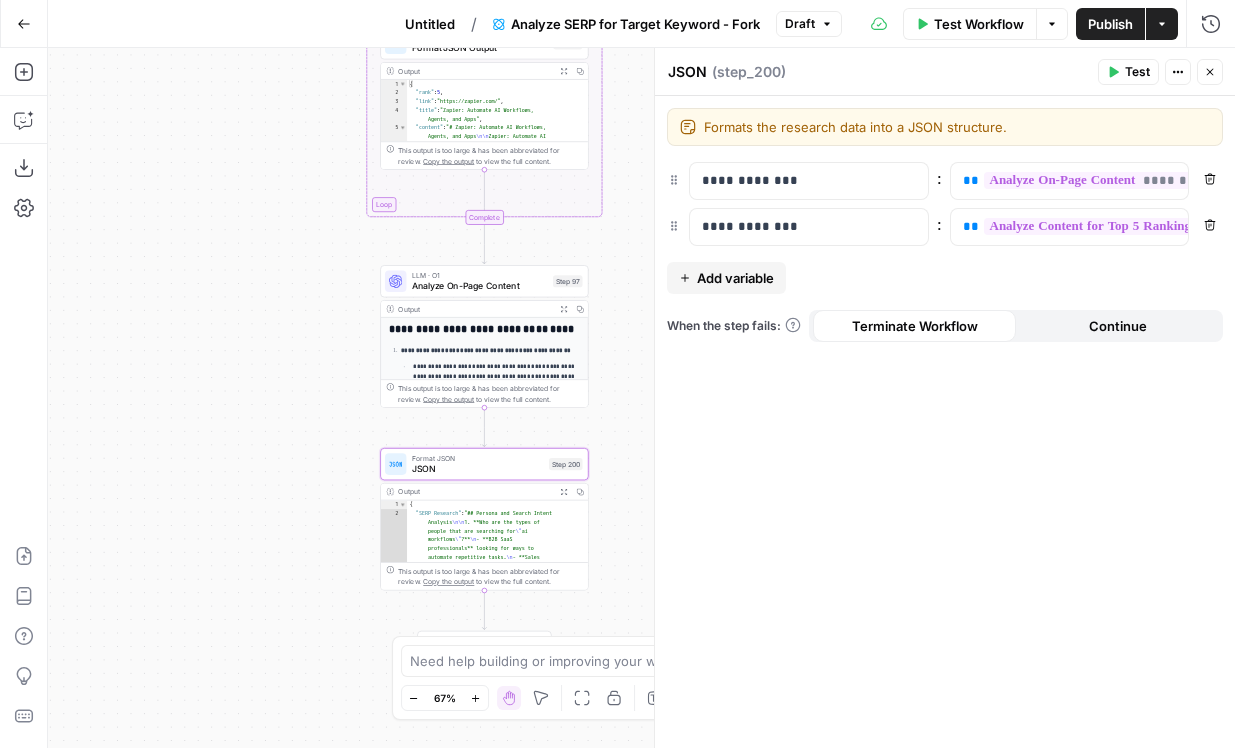 click 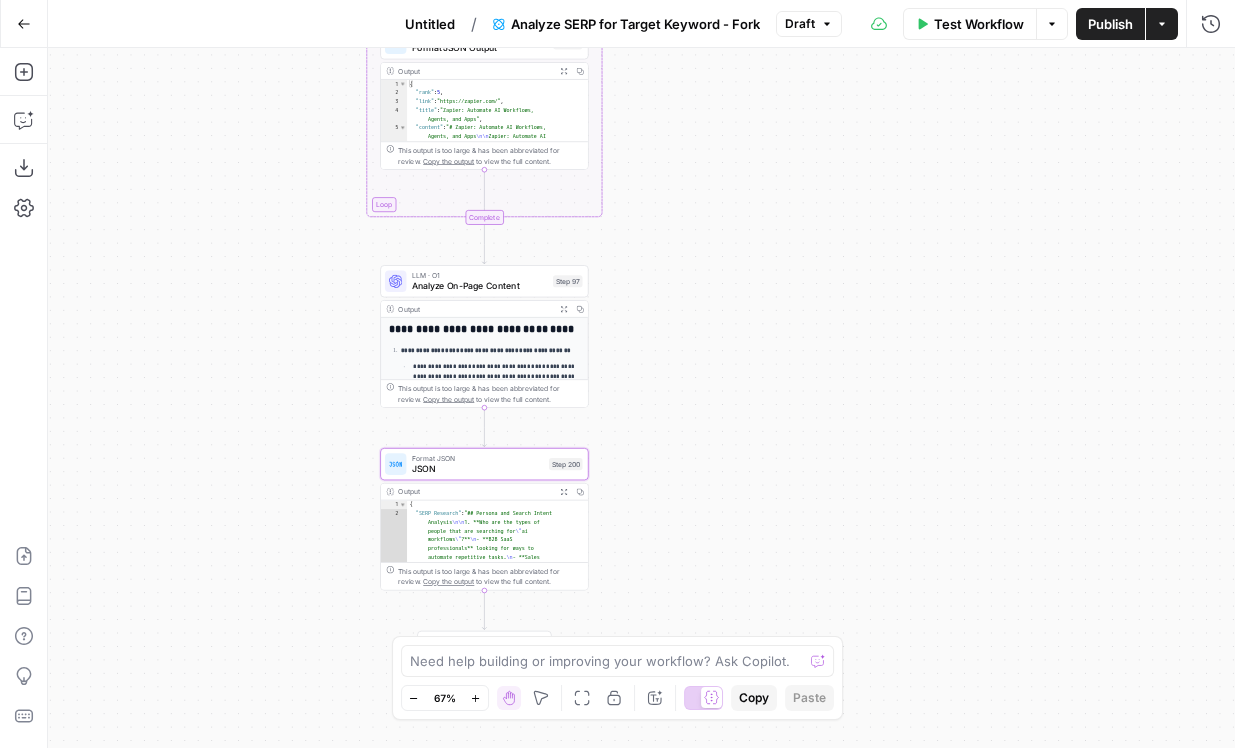 click on "**********" at bounding box center (496, 376) 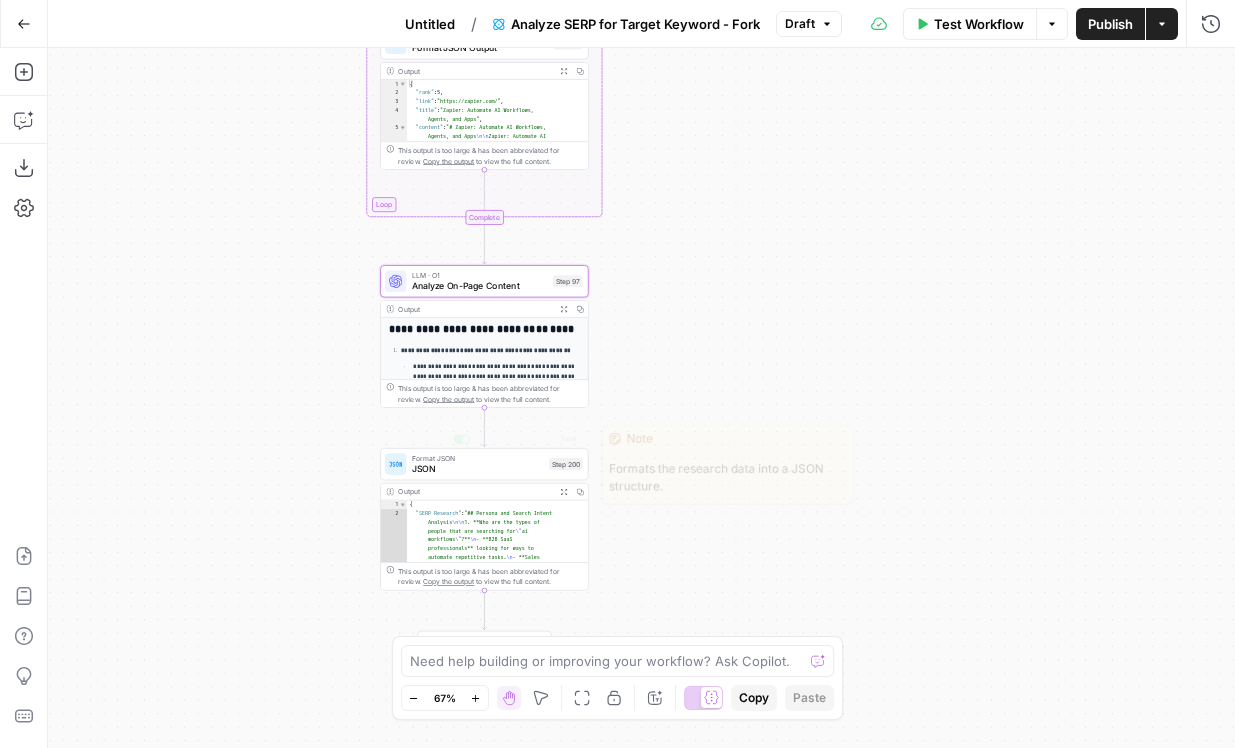 click on "{    "SERP Research" :  "## Persona and Search Intent         Analysis \n\n 1. **Who are the types of         people that are searching for  \" ai         workflows \" ?**   \n    - **B2B SaaS         professionals** looking for ways to         automate repetitive tasks.   \n    - **Sales         and marketing operators** hoping to find         more efficient outreach tactics.   \n    -         **Software developers and technical team         leads** exploring automation integrations.           \n    - **Consultants or tech-savvy         freelancers** who want to propose AI        -powered solutions to clients.   \n\n 2.         **Why are they searching for  \" ai         workflows \" ?**   \n    - To **implement AI        -driven processes** in specific business         functions (e.g., lead generation, content         creation).   \n    - To **compare available                       \n \n" at bounding box center [497, 1431] 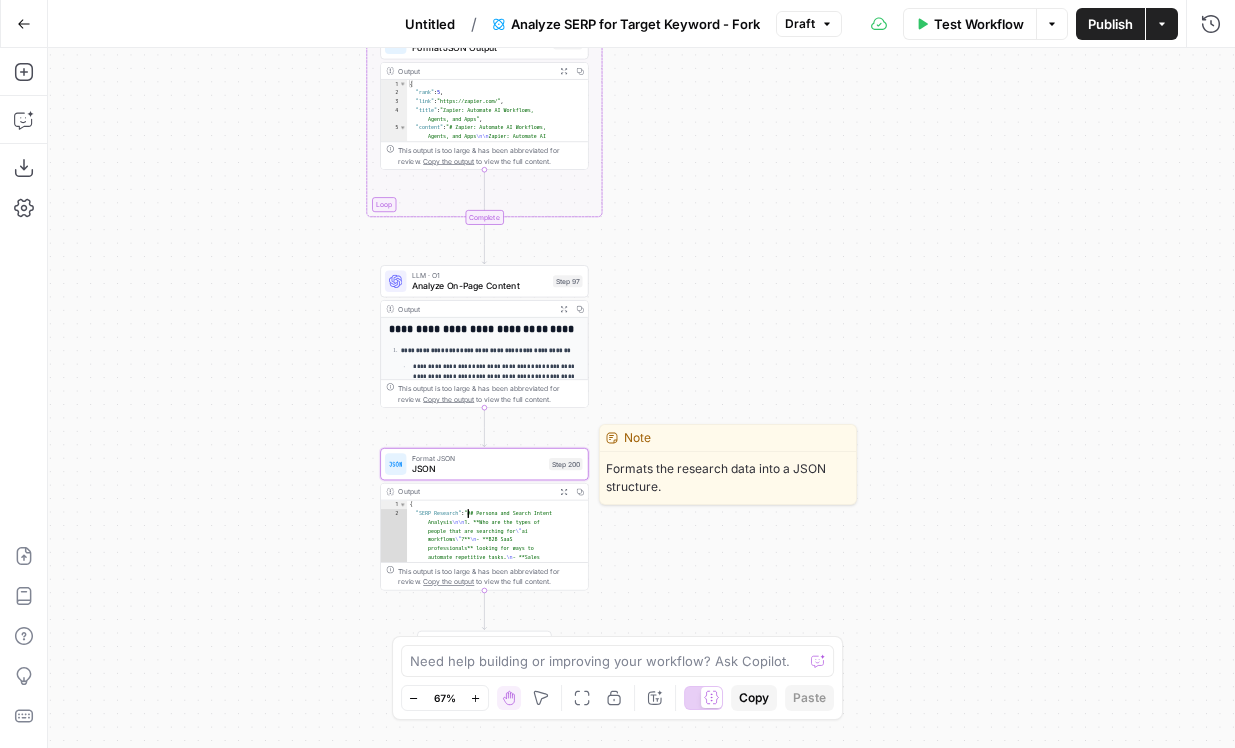 click on "Format JSON JSON Step 200 Copy step Delete step Edit Note Test" at bounding box center [484, 464] 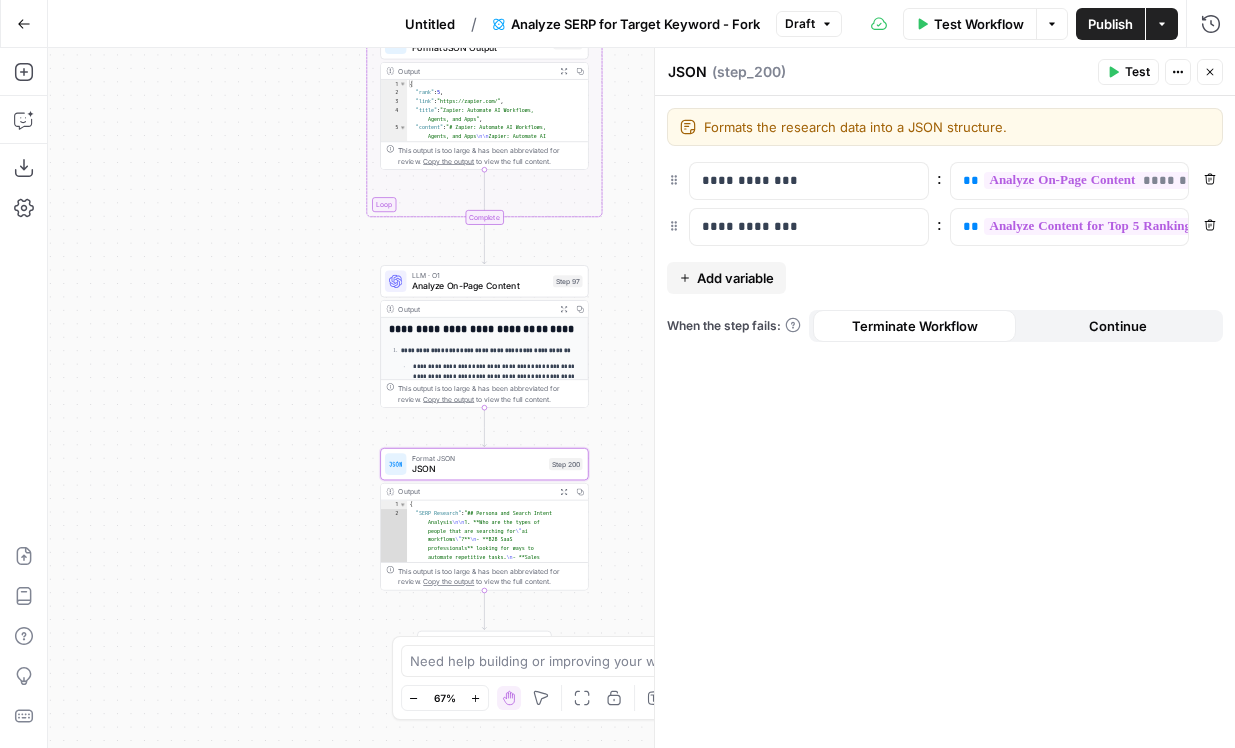 click on "**********" at bounding box center (1164, 226) 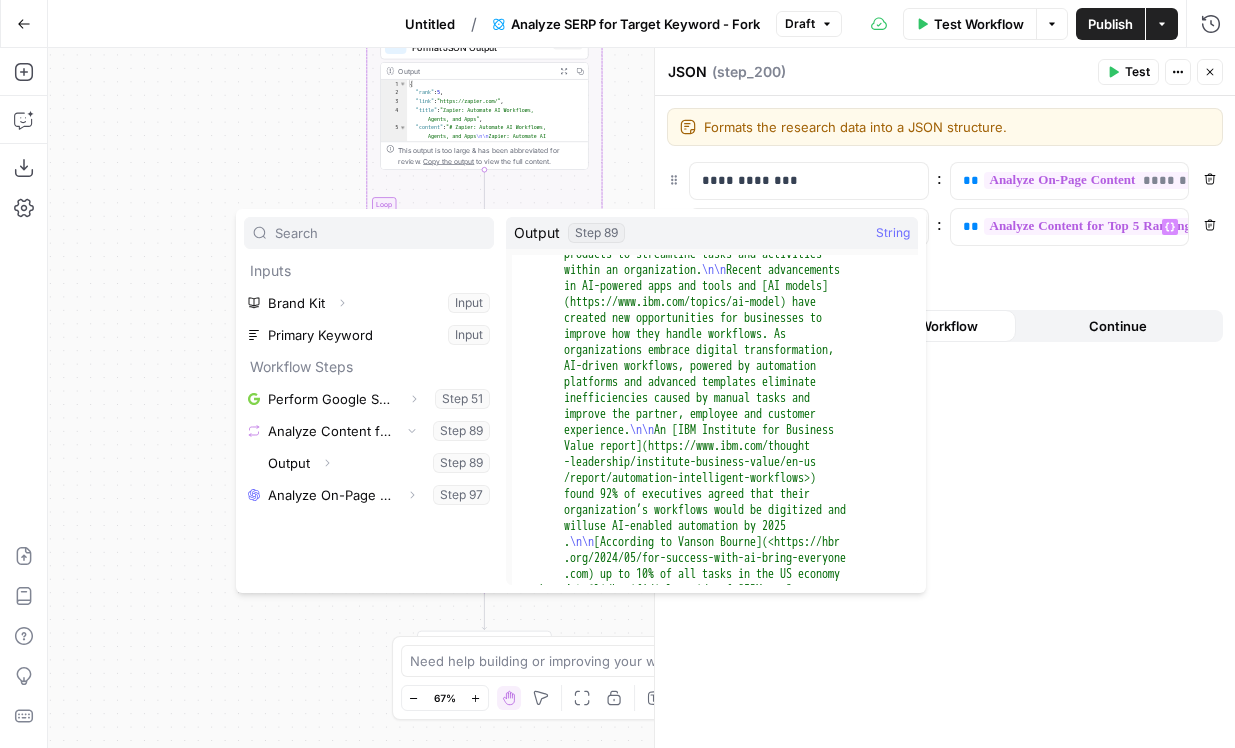 scroll, scrollTop: 170, scrollLeft: 0, axis: vertical 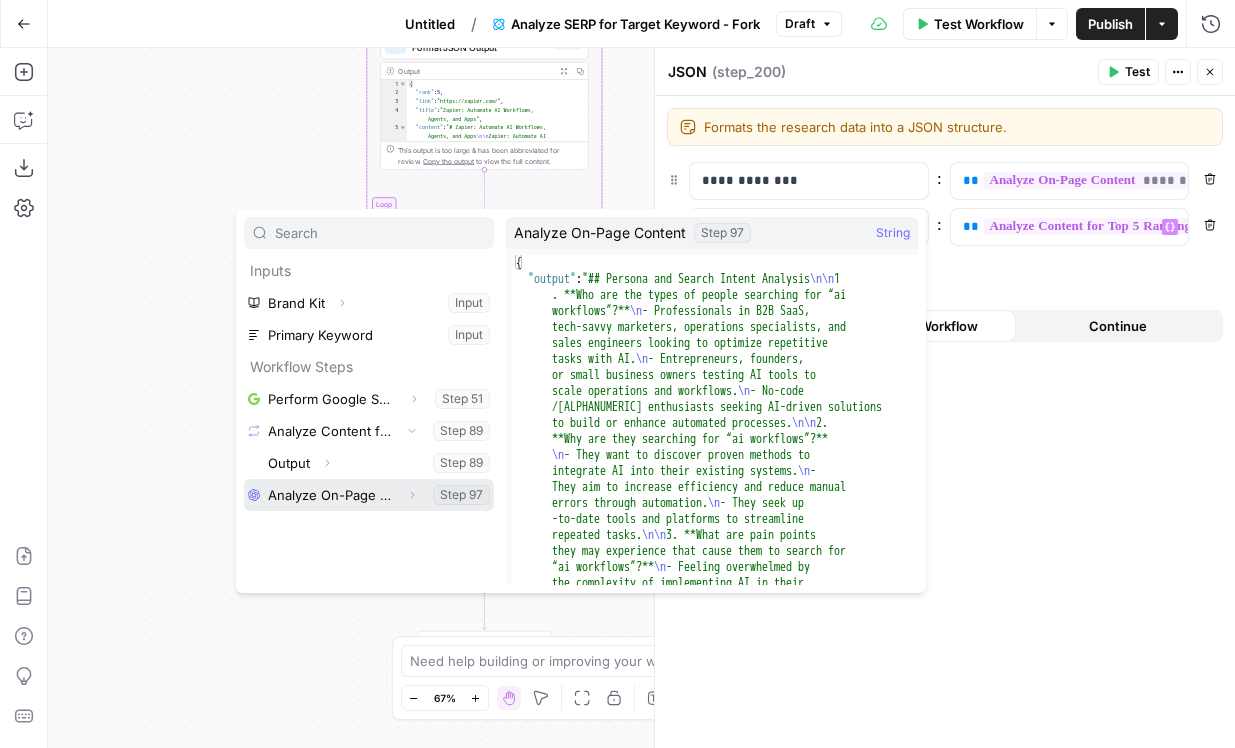 click on "Expand" at bounding box center [412, 495] 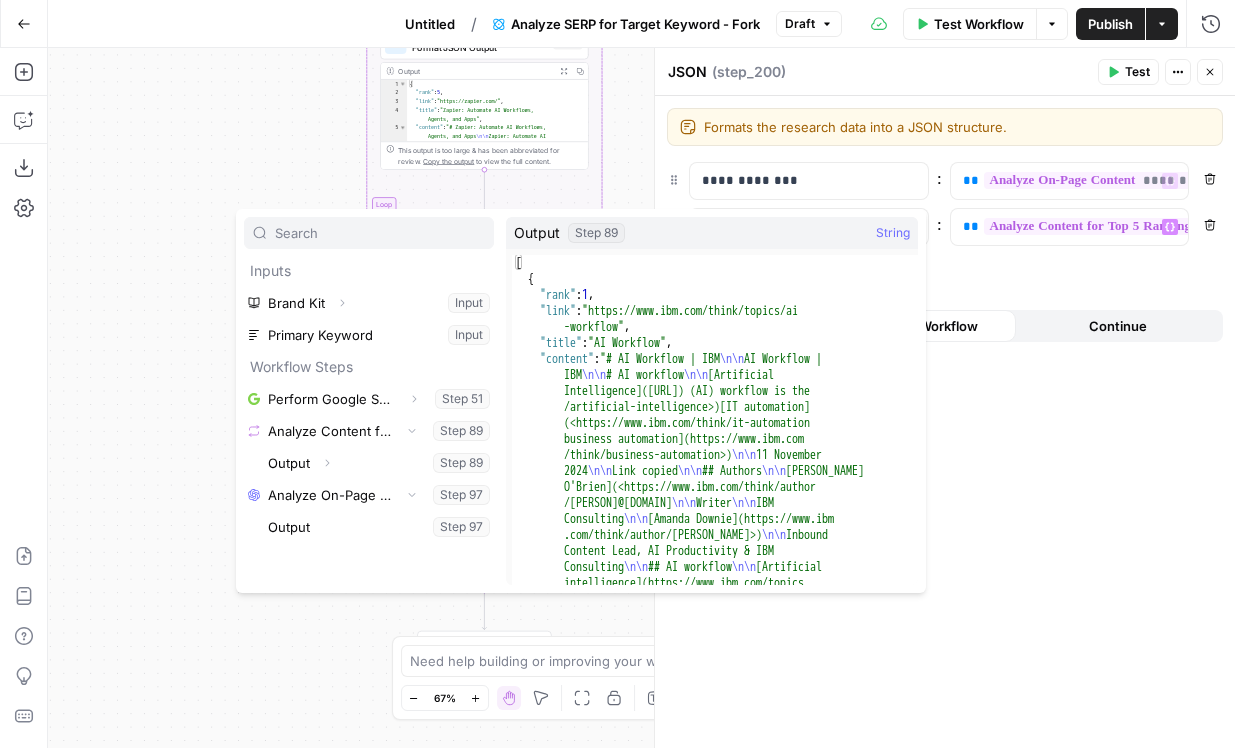 click on "**********" at bounding box center (945, 422) 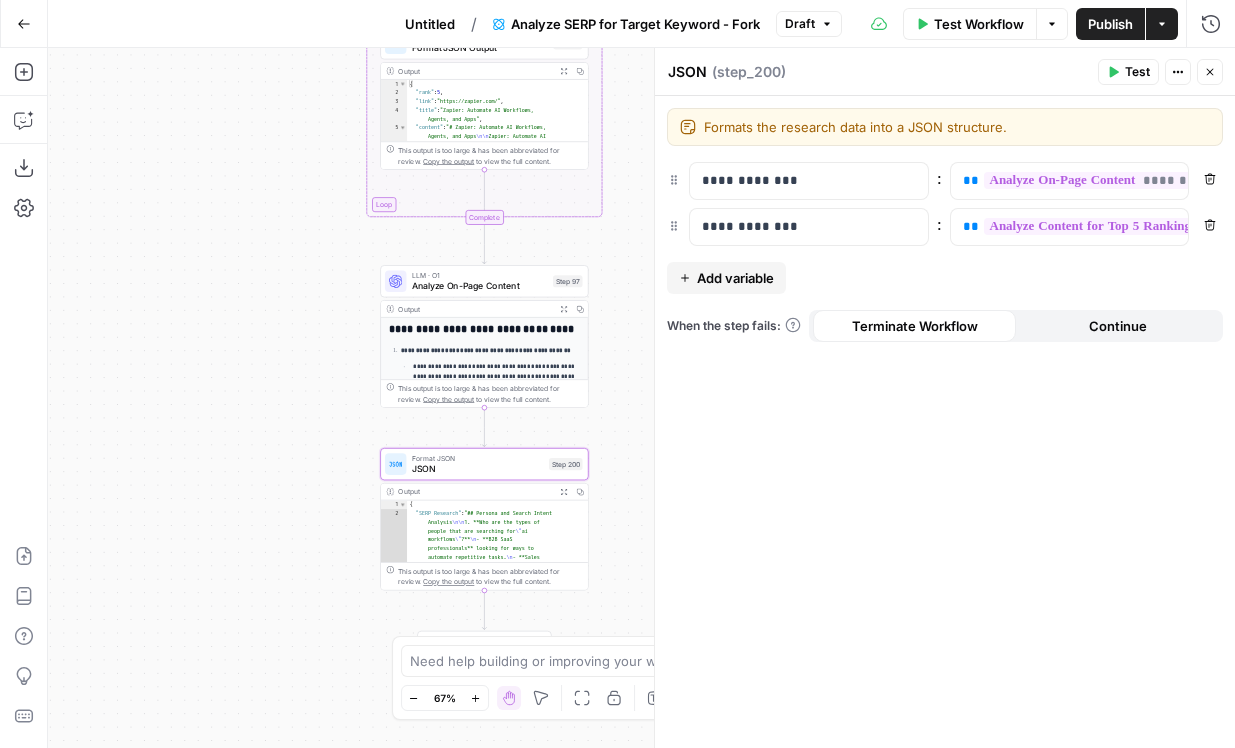 click 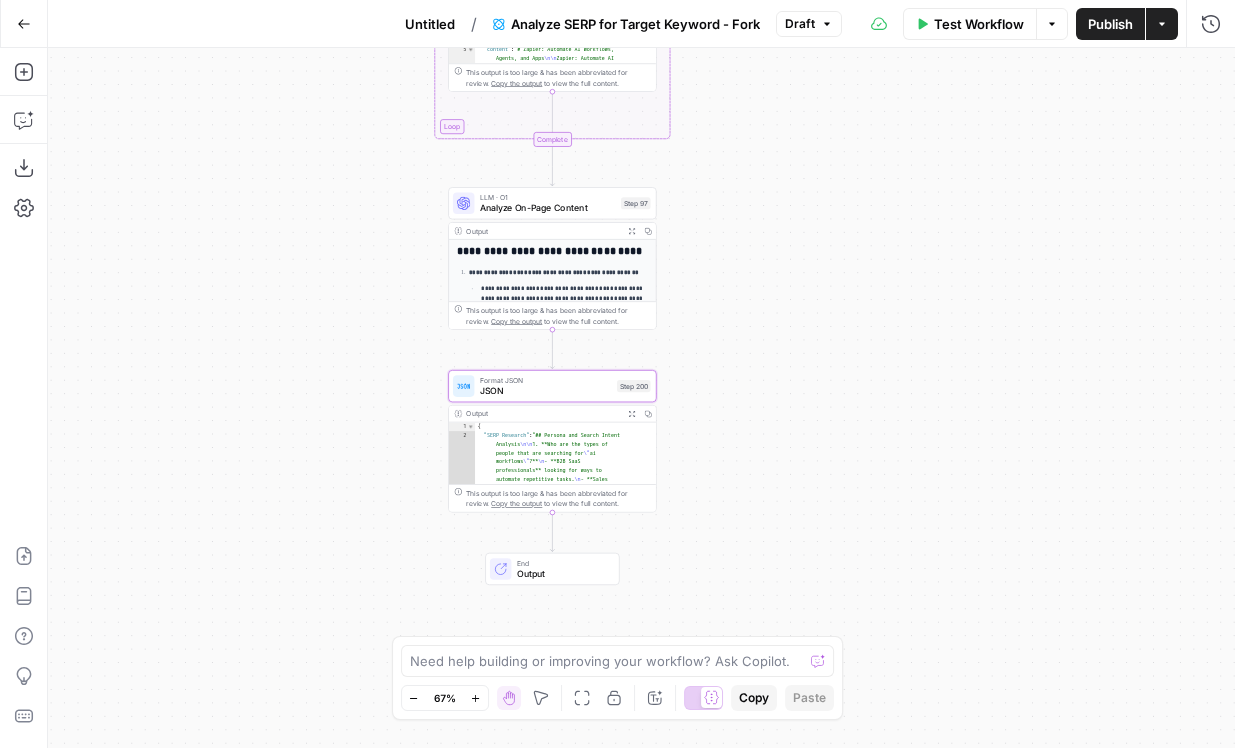 drag, startPoint x: 314, startPoint y: 381, endPoint x: 398, endPoint y: 298, distance: 118.08895 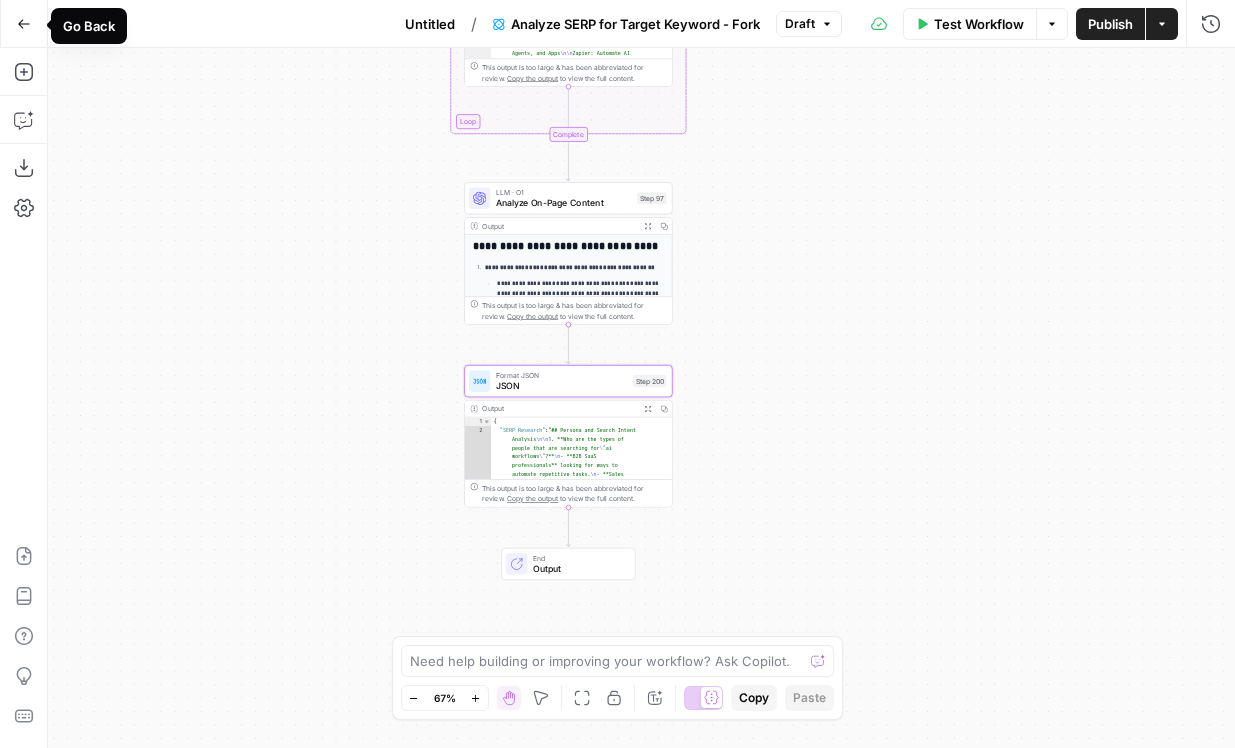click 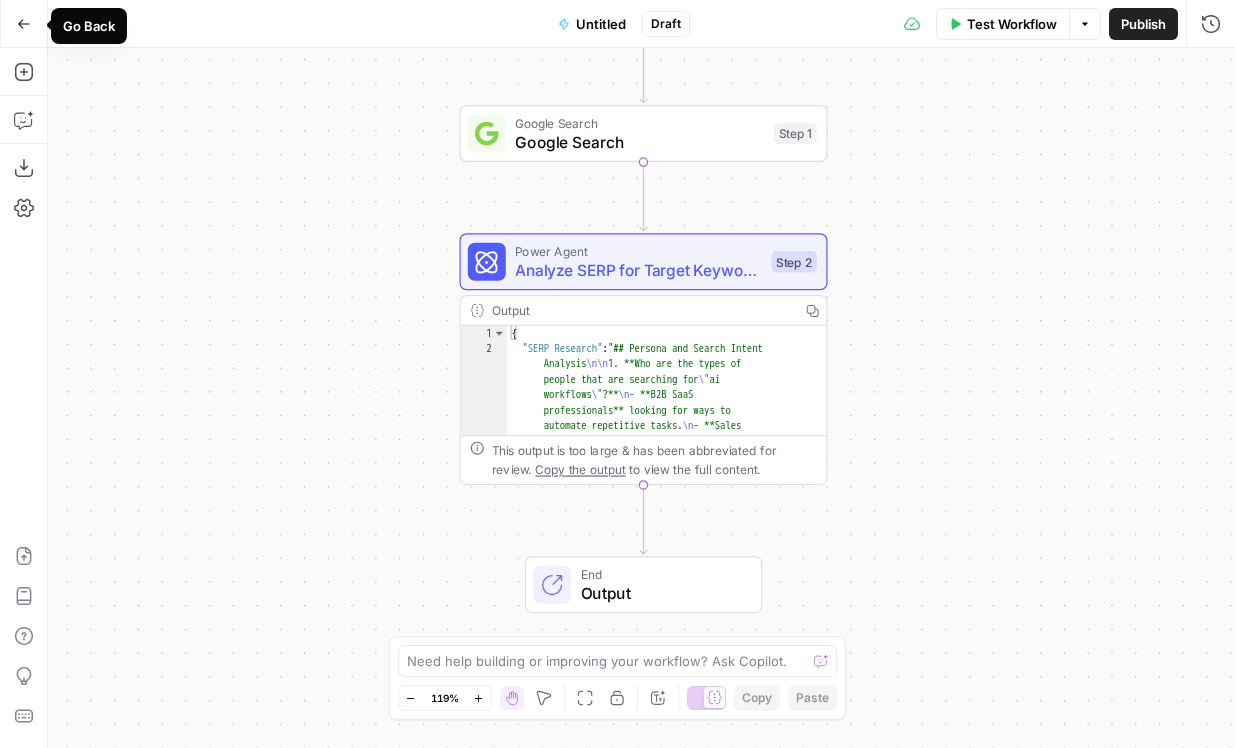 click on "Go Back" at bounding box center (24, 24) 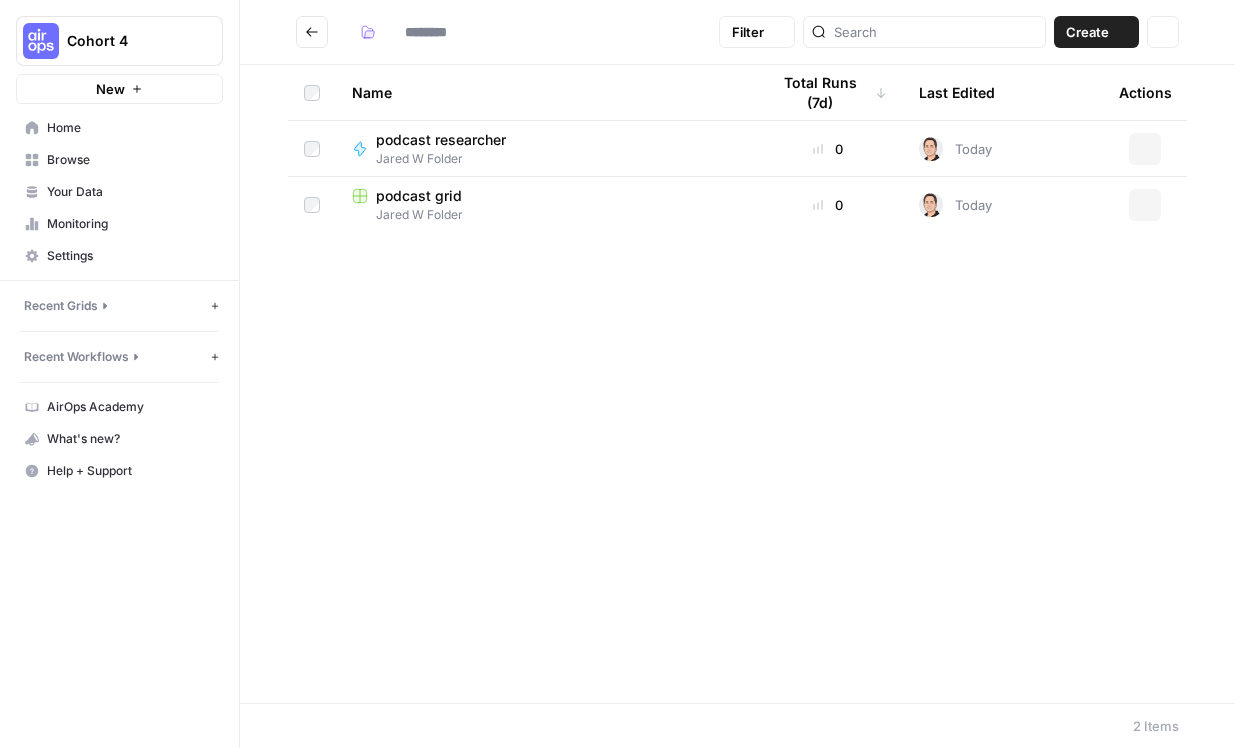 type on "**********" 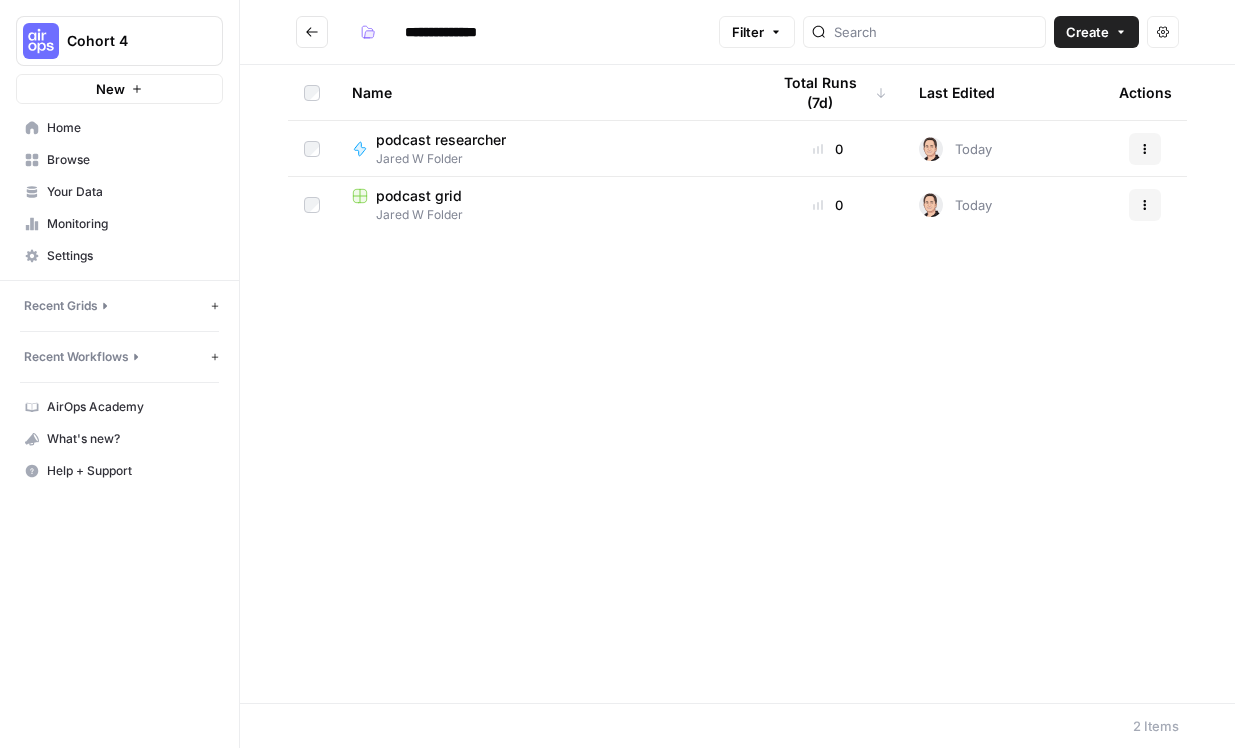 click on "[NAME] Folder" at bounding box center [544, 215] 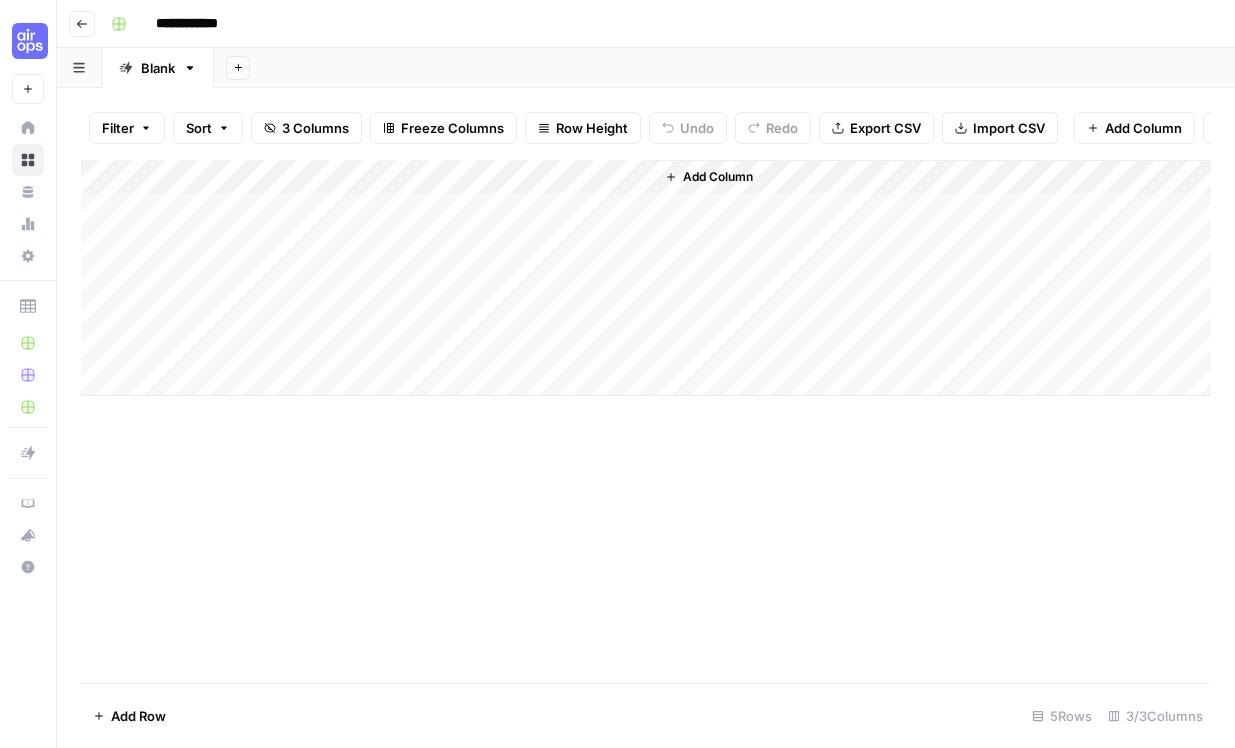 click on "Add Column" at bounding box center [646, 278] 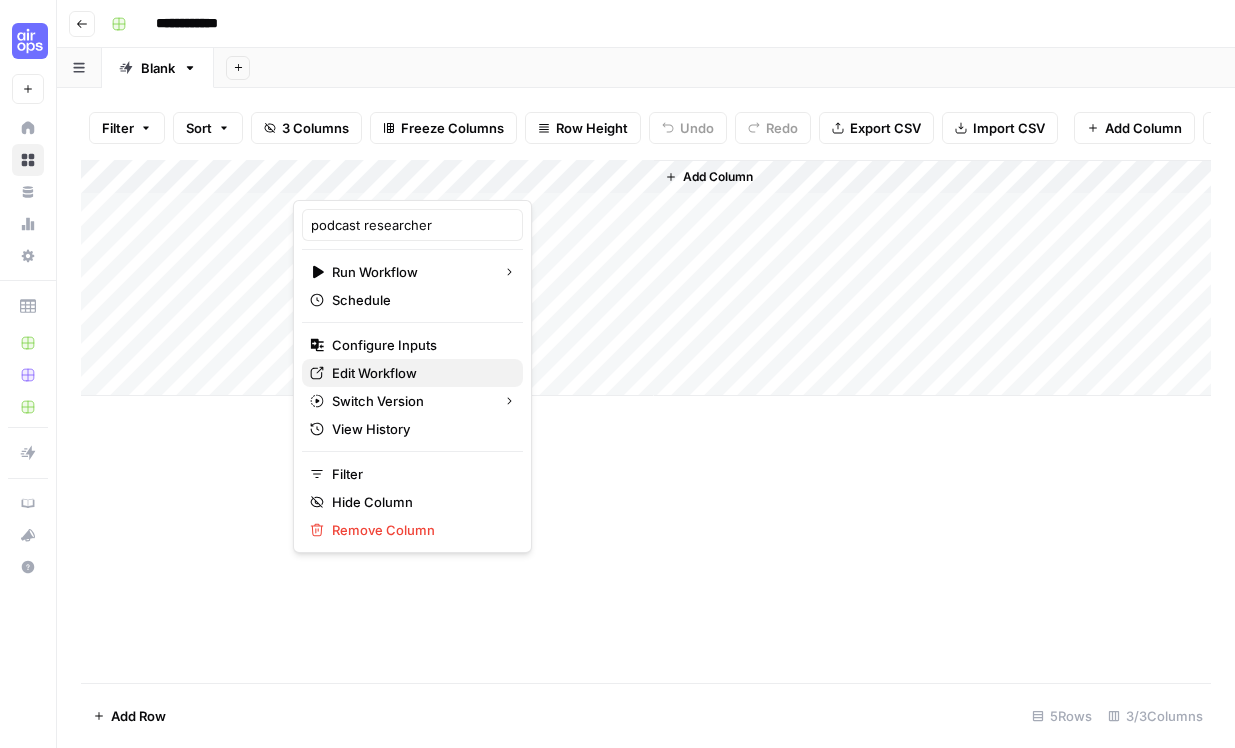 click on "Edit Workflow" at bounding box center [412, 373] 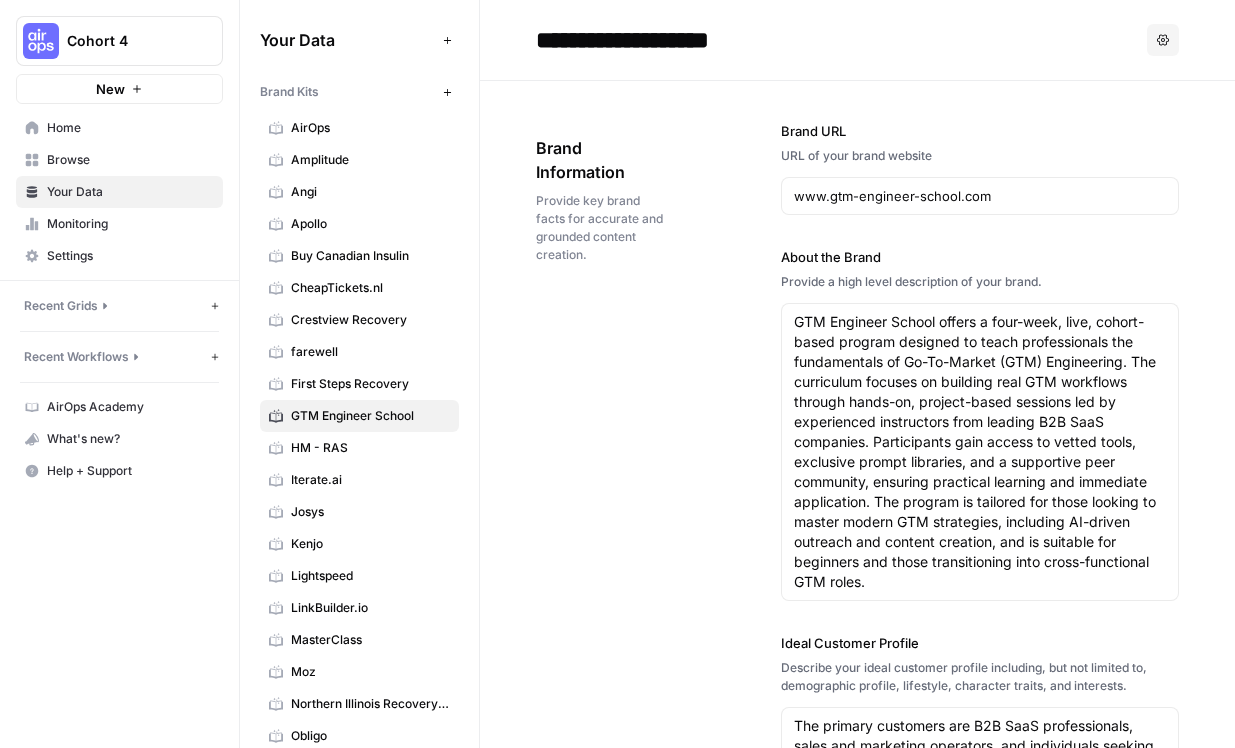 scroll, scrollTop: 0, scrollLeft: 0, axis: both 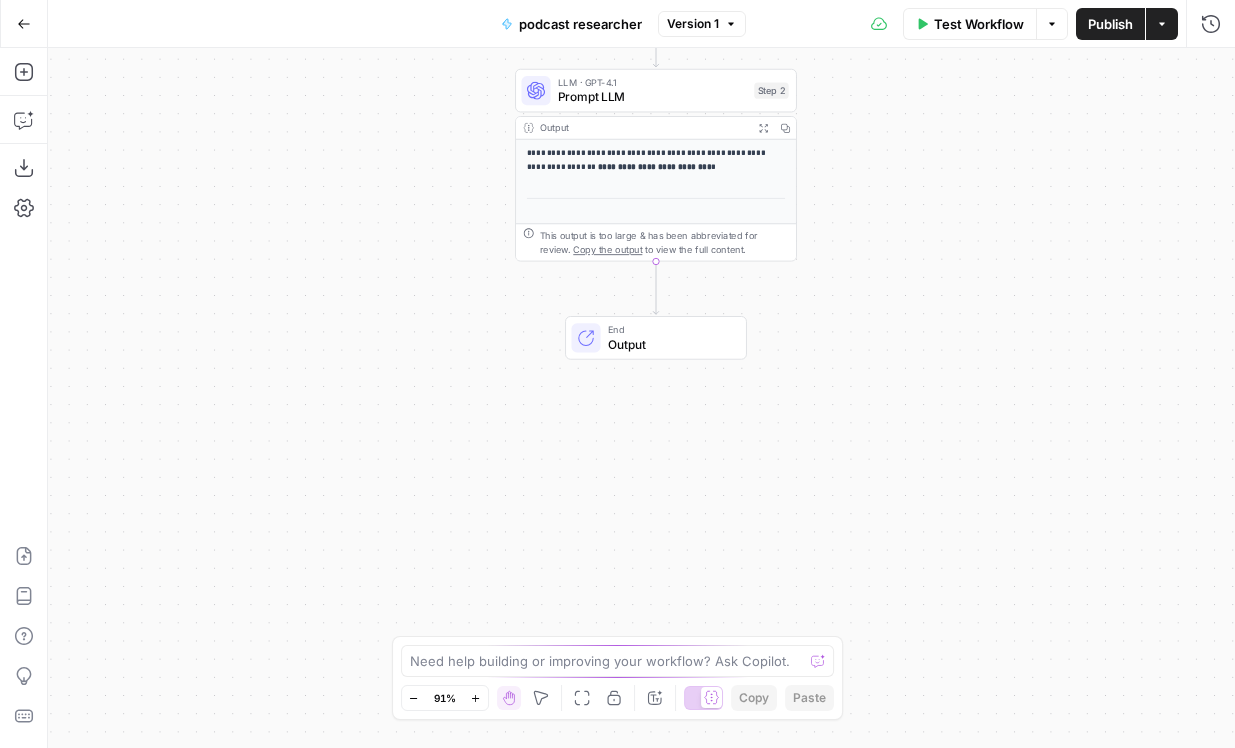 click on "Output" at bounding box center (670, 344) 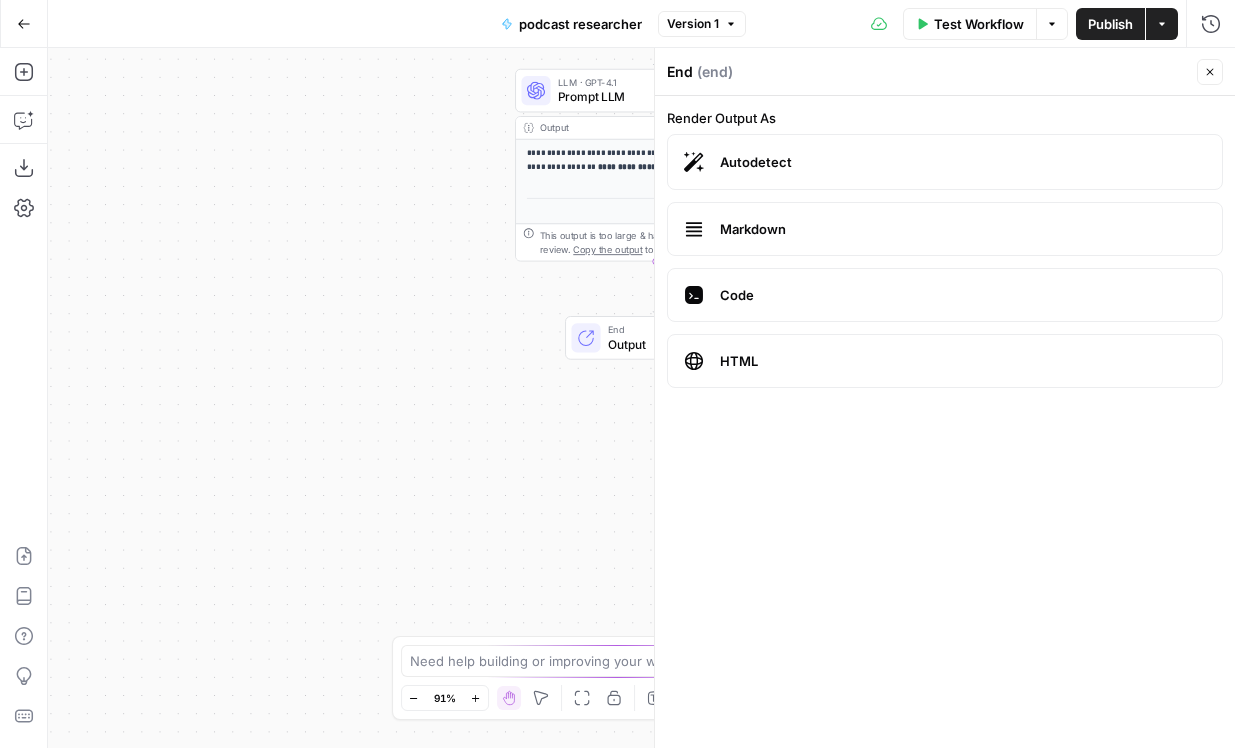 click on "Code" at bounding box center (963, 295) 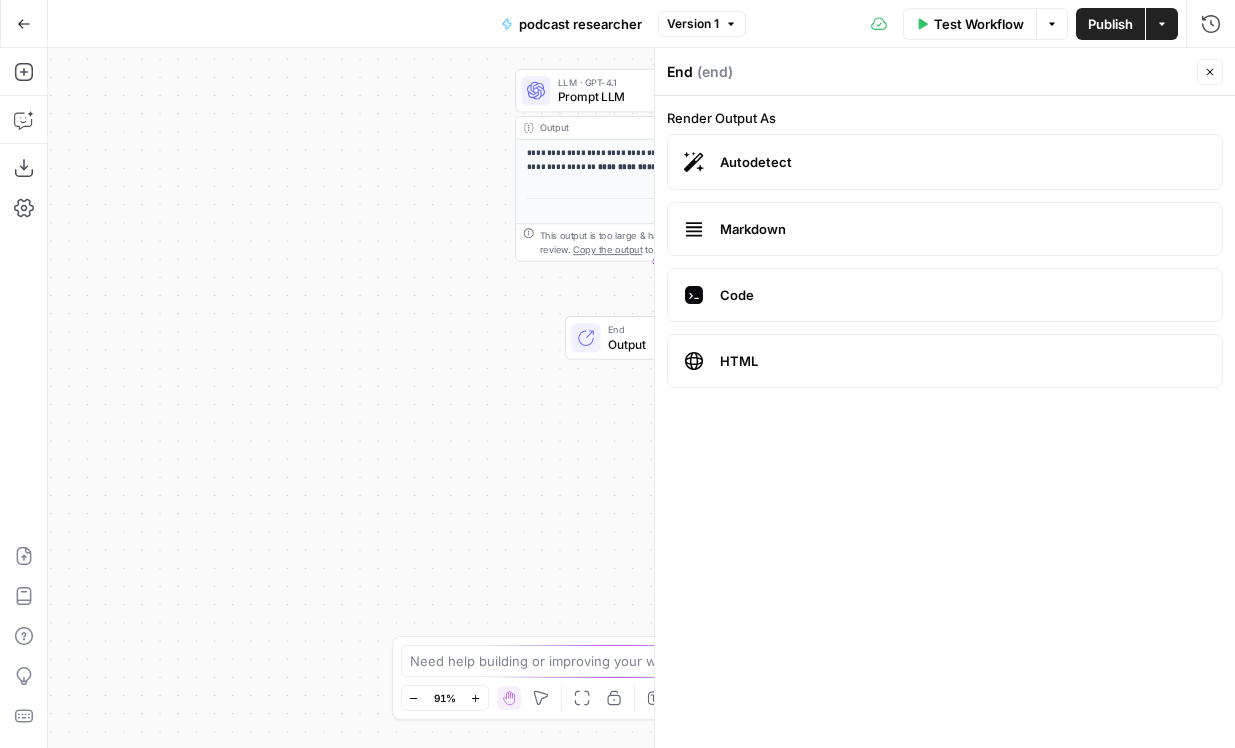 click 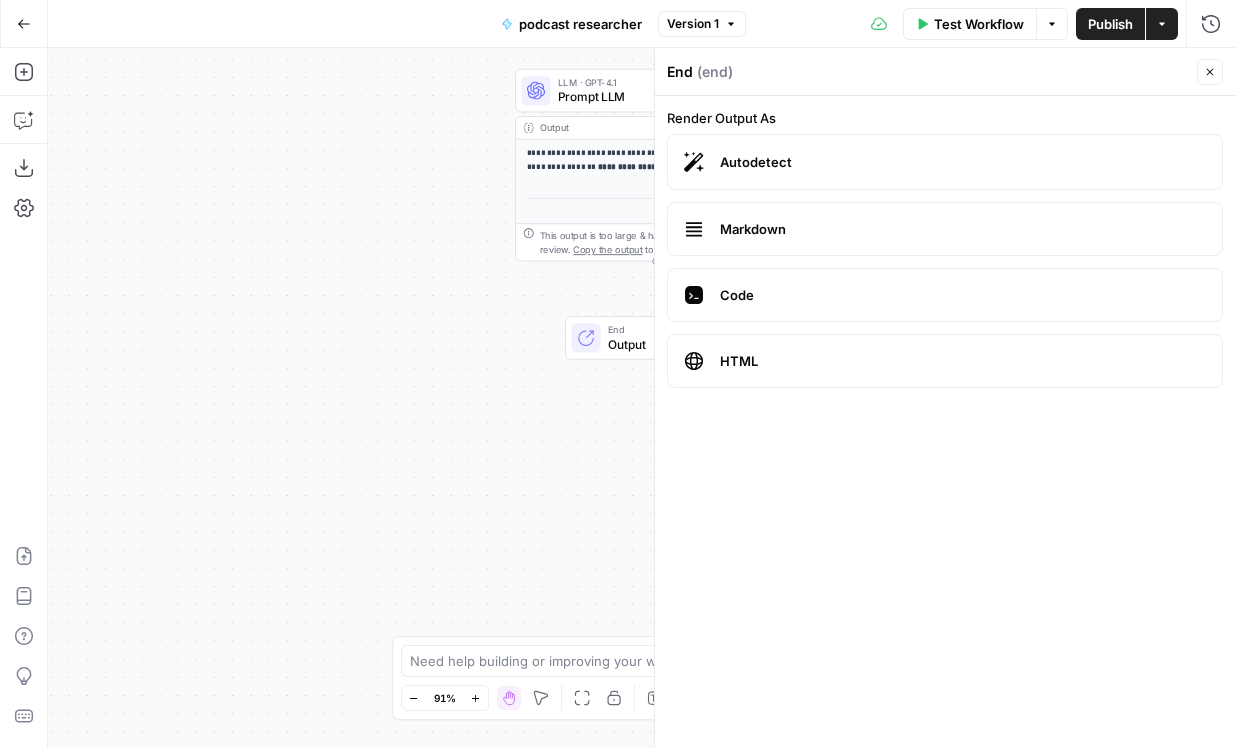 click on "Code" at bounding box center [963, 295] 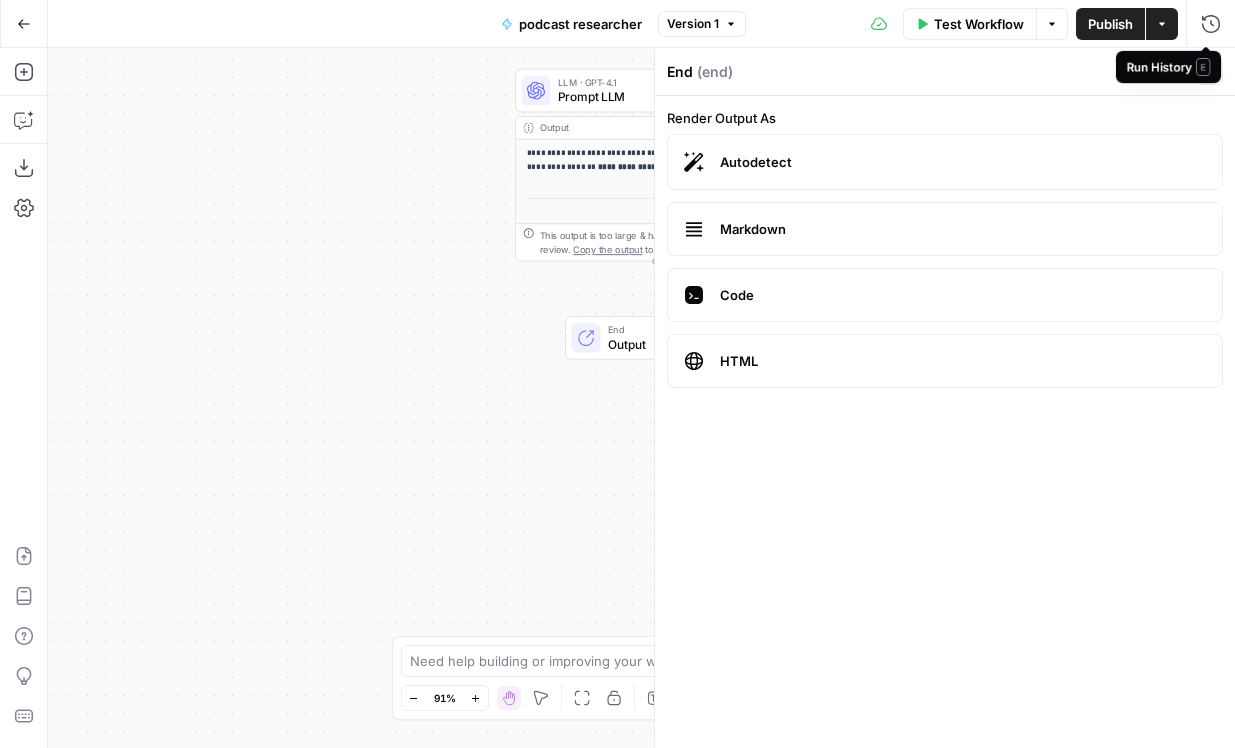 click on "E" at bounding box center (1203, 67) 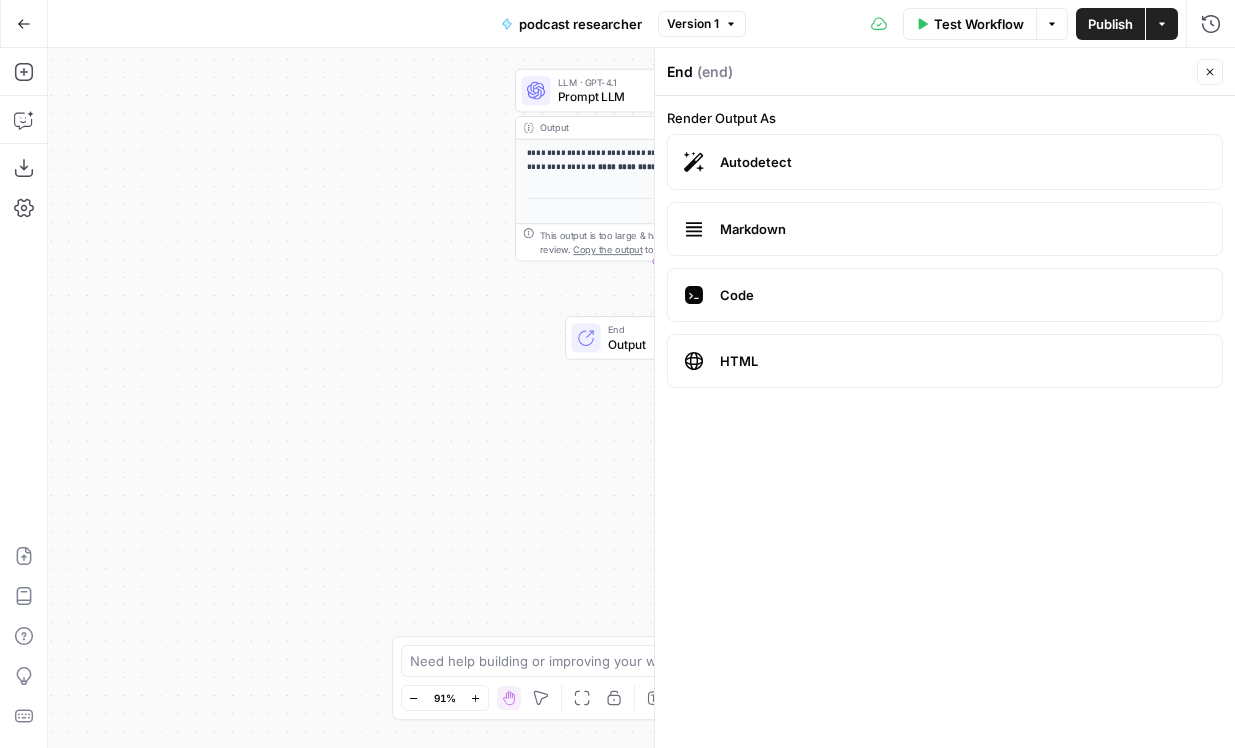 click on "Close" at bounding box center (1210, 72) 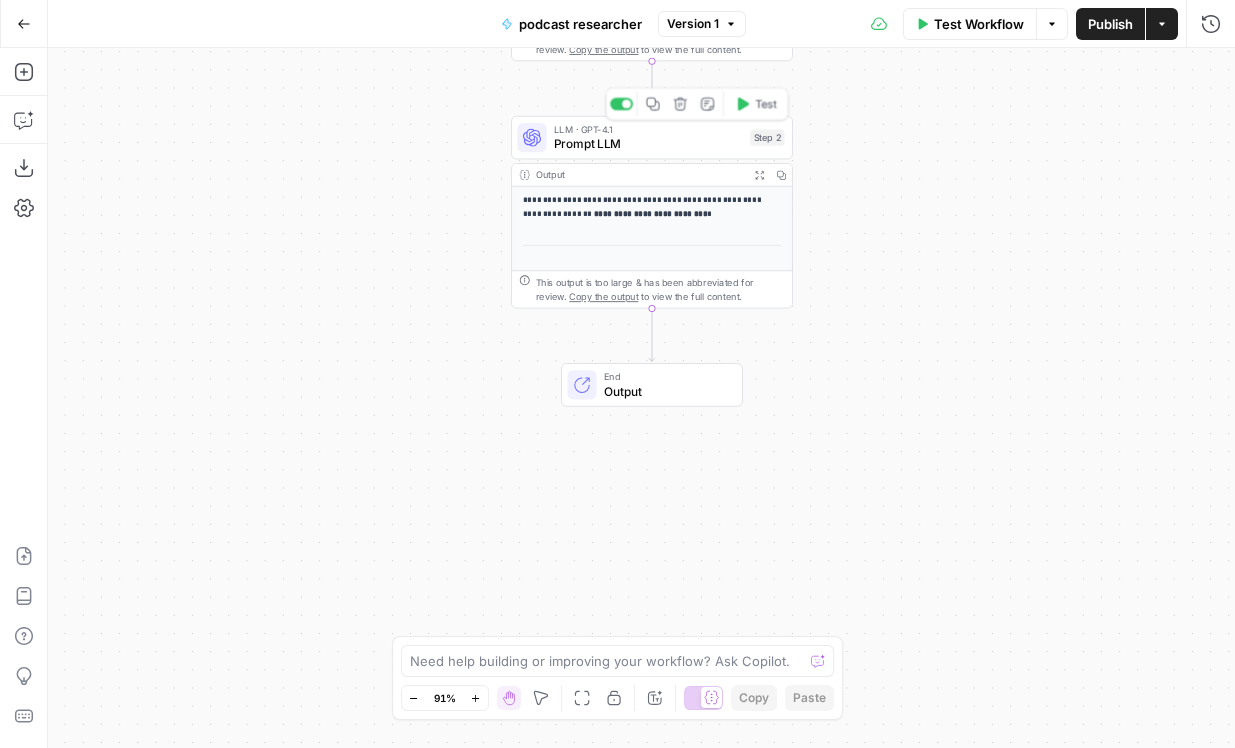 click on "Prompt LLM" at bounding box center (648, 144) 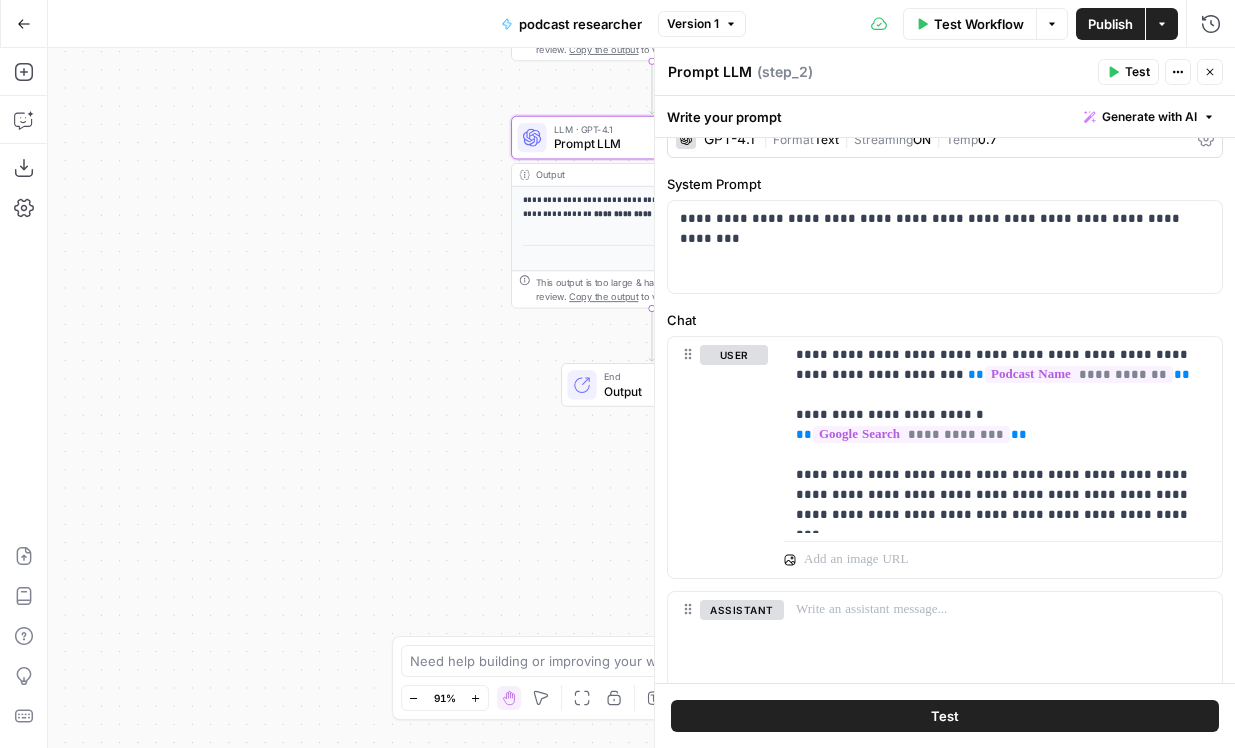 scroll, scrollTop: 0, scrollLeft: 0, axis: both 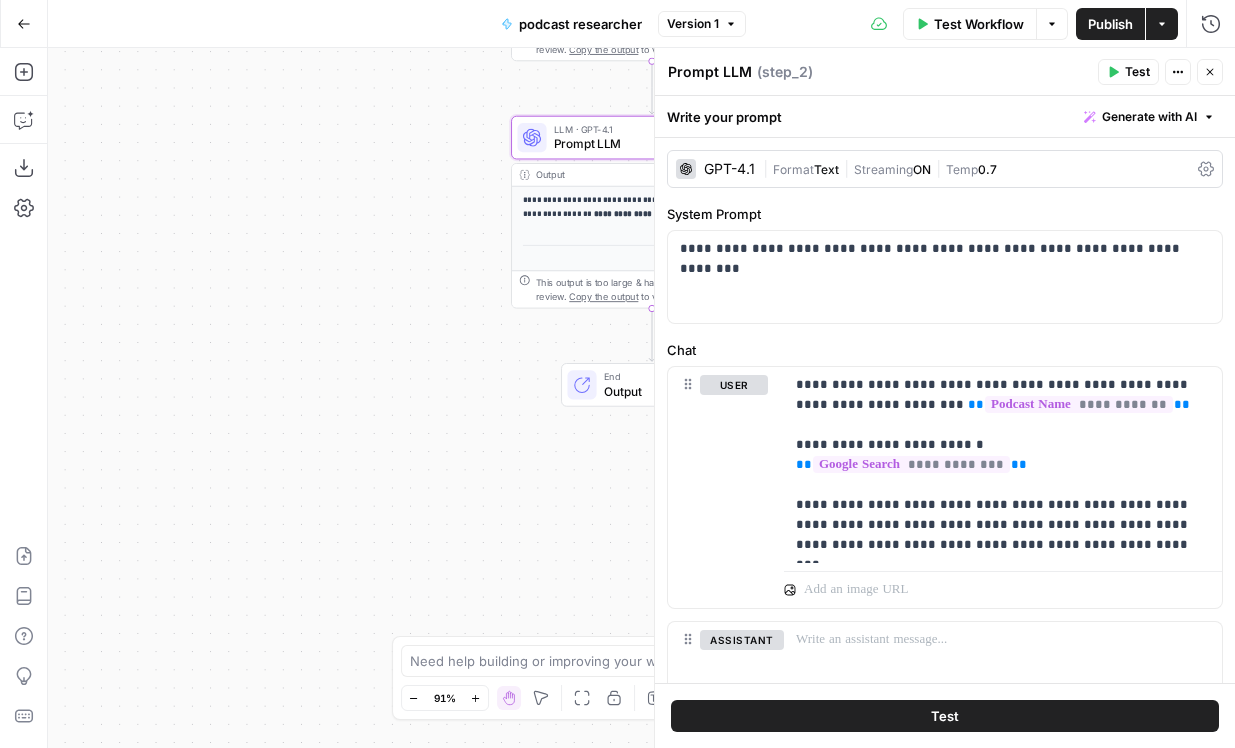 click on "Test Workflow" at bounding box center (970, 24) 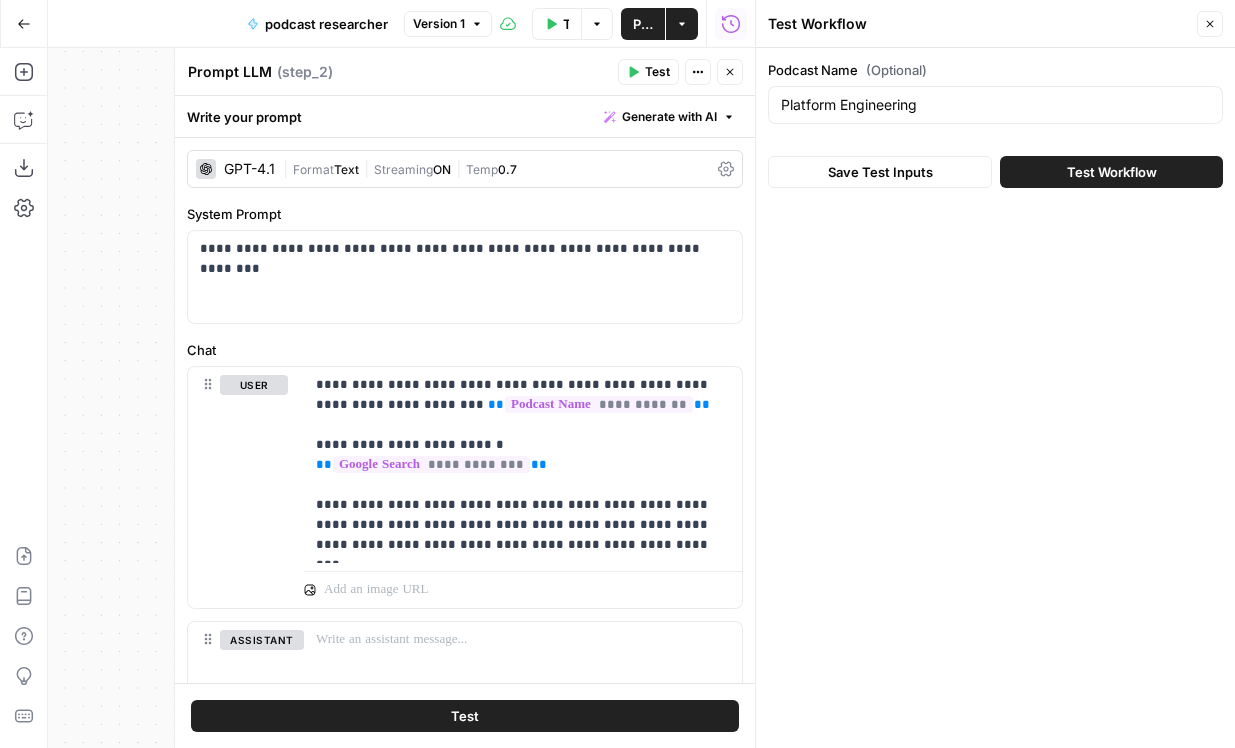 click on "Test Workflow" at bounding box center [1111, 172] 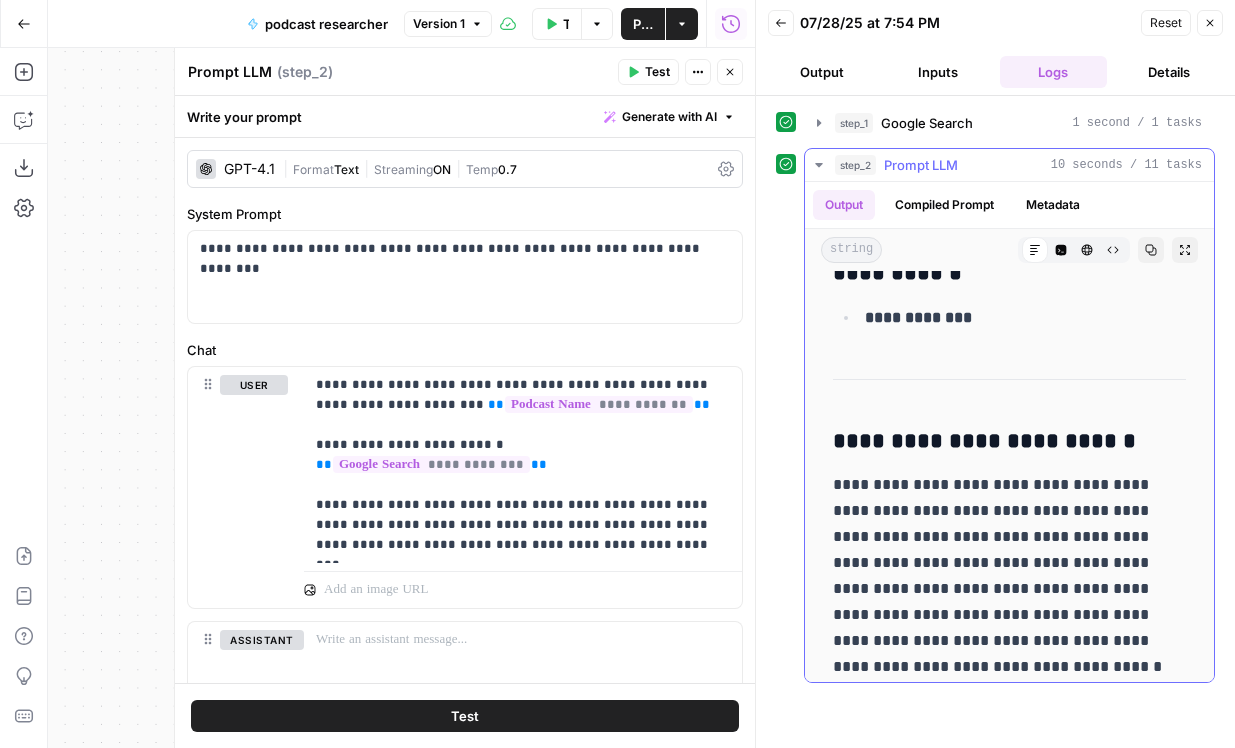scroll, scrollTop: 737, scrollLeft: 0, axis: vertical 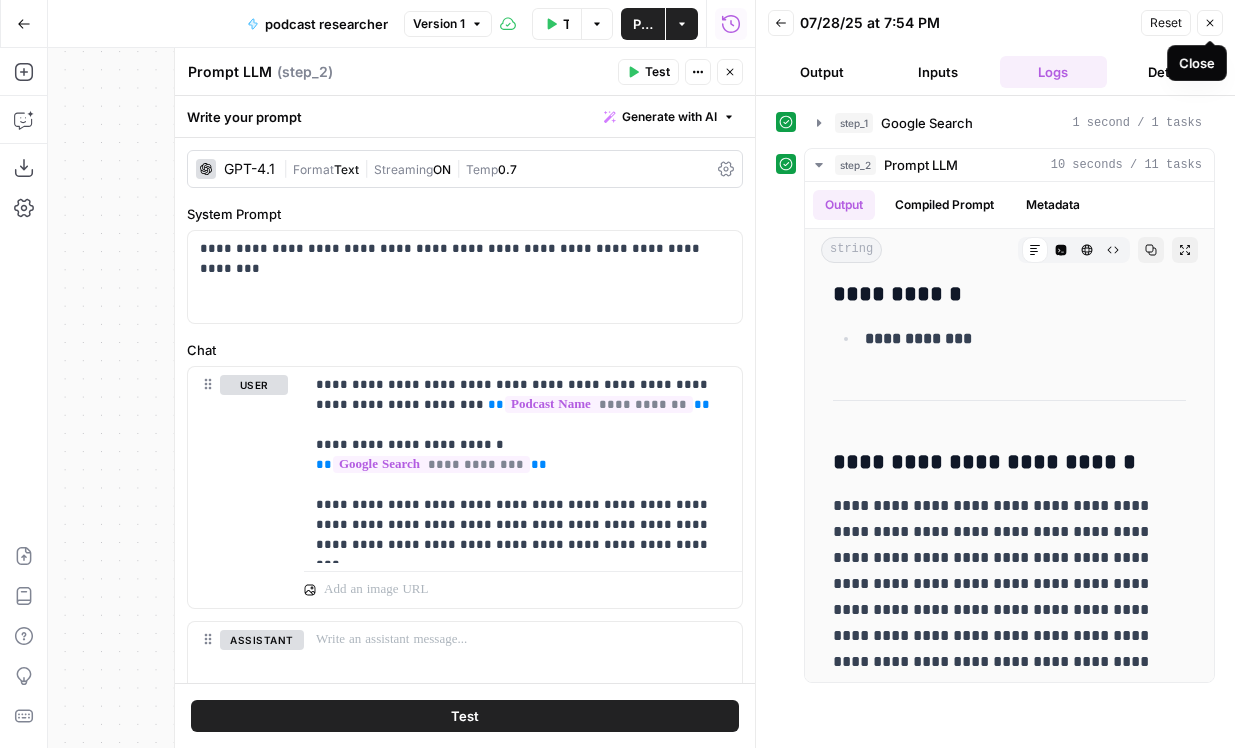 click on "Close" at bounding box center [1210, 23] 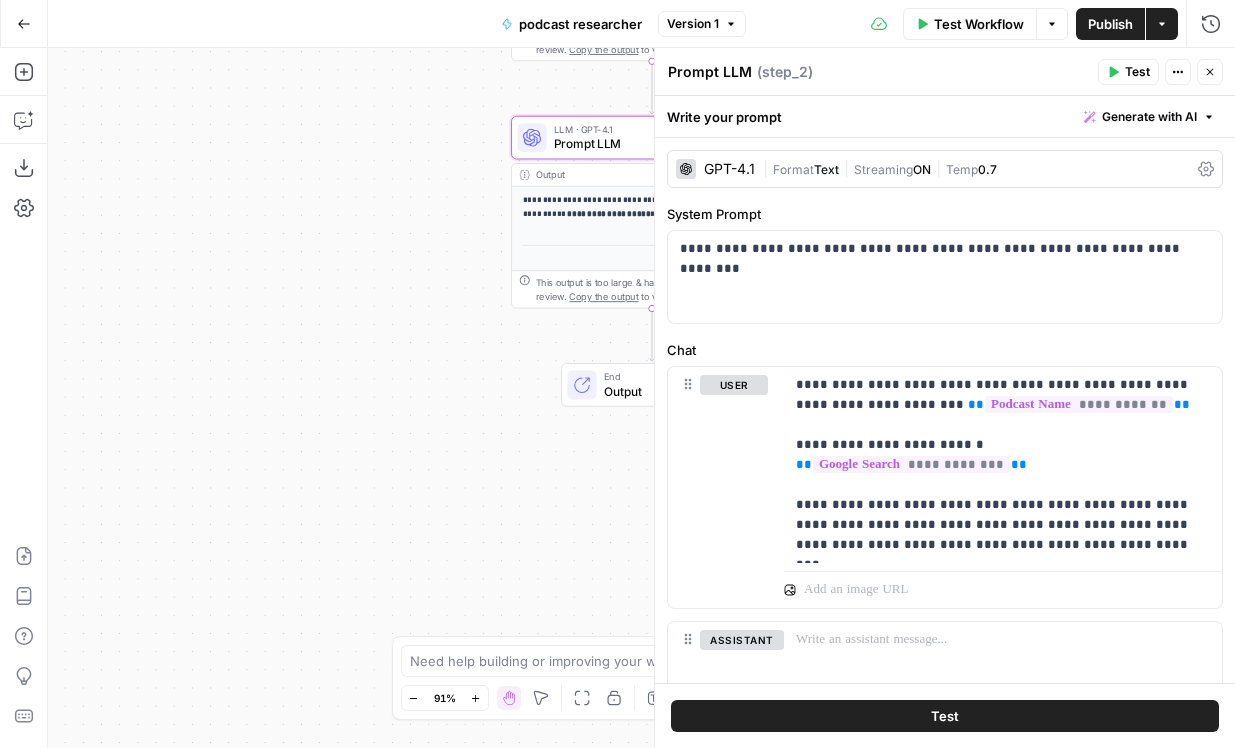 click 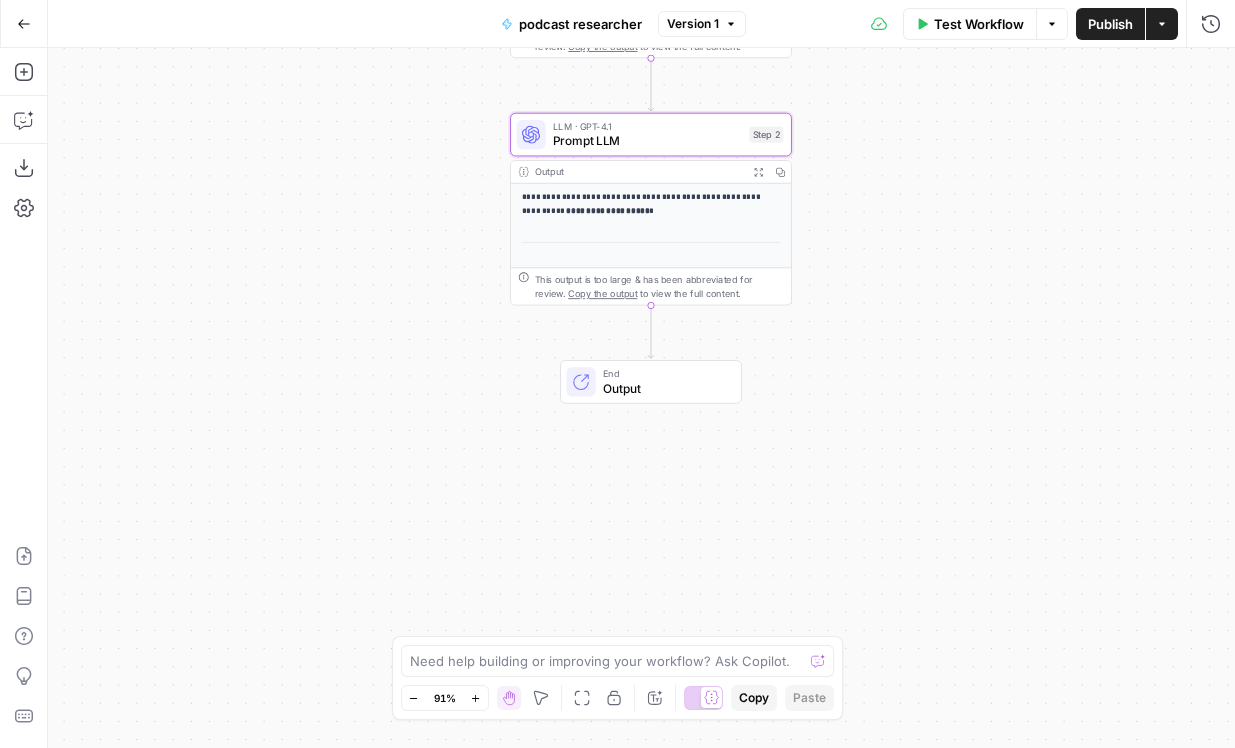 click on "End" at bounding box center [665, 373] 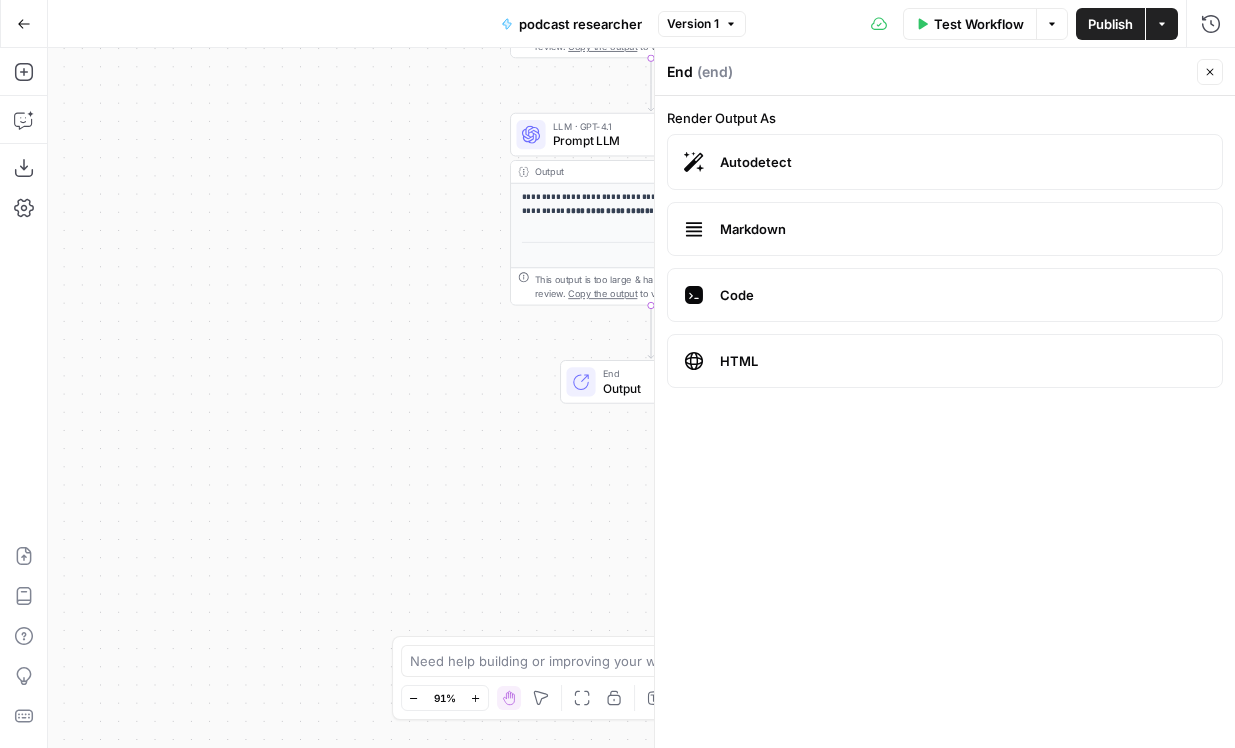click on "Markdown" at bounding box center [963, 229] 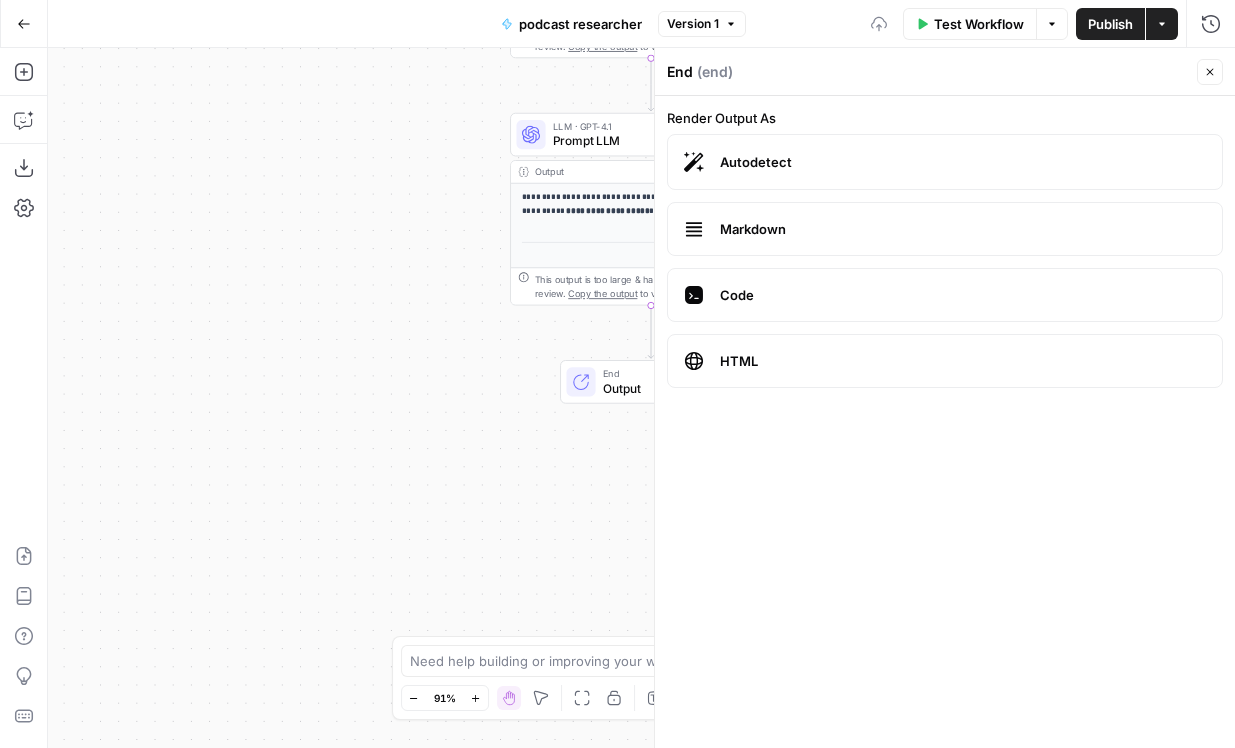 click on "Code" at bounding box center [963, 295] 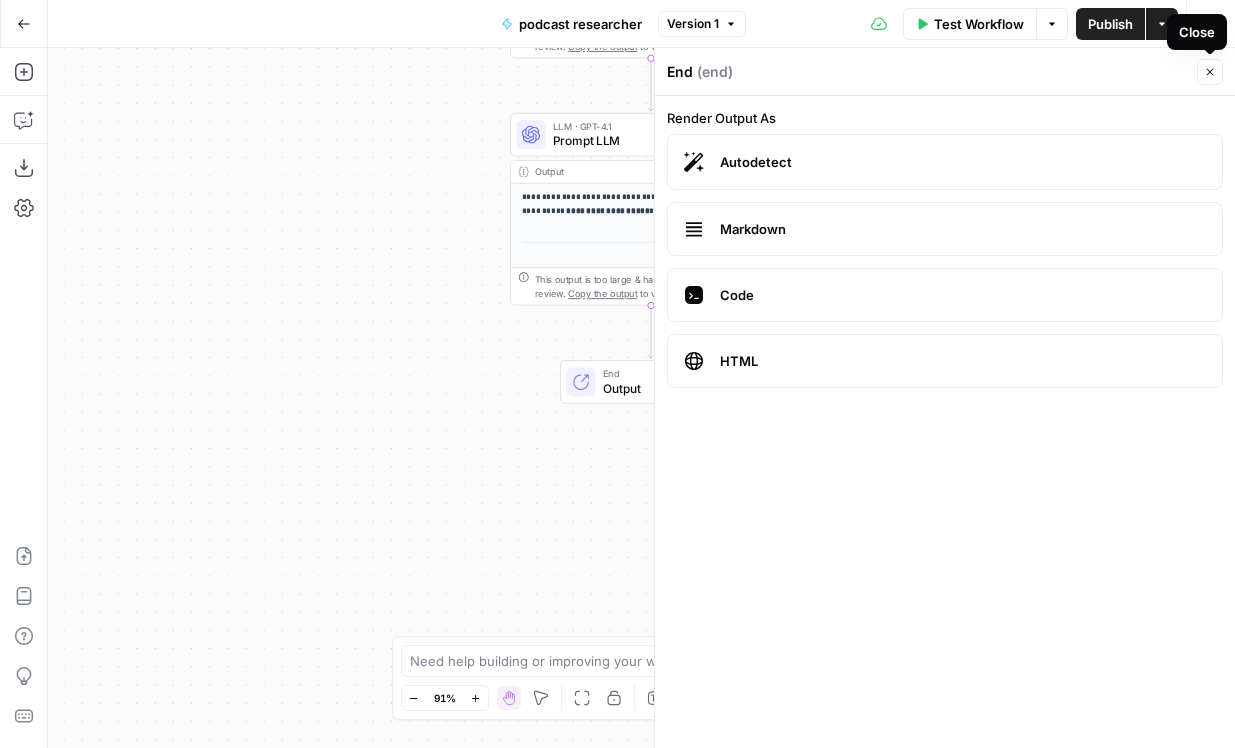 click 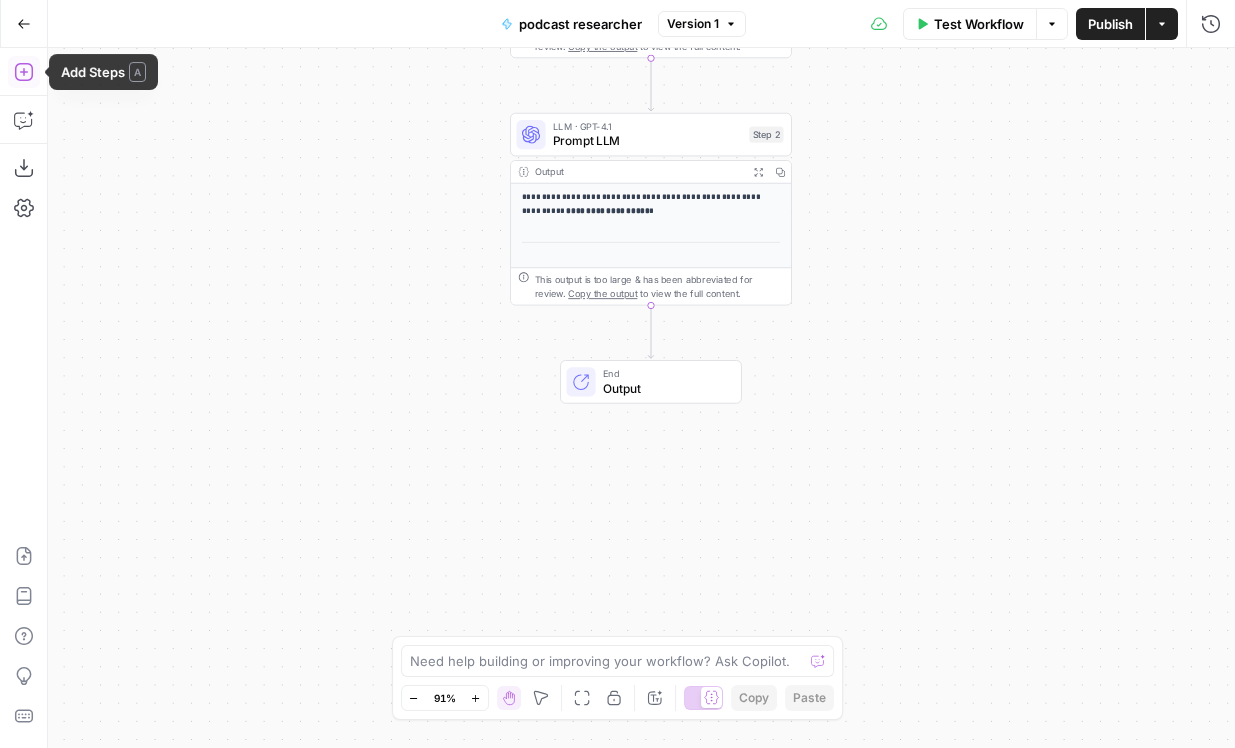 click 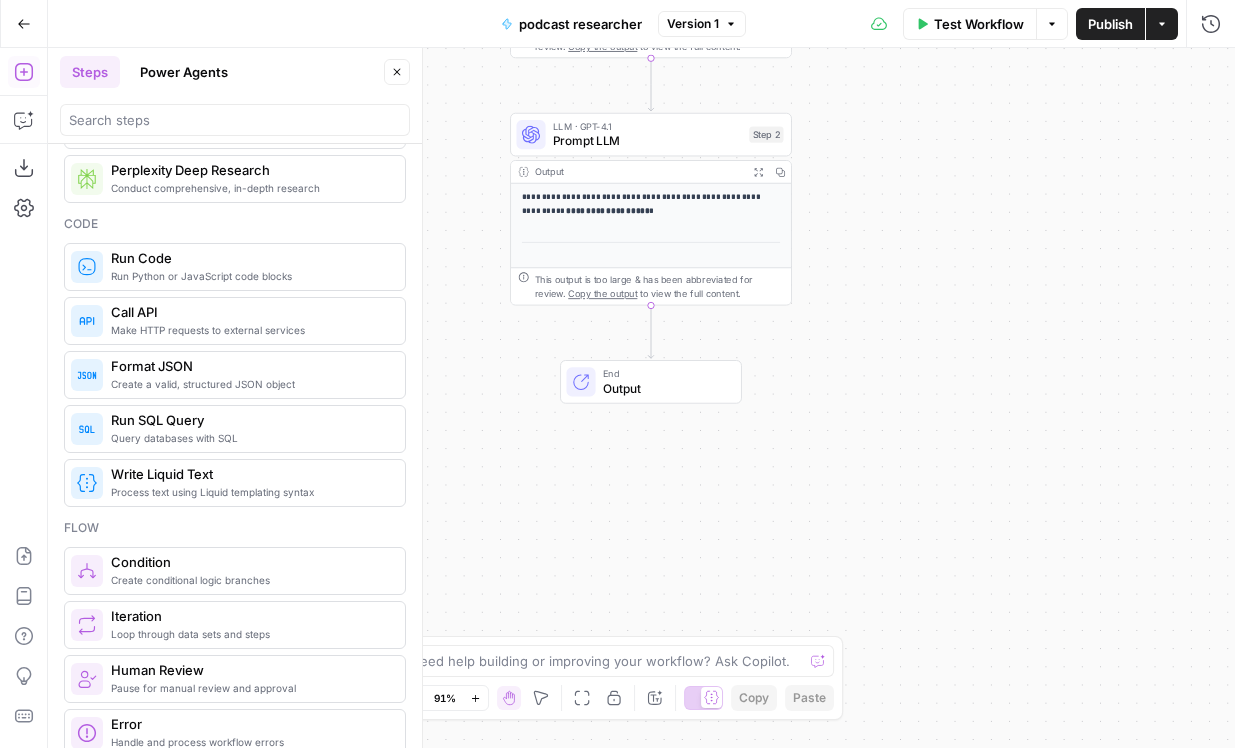 scroll, scrollTop: 286, scrollLeft: 0, axis: vertical 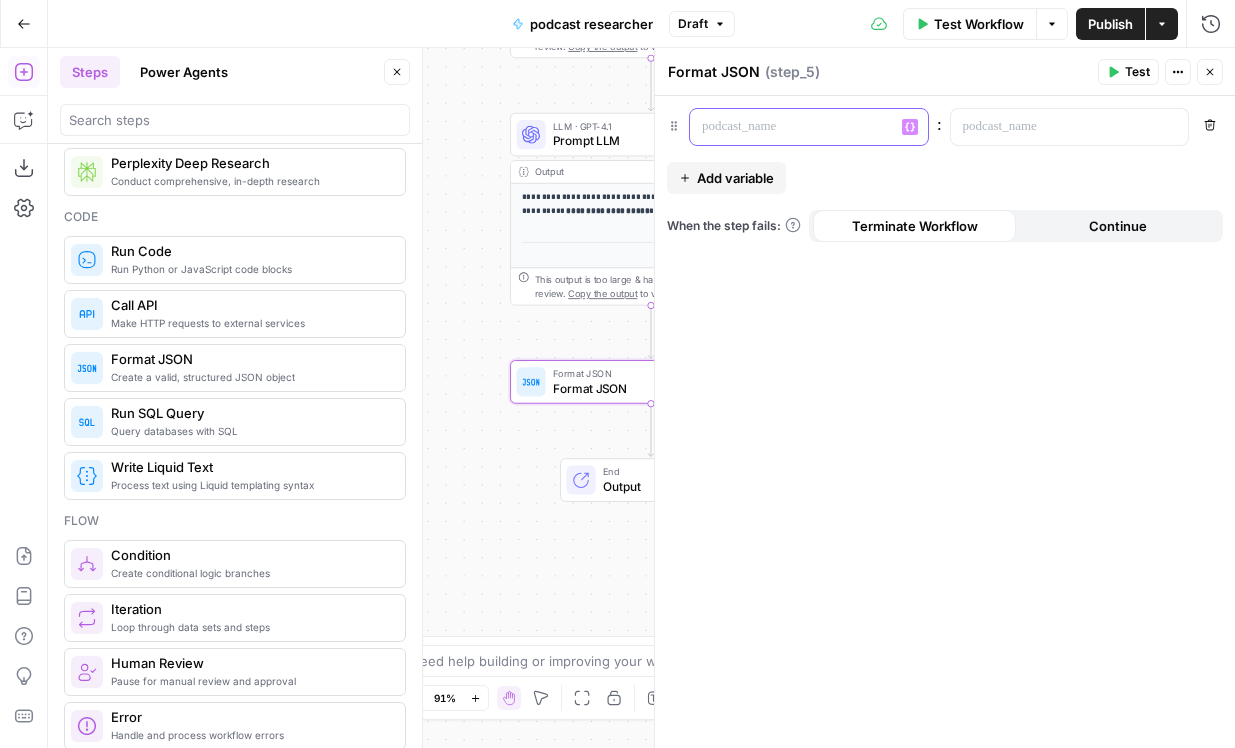 click at bounding box center (793, 127) 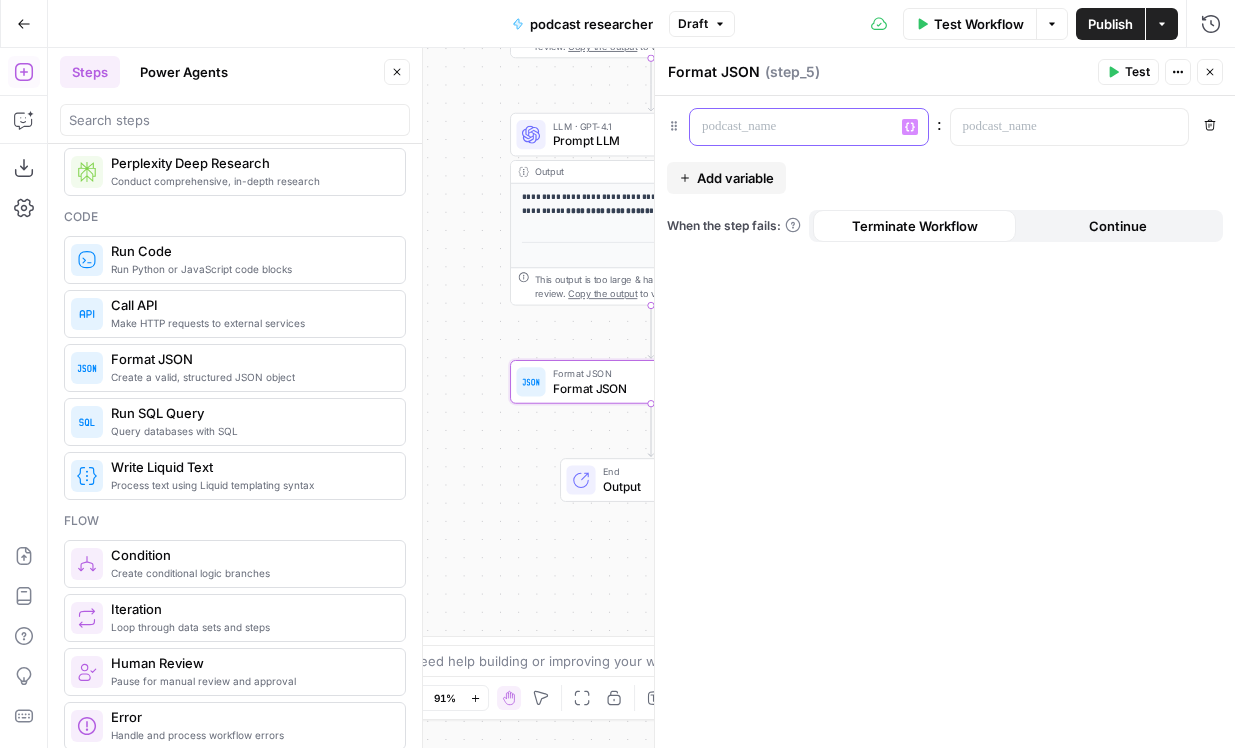type 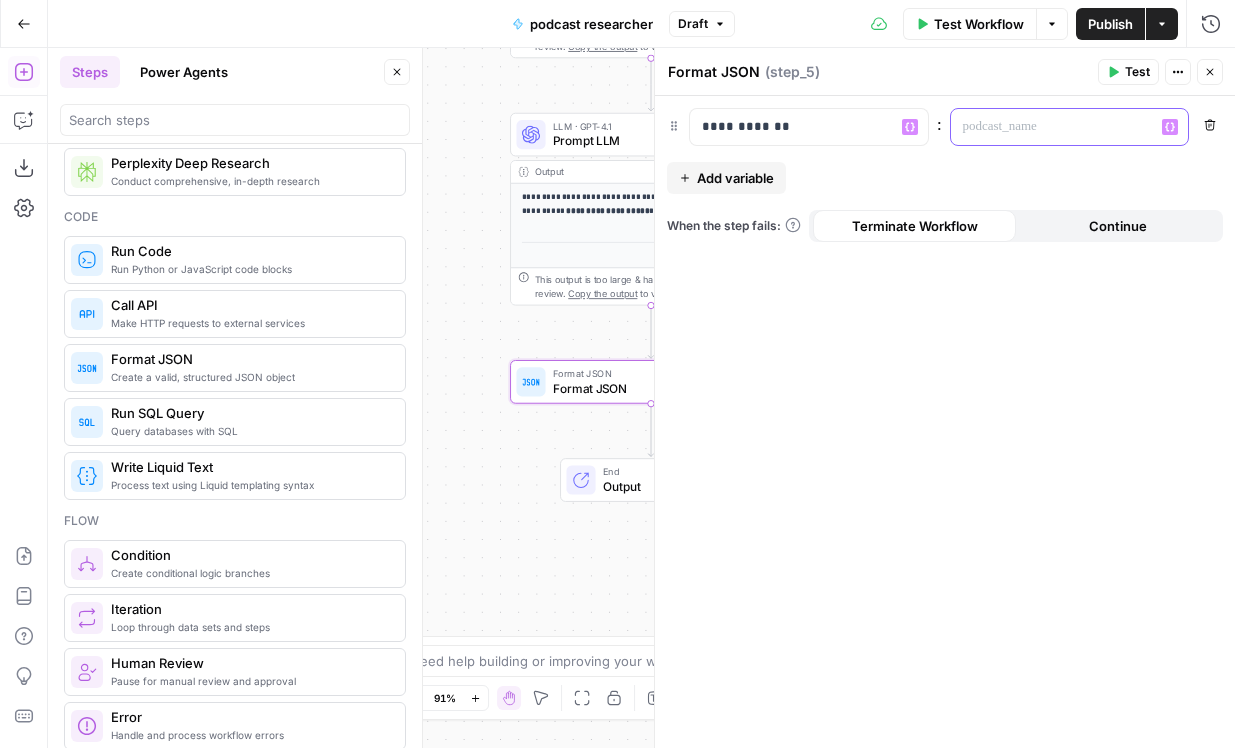 click at bounding box center [1054, 127] 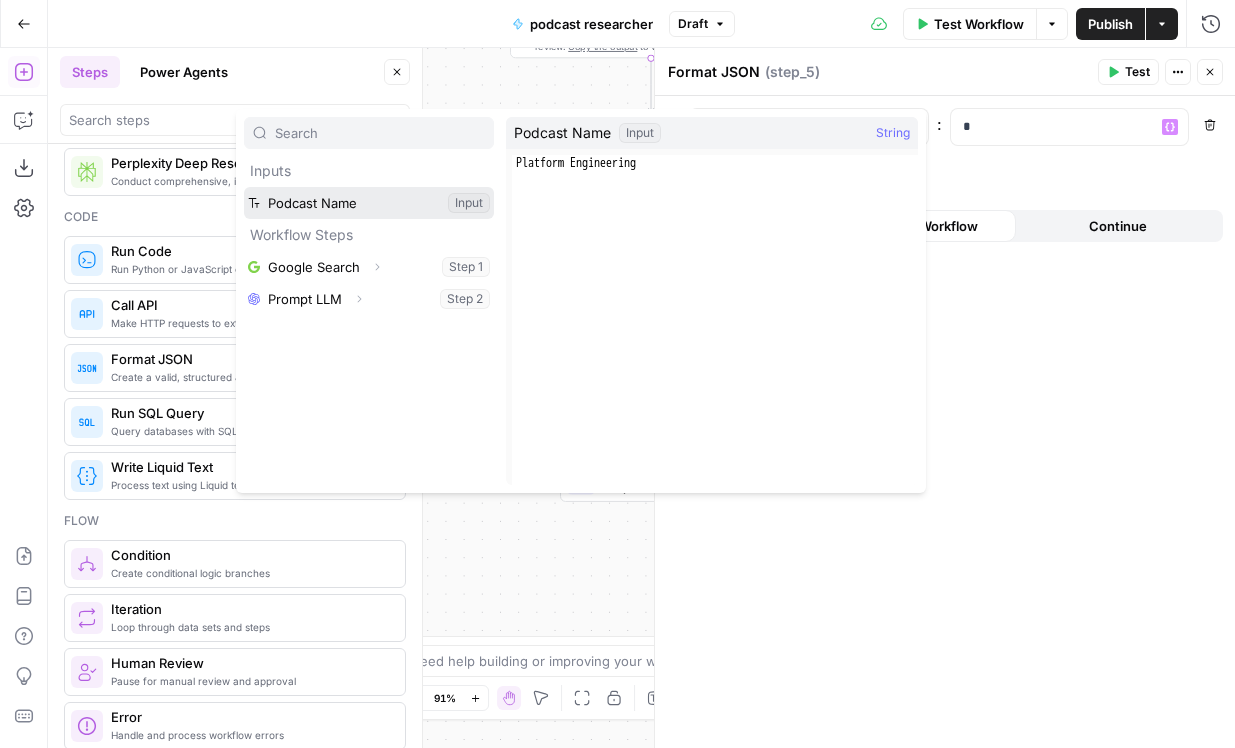 click at bounding box center (369, 203) 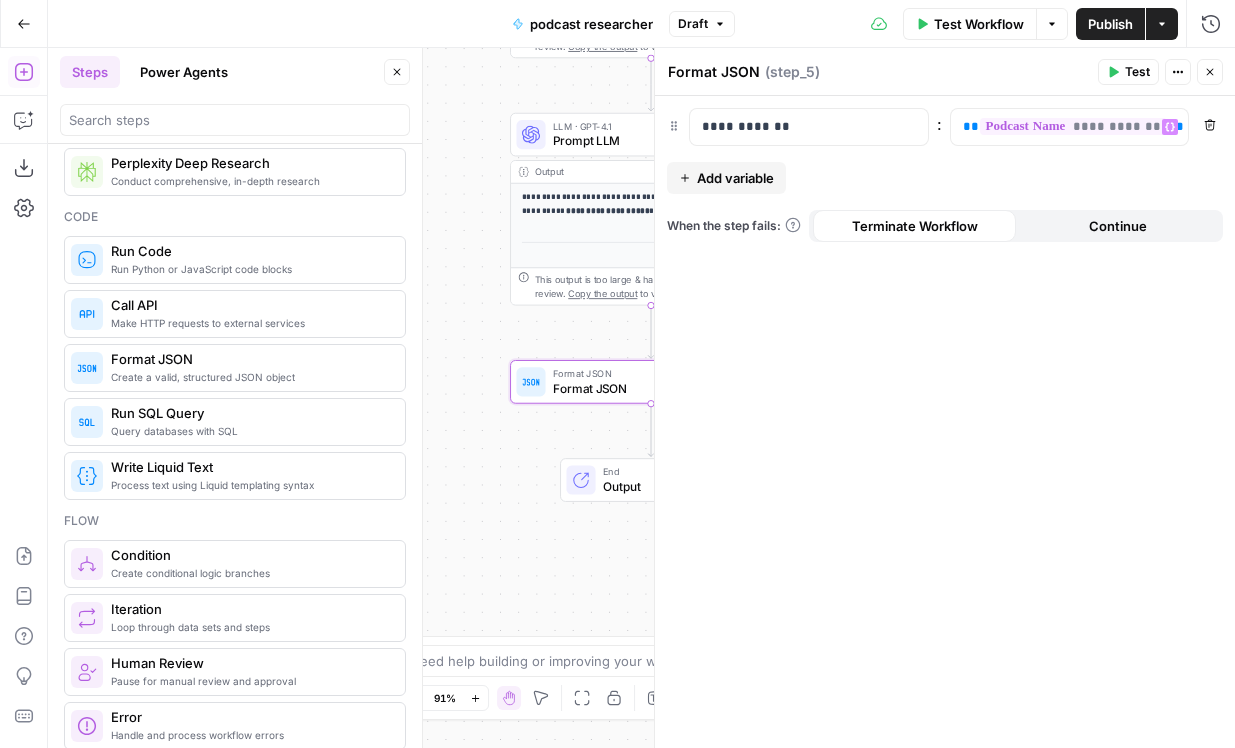 click on "Add variable" at bounding box center [735, 178] 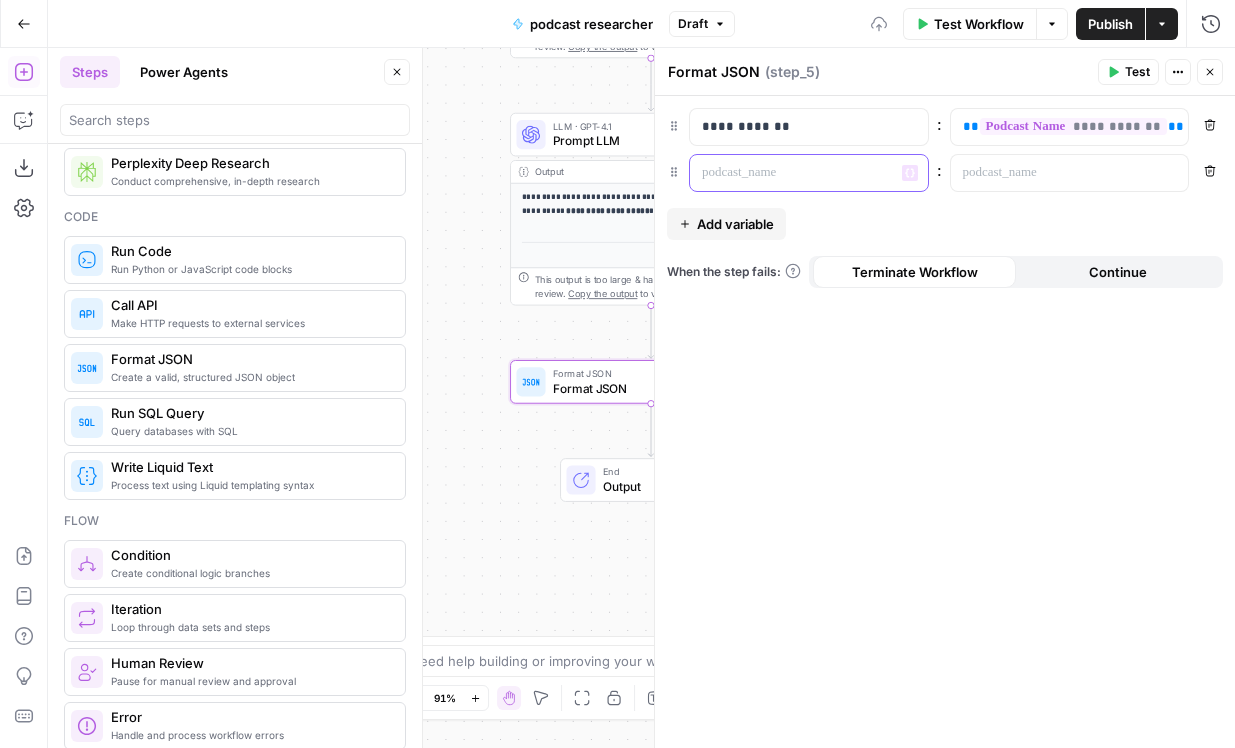 click at bounding box center (793, 173) 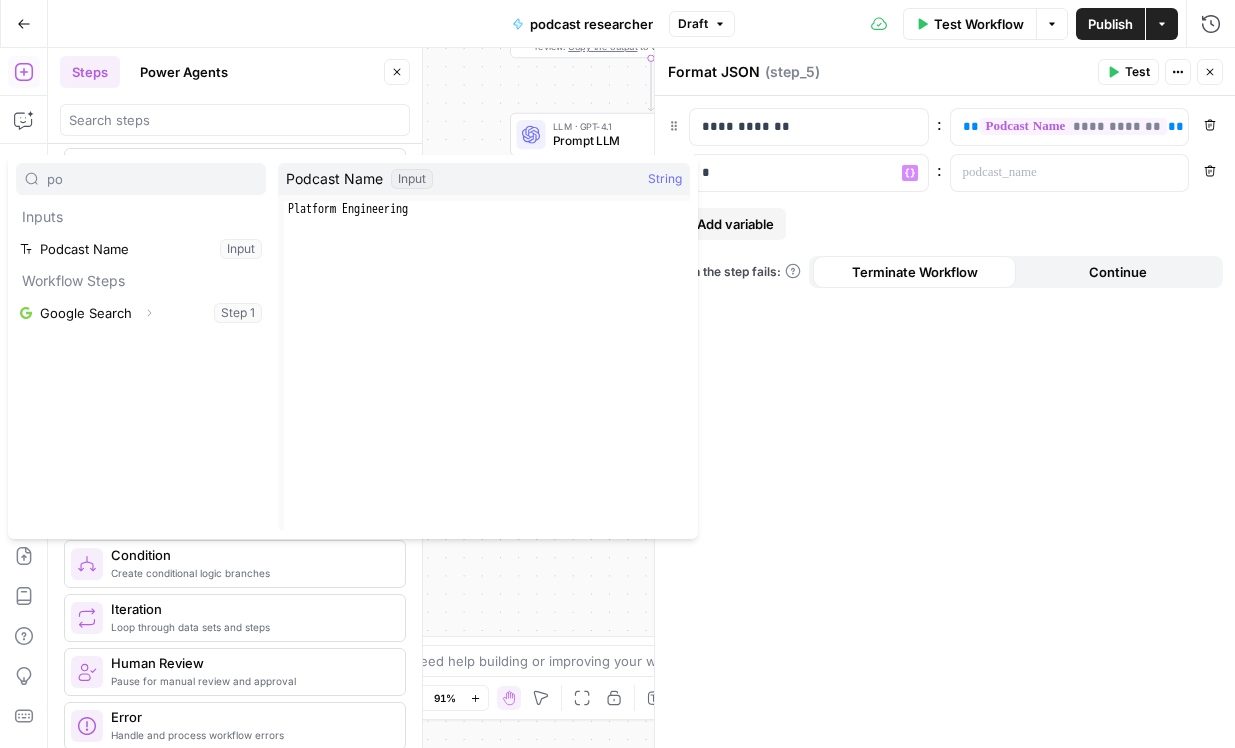 type on "po" 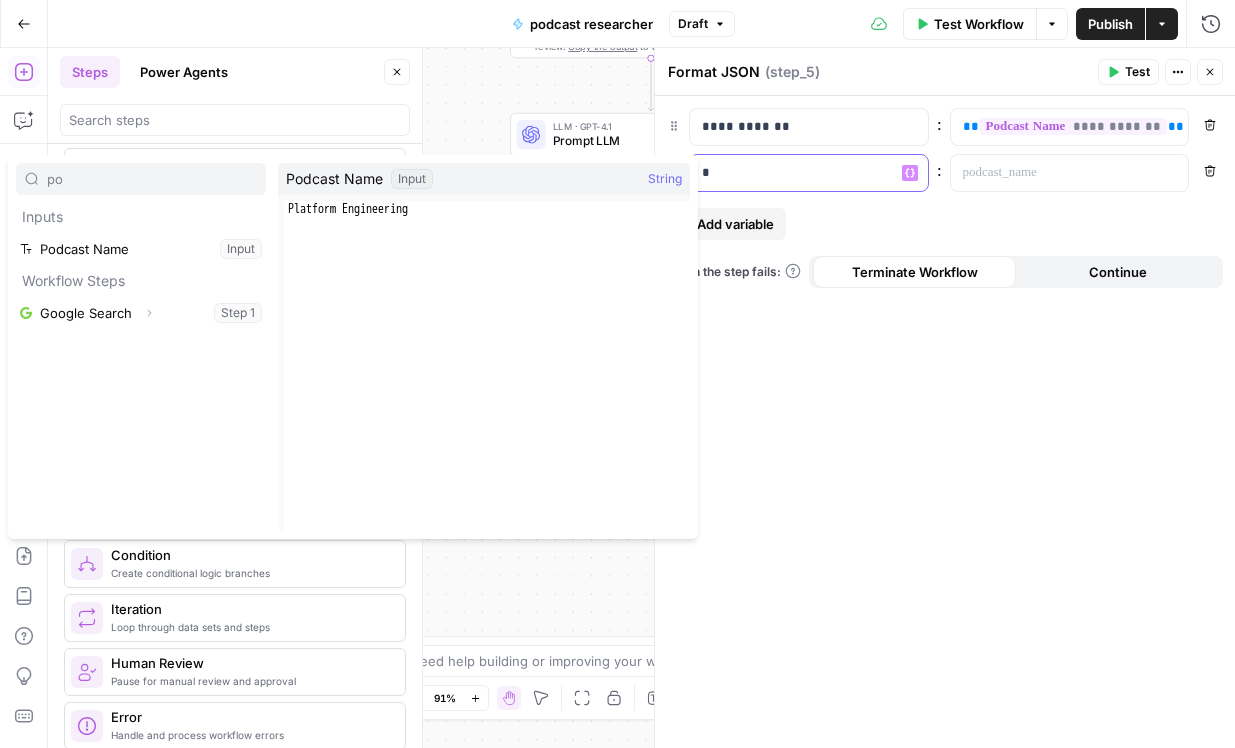 click on "*" at bounding box center [809, 173] 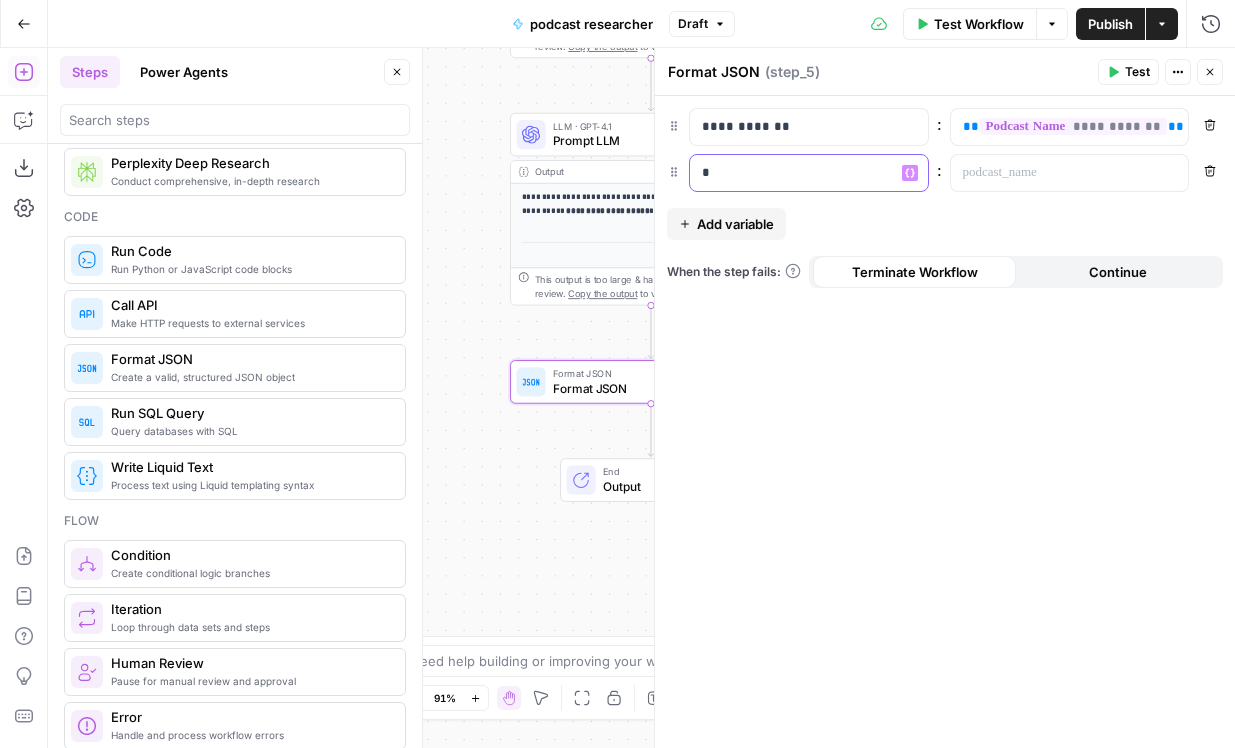 type 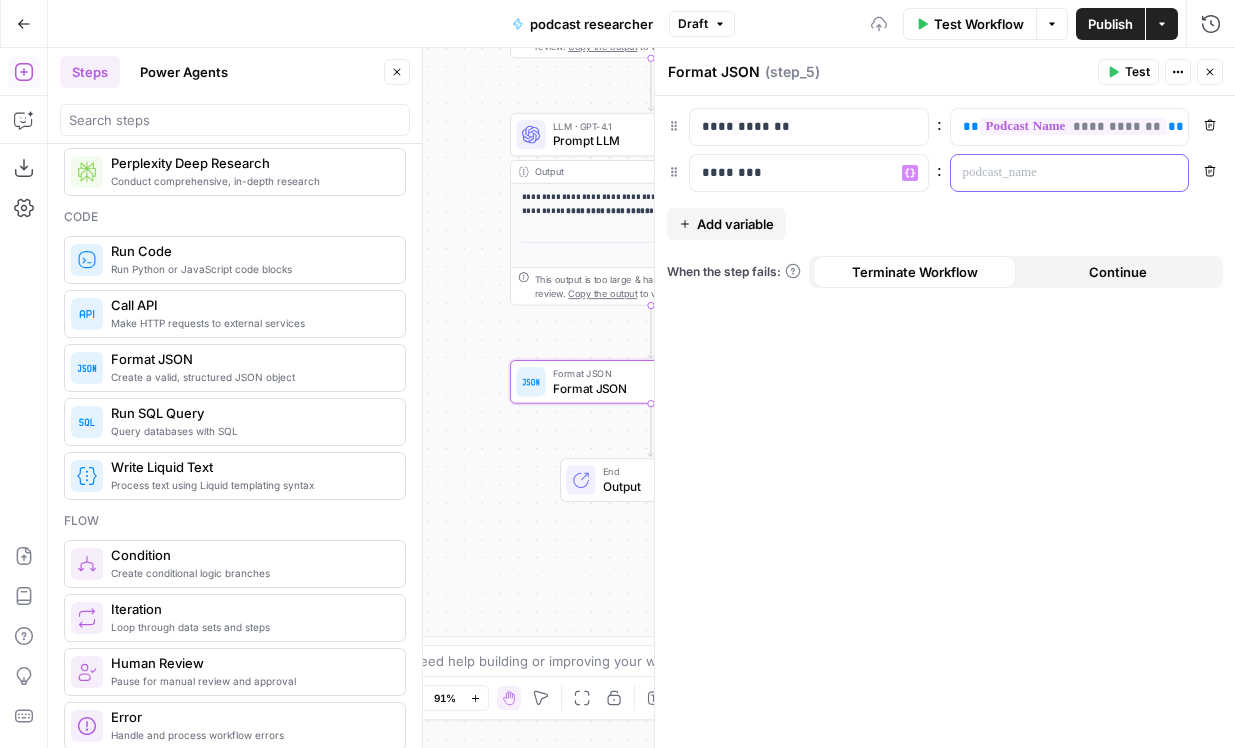 click at bounding box center [1054, 173] 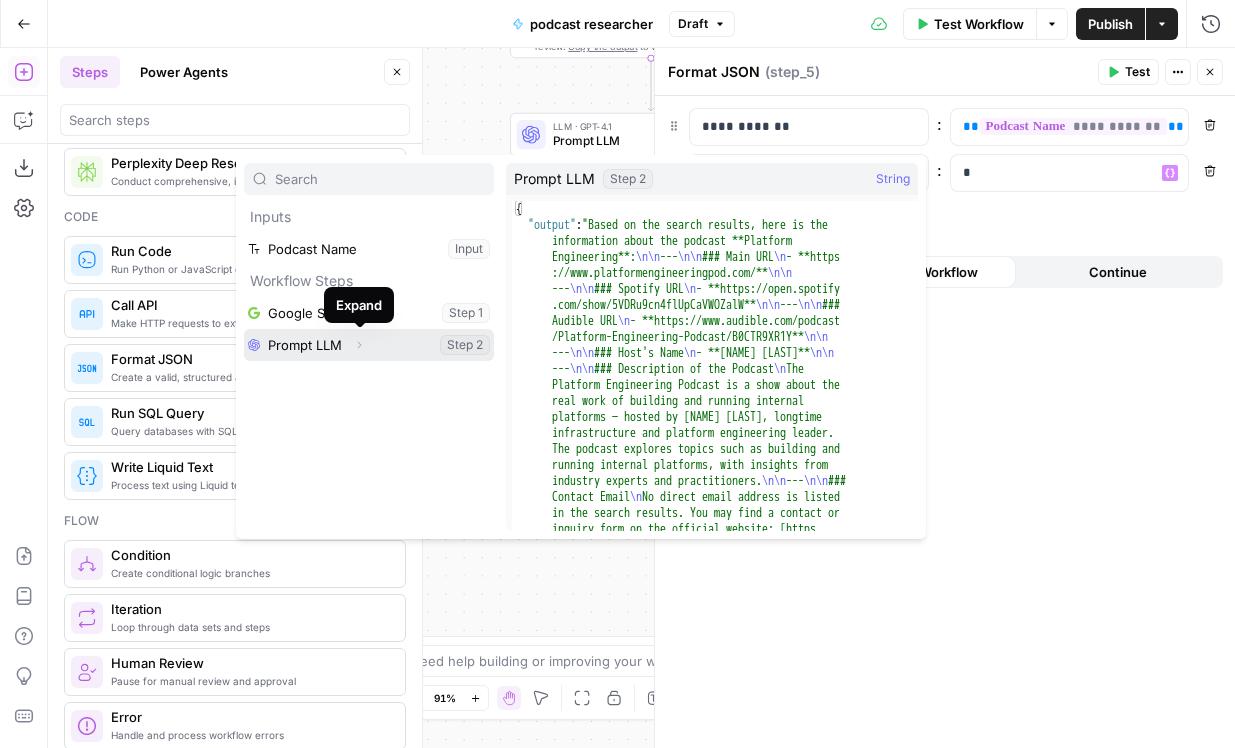 click 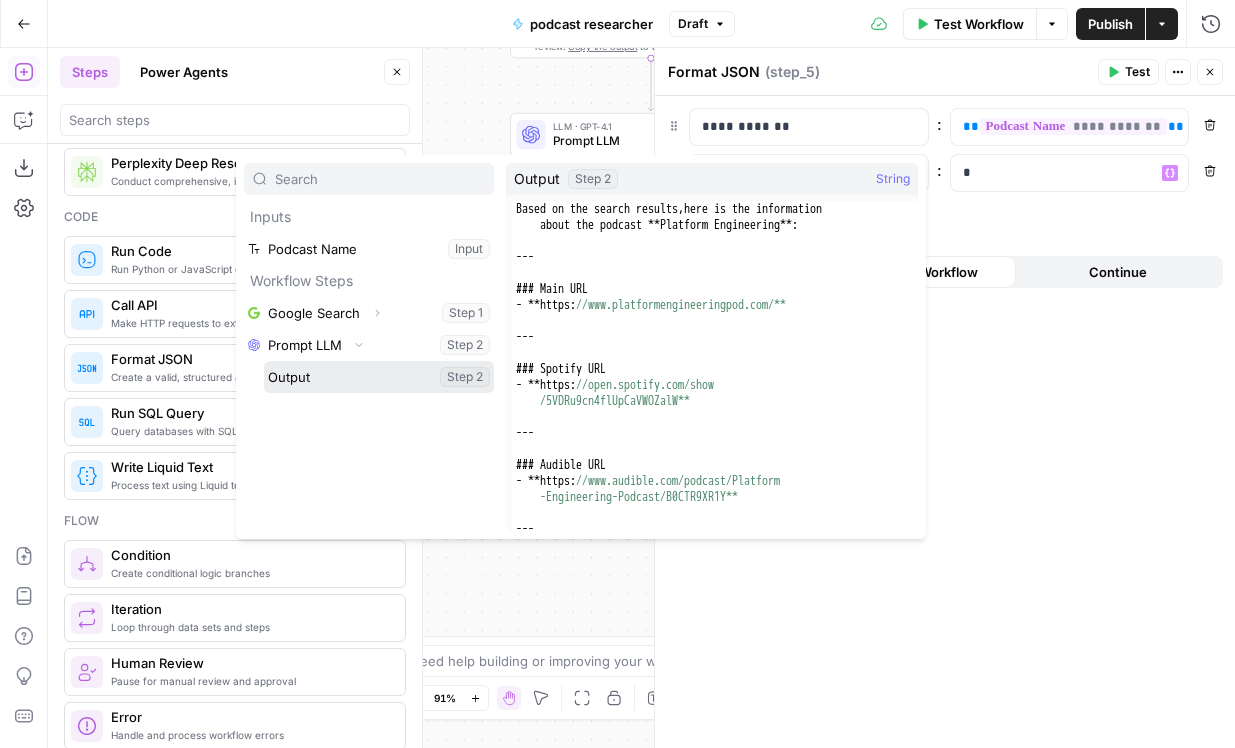 click at bounding box center [379, 377] 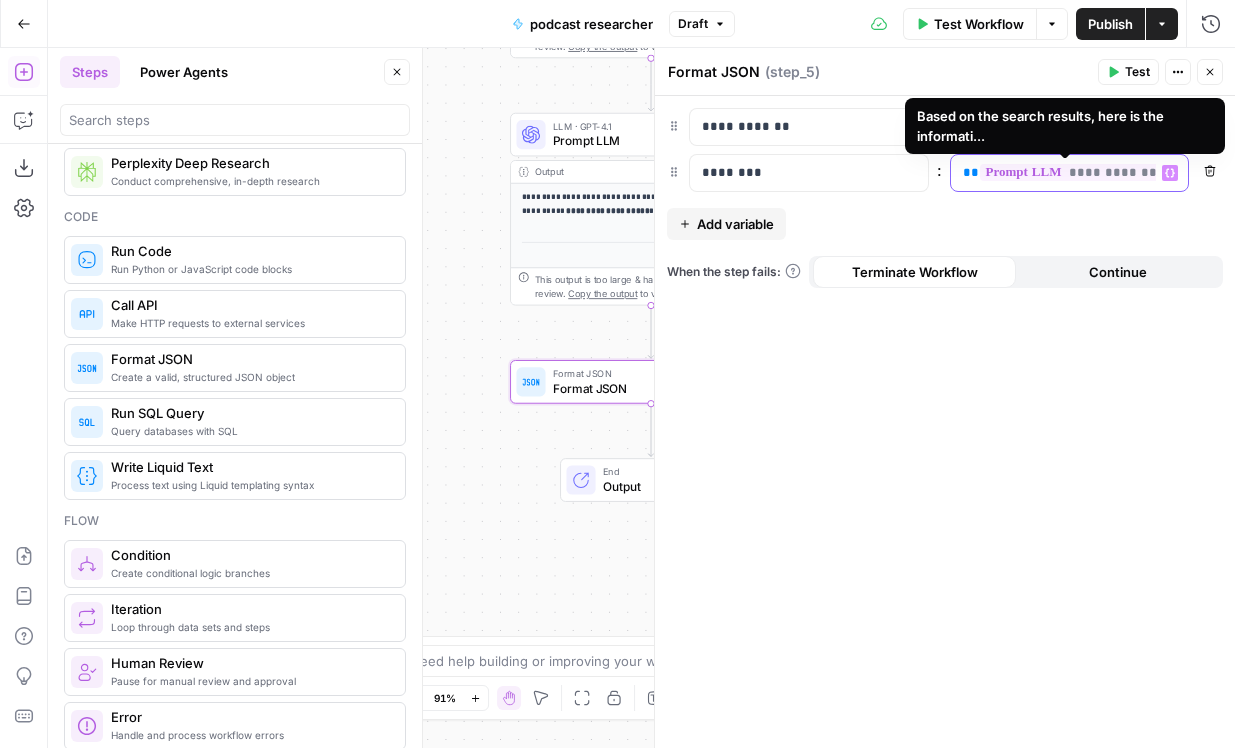 click on "**********" at bounding box center (1076, 172) 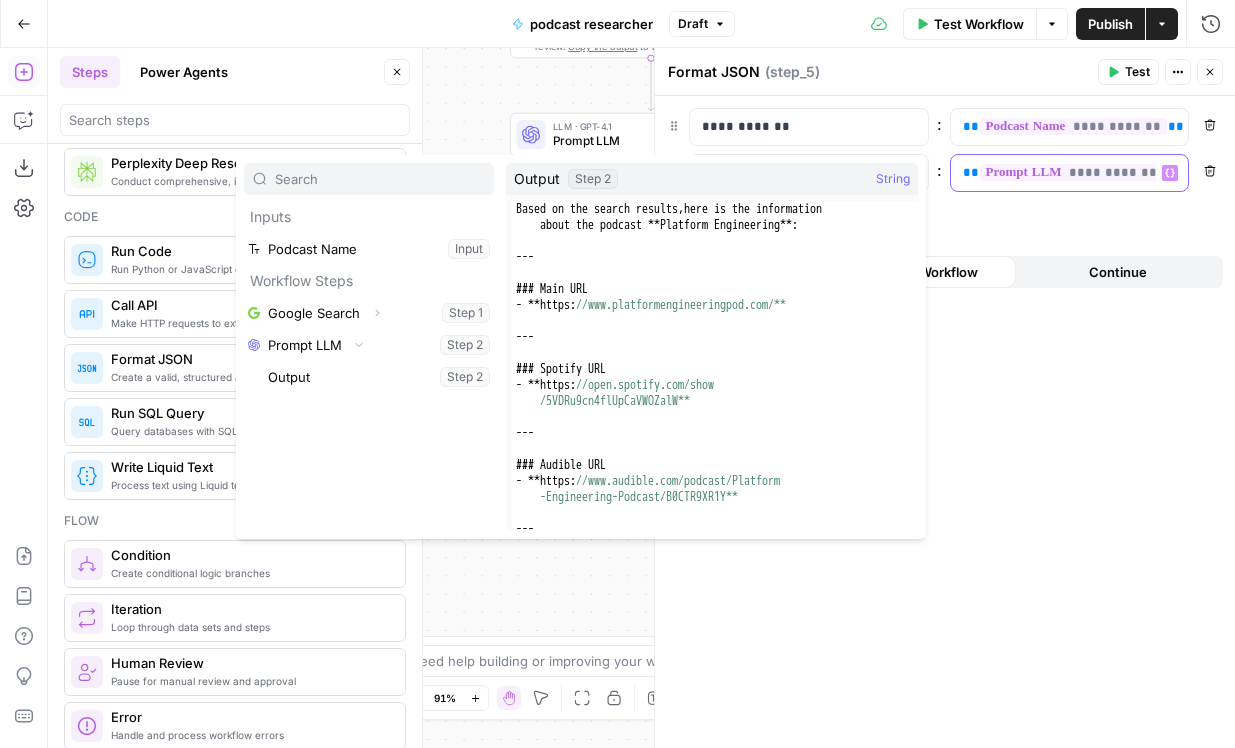 scroll, scrollTop: 0, scrollLeft: 11, axis: horizontal 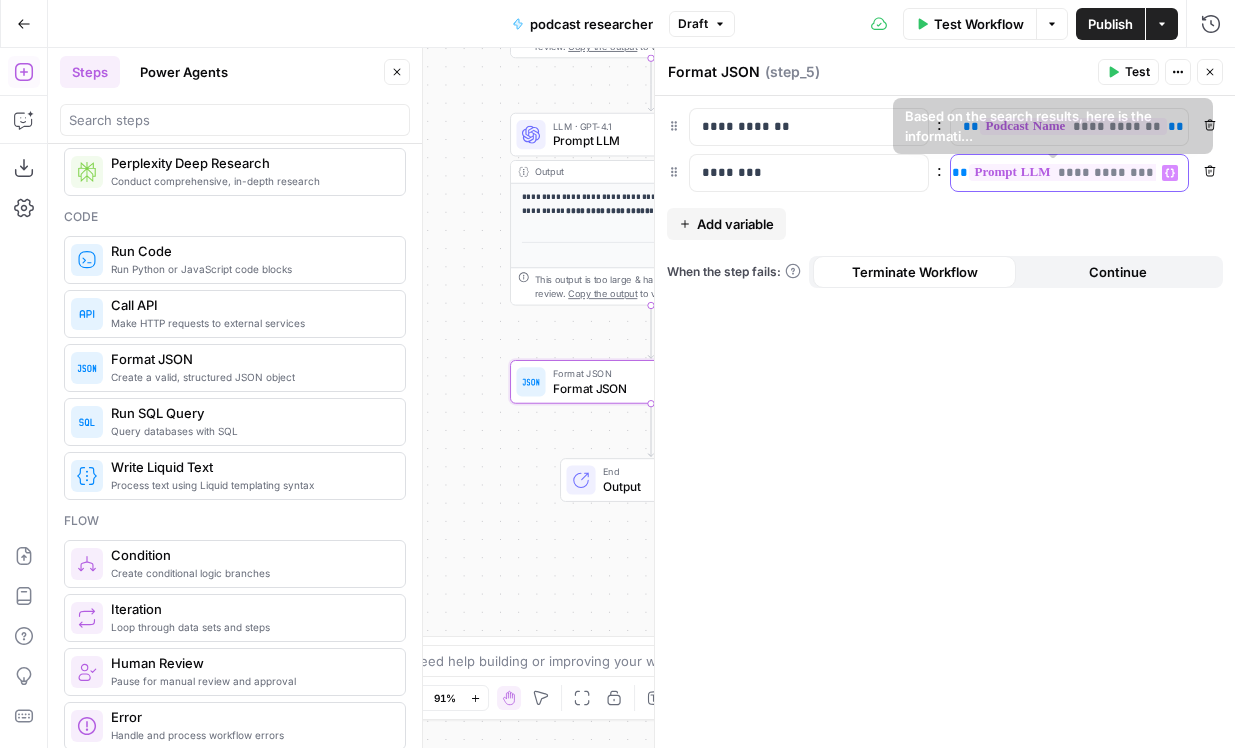 drag, startPoint x: 964, startPoint y: 173, endPoint x: 1438, endPoint y: 218, distance: 476.1313 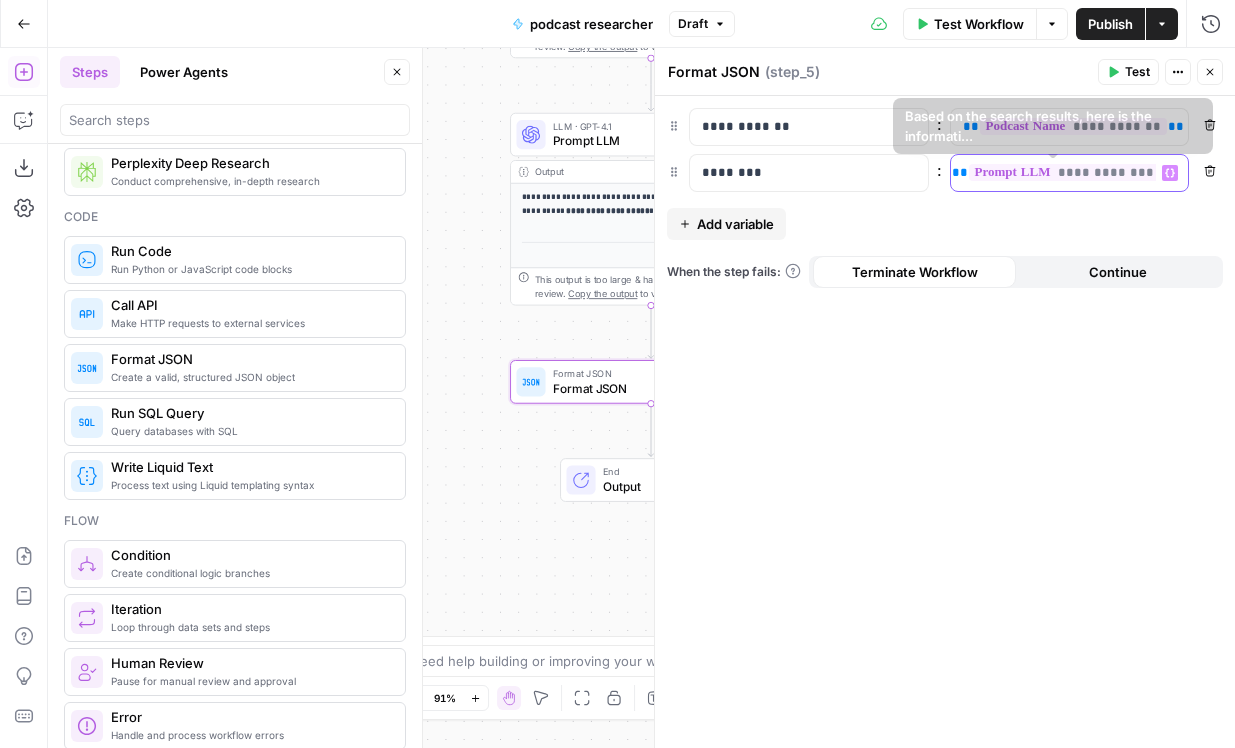 click on "Cohort 4 New Home Browse Your Data Monitoring Settings Recent Grids New grid Dolores' First Flow Grid AirOps Builders: Keyword -> Content Brief -> Article Marlene's Create Article from Content Brief Power Agent Grid Recent Workflows New Workflow Human Review Step SERP Video Check Draft Generation Workflow AirOps Academy What's new? Help + Support Go Back podcast researcher Draft Test Workflow Options Publish Actions Run History Add Steps Copilot Download as JSON Settings Import JSON AirOps Academy Help Give Feedback Shortcuts Workflow Set Inputs Inputs Google Search Google Search Step 1 Output Expand Output Copy 19 20 21 22 23 24 25 26    } ,    "search_information" :  {      "query_displayed" :  "Find the URL of this           podcast Platform Engineering" ,      "total_results" :  60800000 ,      "time_taken_displayed" :  0.36 ,      "organic_results_state" :  "Results for exact           spelling"    } ,     This output is too large & has been abbreviated for review.     Copy" at bounding box center [617, 374] 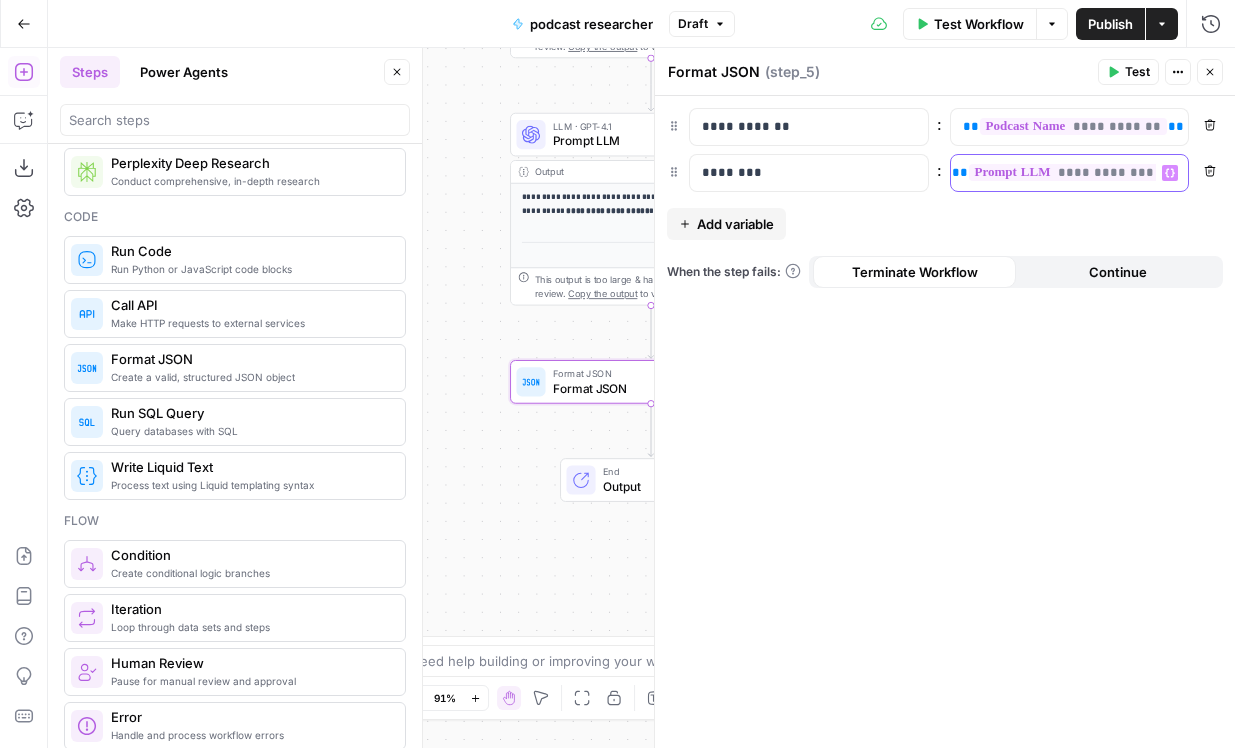 scroll, scrollTop: 0, scrollLeft: 0, axis: both 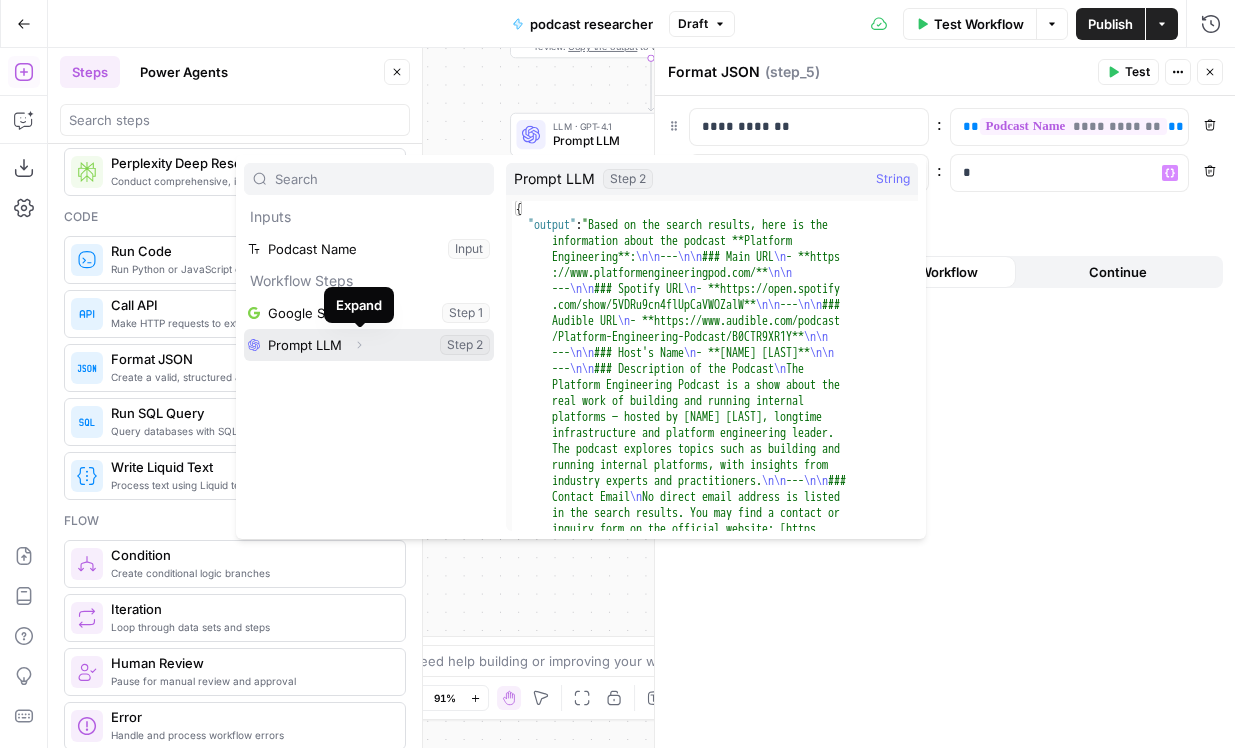 click 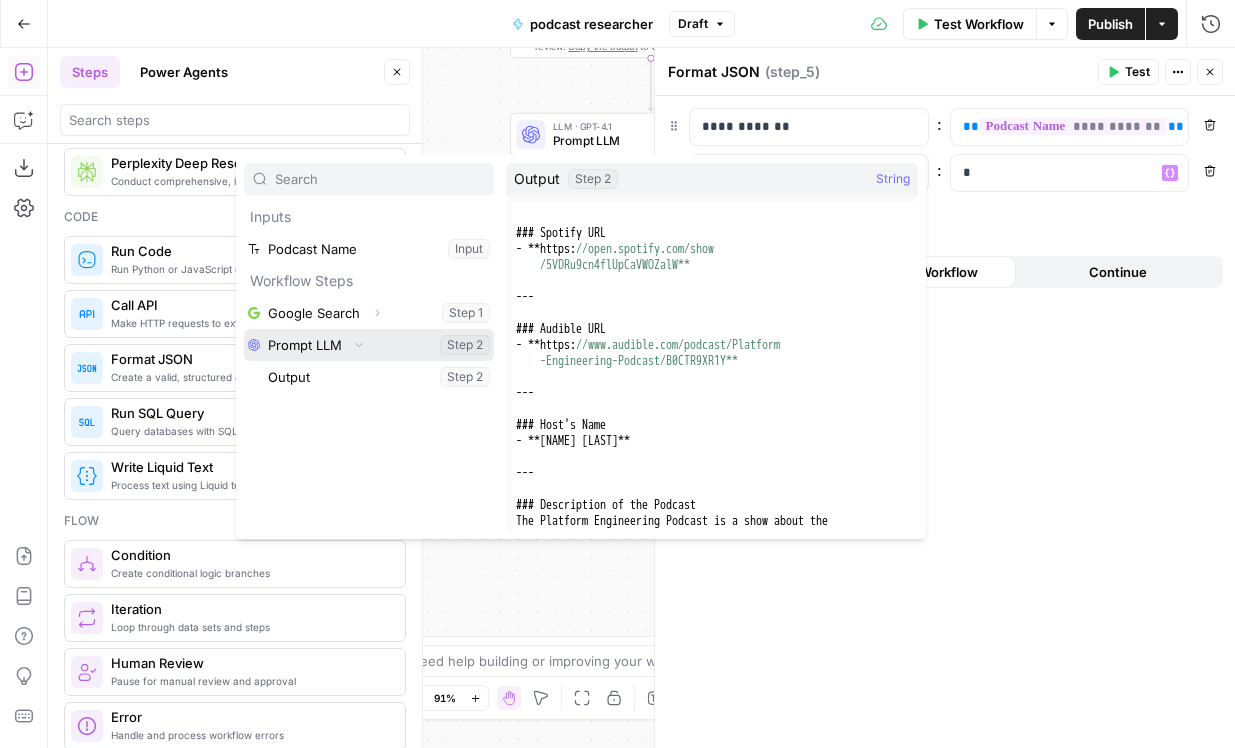 scroll, scrollTop: 0, scrollLeft: 0, axis: both 